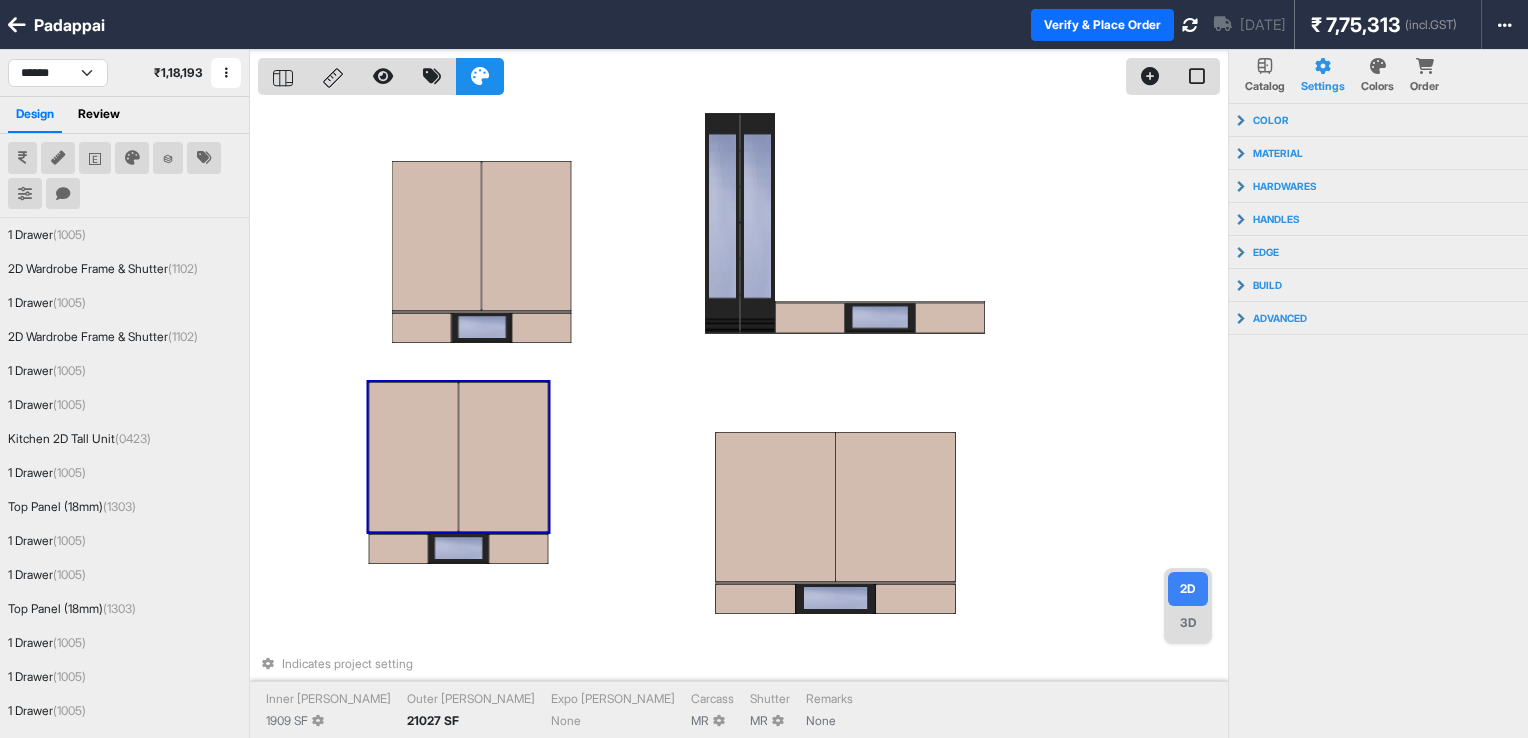 select on "****" 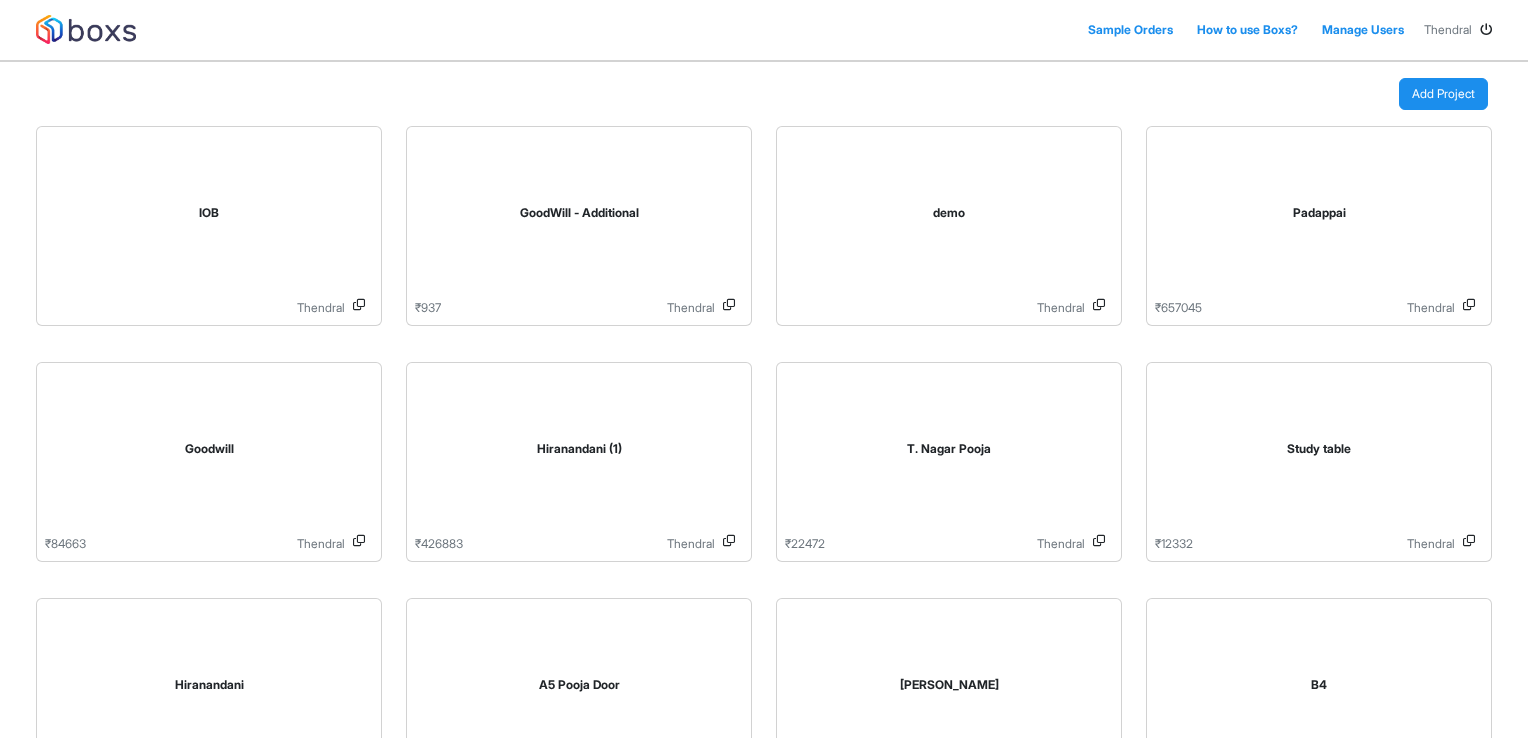 click on "Add Project" at bounding box center (1443, 94) 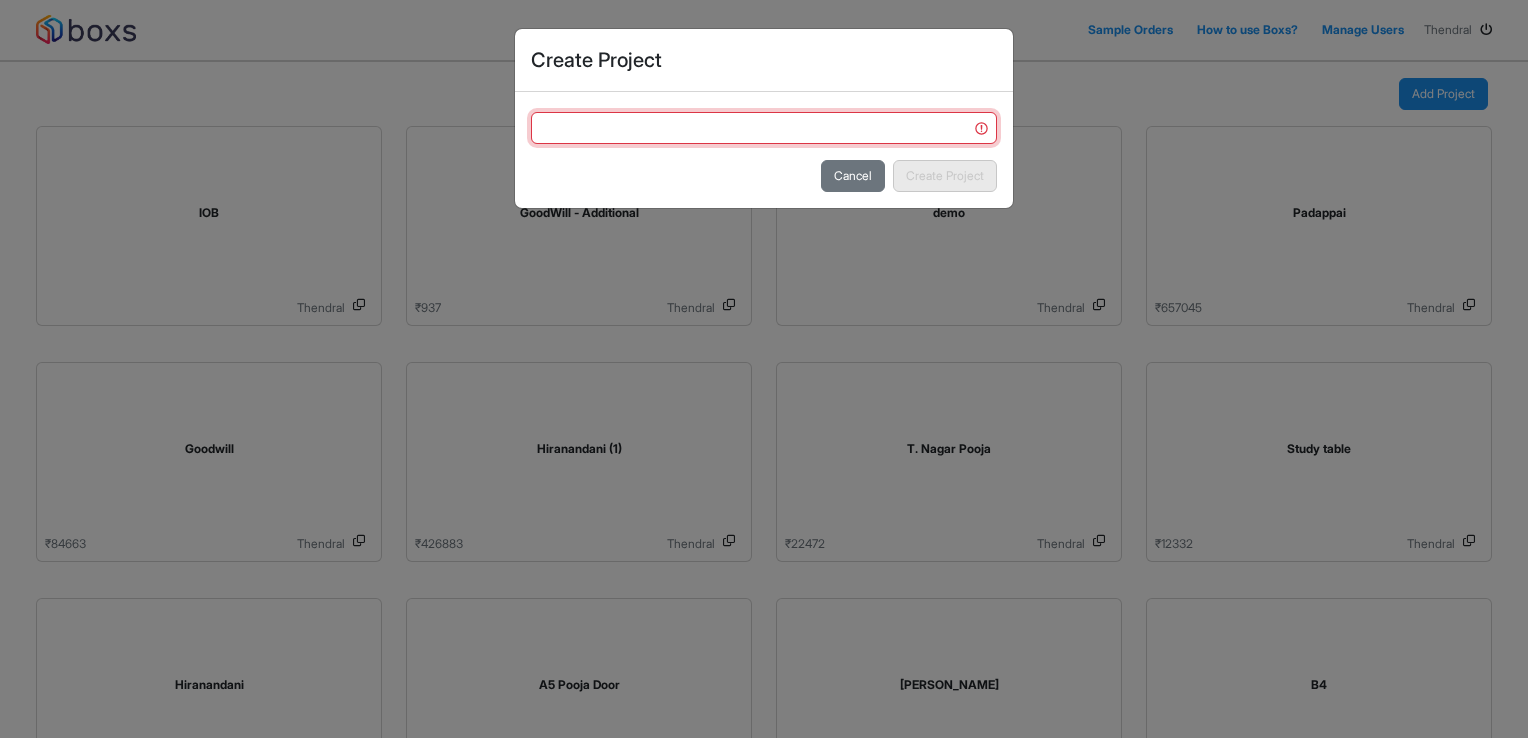 click at bounding box center [764, 128] 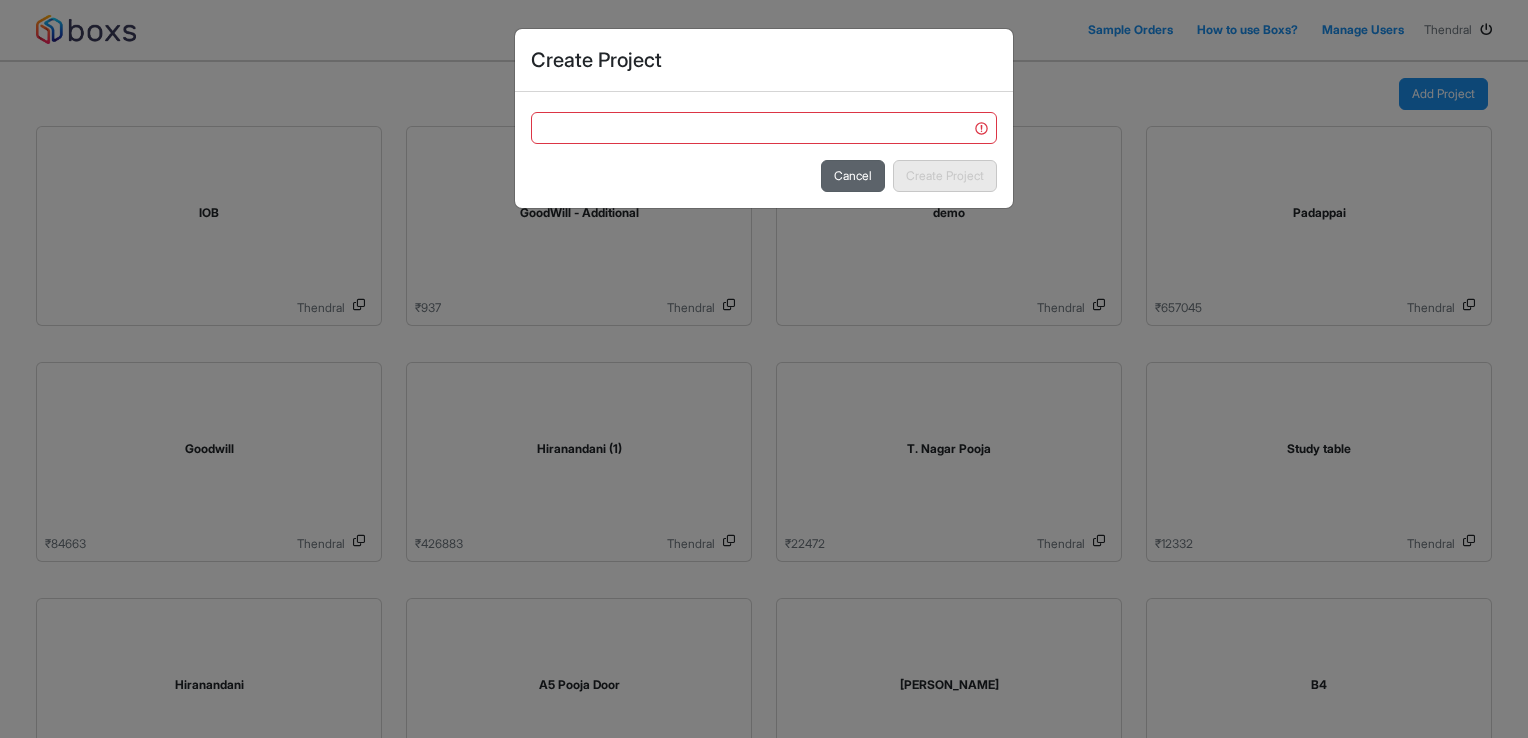 click on "Cancel" at bounding box center [853, 176] 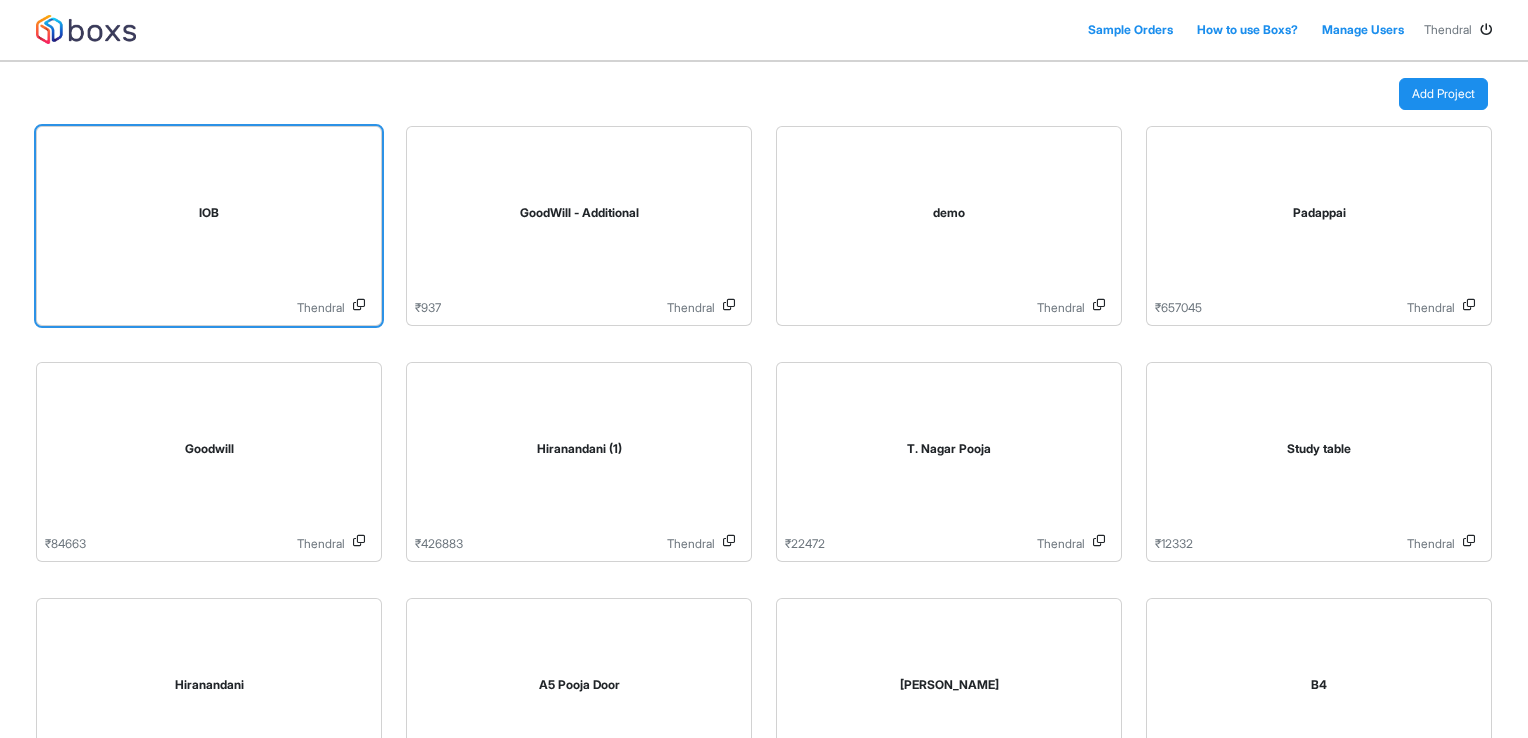 click on "IOB" at bounding box center [209, 217] 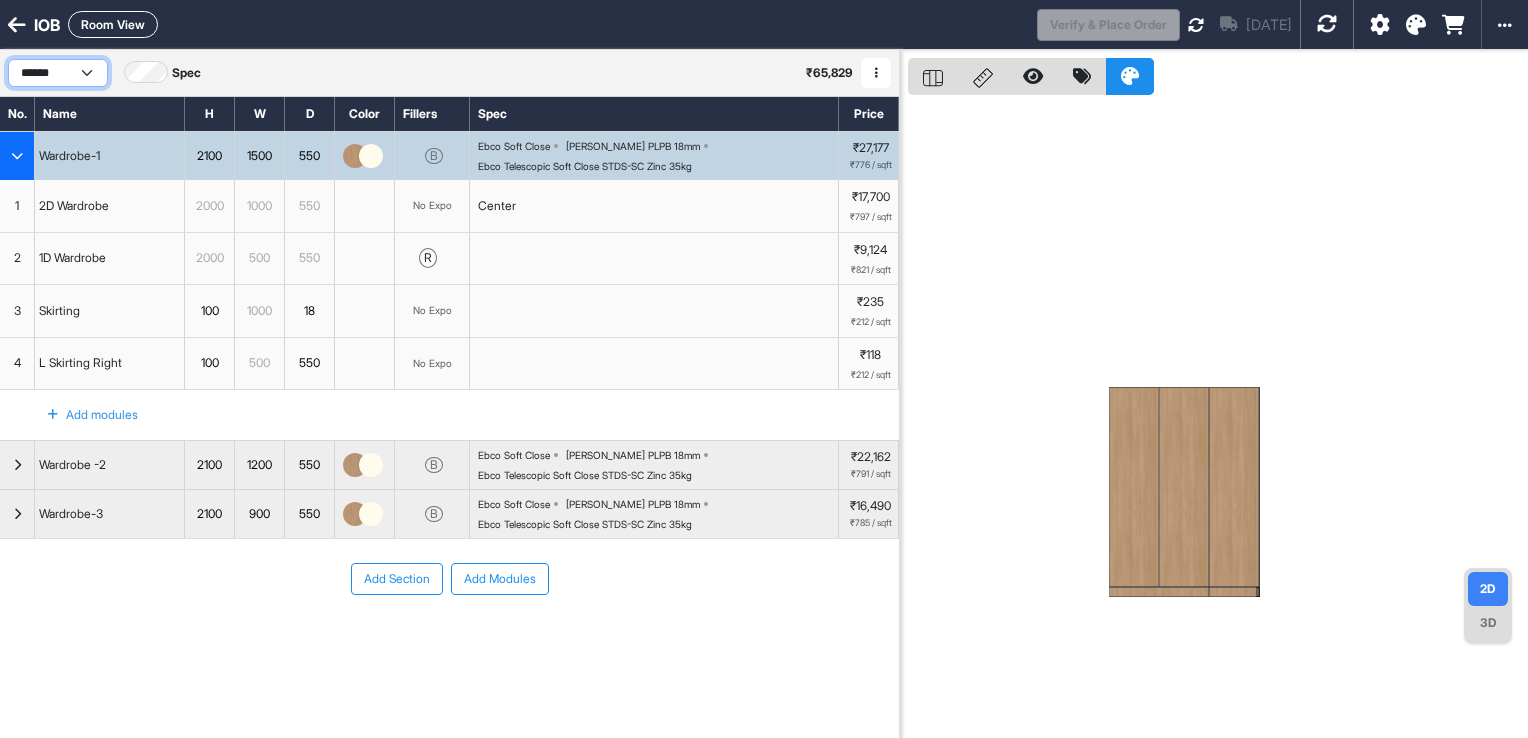 click on "******" at bounding box center (58, 73) 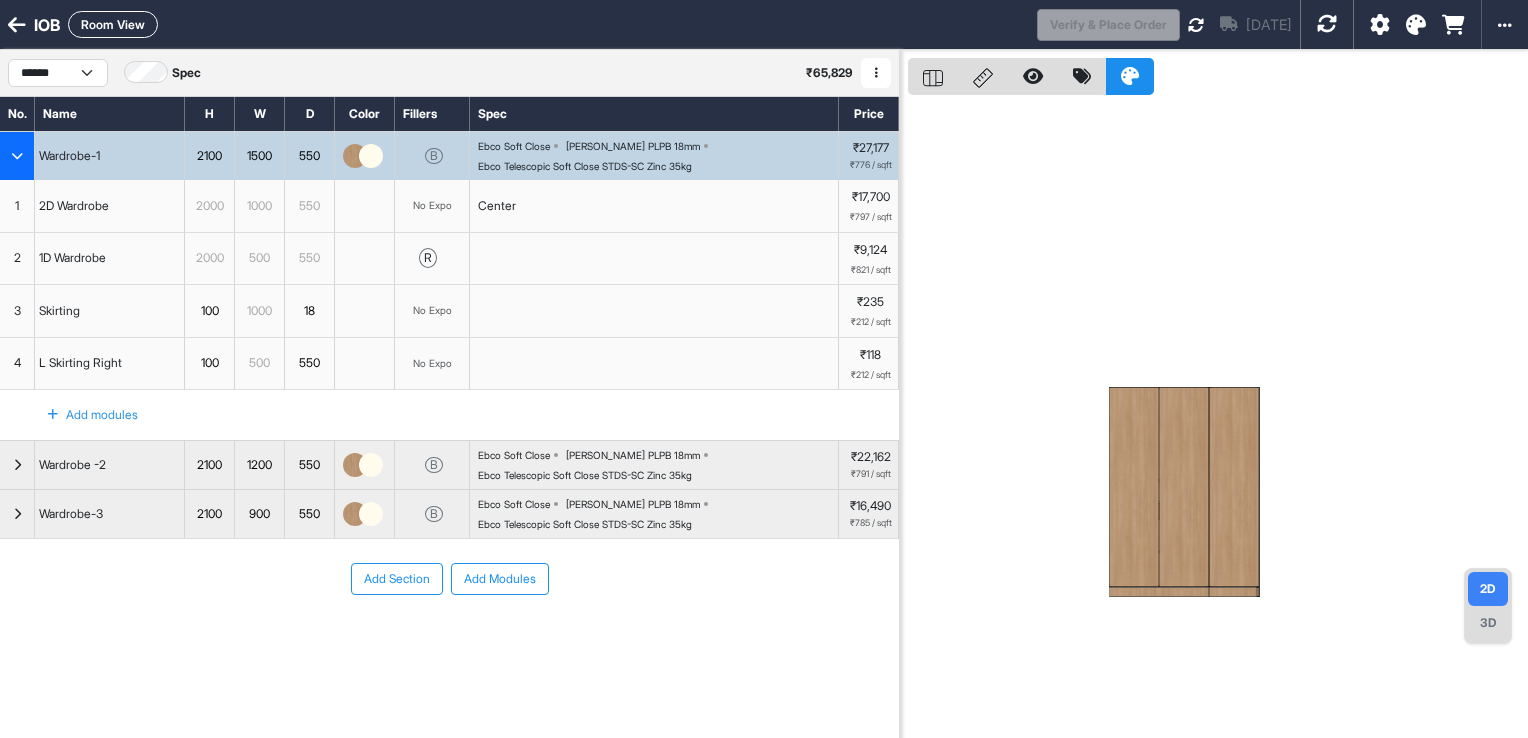 click at bounding box center [876, 73] 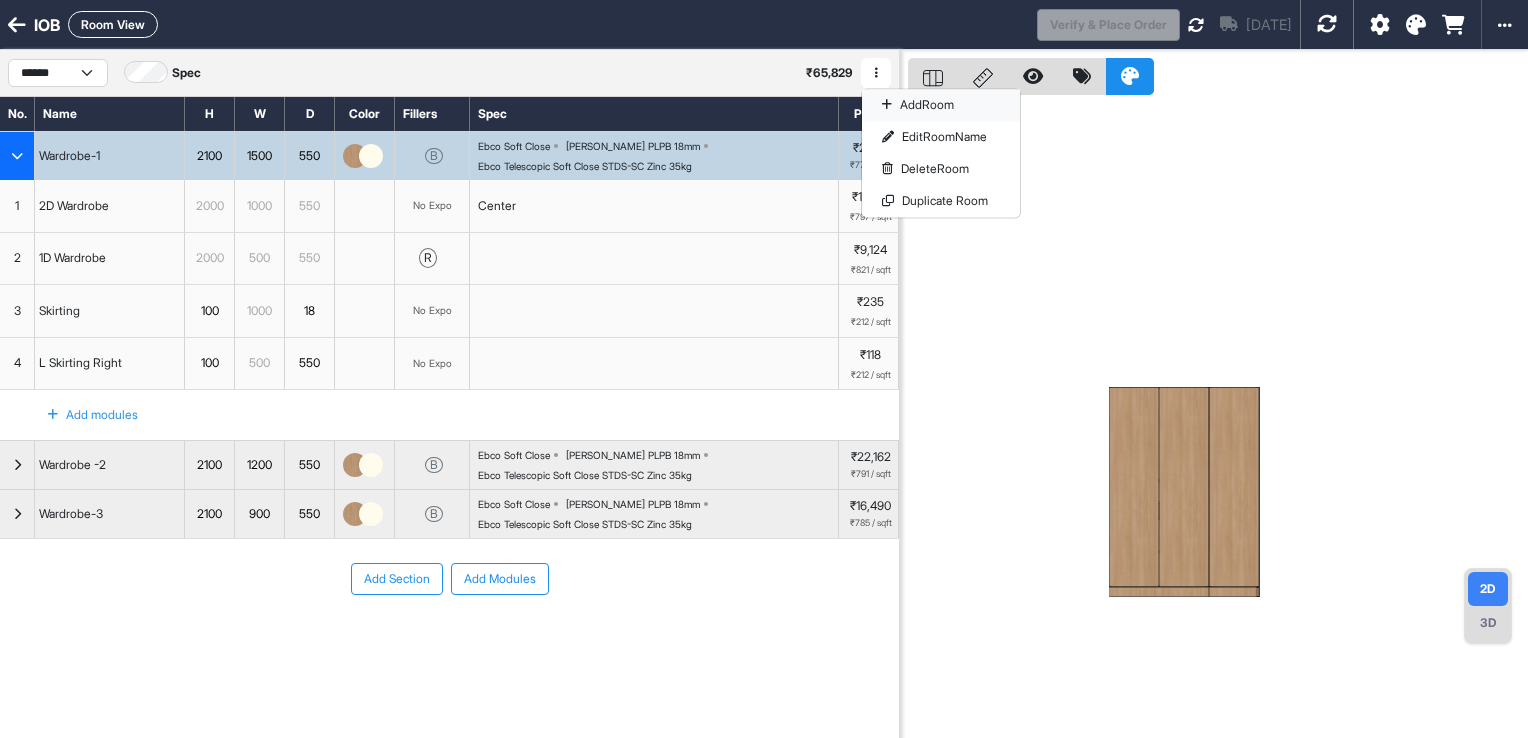 click on "Add  Room" at bounding box center [941, 105] 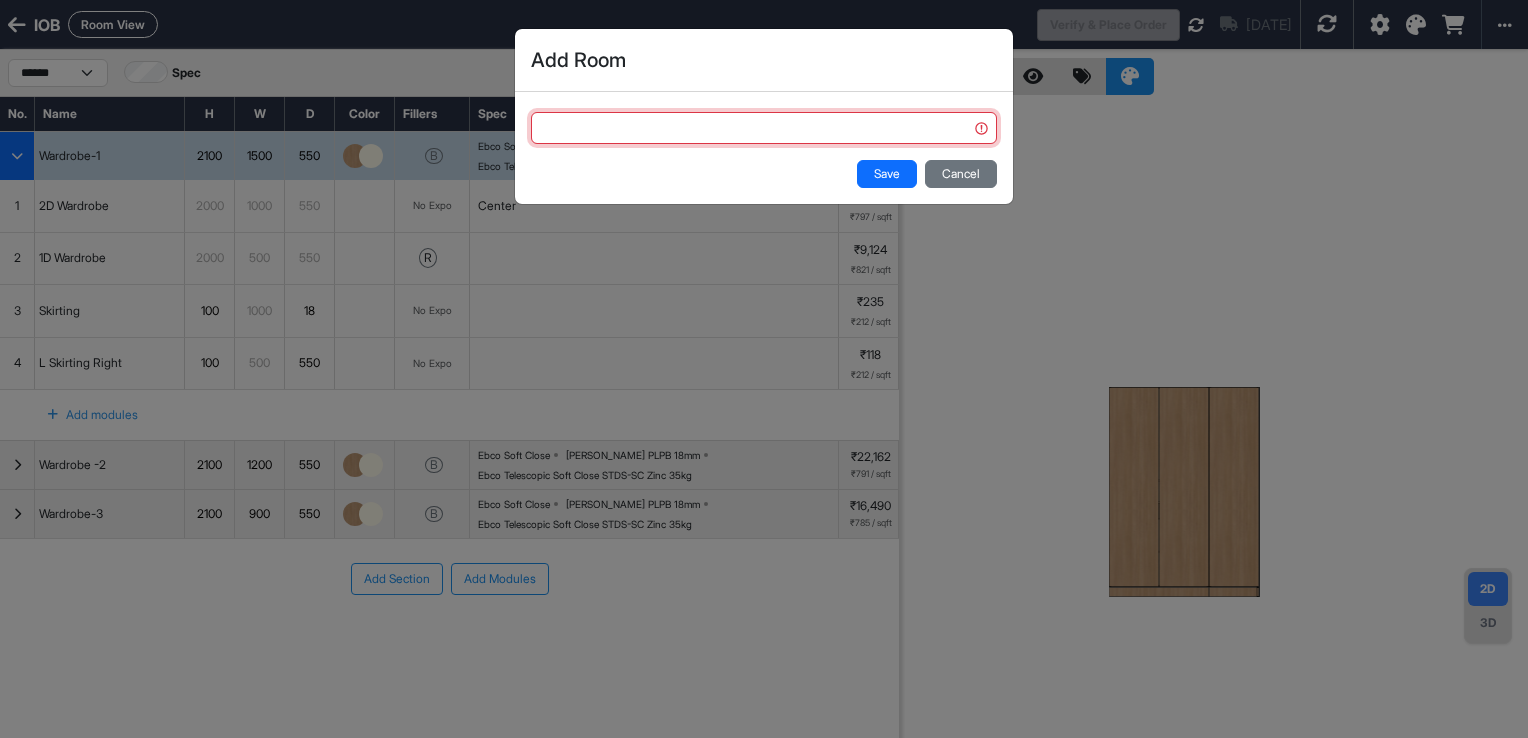 click at bounding box center (764, 128) 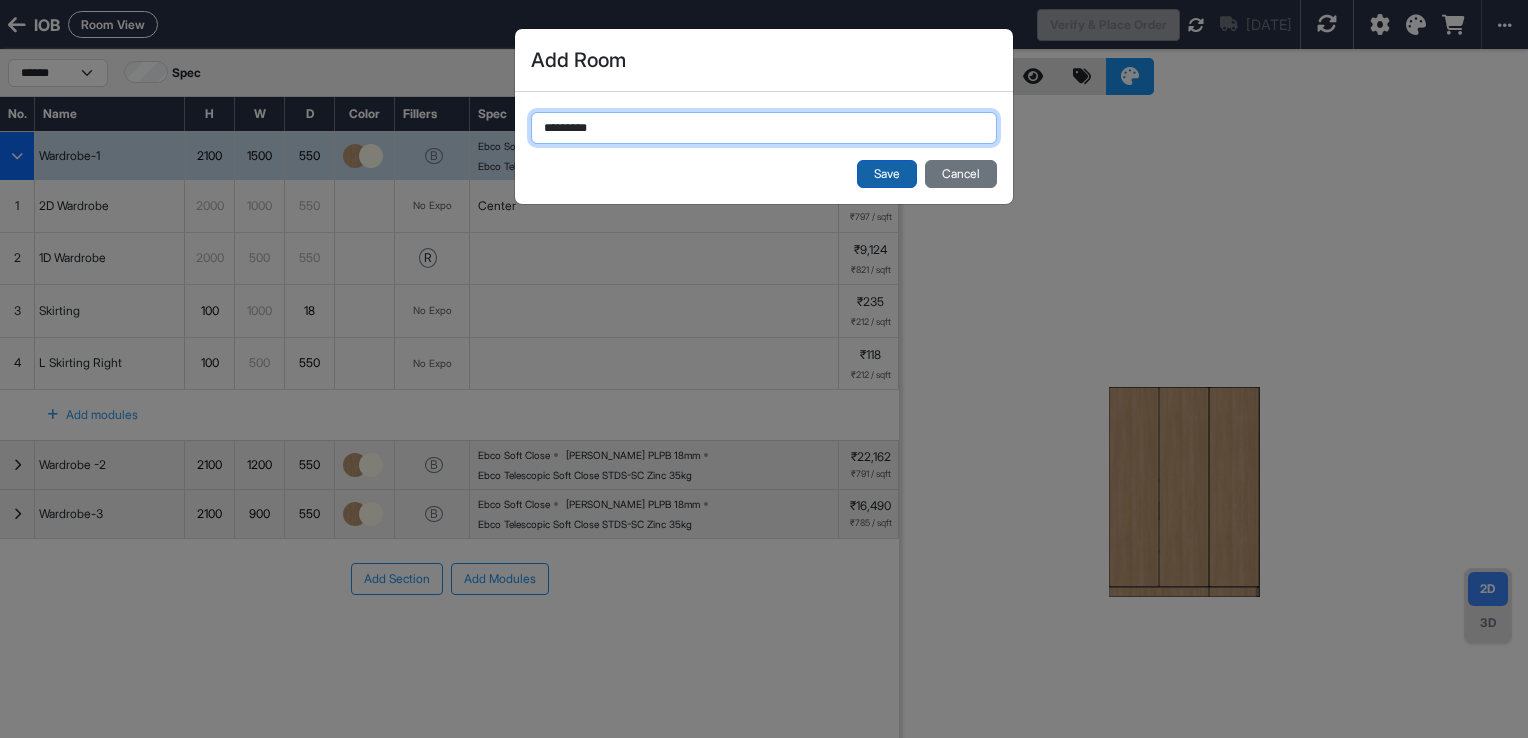 type on "*********" 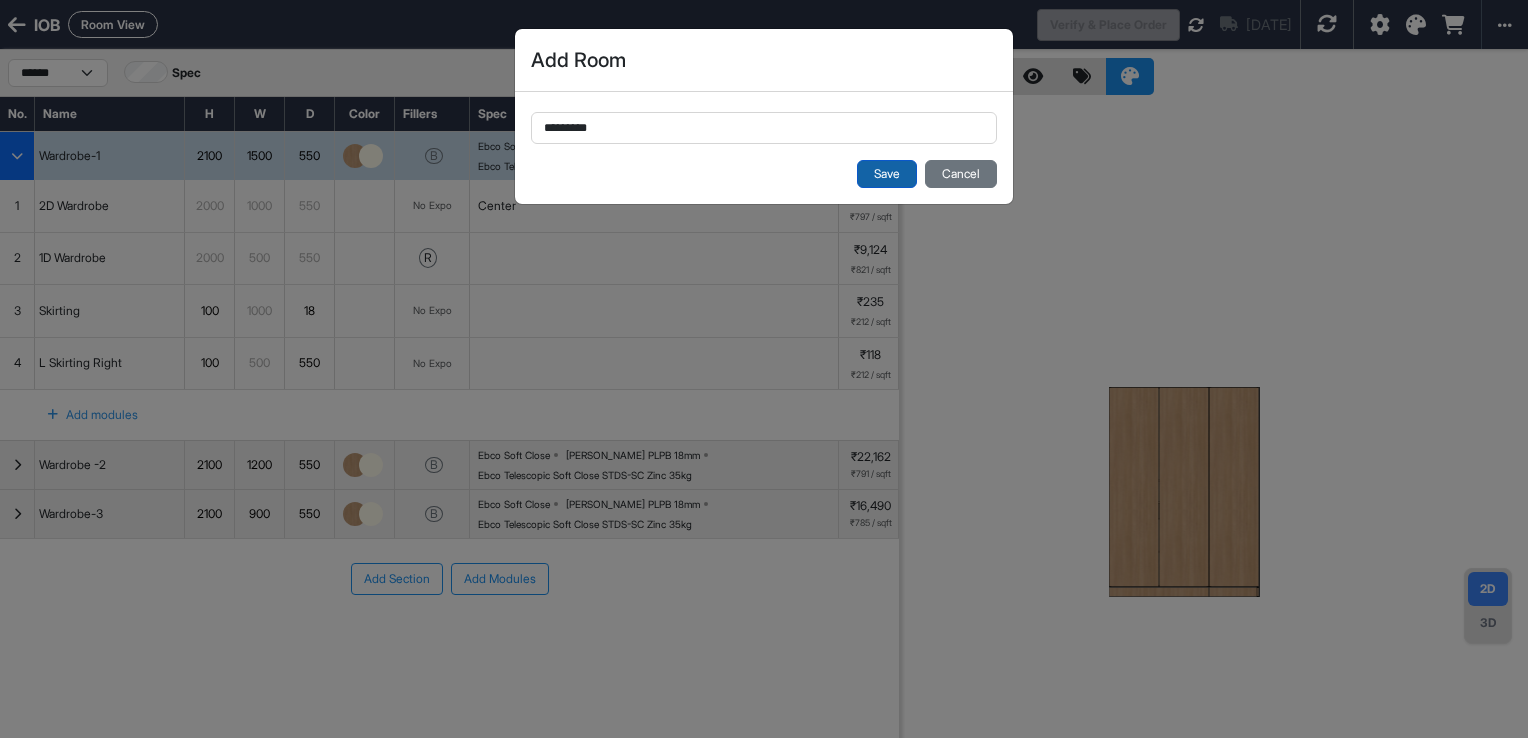 click on "Save" at bounding box center [887, 174] 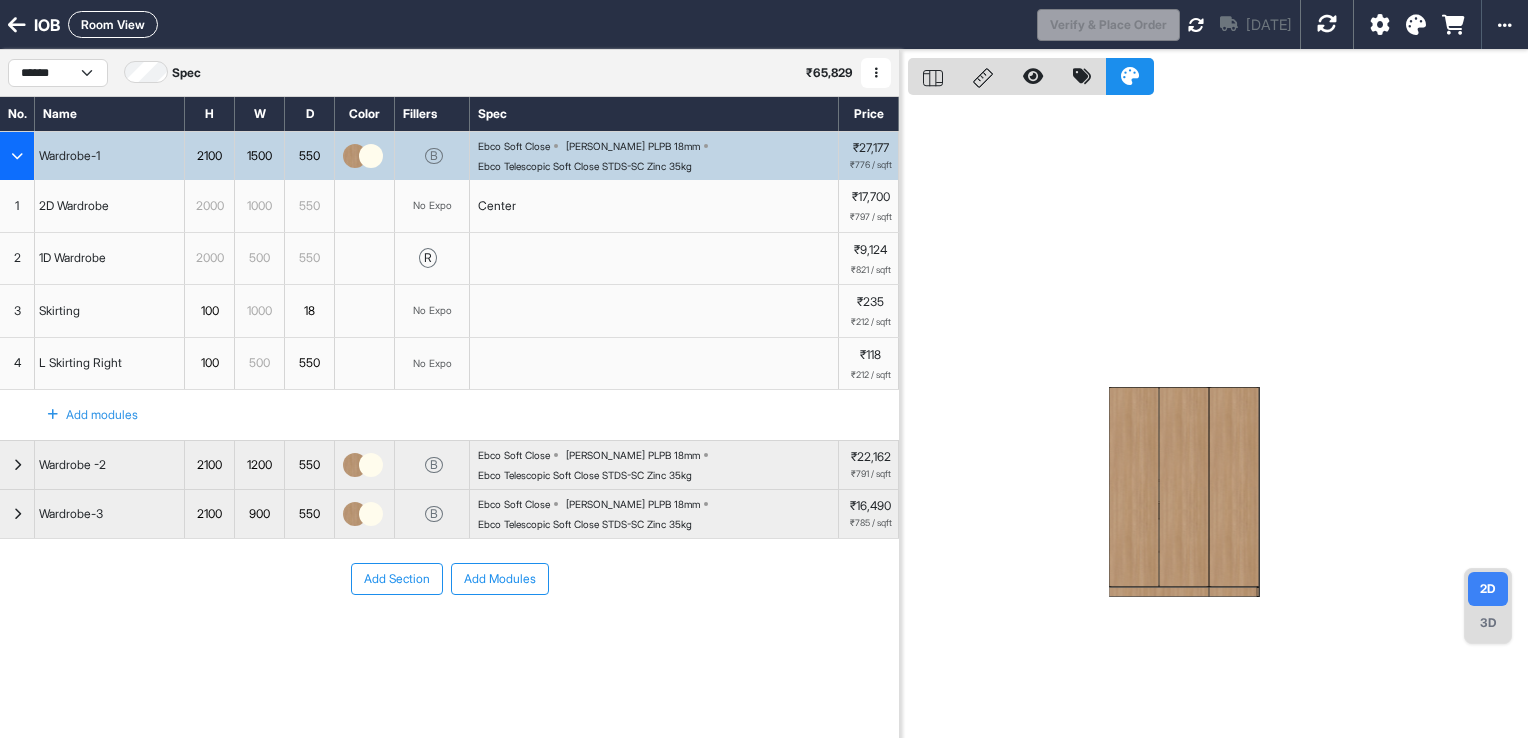 select on "****" 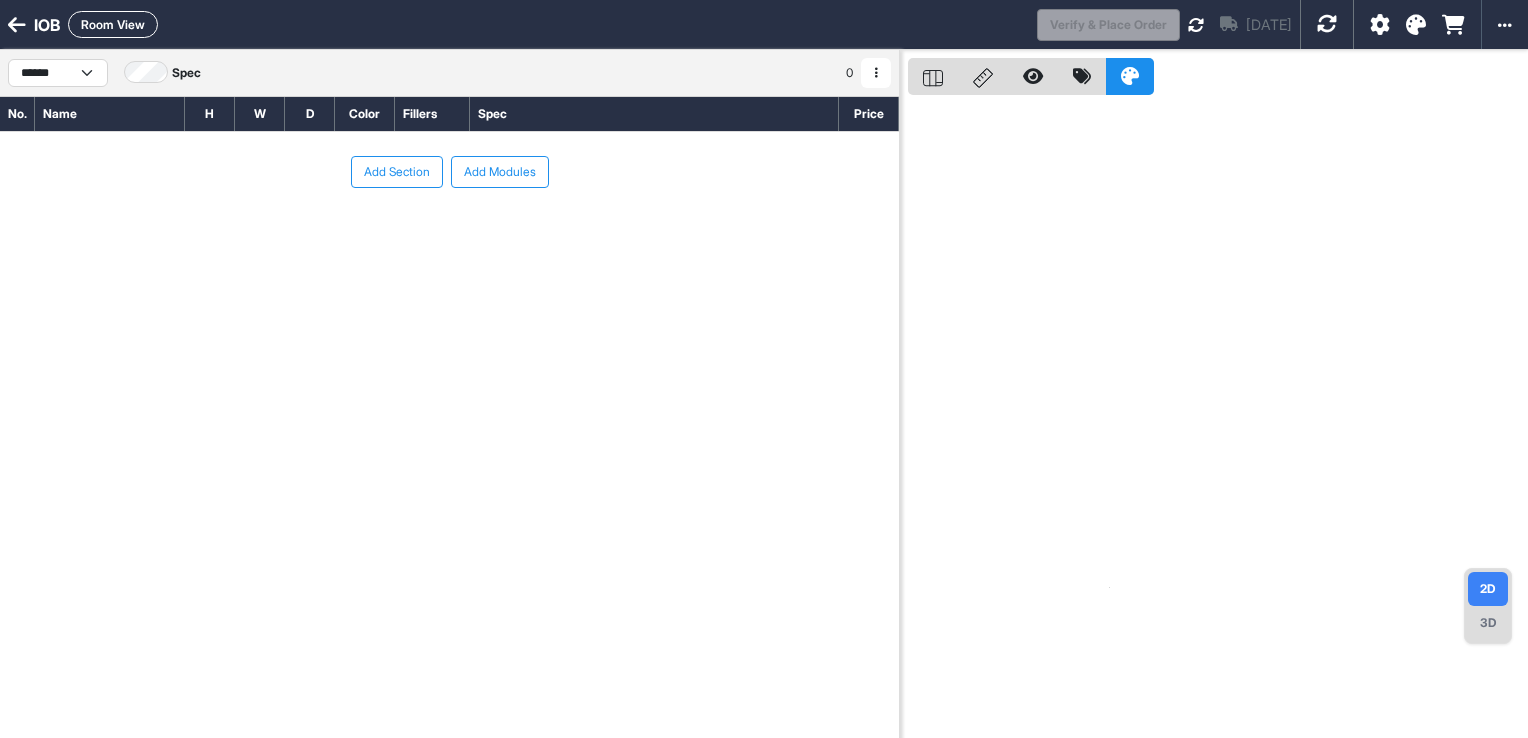 click on "Add Section" at bounding box center [397, 172] 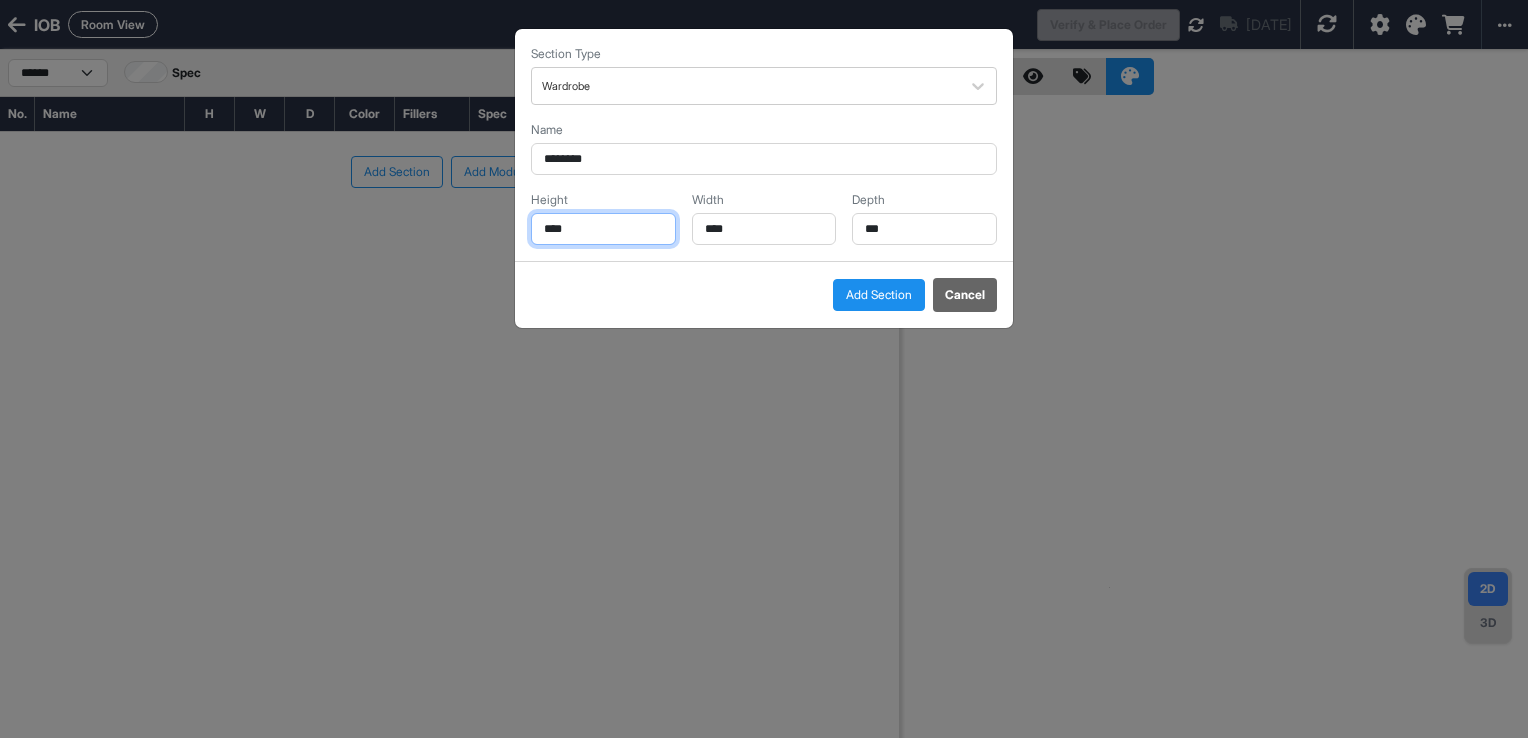 click on "****" at bounding box center [603, 229] 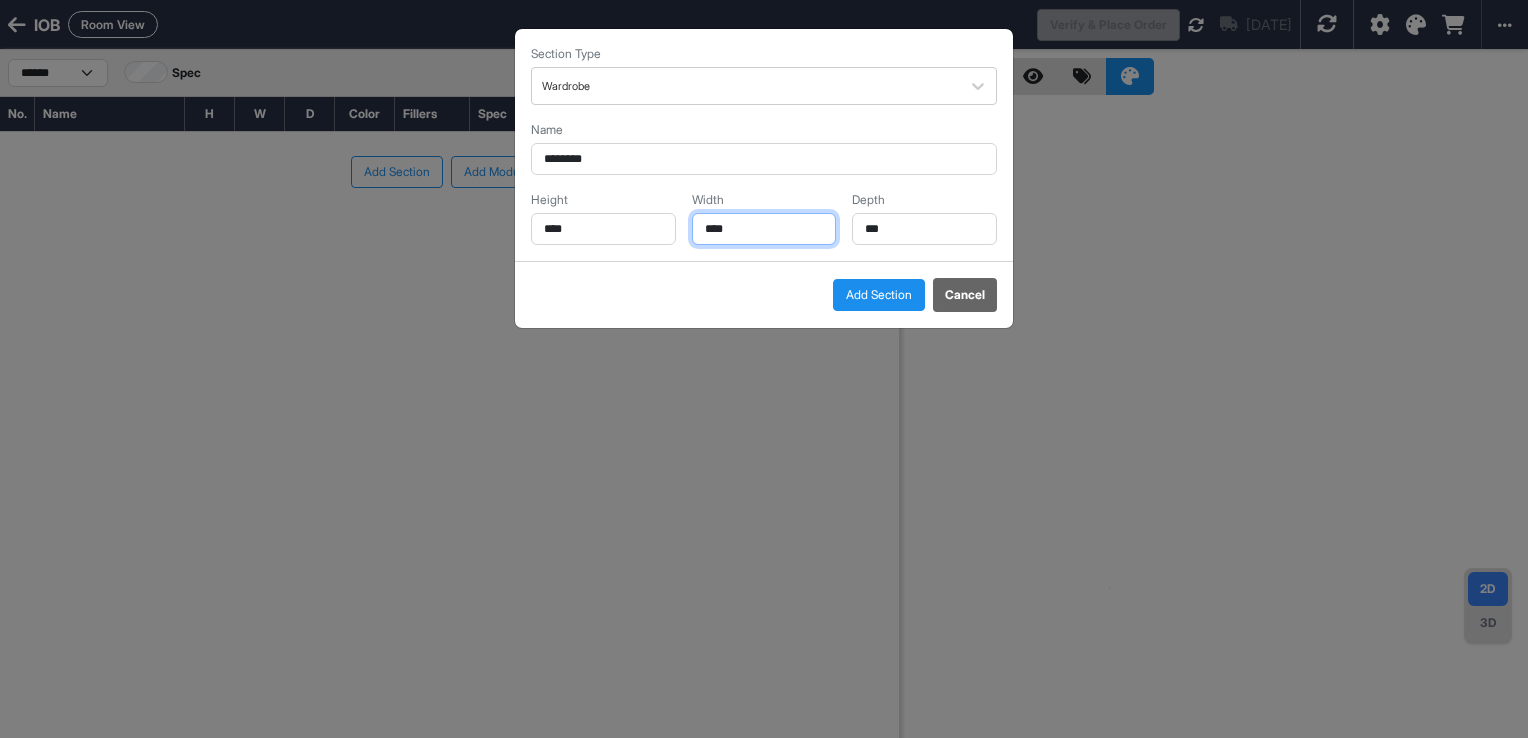 click on "****" at bounding box center [764, 229] 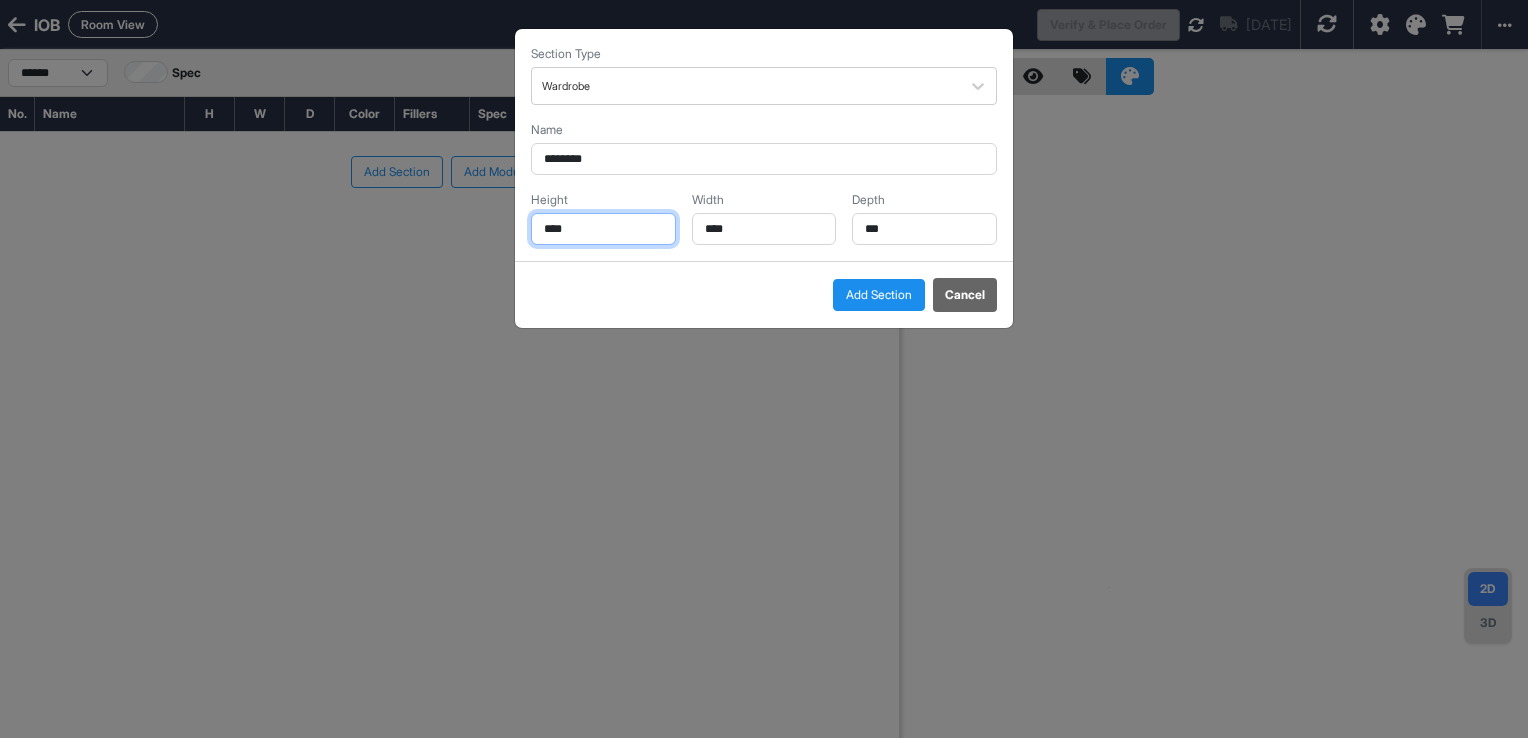 click on "****" at bounding box center [603, 229] 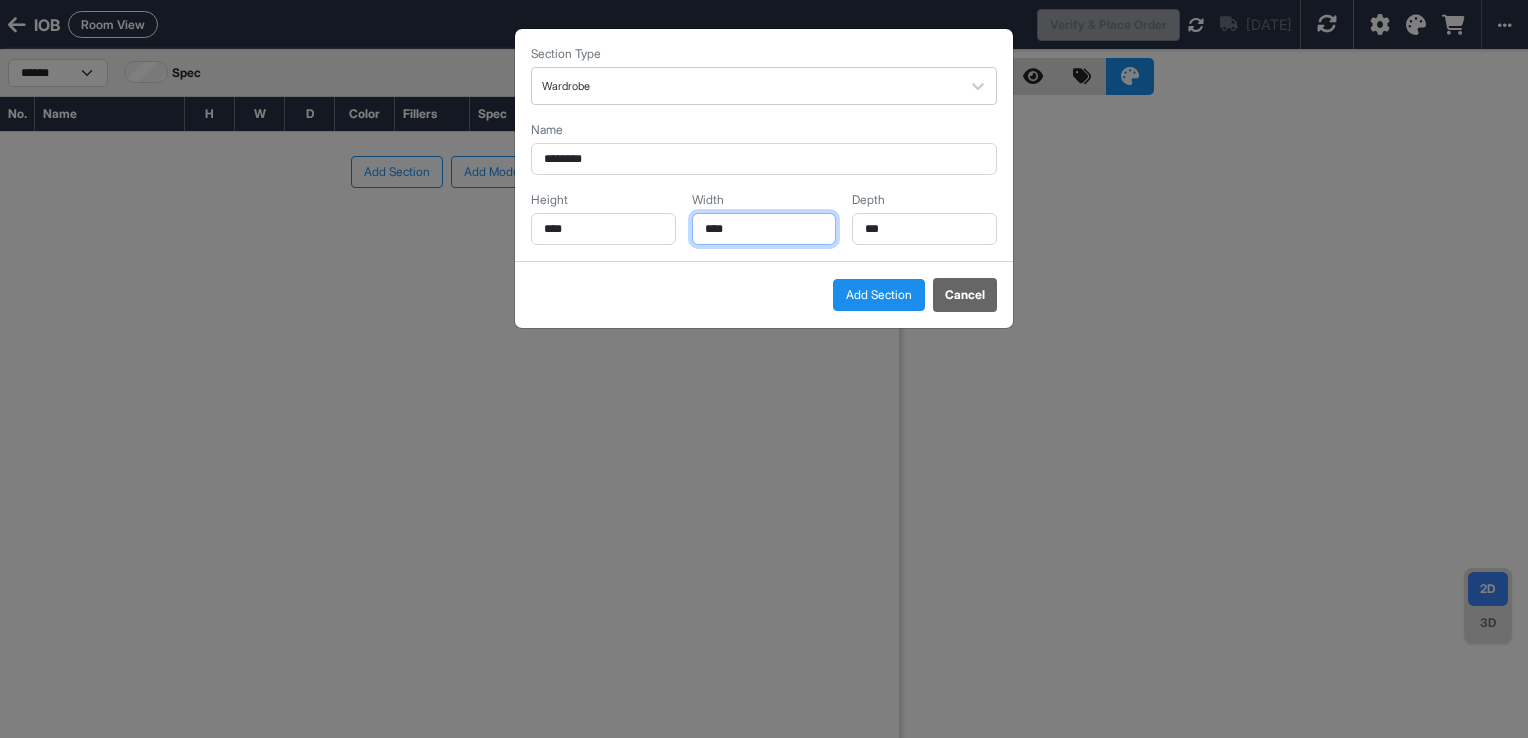 click on "****" at bounding box center (764, 229) 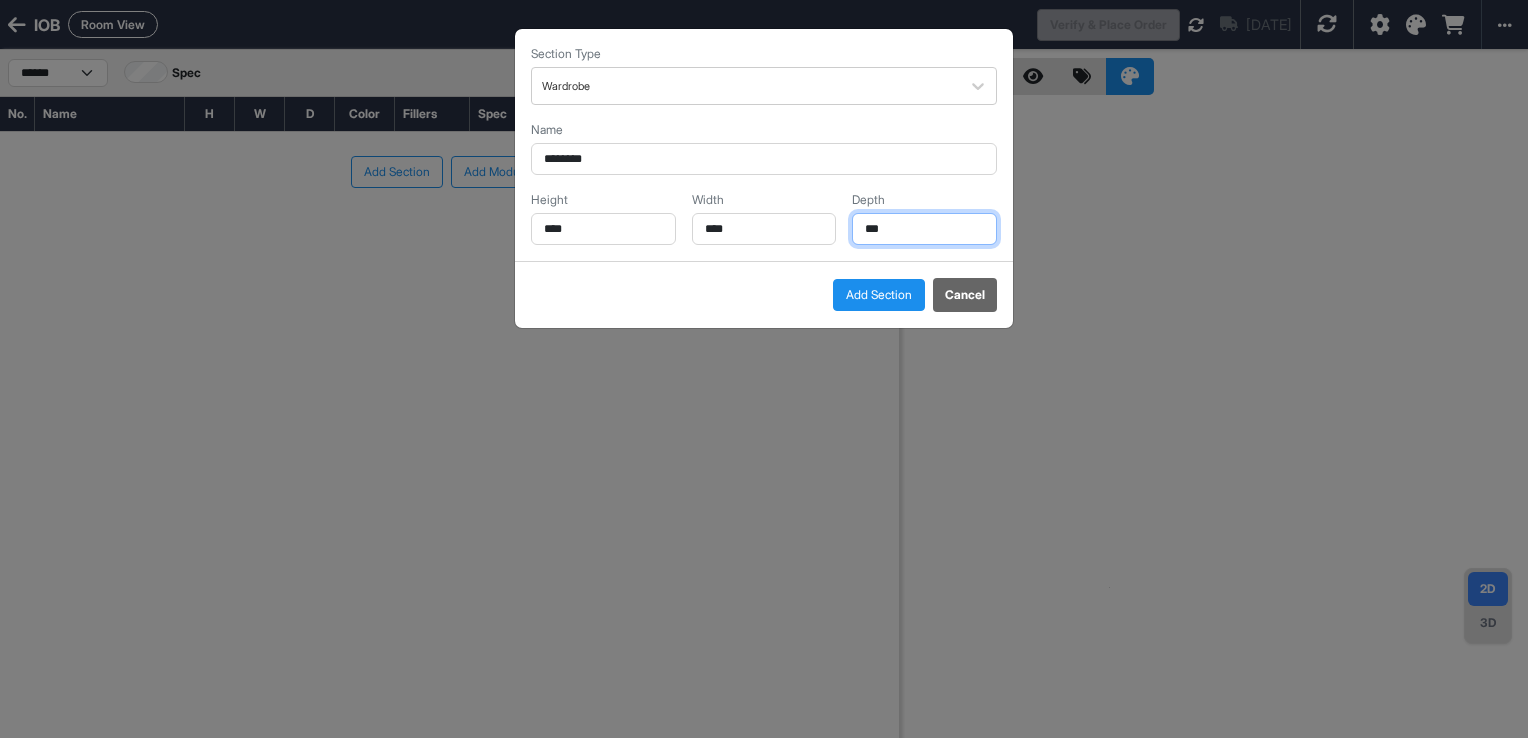click on "***" at bounding box center [924, 229] 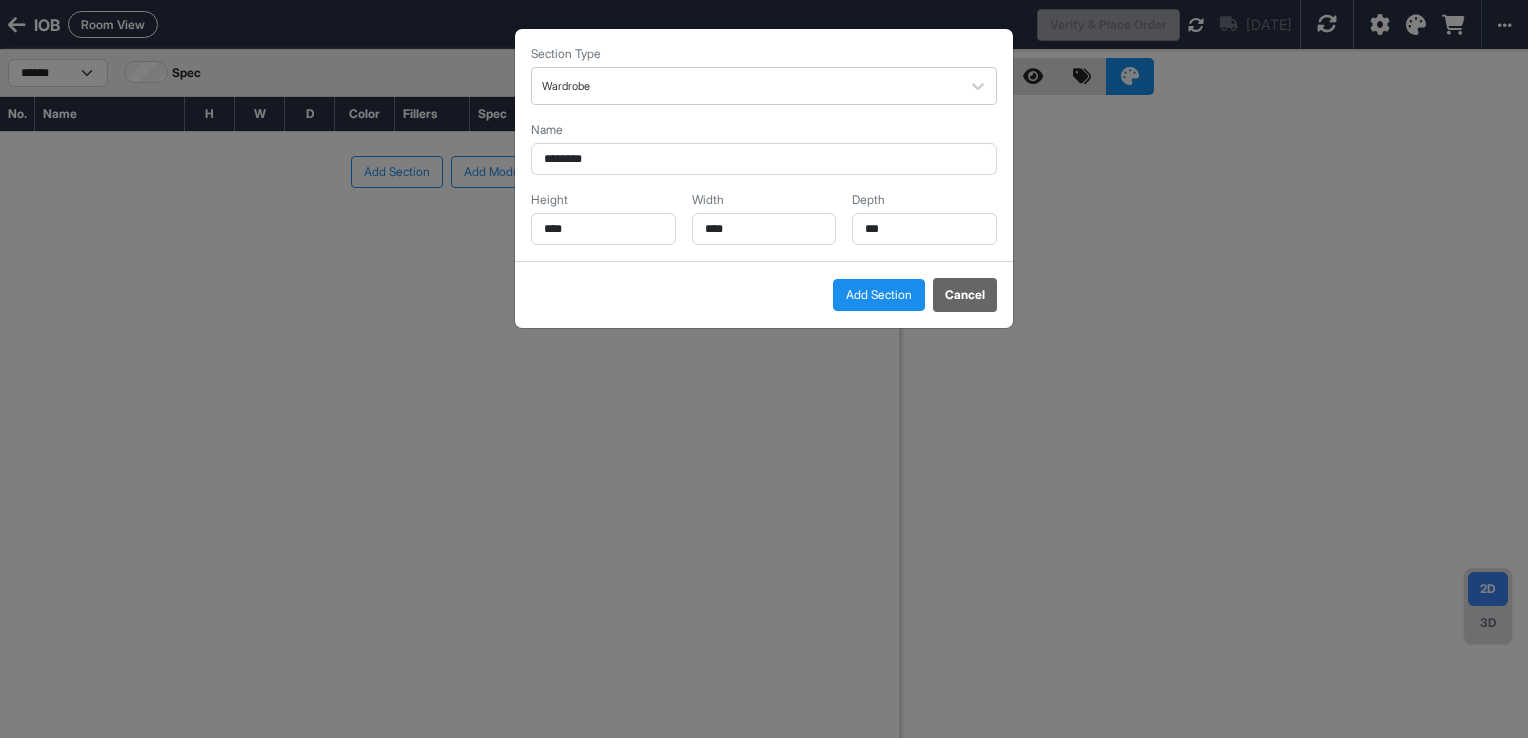 click on "Add Section" at bounding box center (879, 295) 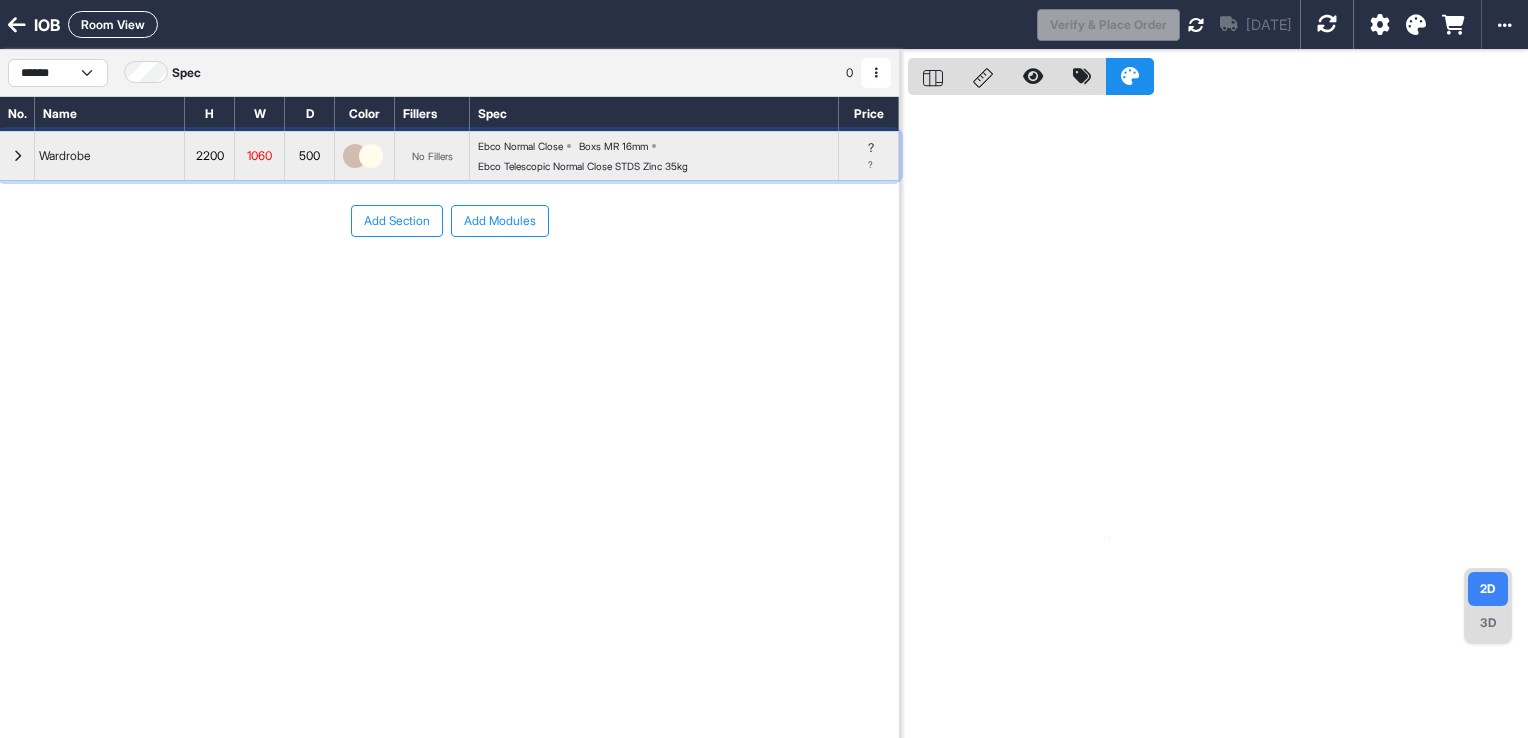 click at bounding box center [17, 156] 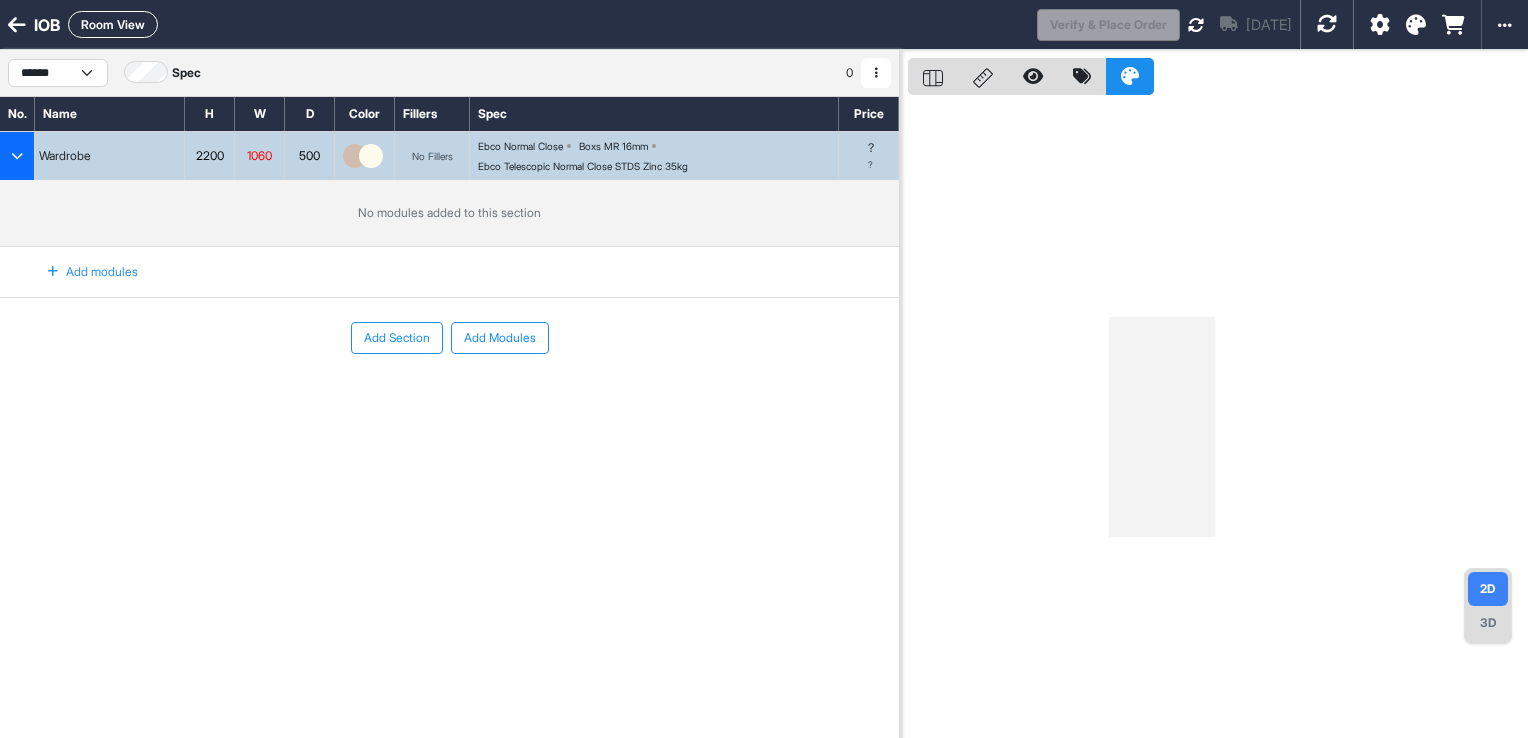 click at bounding box center (53, 272) 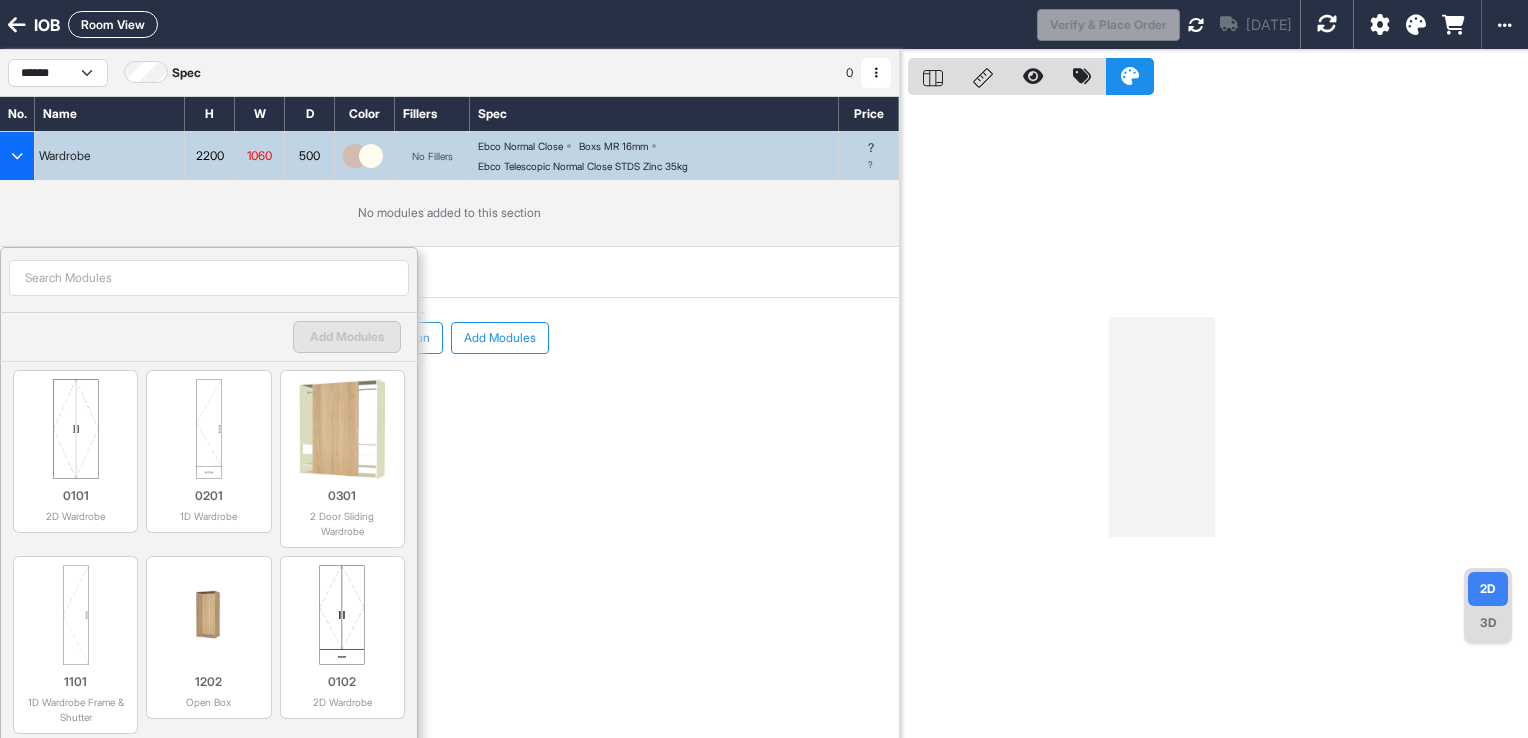 click on "Wardrobe" at bounding box center [110, 156] 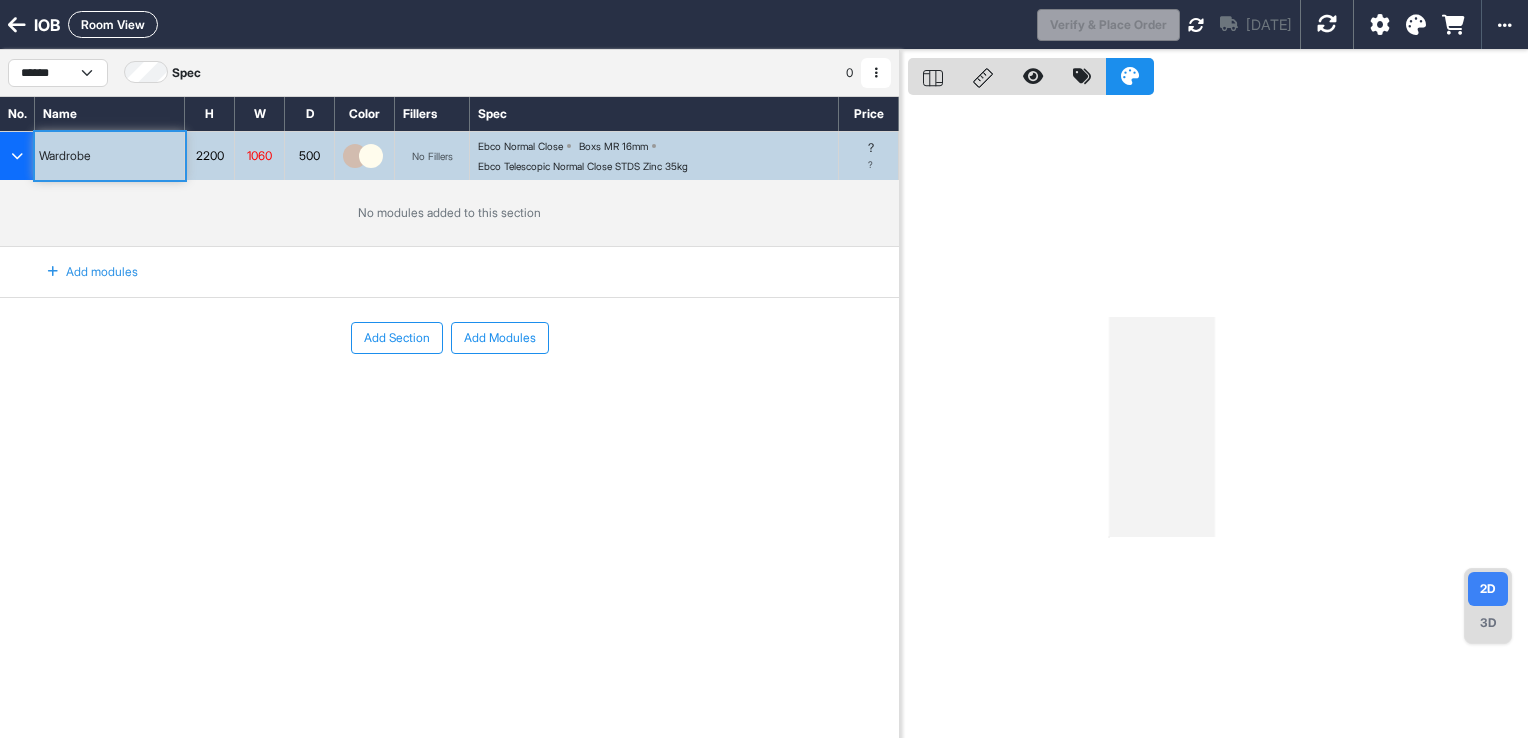 click at bounding box center (53, 272) 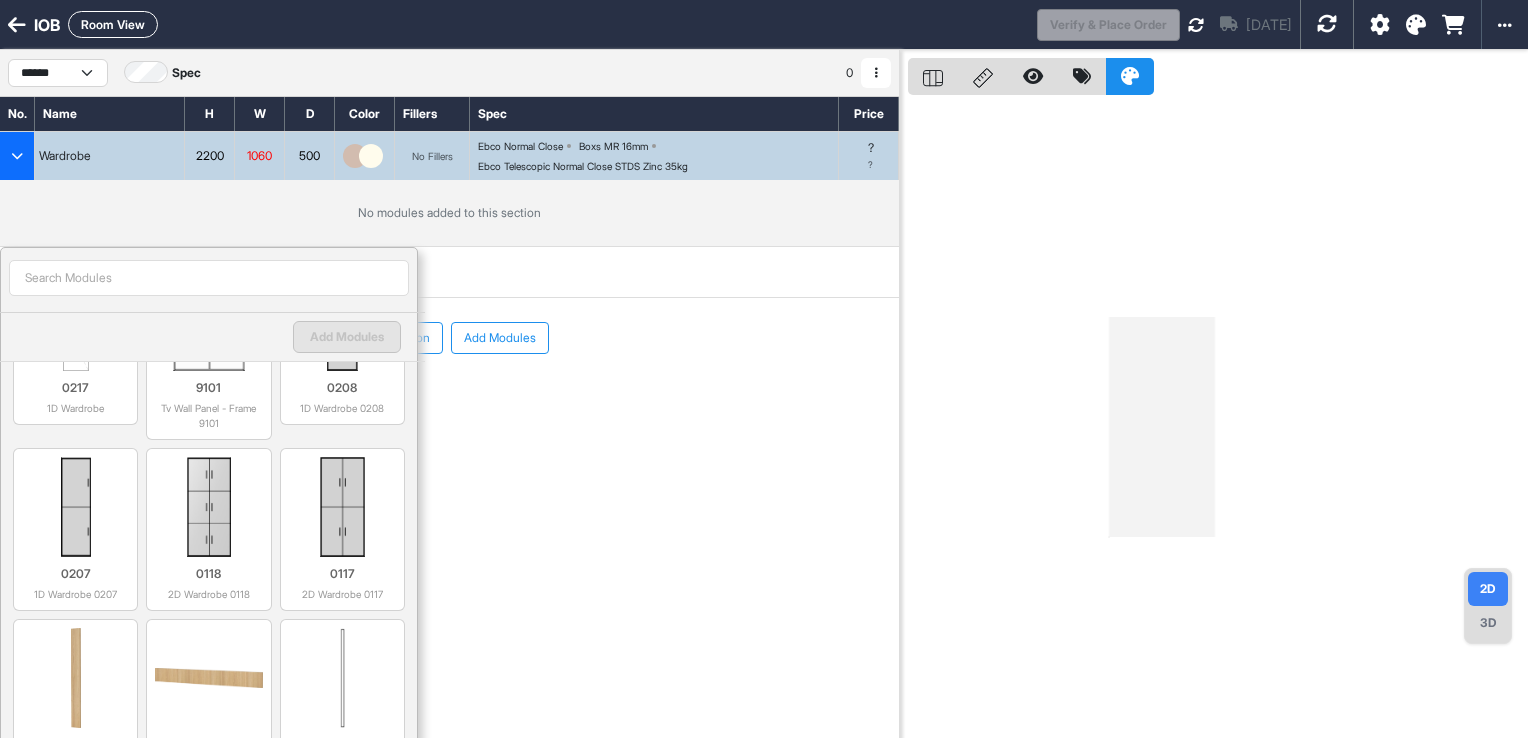 scroll, scrollTop: 1700, scrollLeft: 0, axis: vertical 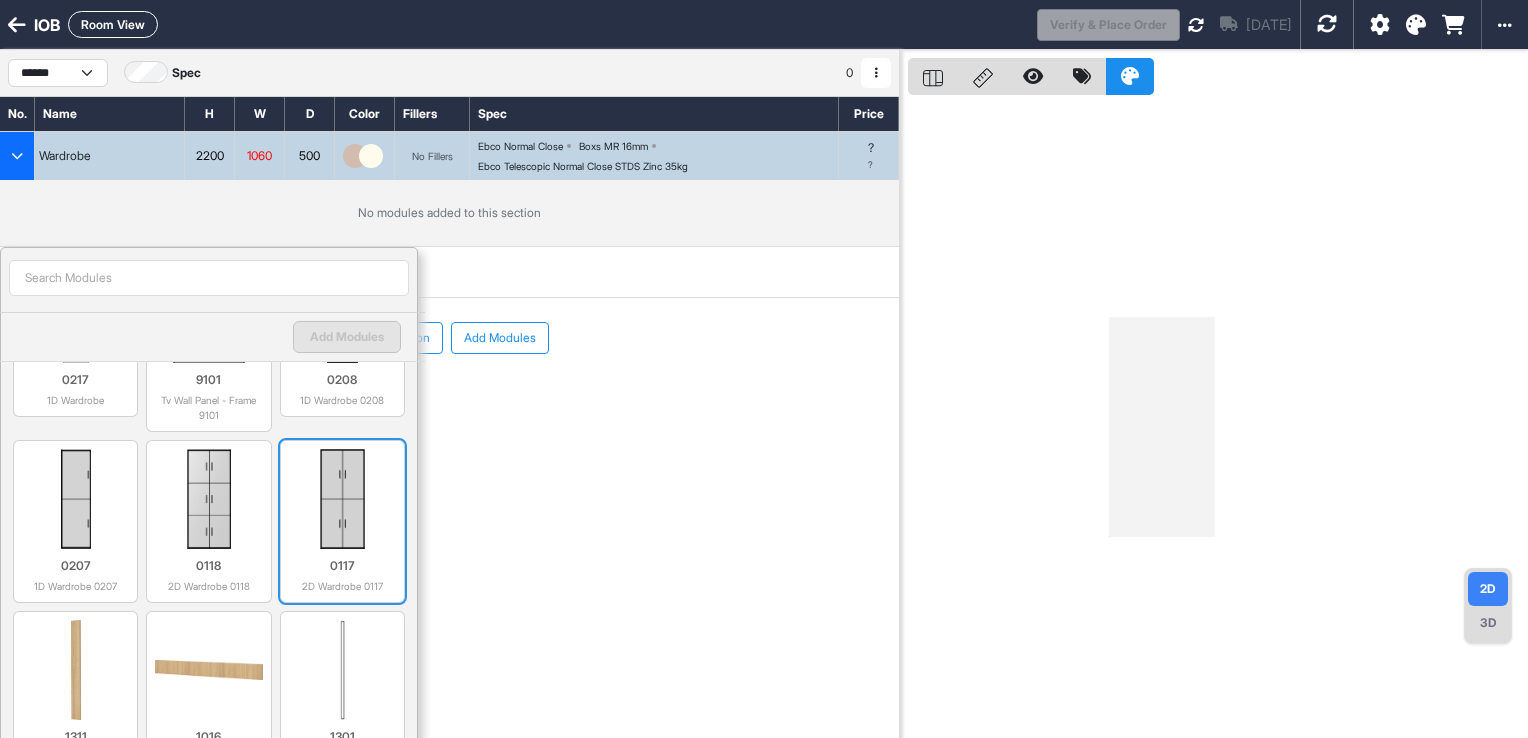 click at bounding box center (342, 499) 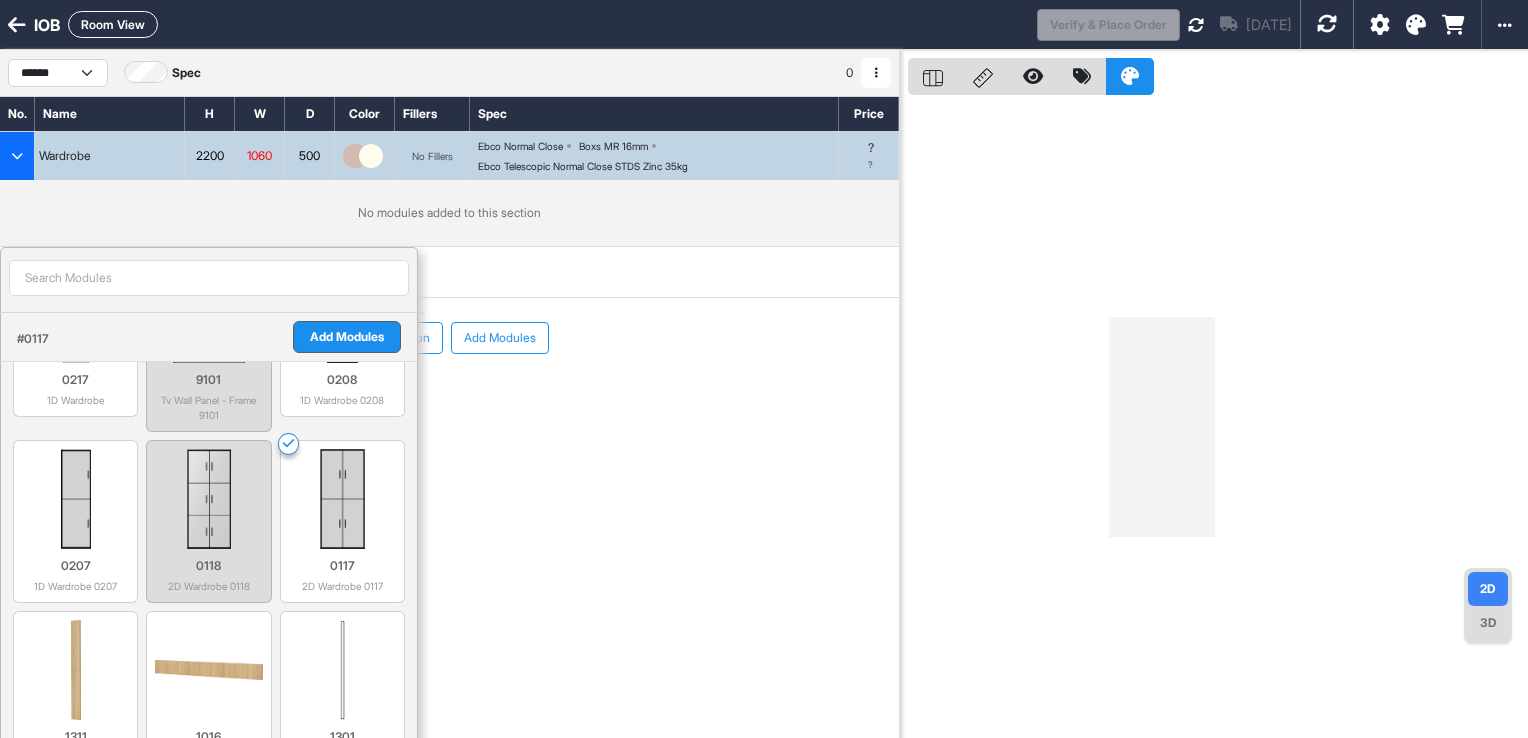 click on "Add Modules" at bounding box center (347, 337) 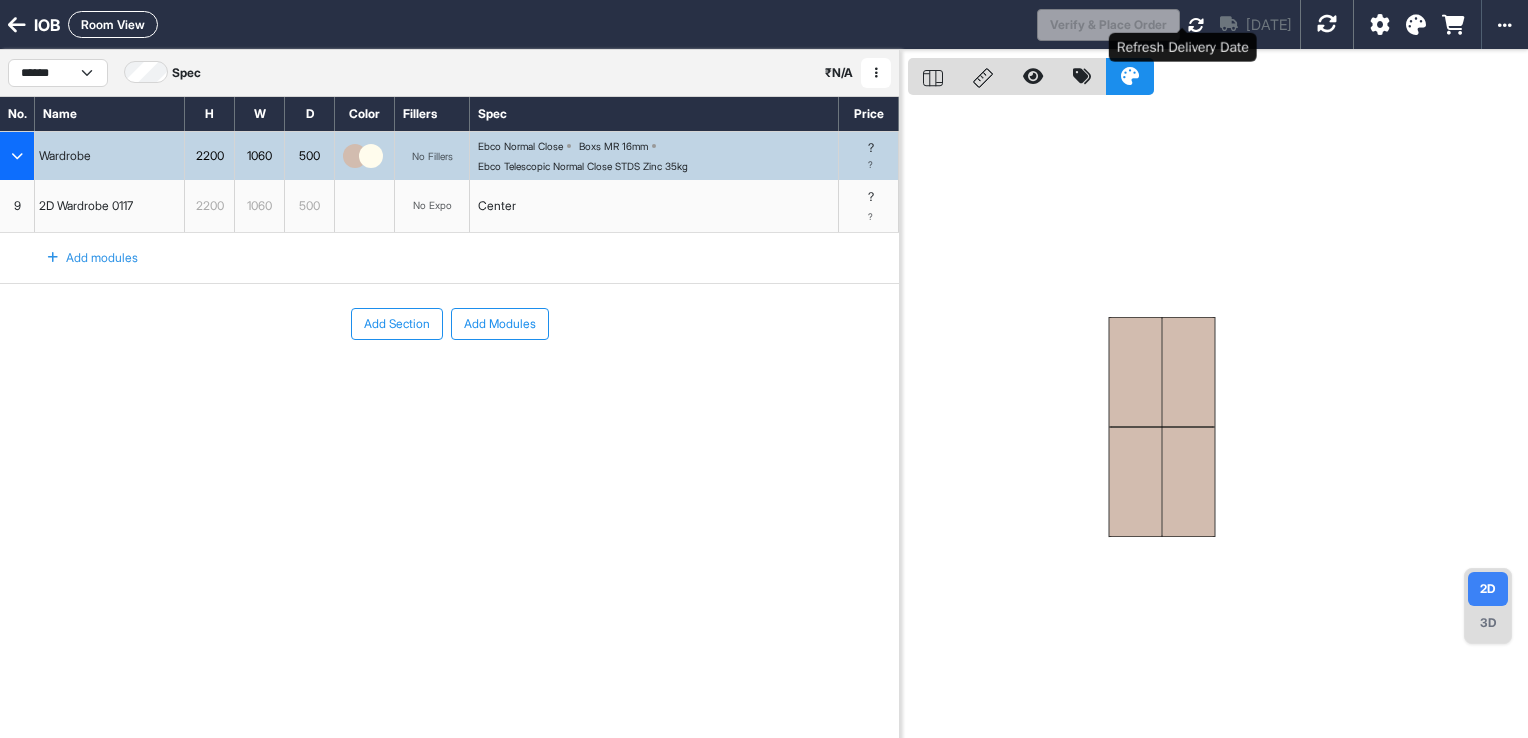 click at bounding box center (1196, 25) 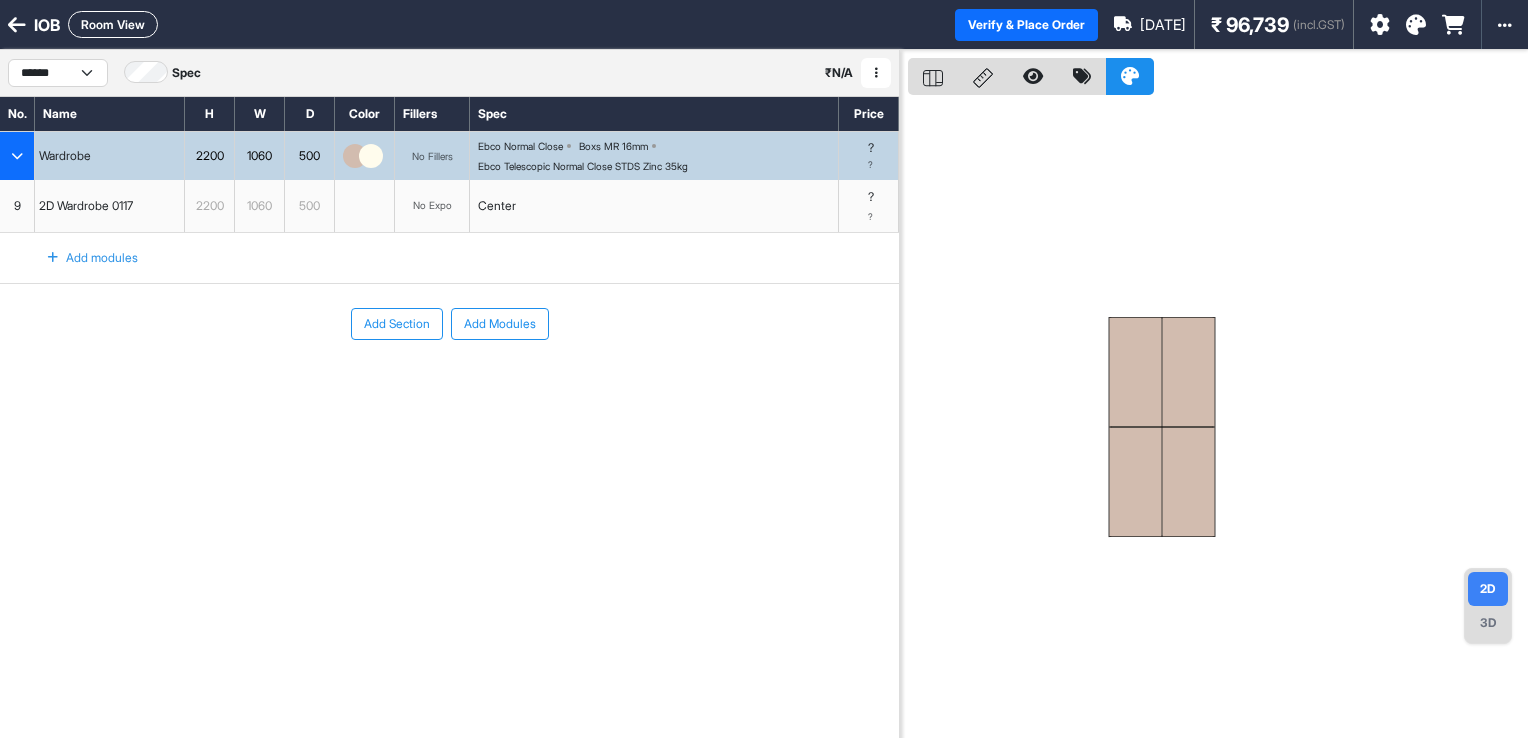 click at bounding box center (1135, 372) 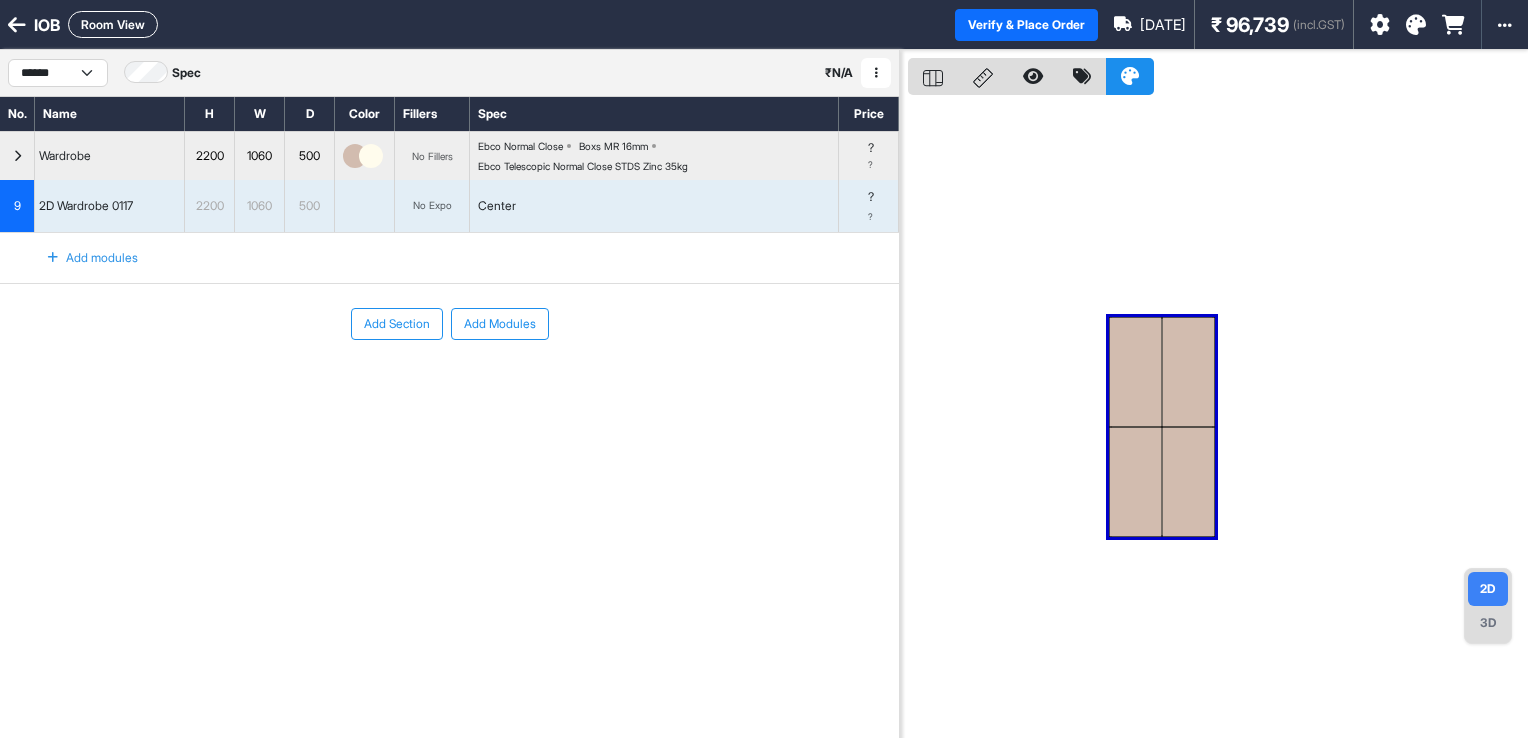click at bounding box center [1218, 419] 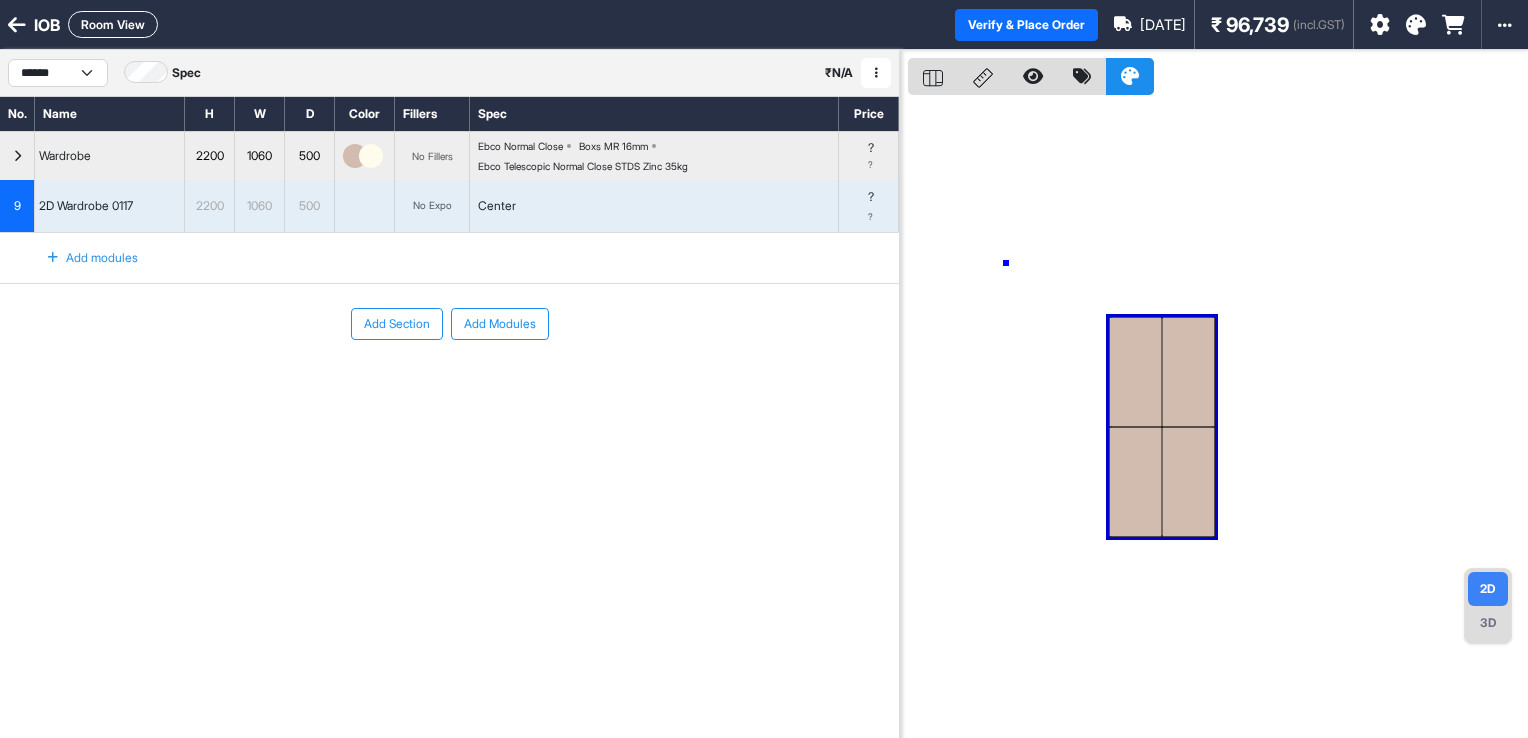 click at bounding box center (1218, 419) 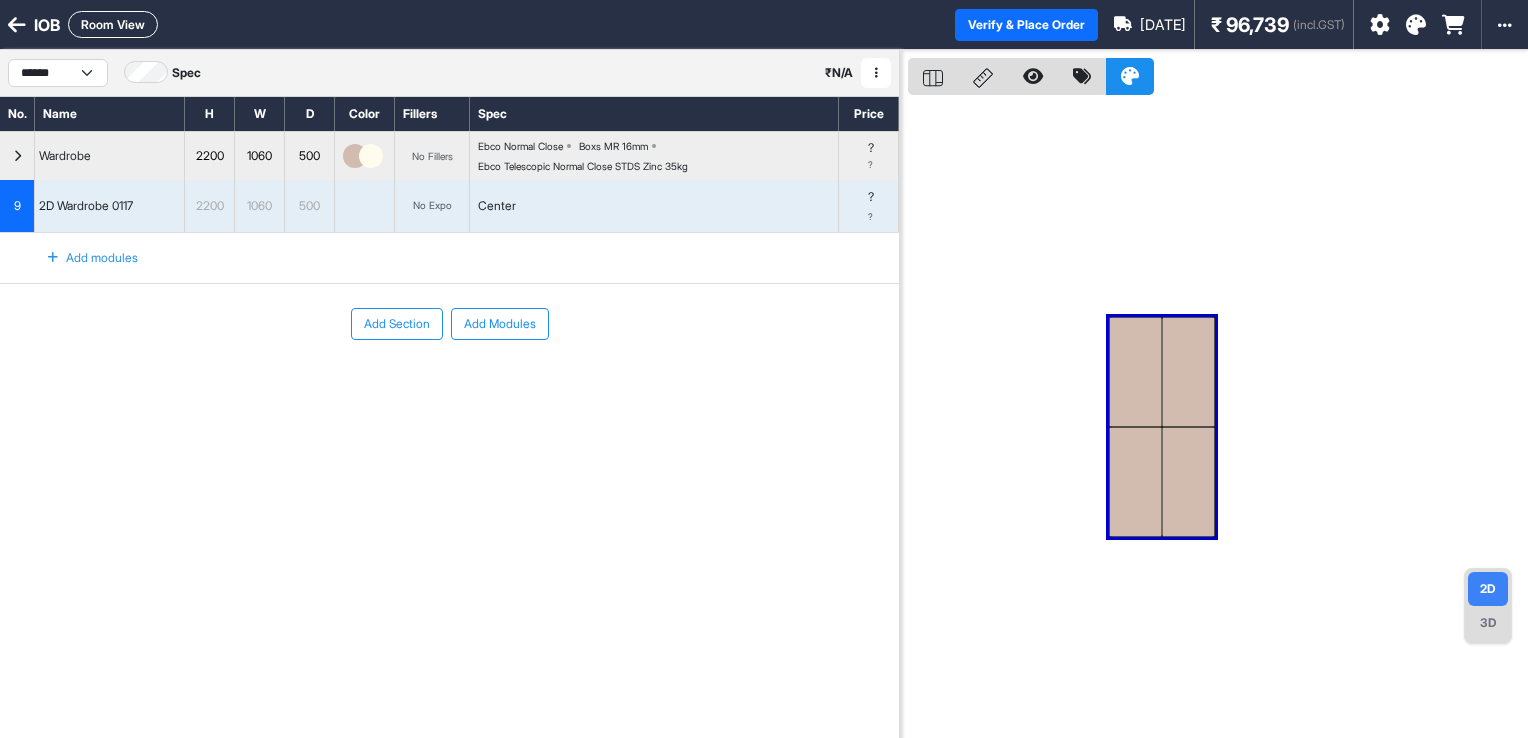 click on "? ?" at bounding box center (869, 206) 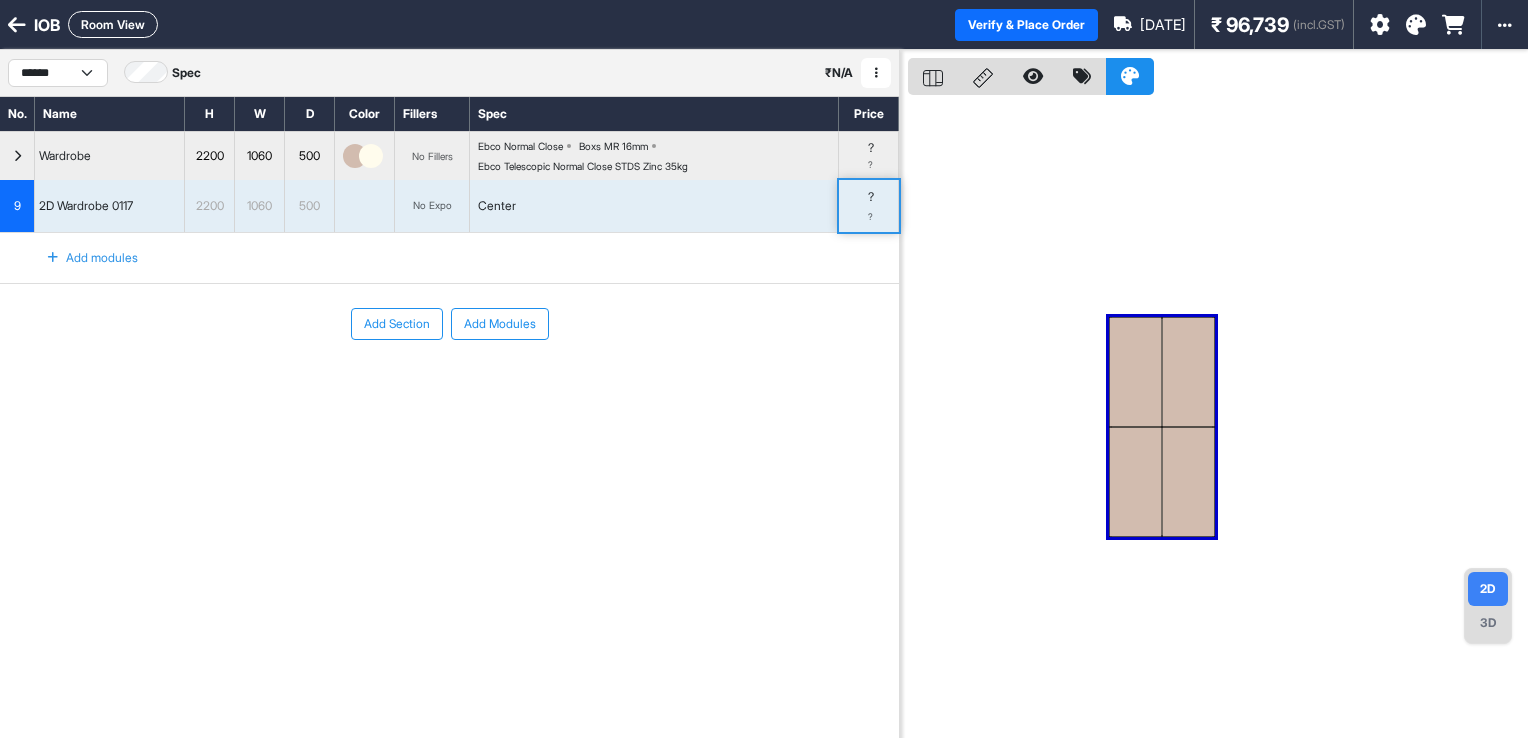 click on "Center" at bounding box center [654, 206] 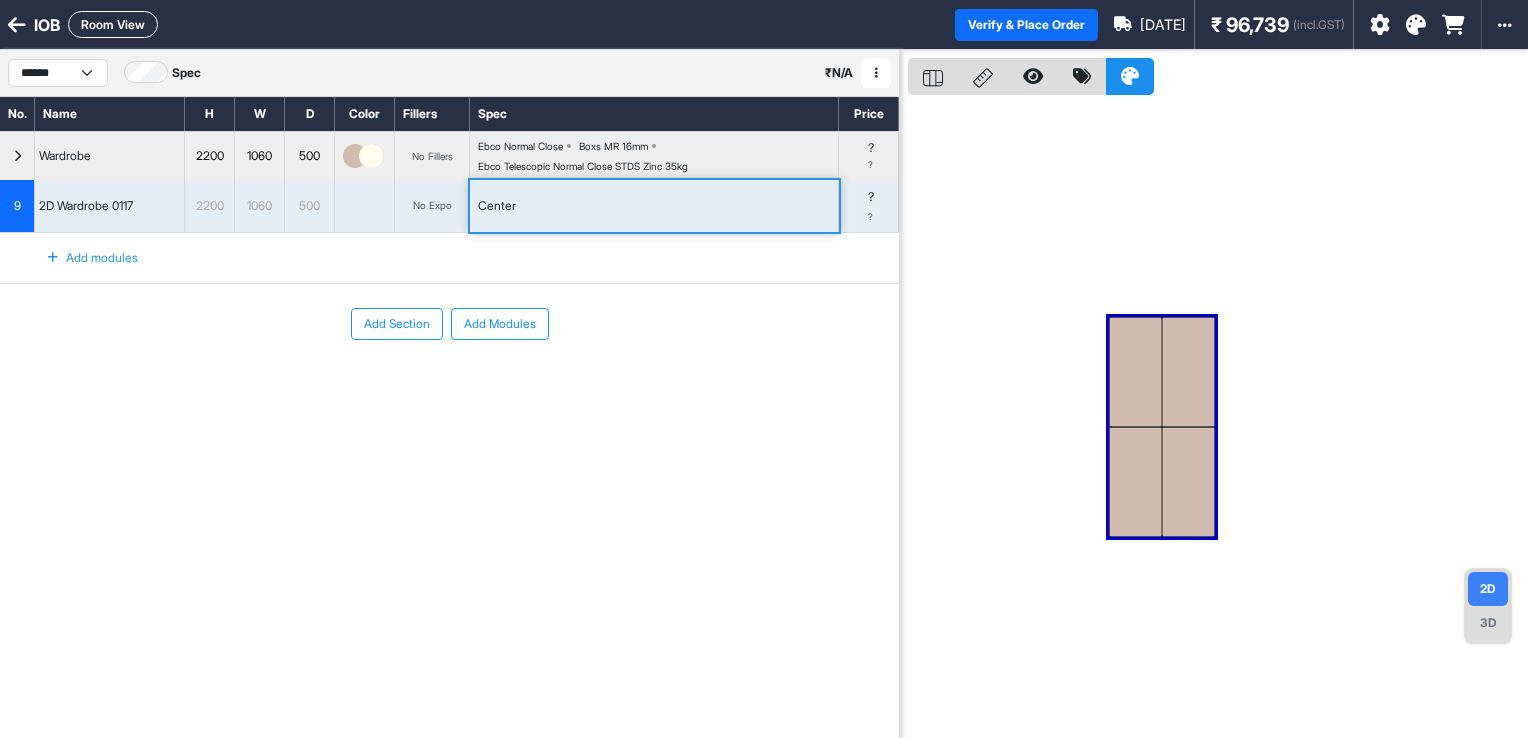 click on "Add modules" at bounding box center [449, 258] 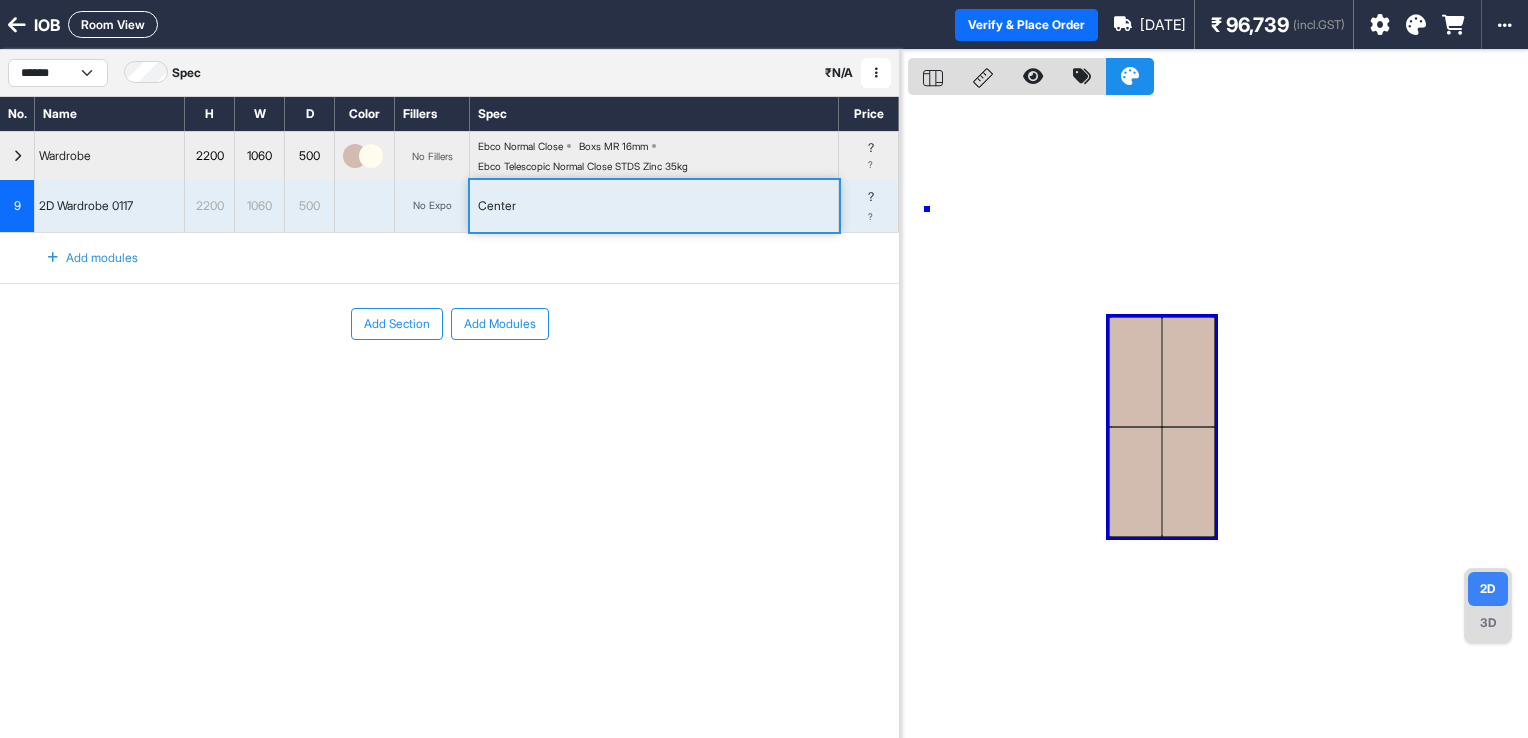 click at bounding box center [1218, 419] 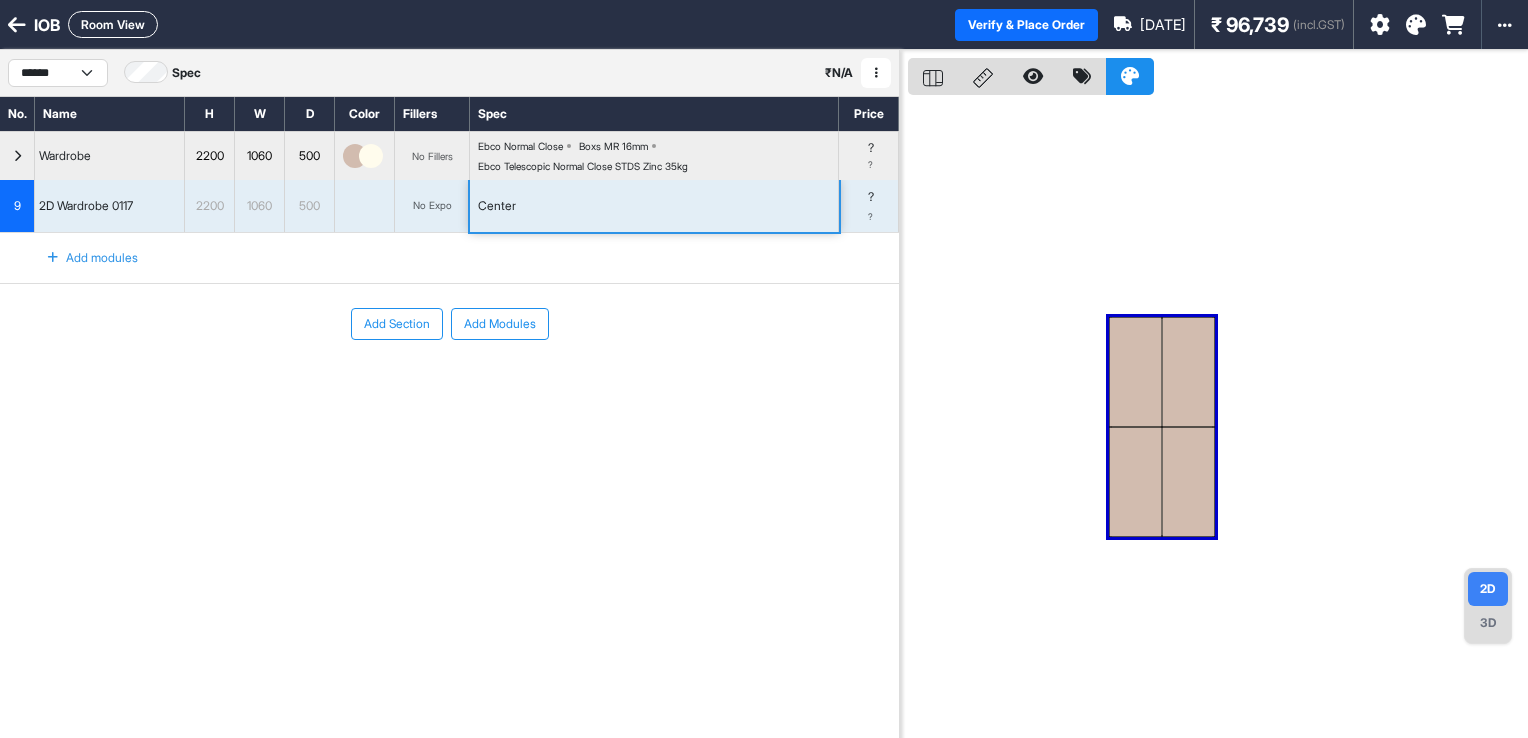 click on "Ebco Normal Close Boxs MR 16mm Ebco Telescopic Normal Close STDS Zinc 35kg" at bounding box center (658, 156) 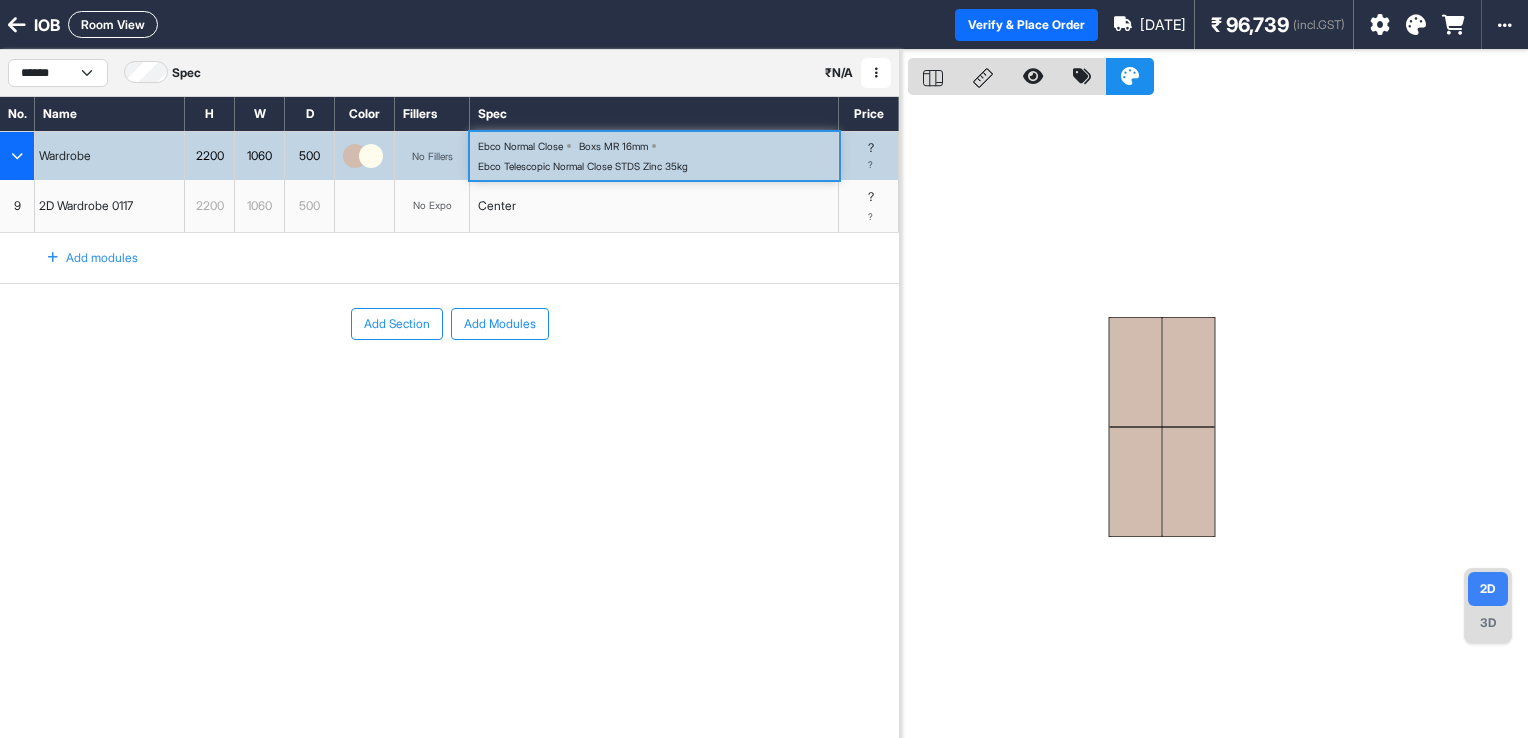 click at bounding box center (17, 156) 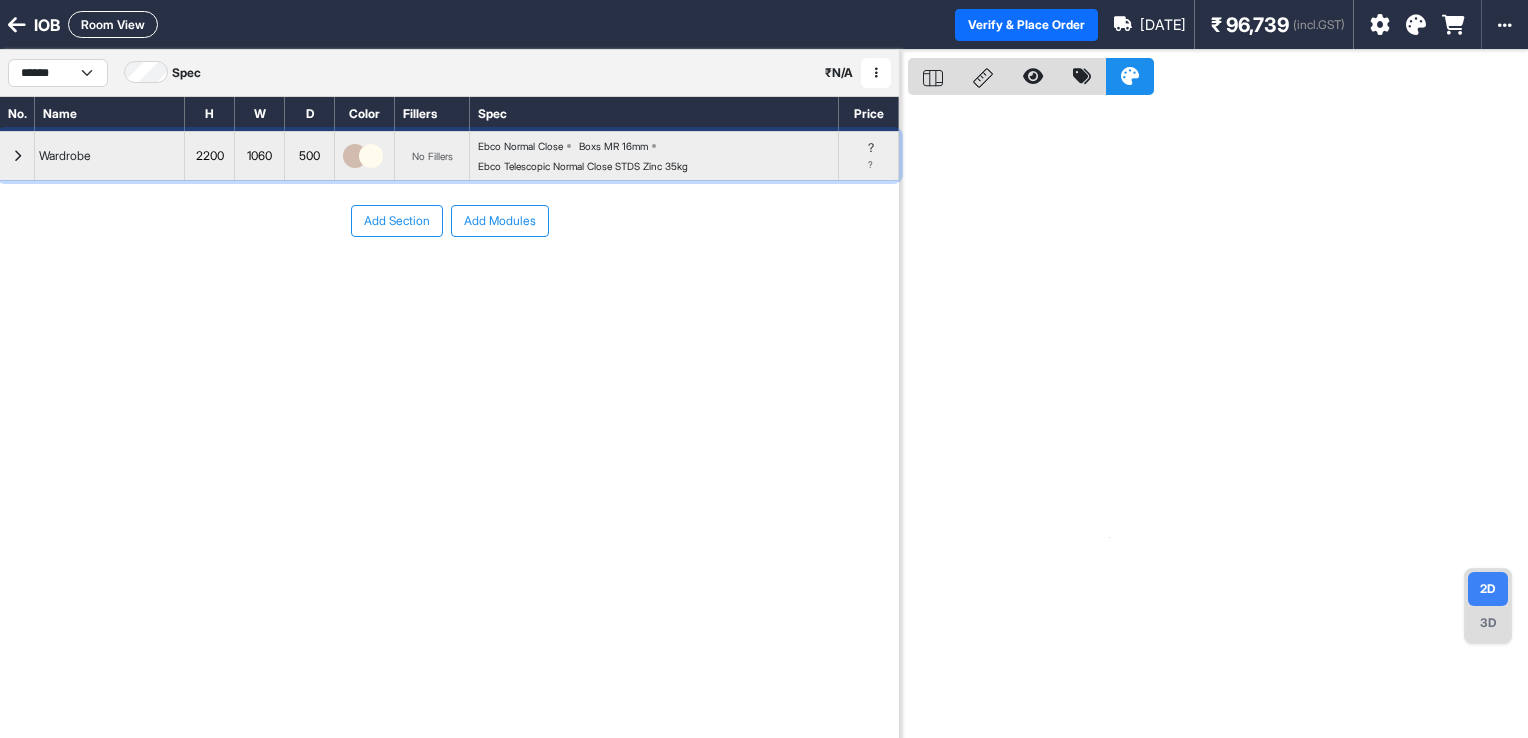 click at bounding box center (17, 156) 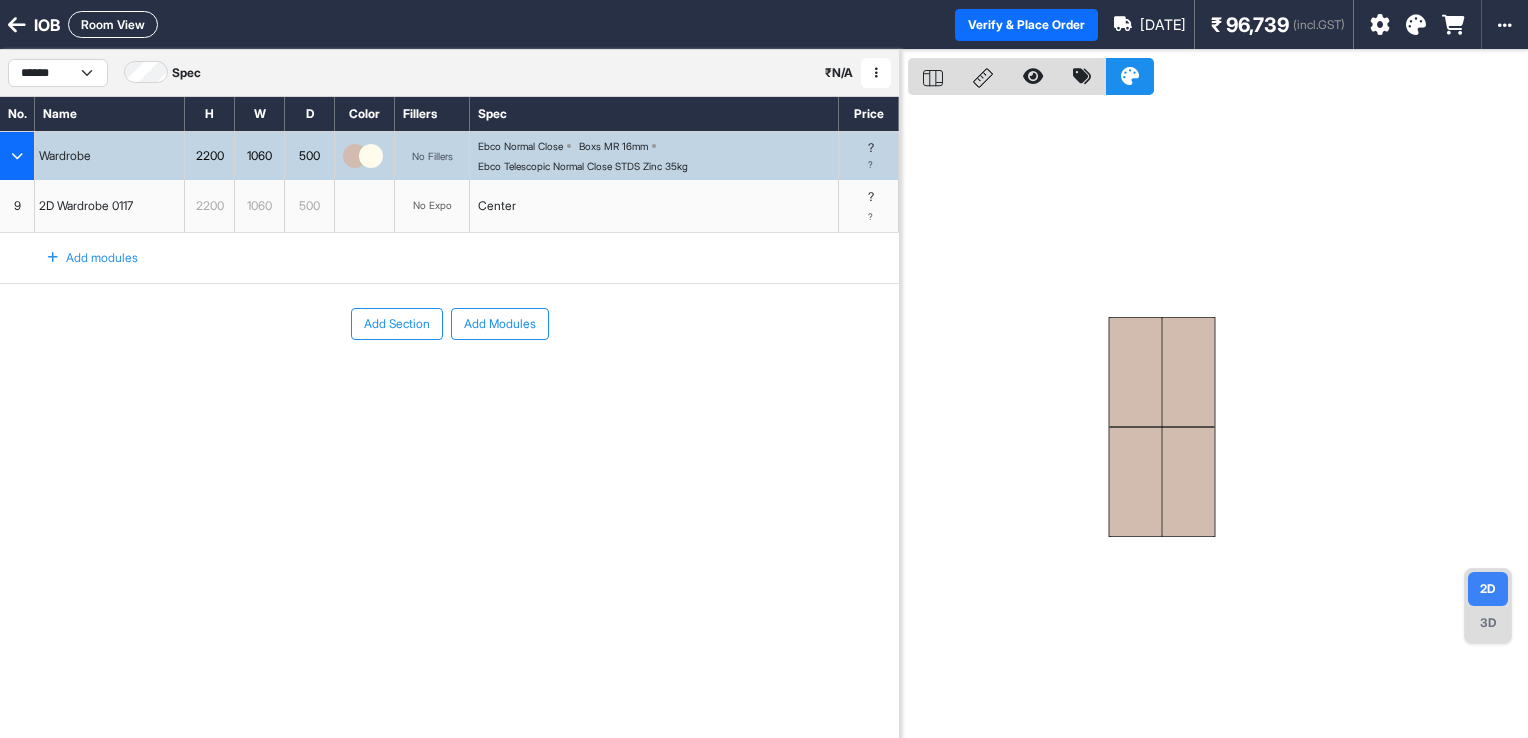click at bounding box center [53, 258] 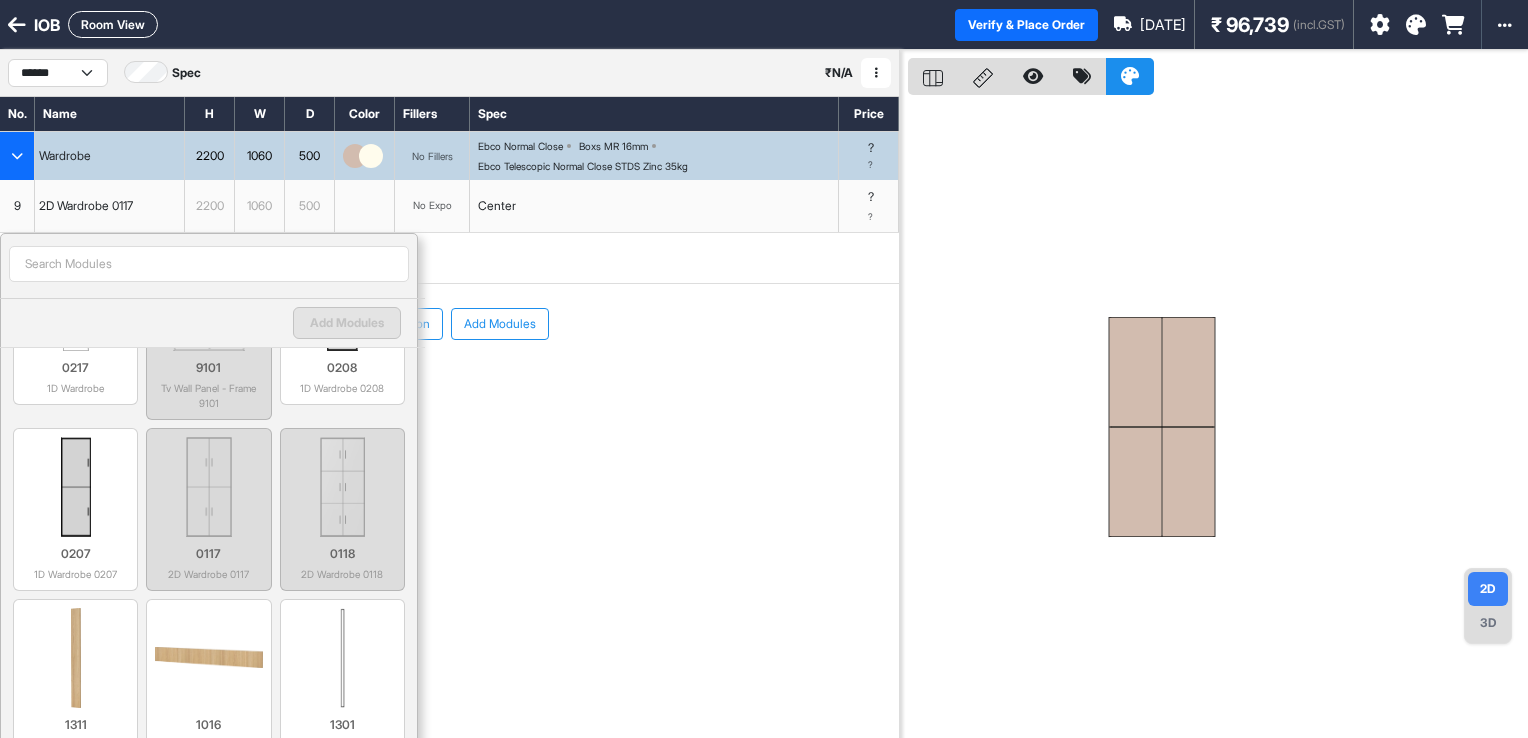 scroll, scrollTop: 1700, scrollLeft: 0, axis: vertical 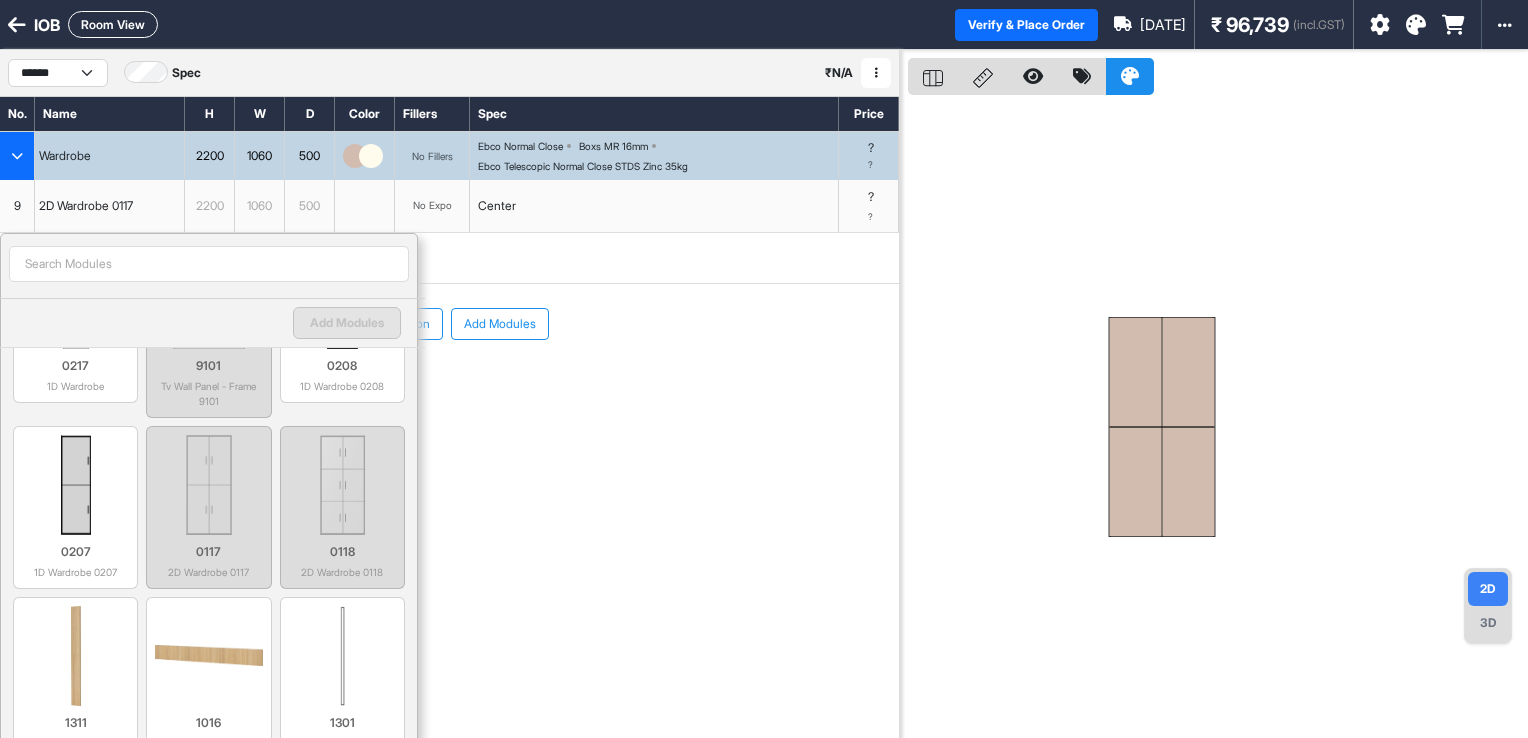 click on "Add modules Add Modules 0101 2D Wardrobe 0201 1D Wardrobe 0301 2 Door Sliding Wardrobe 1101 1D Wardrobe Frame & Shutter 1202 Open Box 0102 2D Wardrobe 1102 2D Wardrobe Frame & Shutter 0202 1D Wardrobe 0302 3 Door Sliding Wardrobe 0103 2D Wardrobe 0203 1D Wardrobe 0104 2D Wardrobe 0204 1D Wardrobe 0105 2D Wardrobe 0205 1D Wardrobe 0106 2D Wardrobe 0206 1D Wardrobe 0107 2D Wardrobe 0108 2D Wardrobe 0109 2D Wardrobe 0110 2D Wardrobe 0111 2D Wardrobe 0112 2D Wardrobe 0113 2D Wardrobe 0114 2D Wardrobe 0115 2D Wardrobe 0116 2D Wardrobe 0217 1D Wardrobe 9101 Tv Wall Panel - Frame 9101 0208 1D Wardrobe 0208 0207 1D Wardrobe 0207 0117 2D Wardrobe 0117 0118 2D Wardrobe 0118 1311 Color Panel 1016 Skirting 1301 Left End Panel (18mm) 1001 1 Door Unit 1401 27mm Vertical Ledge - Left Exposed 1407 36mm Vertical Ledge - Left Exposed 1302 Right End Panel (18mm) 1002 2 Door Unit 1017 U Skirting 1402 27mm Vertical Ledge - Right Exposed 1408 36mm Vertical Ledge - Right Exposed 1303 Top Panel (18mm) 1018 L Skirting Left 1003 1403" at bounding box center (449, 258) 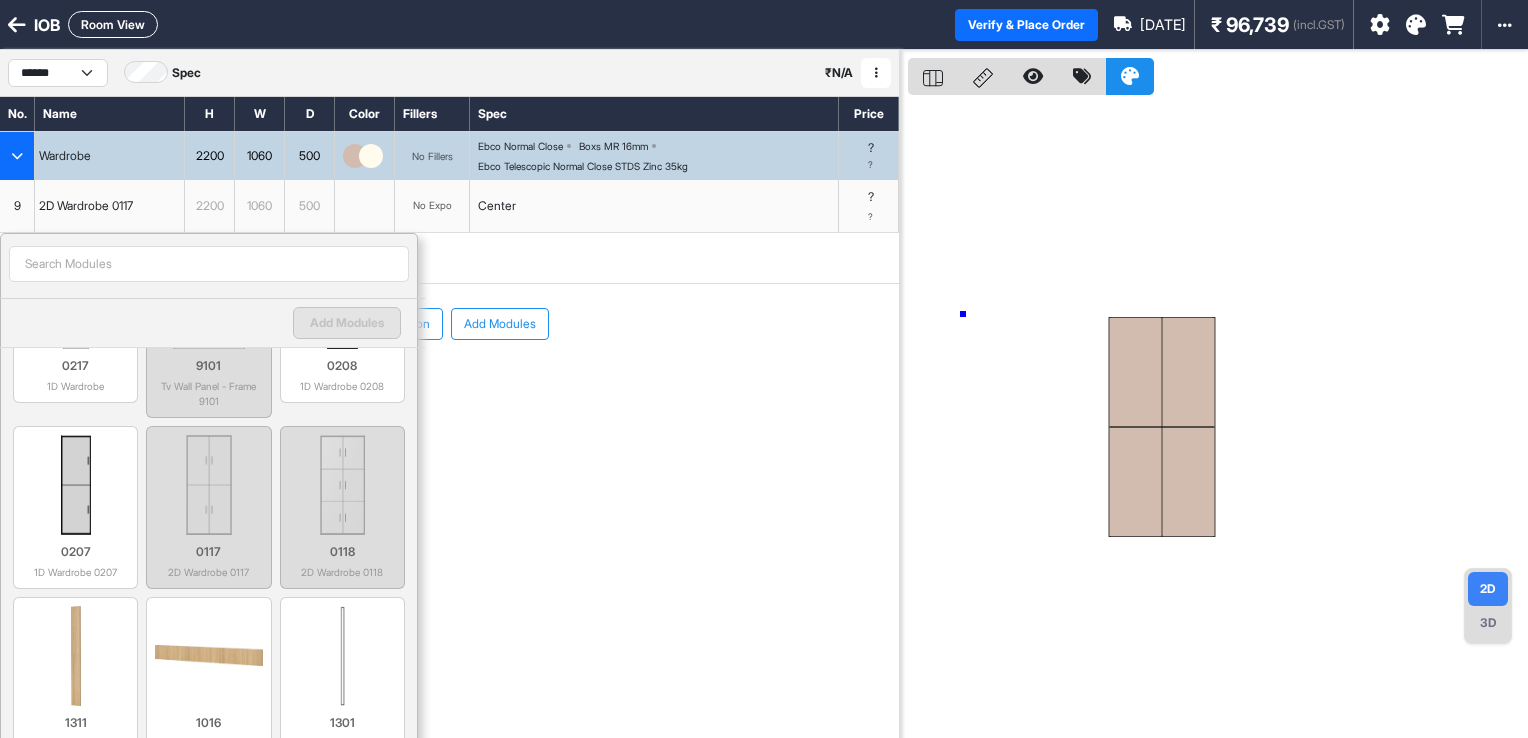 click at bounding box center (1218, 419) 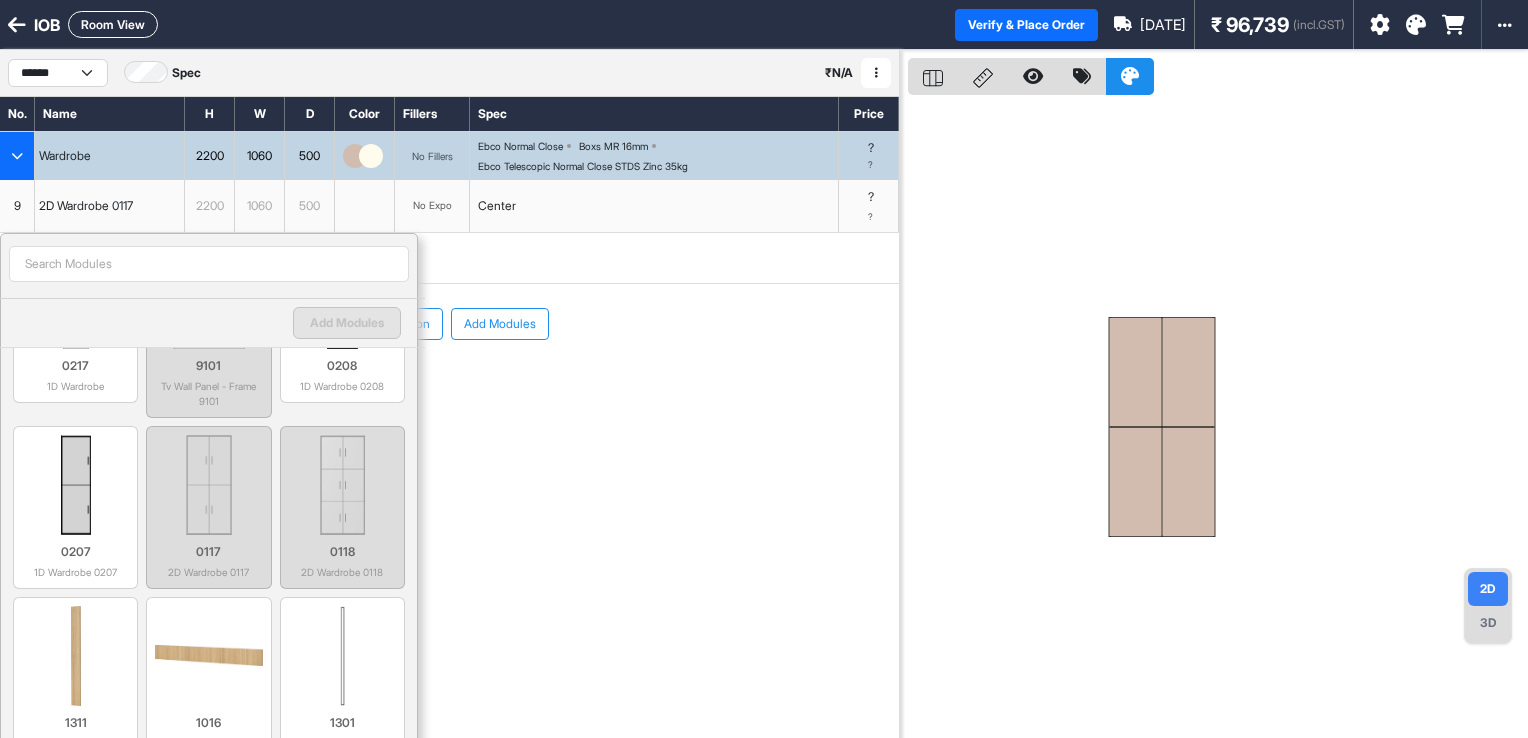 click at bounding box center (17, 156) 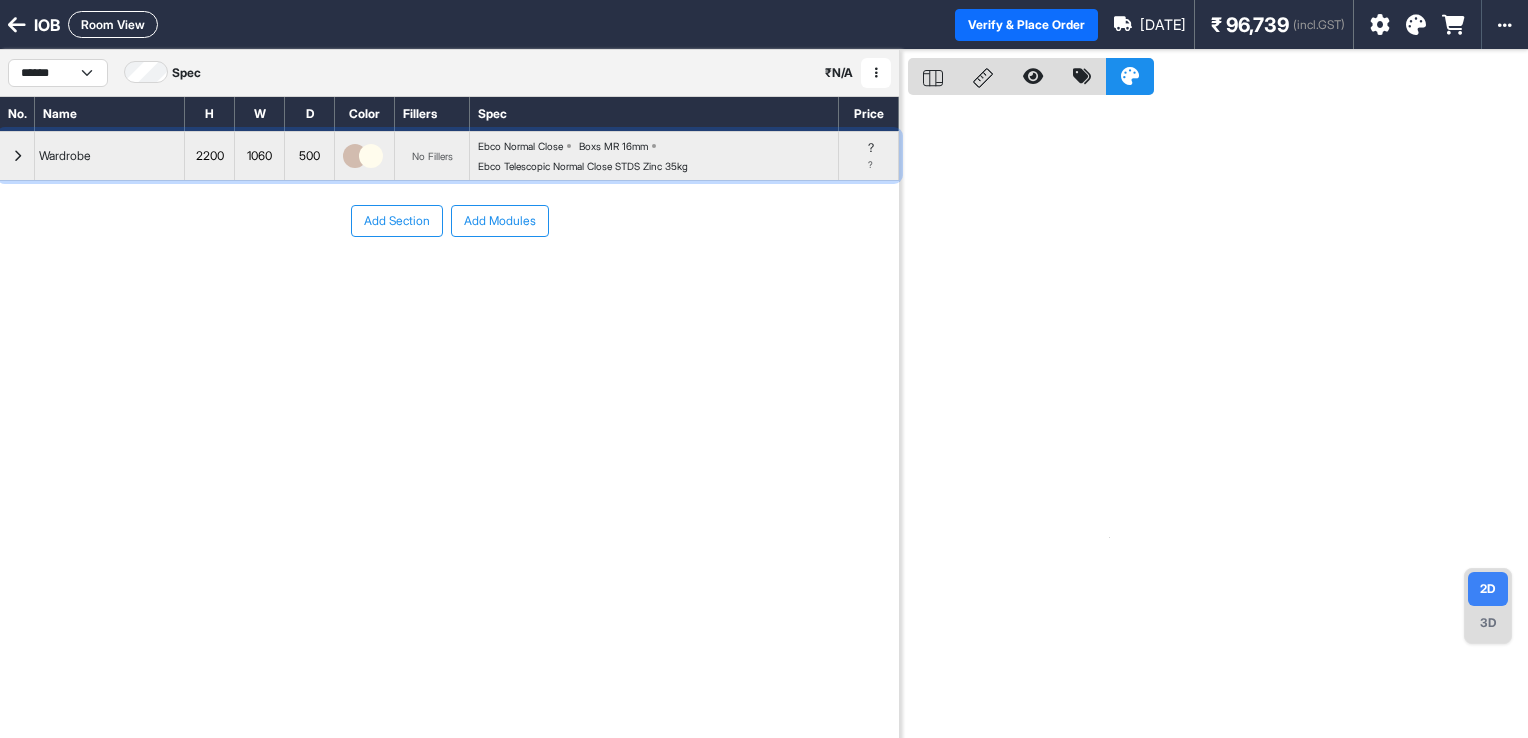 click at bounding box center [17, 156] 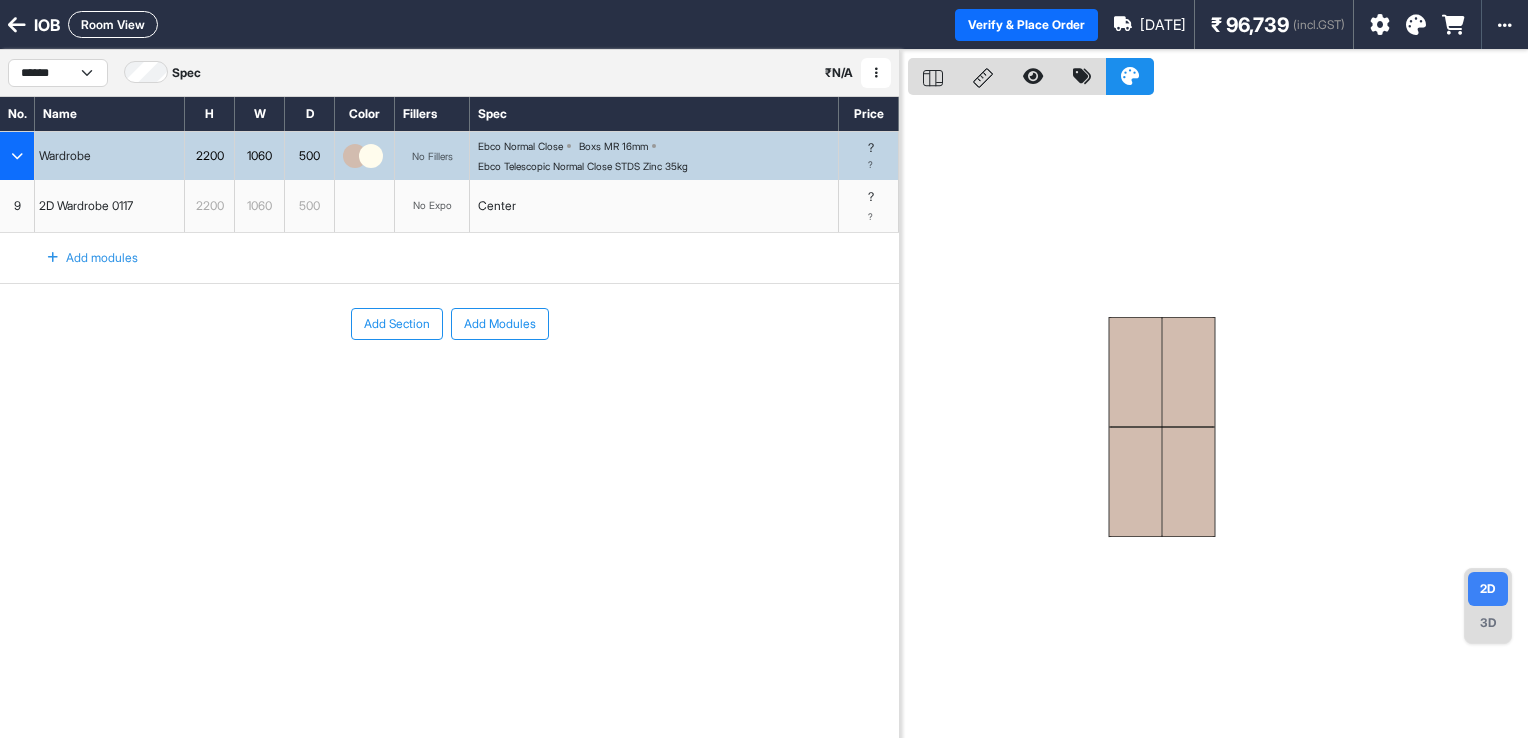 click on "Add Section" at bounding box center (397, 324) 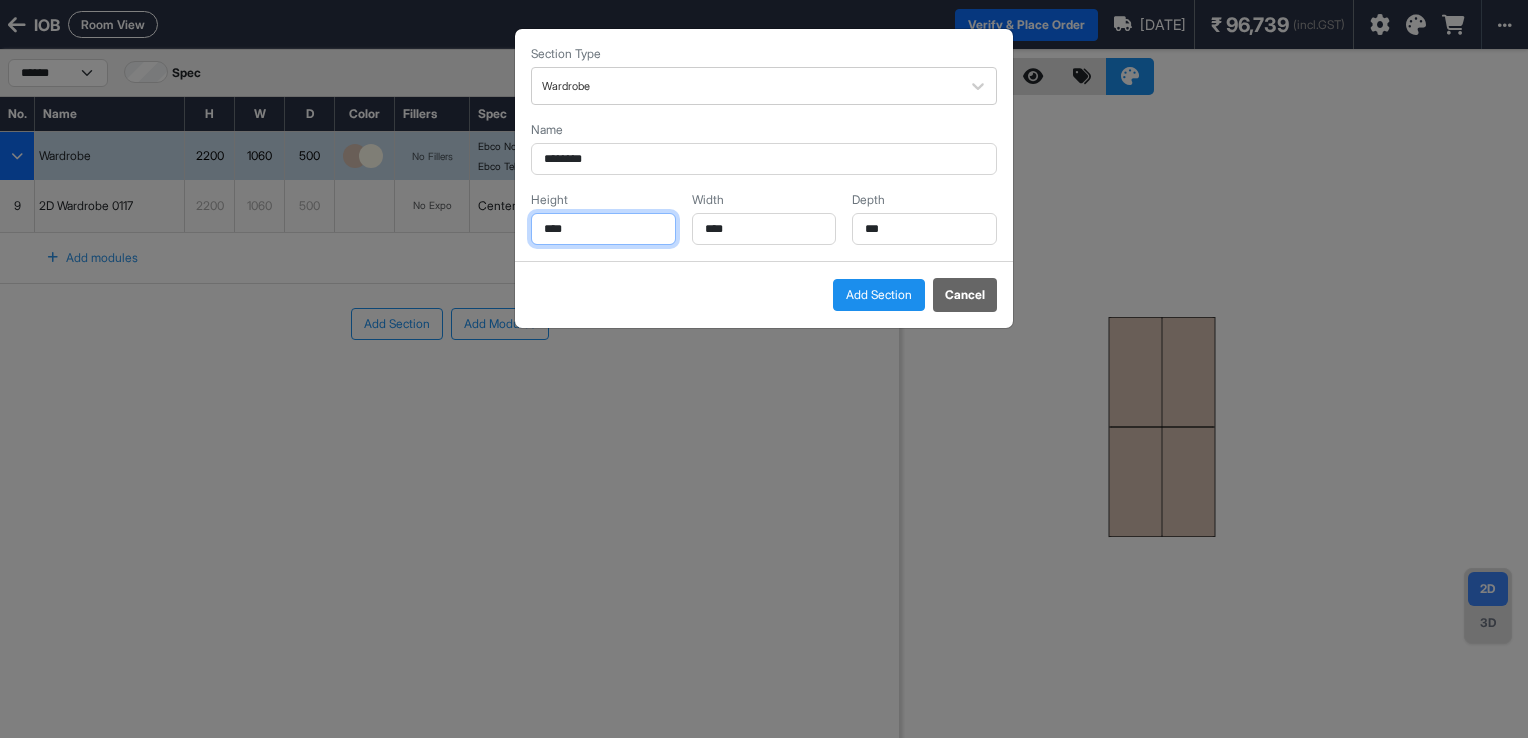 drag, startPoint x: 572, startPoint y: 226, endPoint x: 524, endPoint y: 232, distance: 48.373547 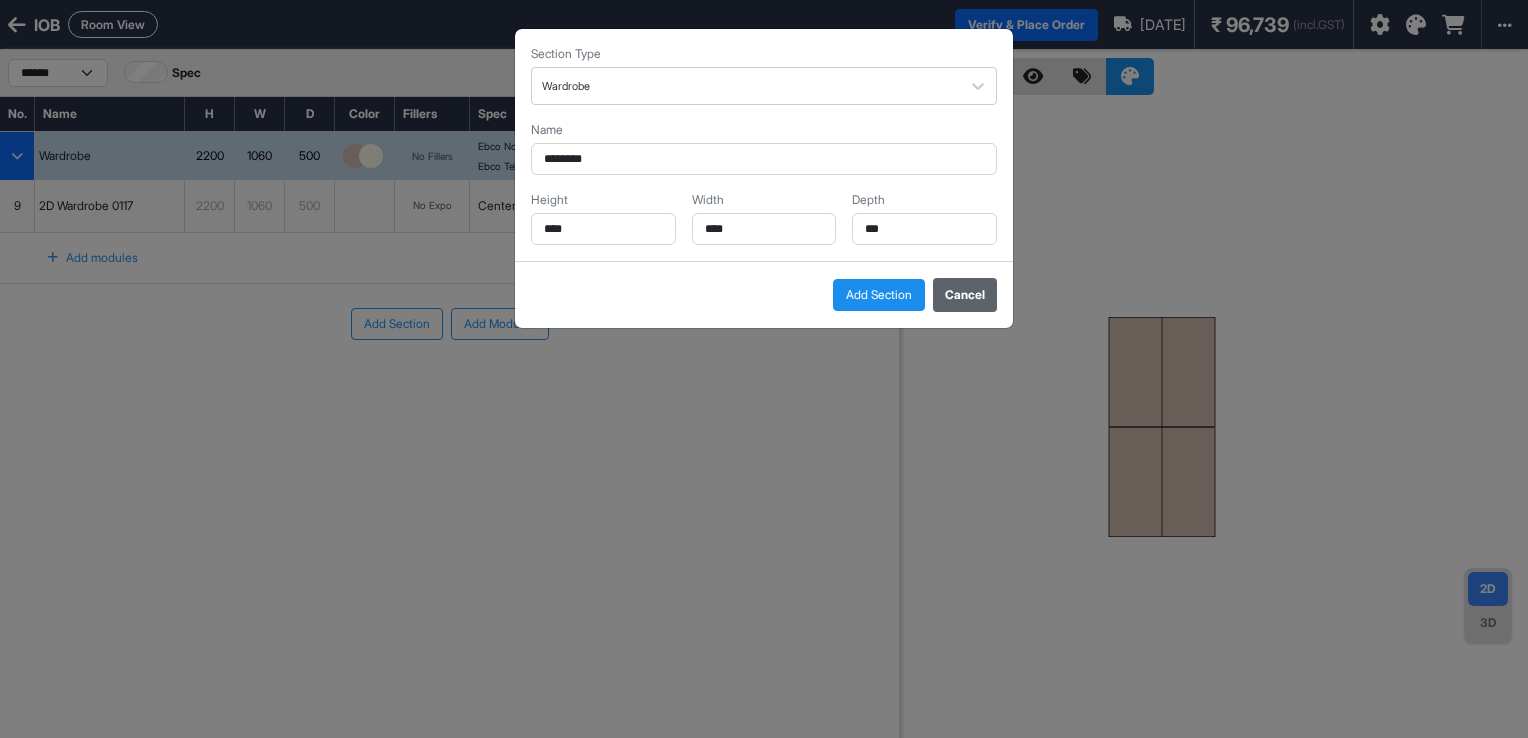 click on "Cancel" at bounding box center (965, 295) 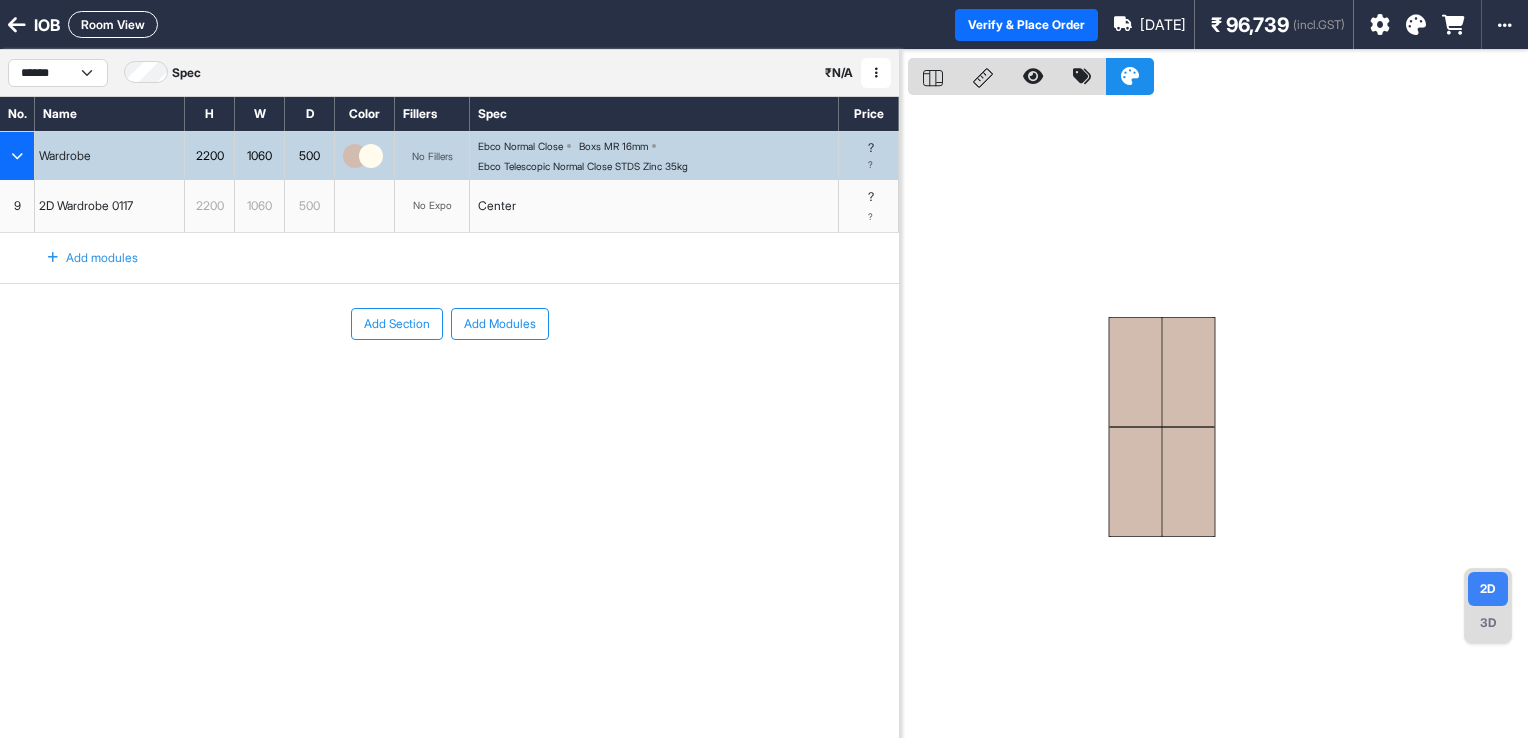 click on "Add Section" at bounding box center [397, 324] 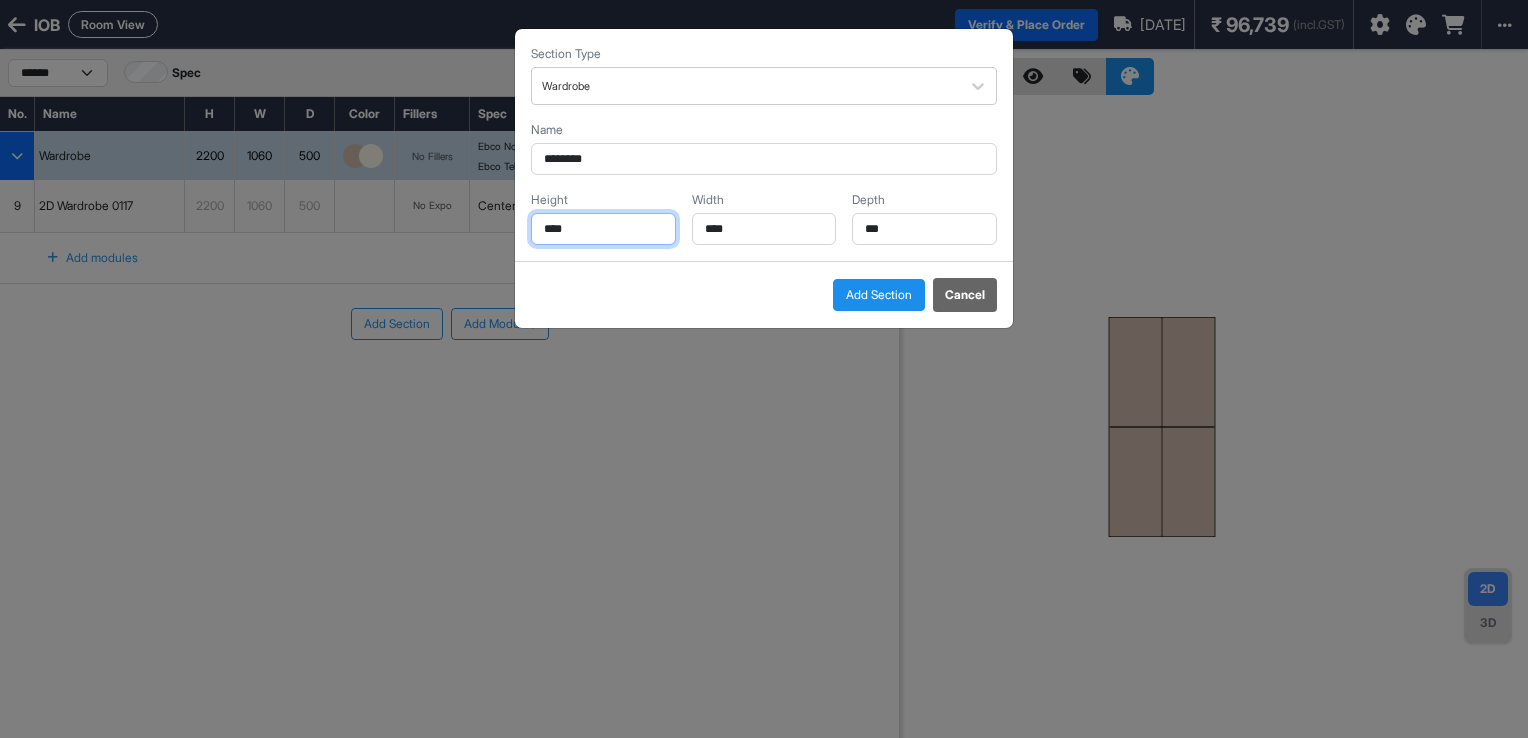drag, startPoint x: 587, startPoint y: 234, endPoint x: 481, endPoint y: 238, distance: 106.07545 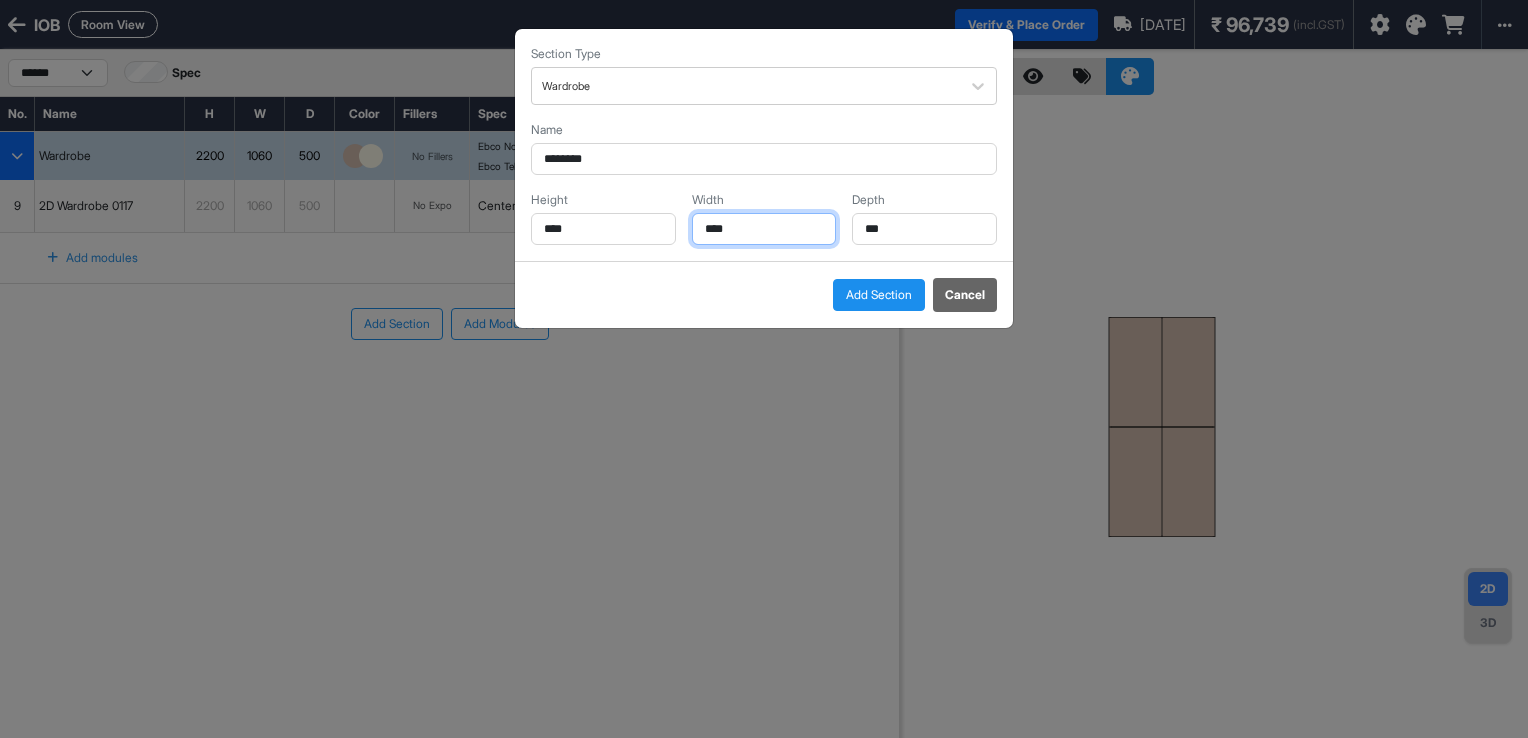 click on "****" at bounding box center [764, 229] 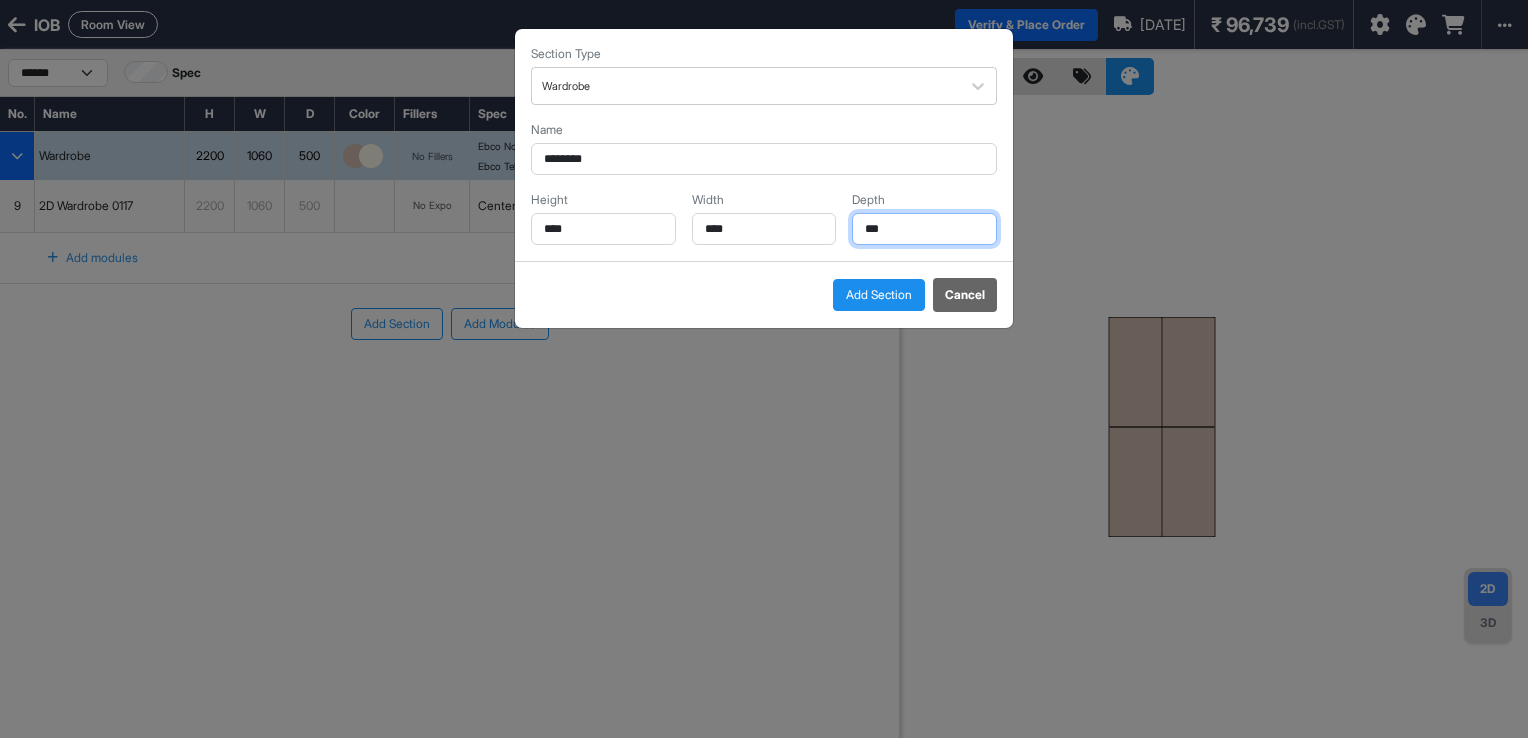 click on "***" at bounding box center (924, 229) 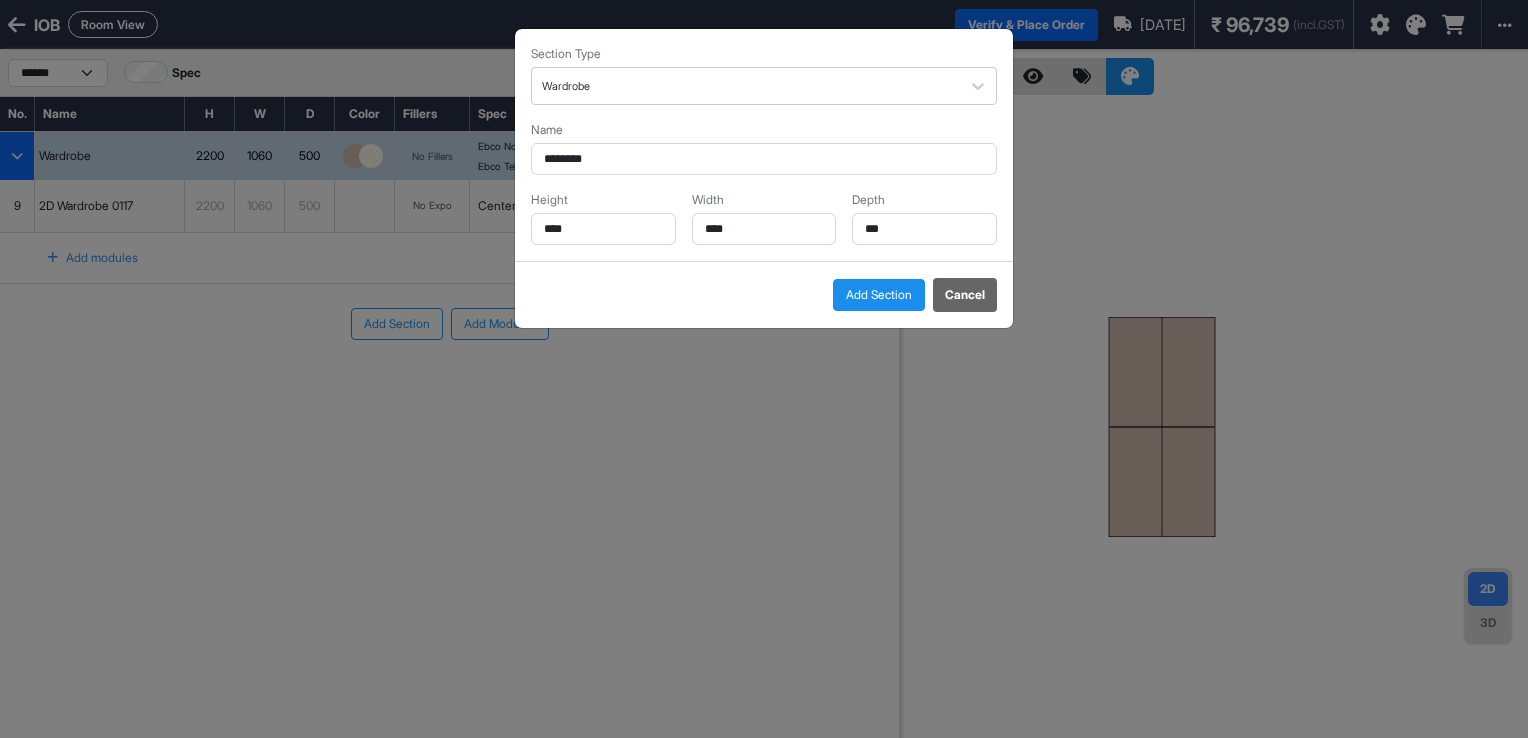 click on "Add Section" at bounding box center (879, 295) 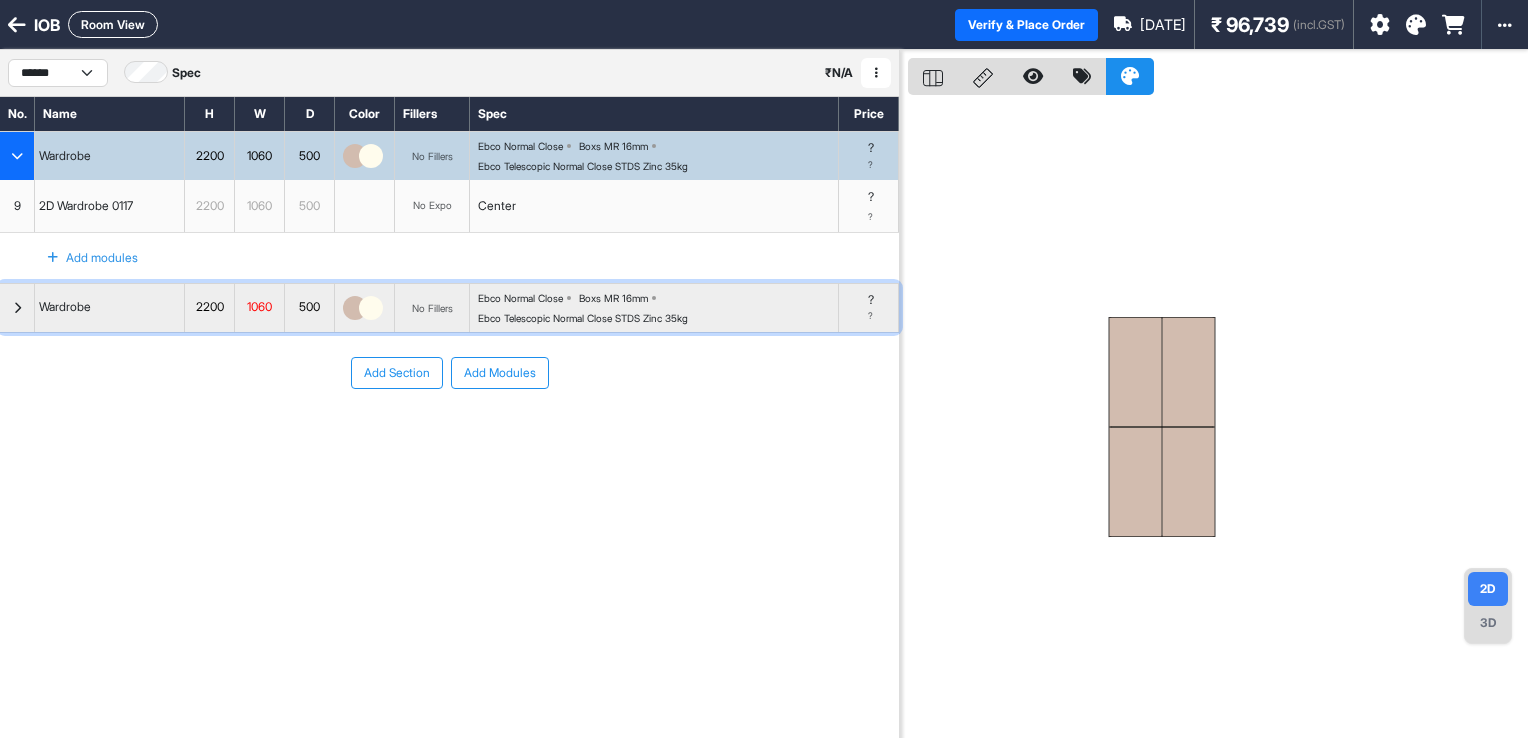 click at bounding box center [17, 308] 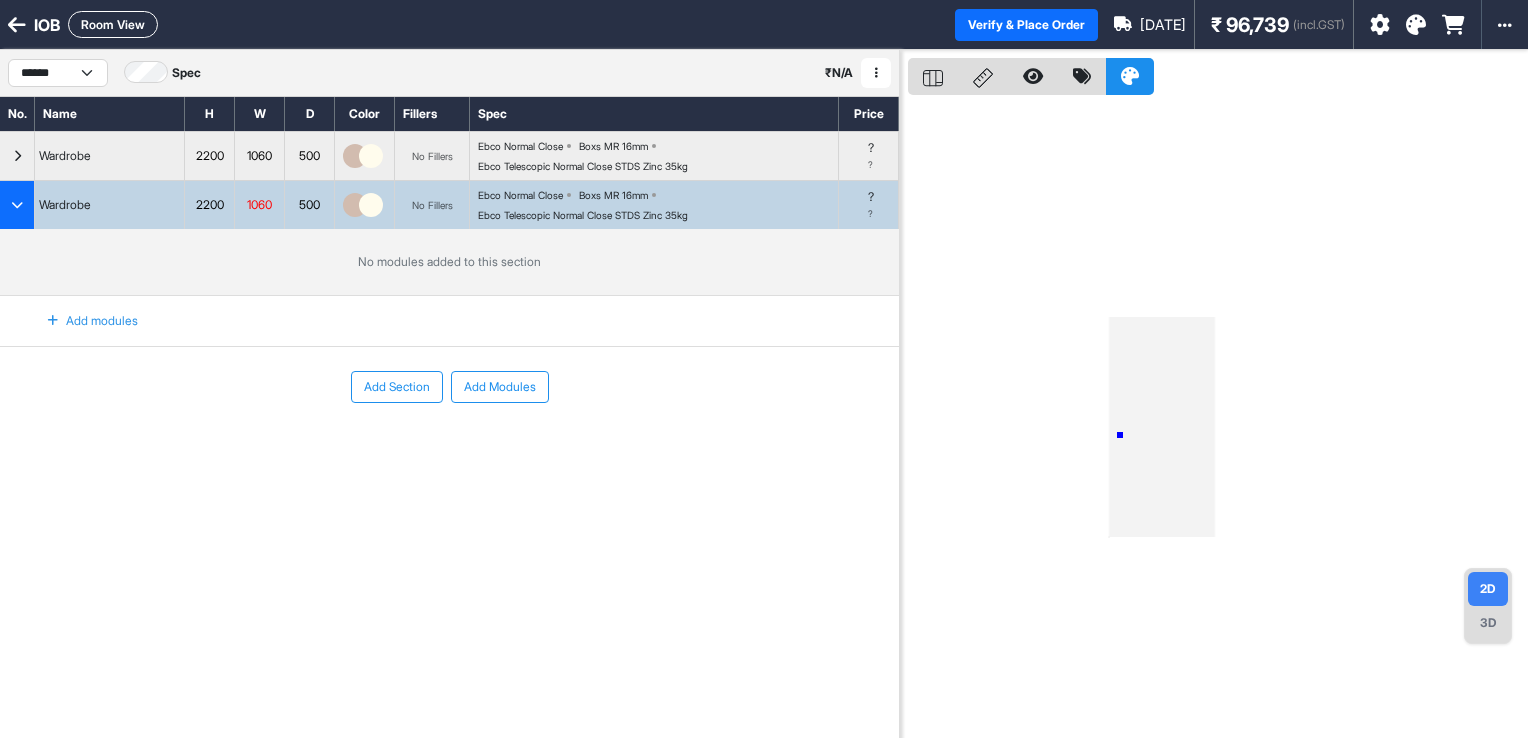 click at bounding box center (1218, 419) 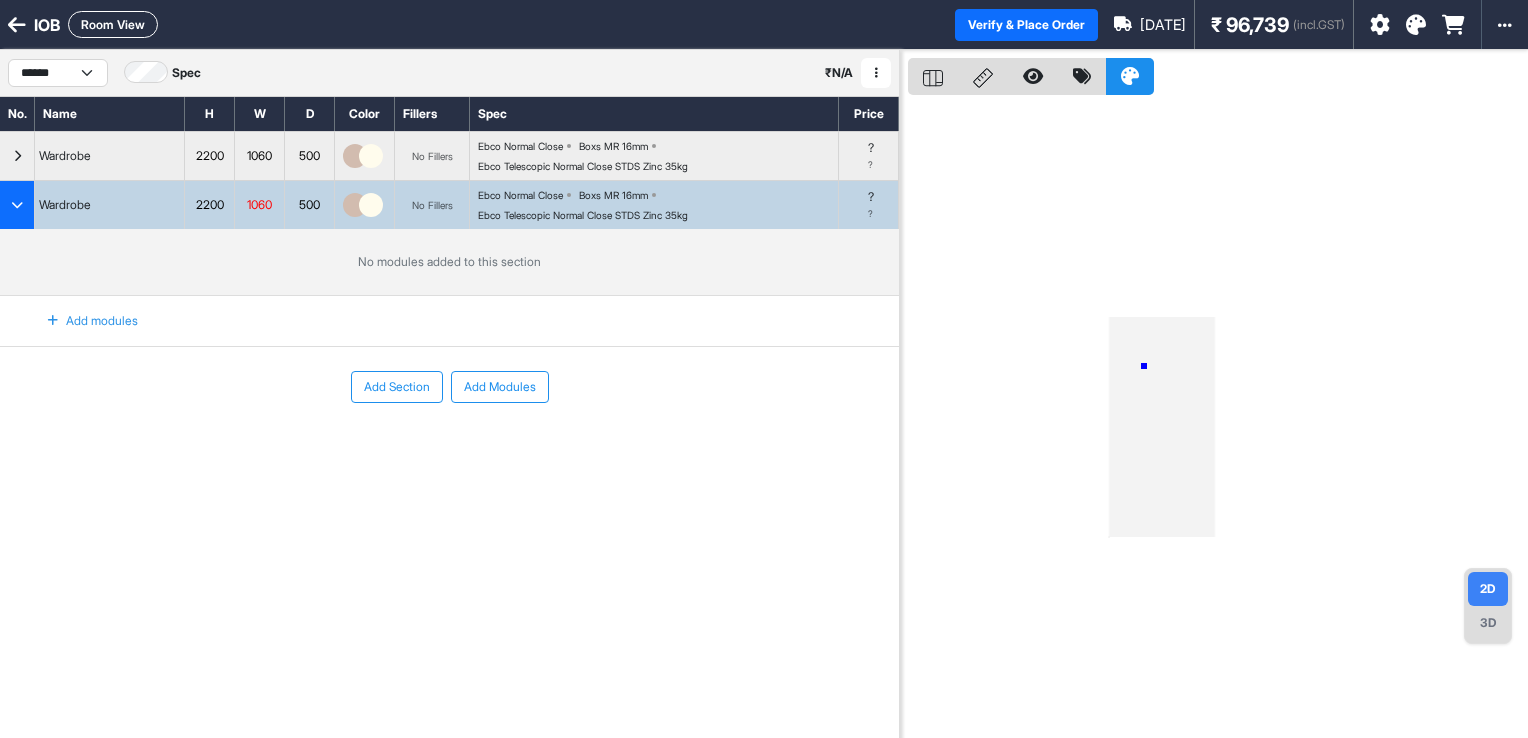 click at bounding box center [1218, 419] 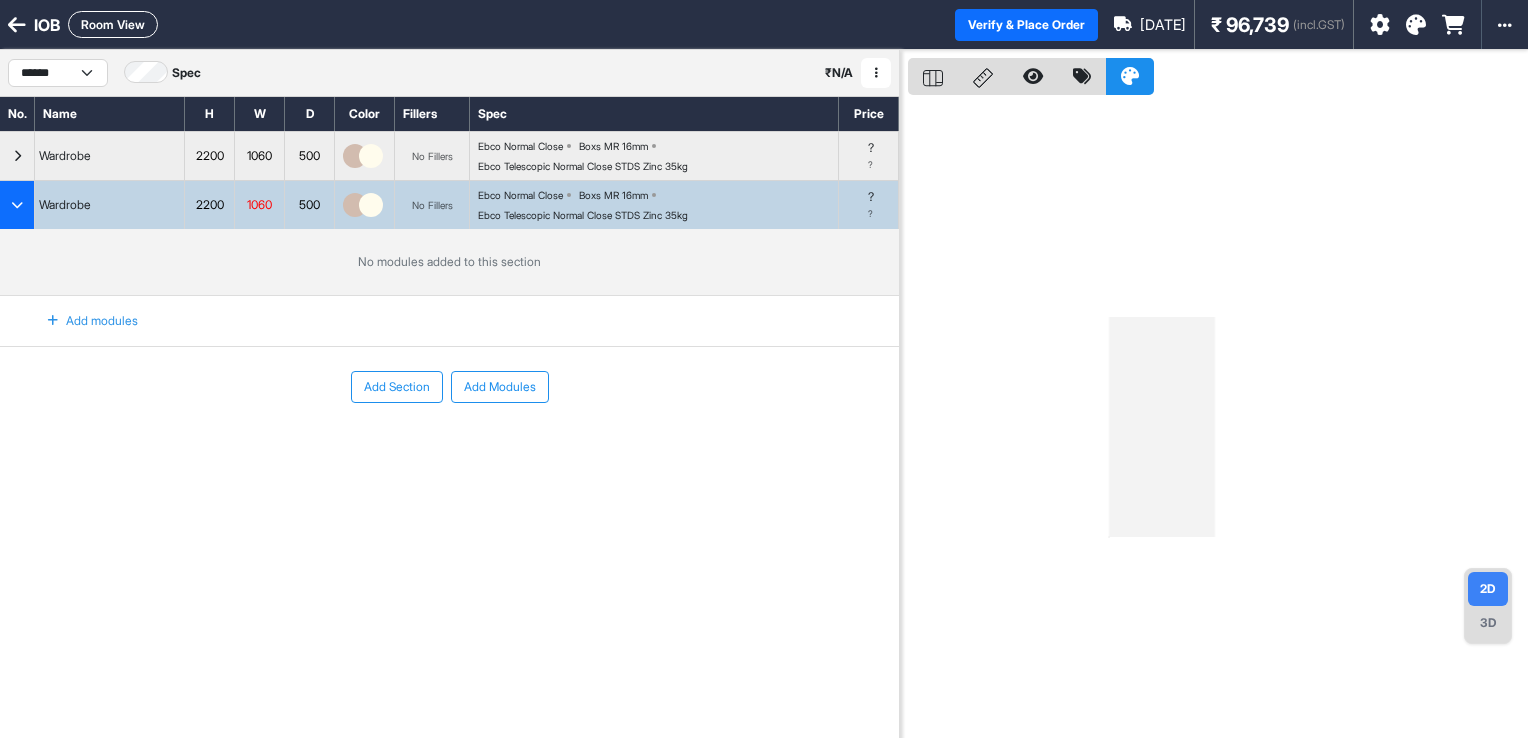 click at bounding box center (53, 321) 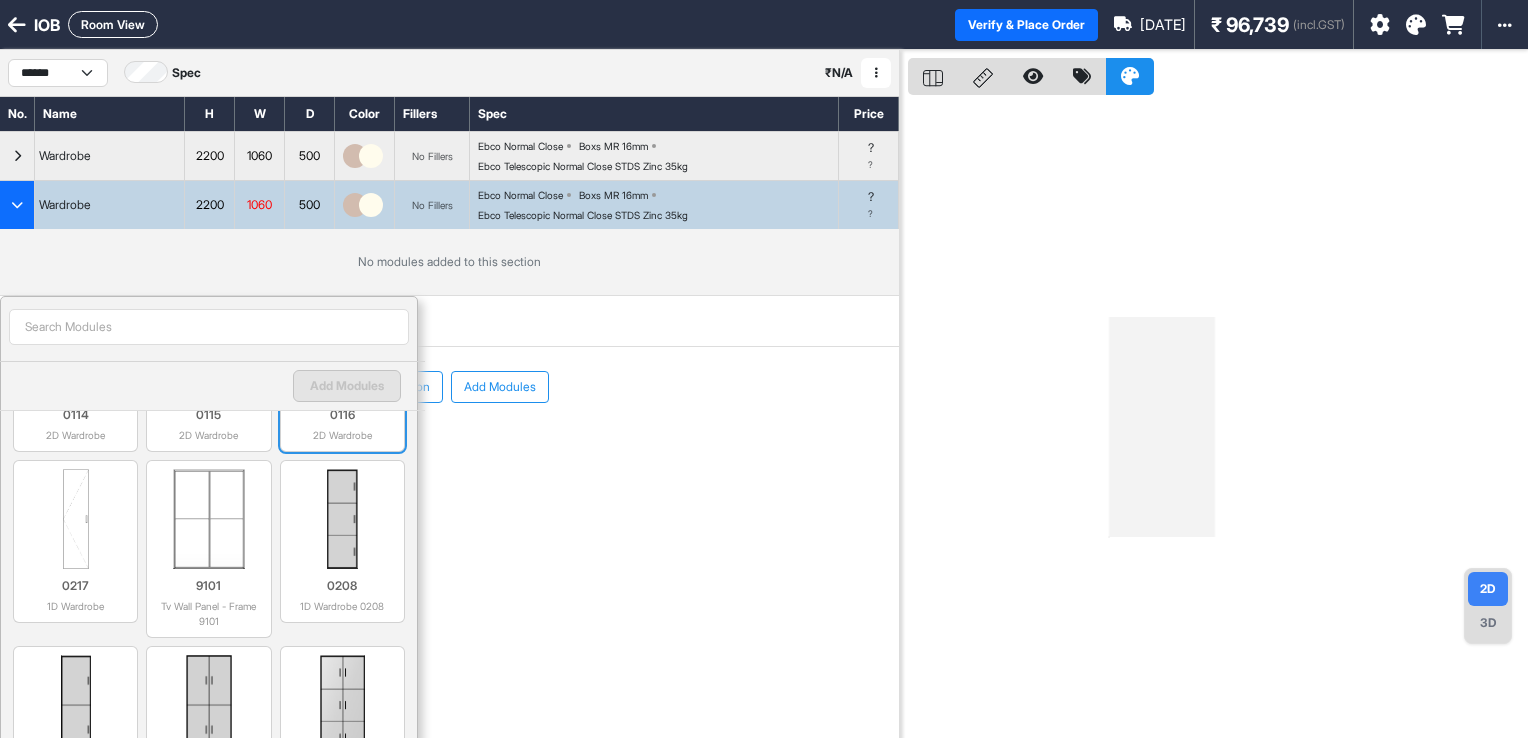 scroll, scrollTop: 1700, scrollLeft: 0, axis: vertical 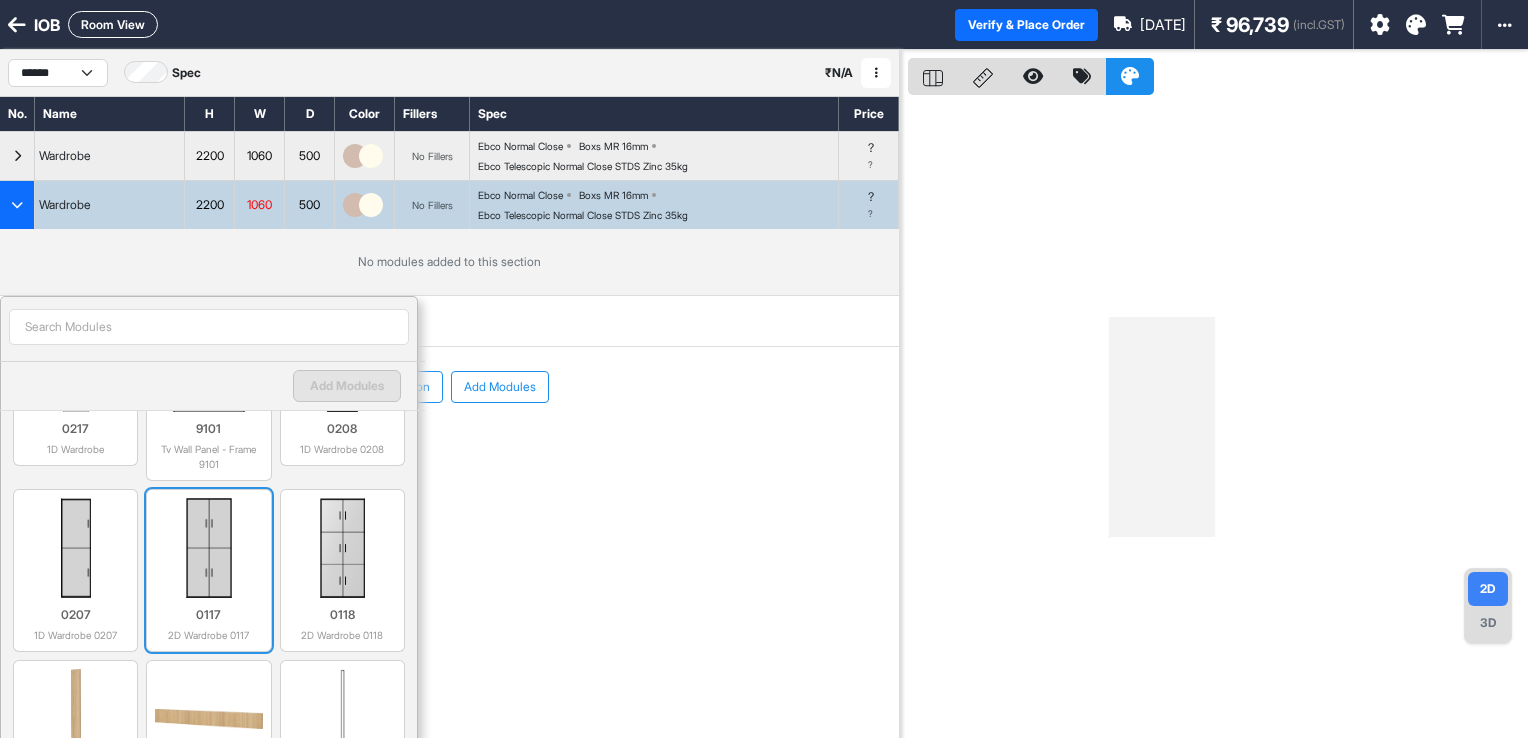 click at bounding box center (208, 548) 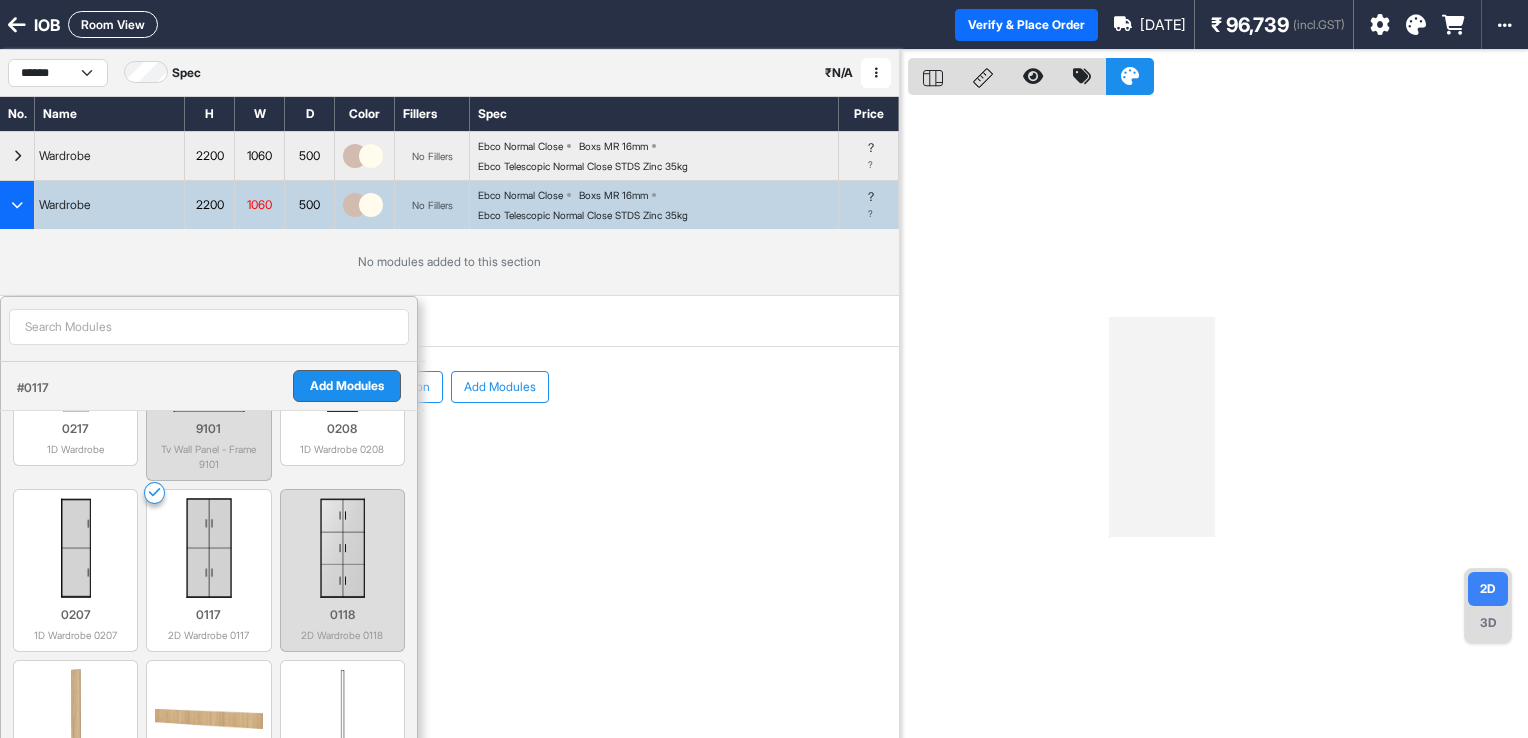 click on "Add Modules" at bounding box center (347, 386) 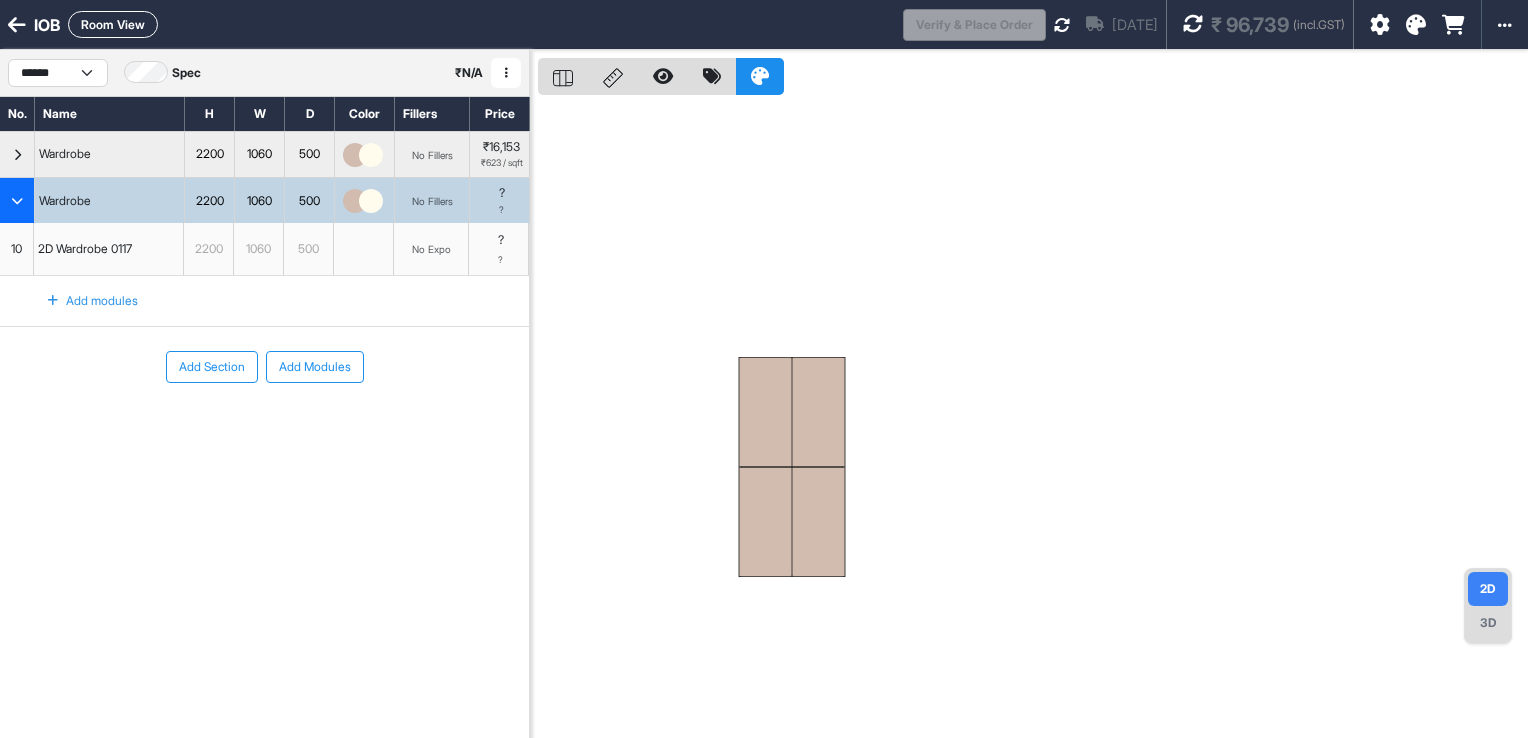 click on "3D" at bounding box center (1488, 623) 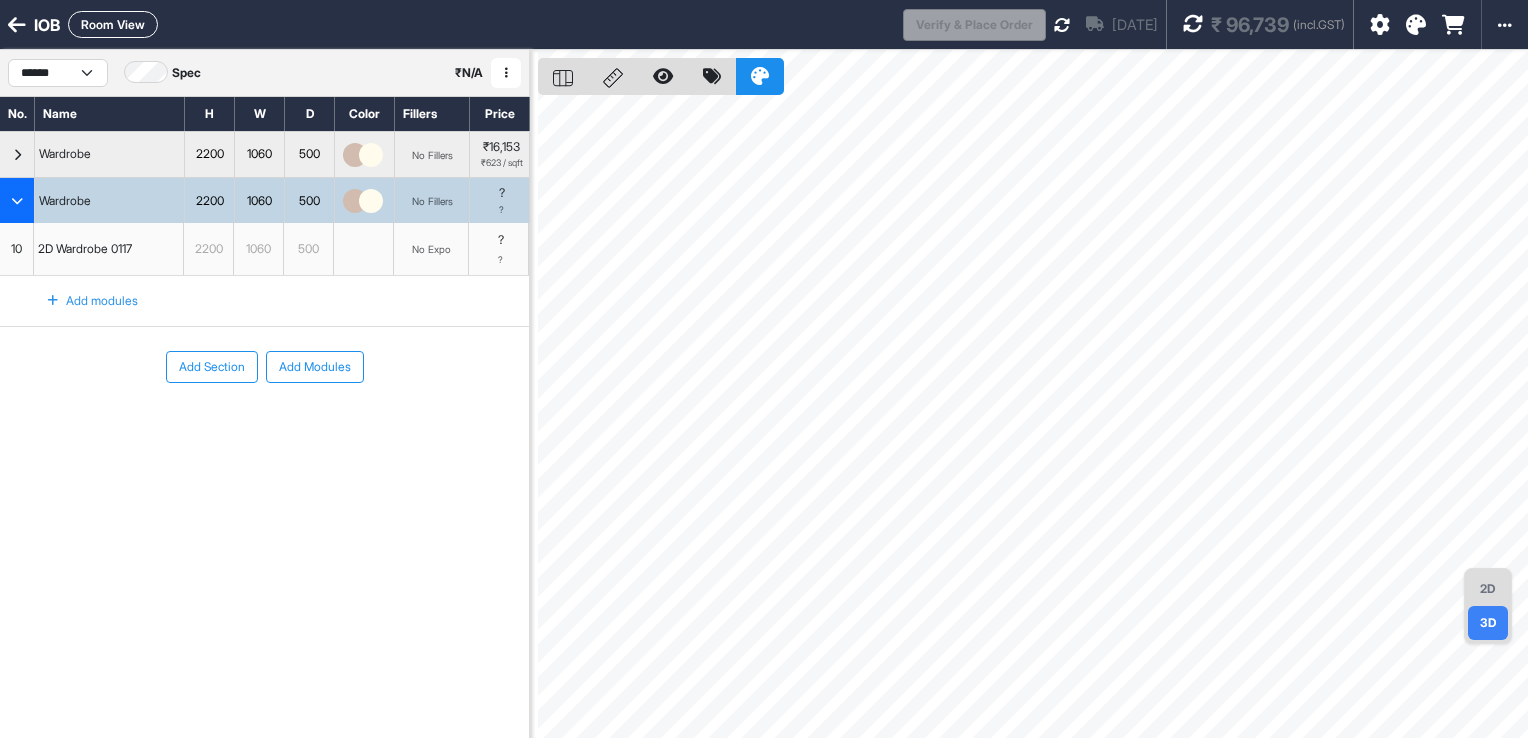 click on "2D" at bounding box center (1488, 589) 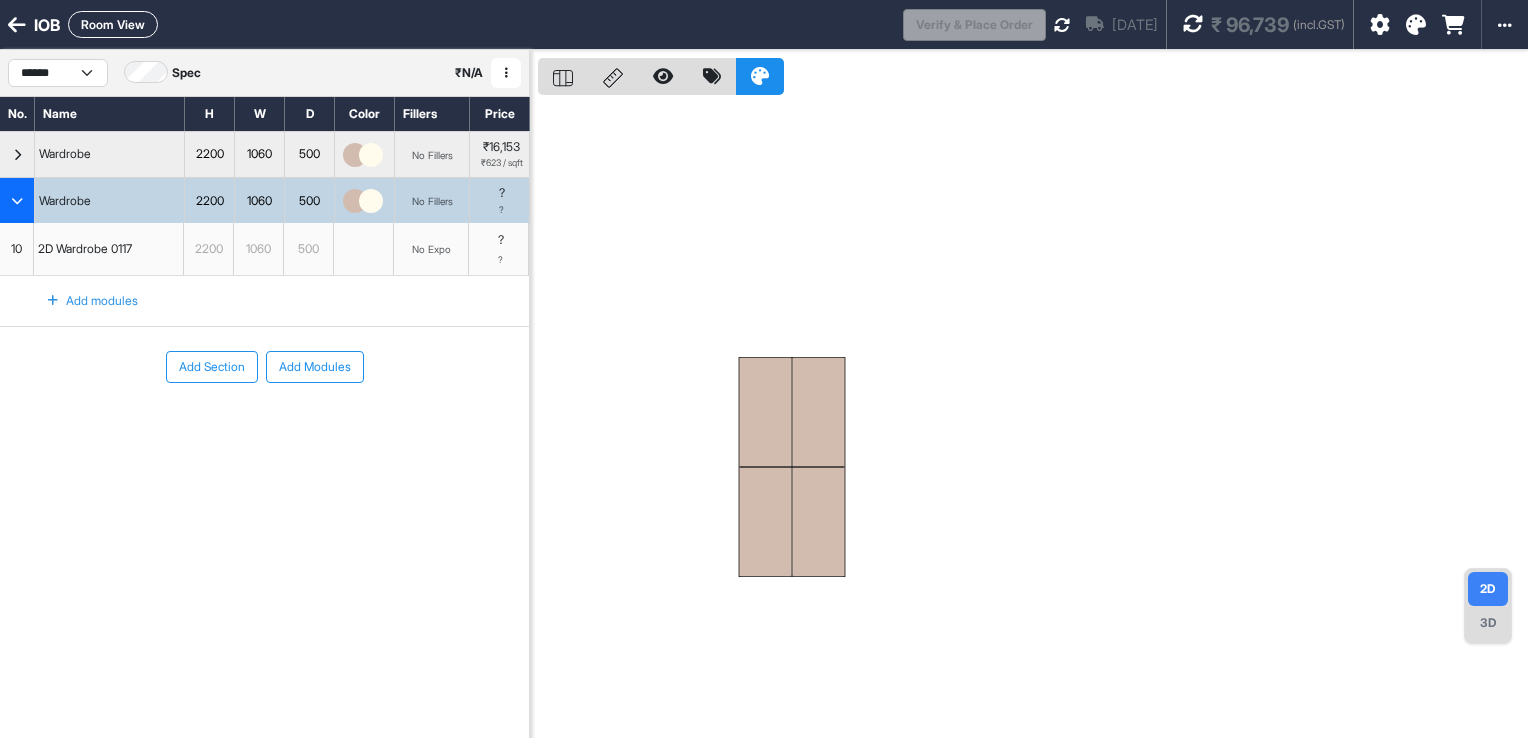 click at bounding box center (765, 412) 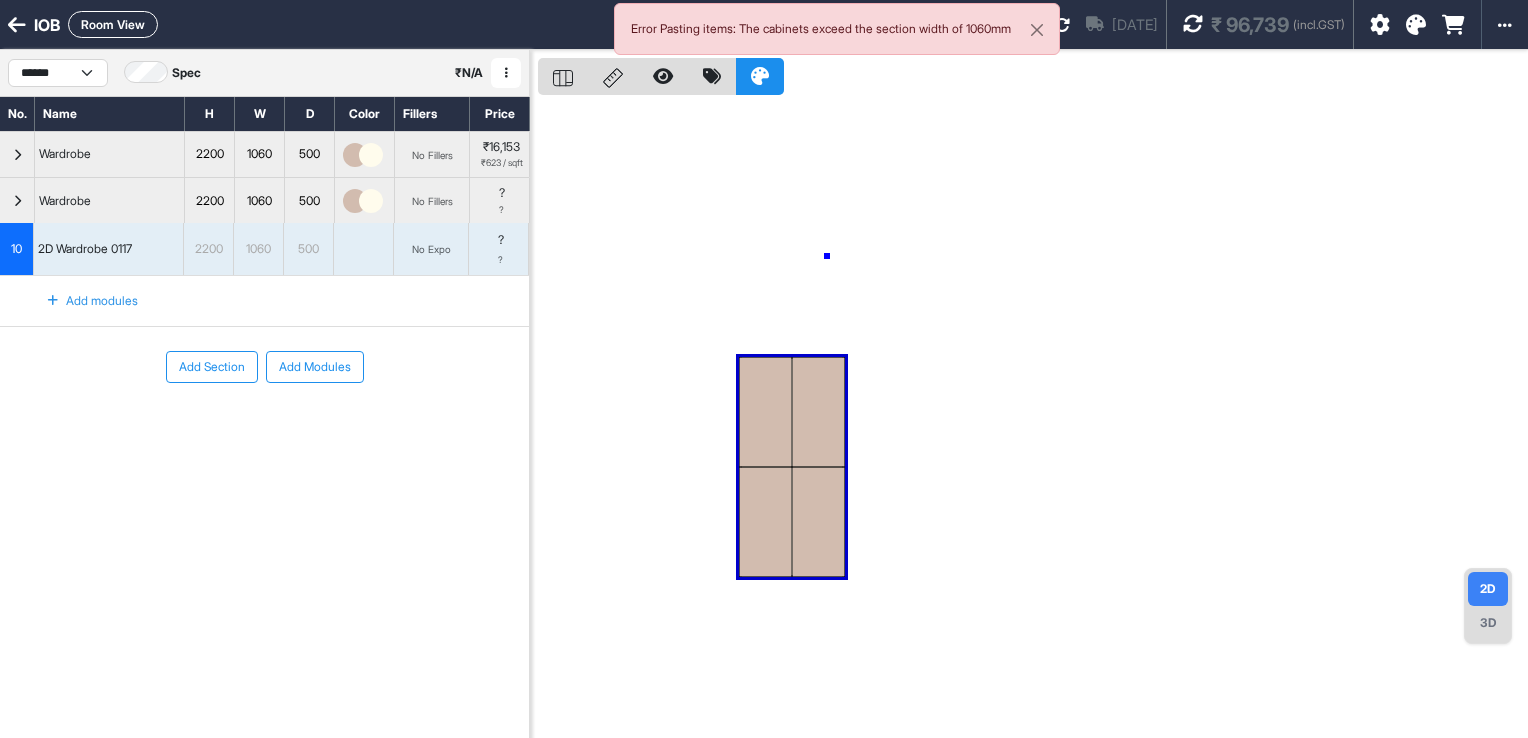 click at bounding box center (1033, 419) 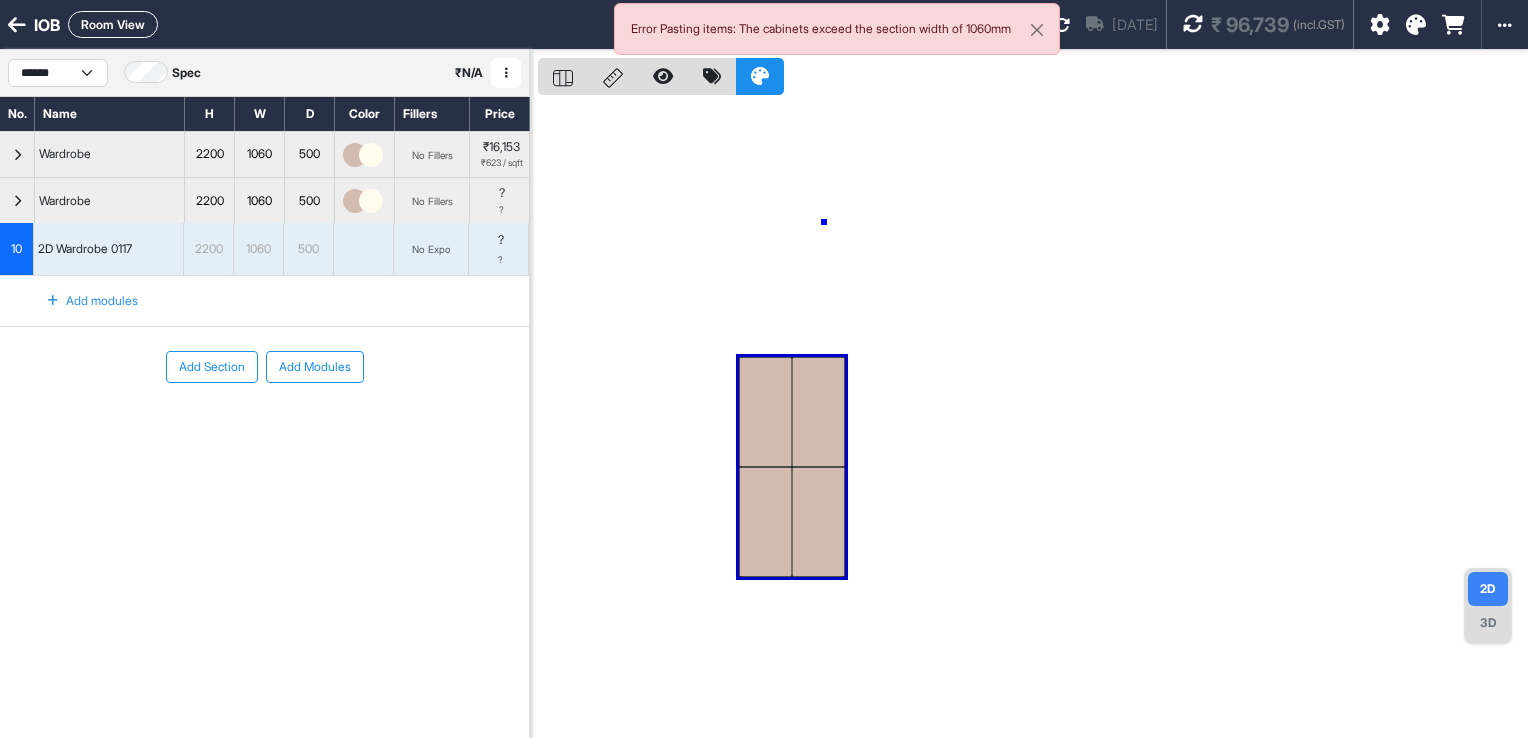 click at bounding box center (1033, 419) 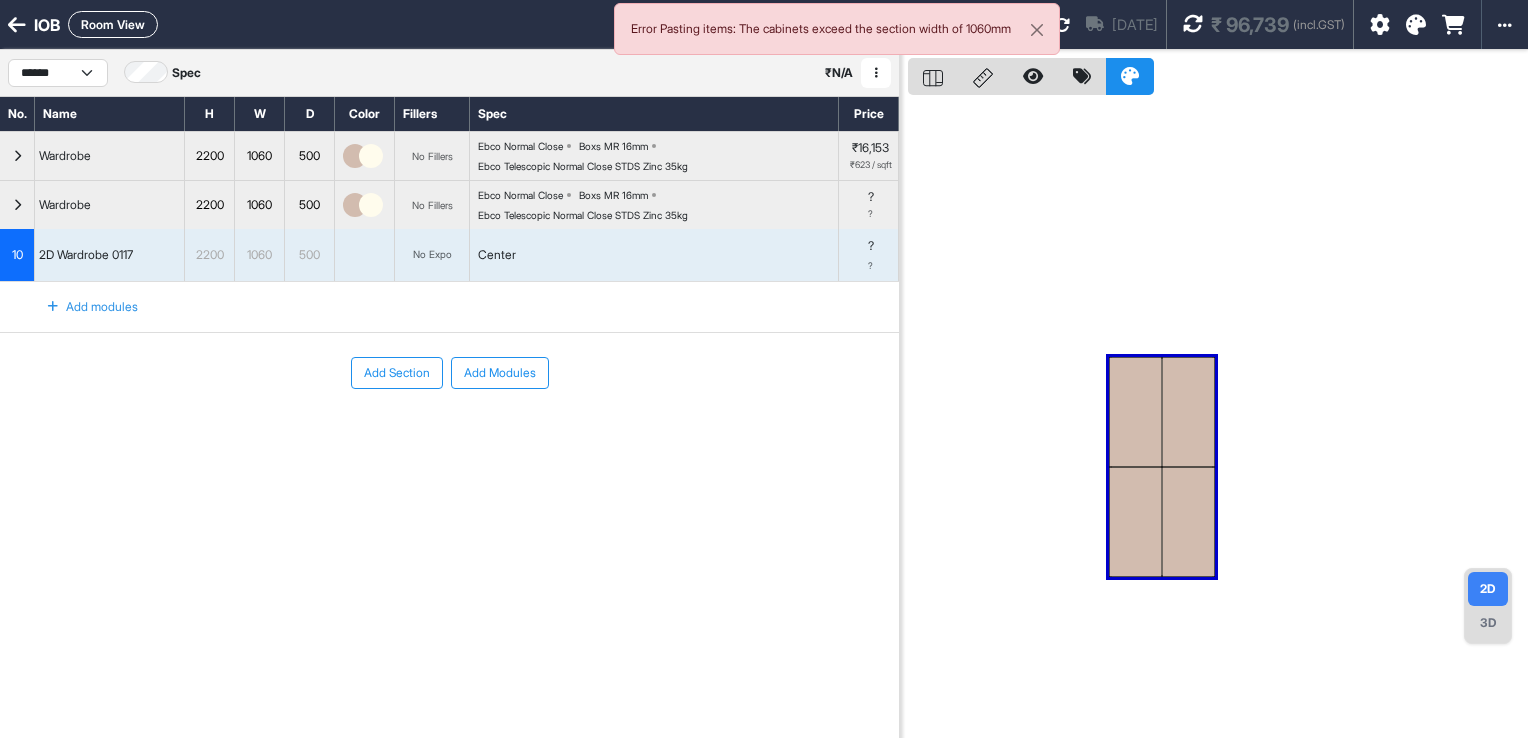 click at bounding box center [876, 73] 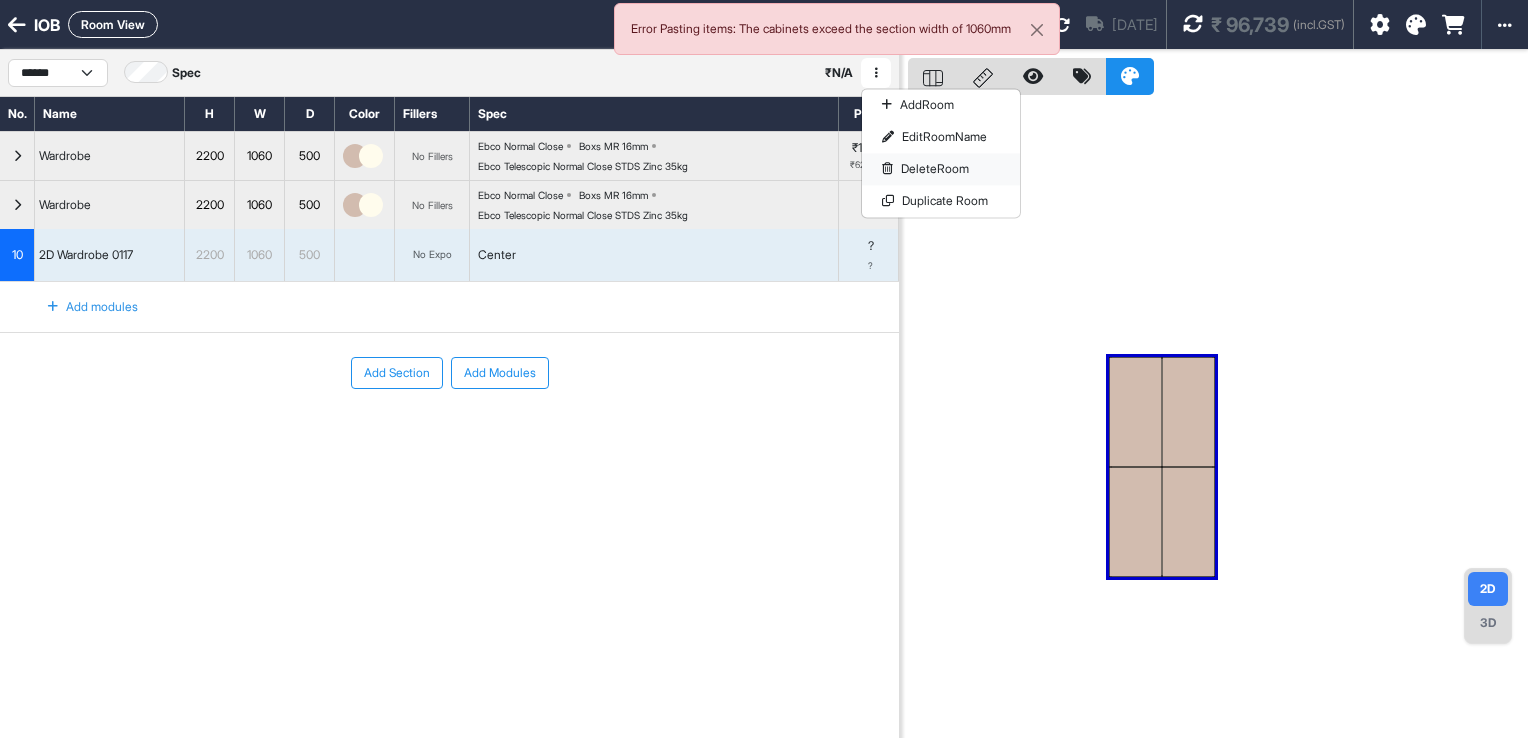 click on "Delete  Room" at bounding box center [941, 169] 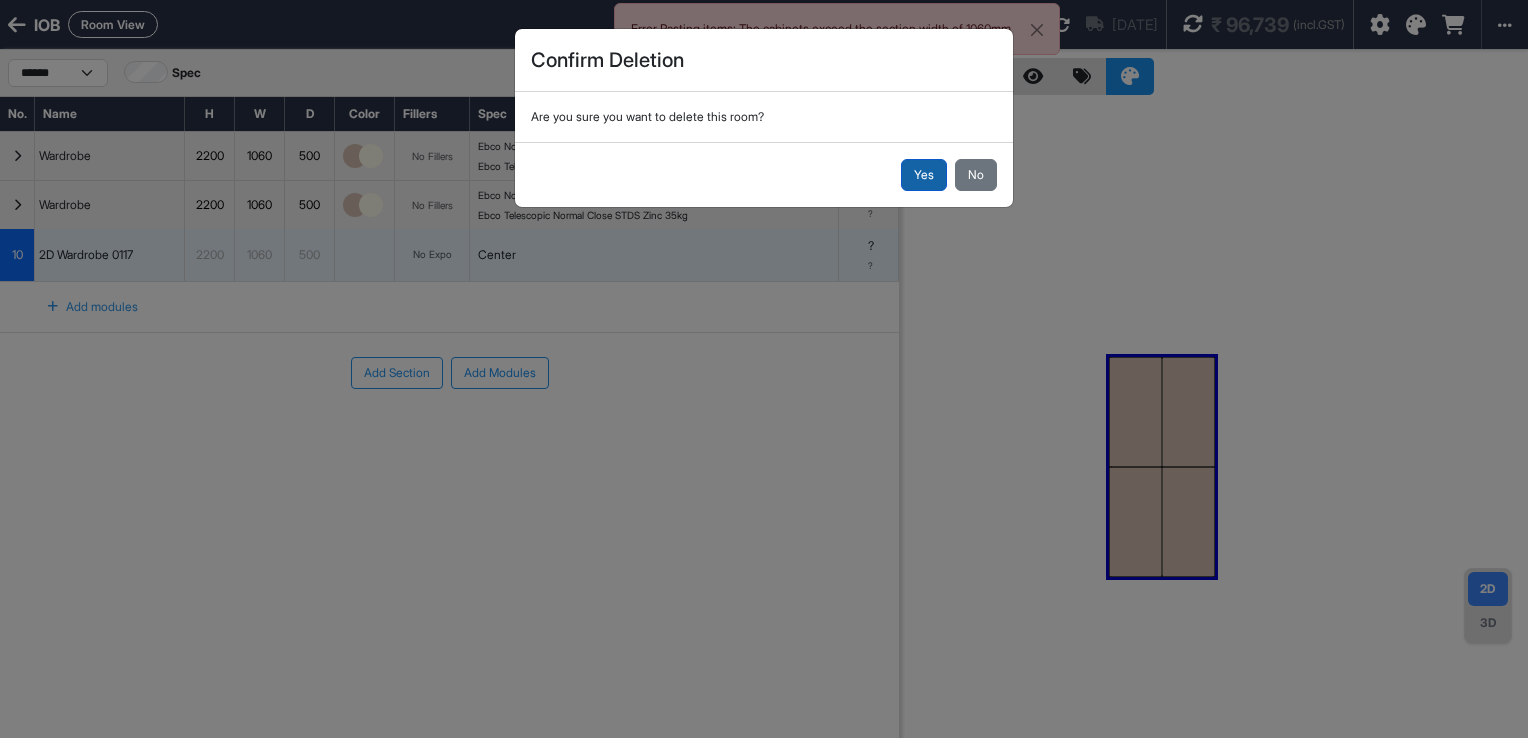 click on "Yes" at bounding box center (924, 175) 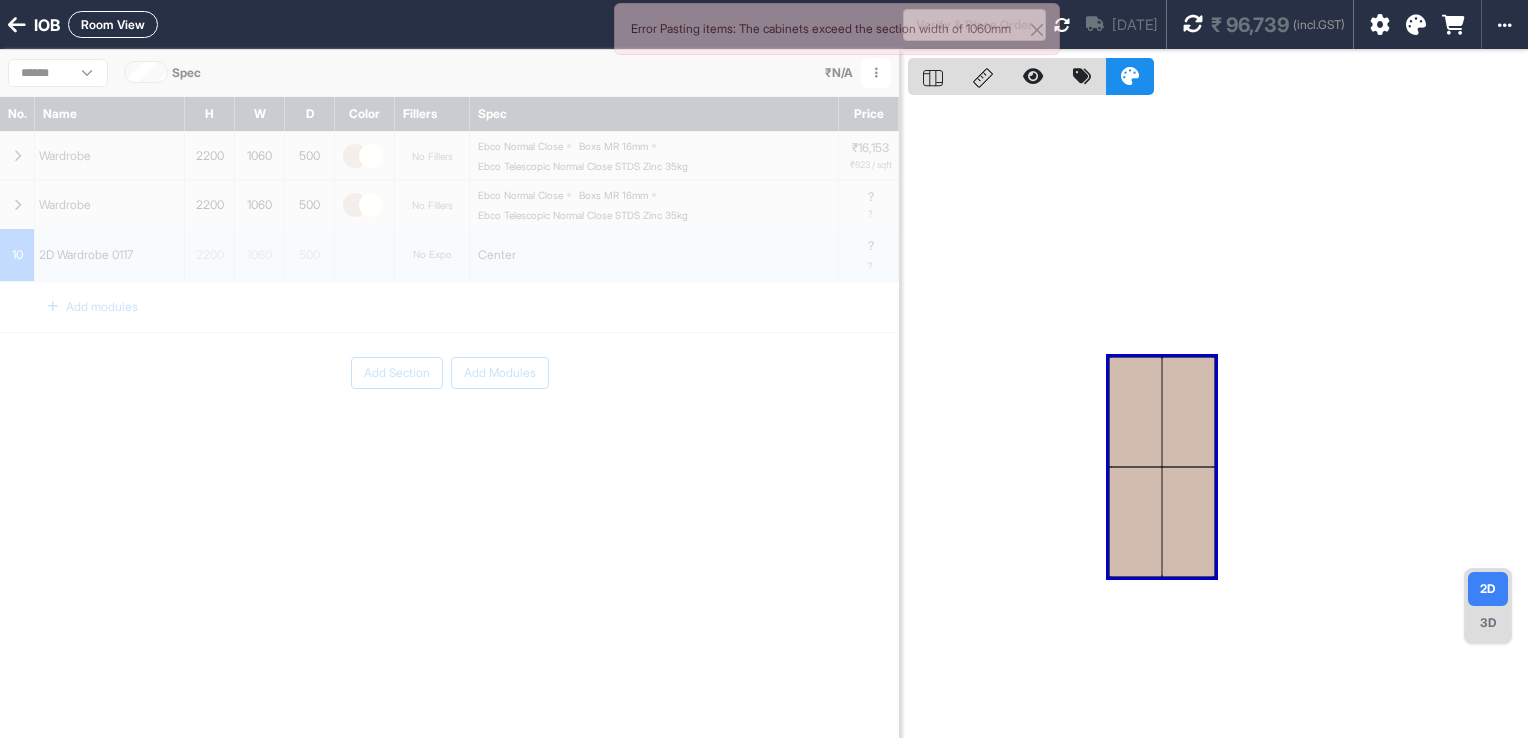 select on "****" 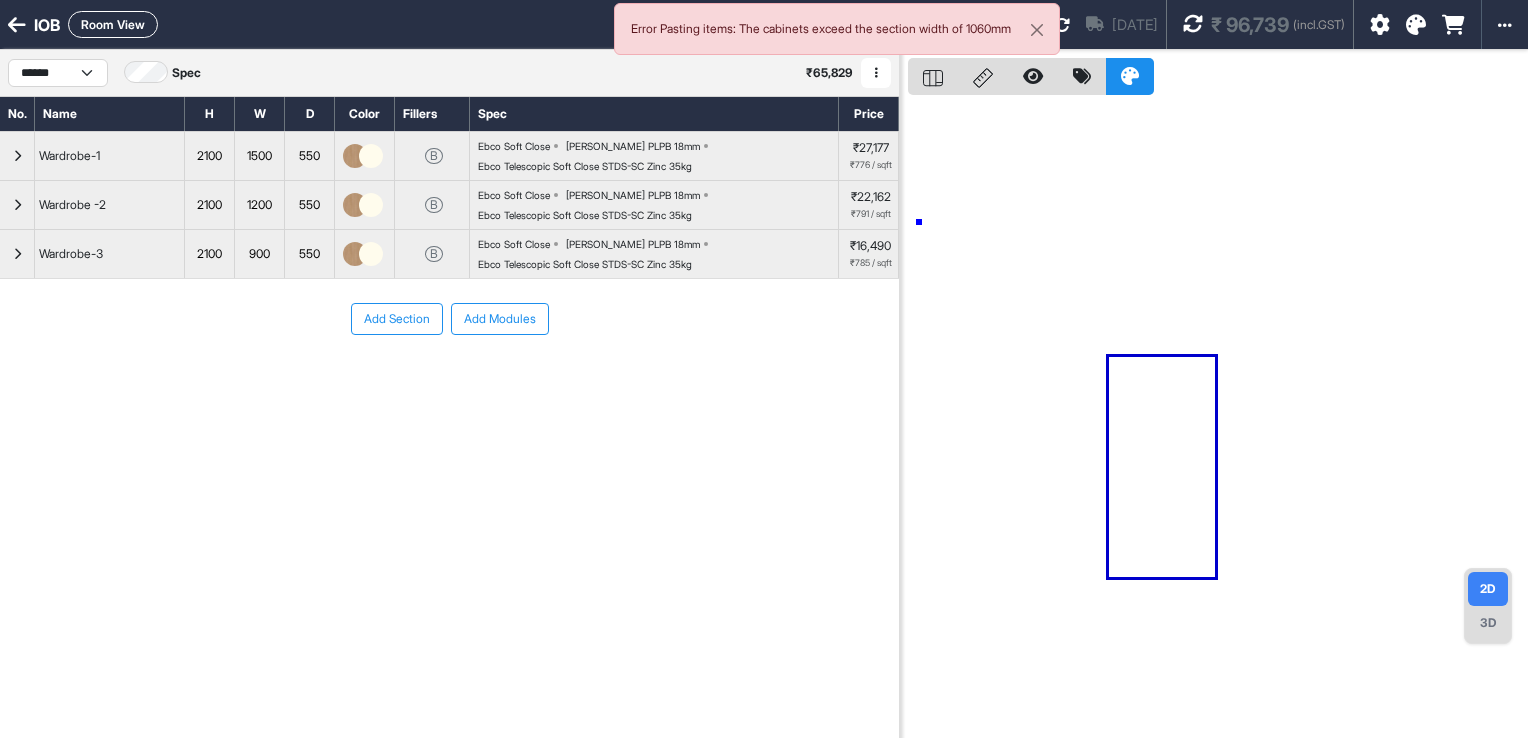 click at bounding box center (1218, 419) 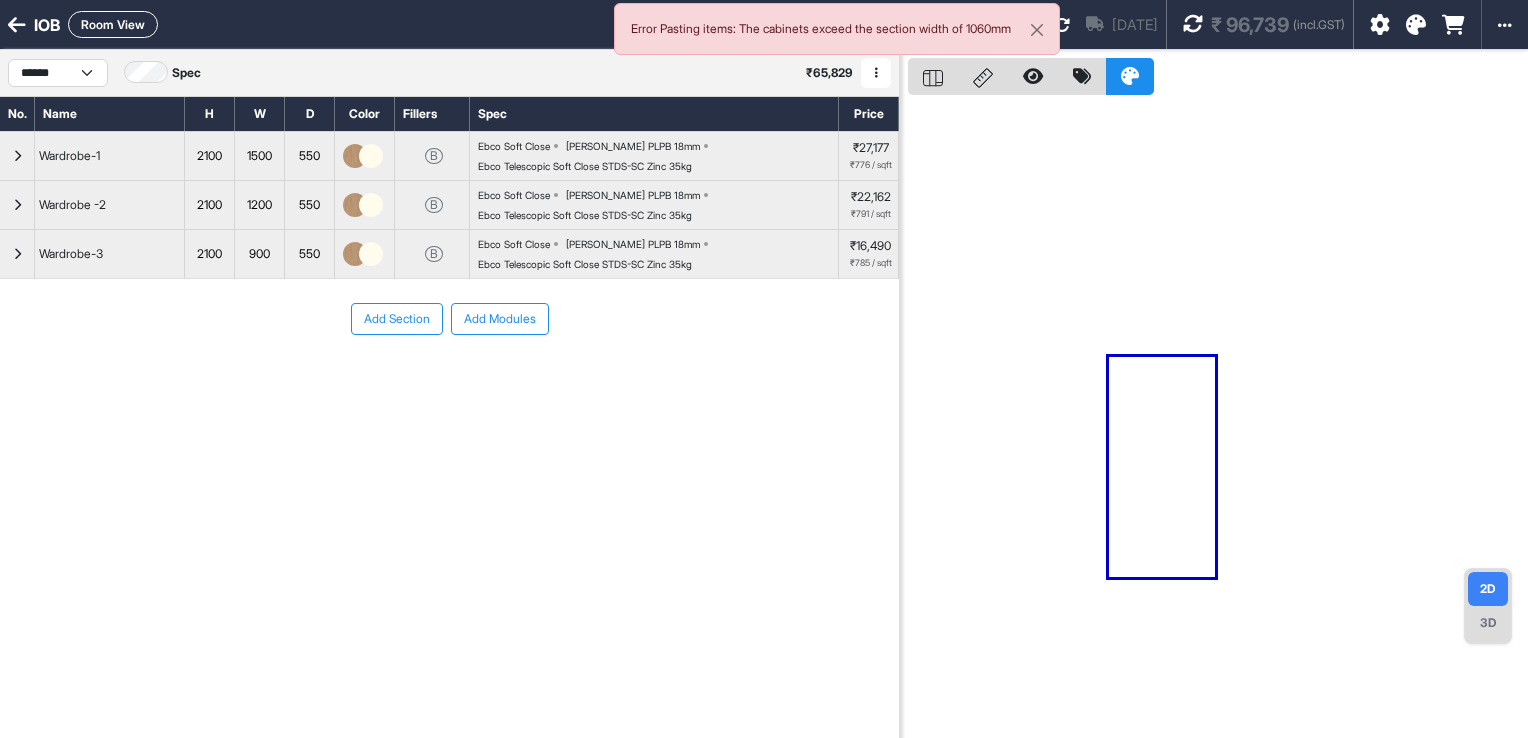 click at bounding box center [876, 73] 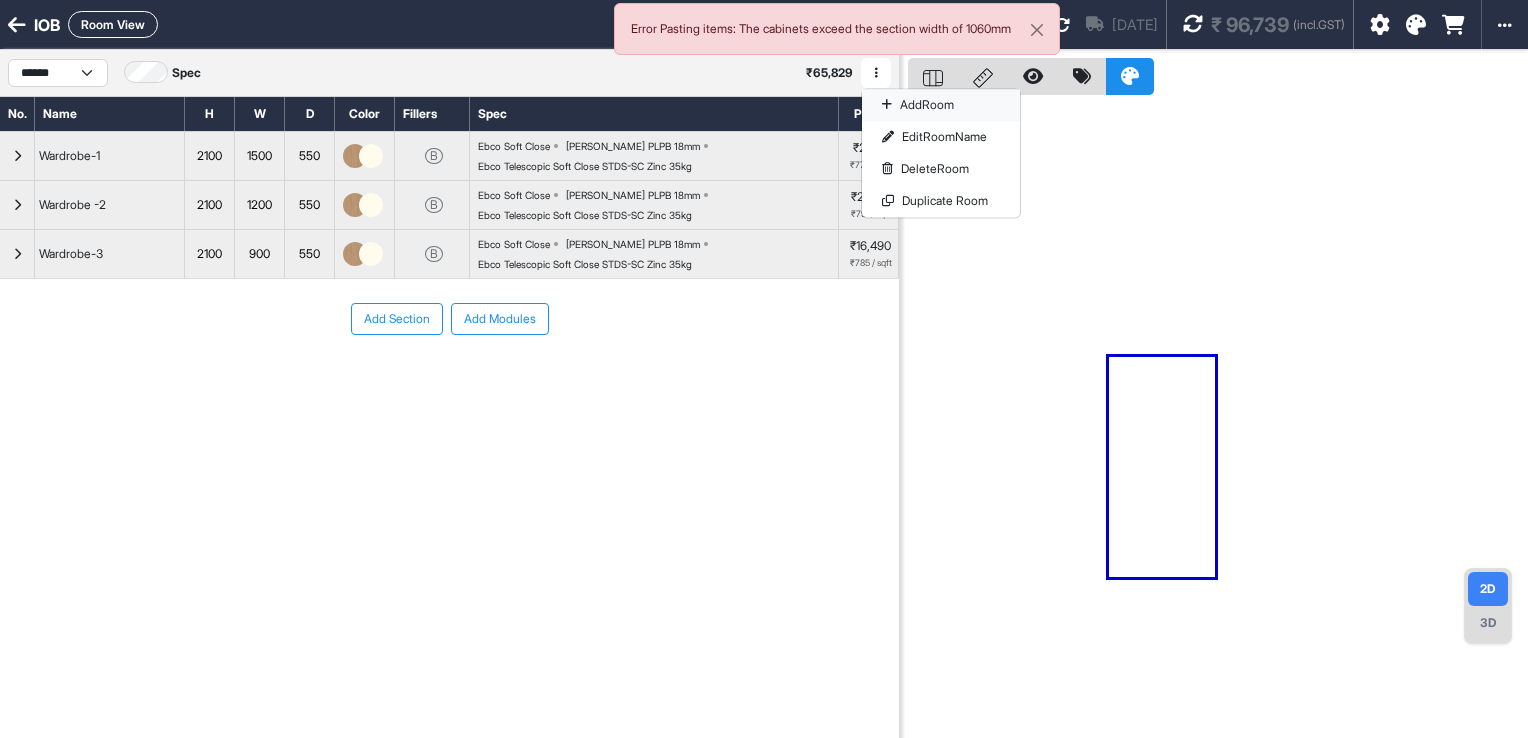 click at bounding box center (887, 105) 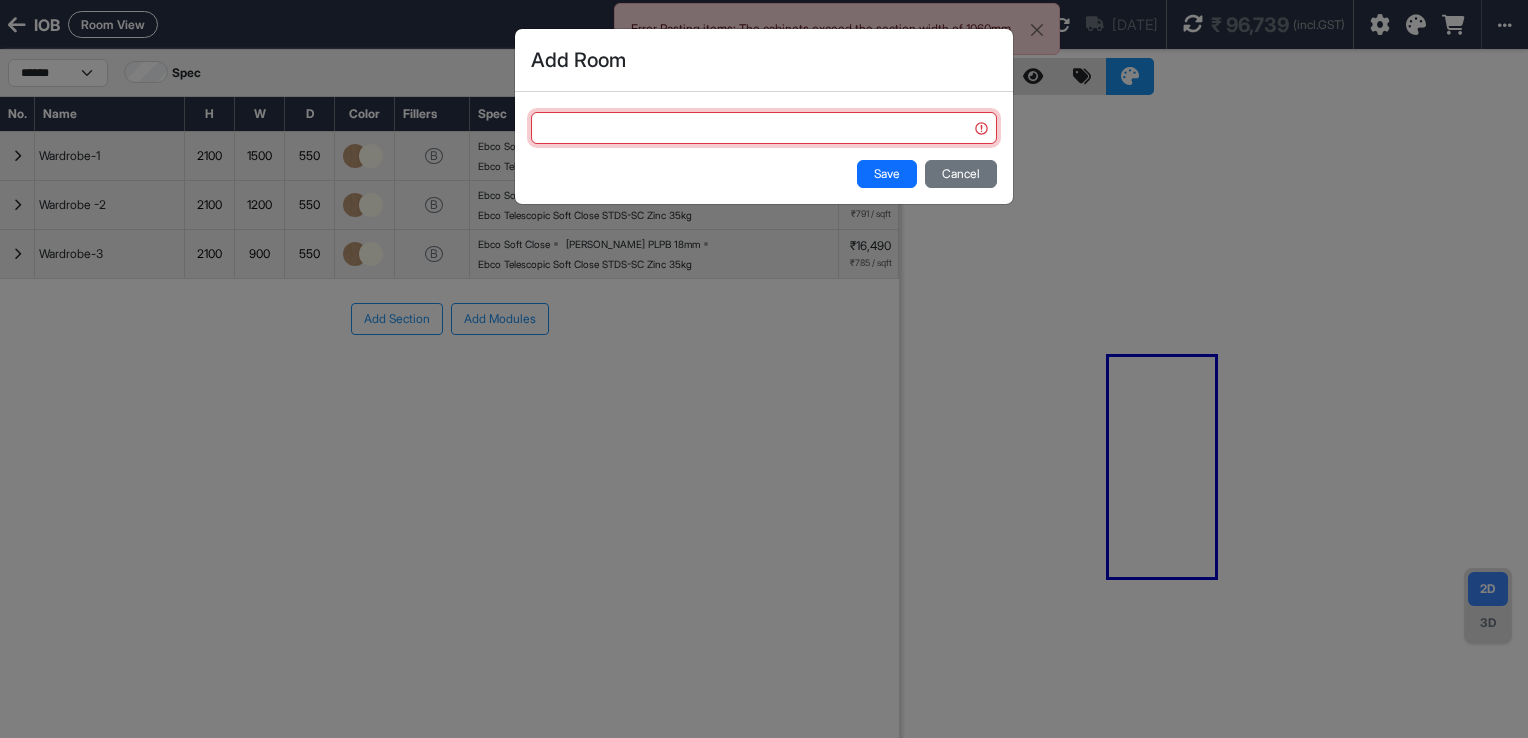 click at bounding box center [764, 128] 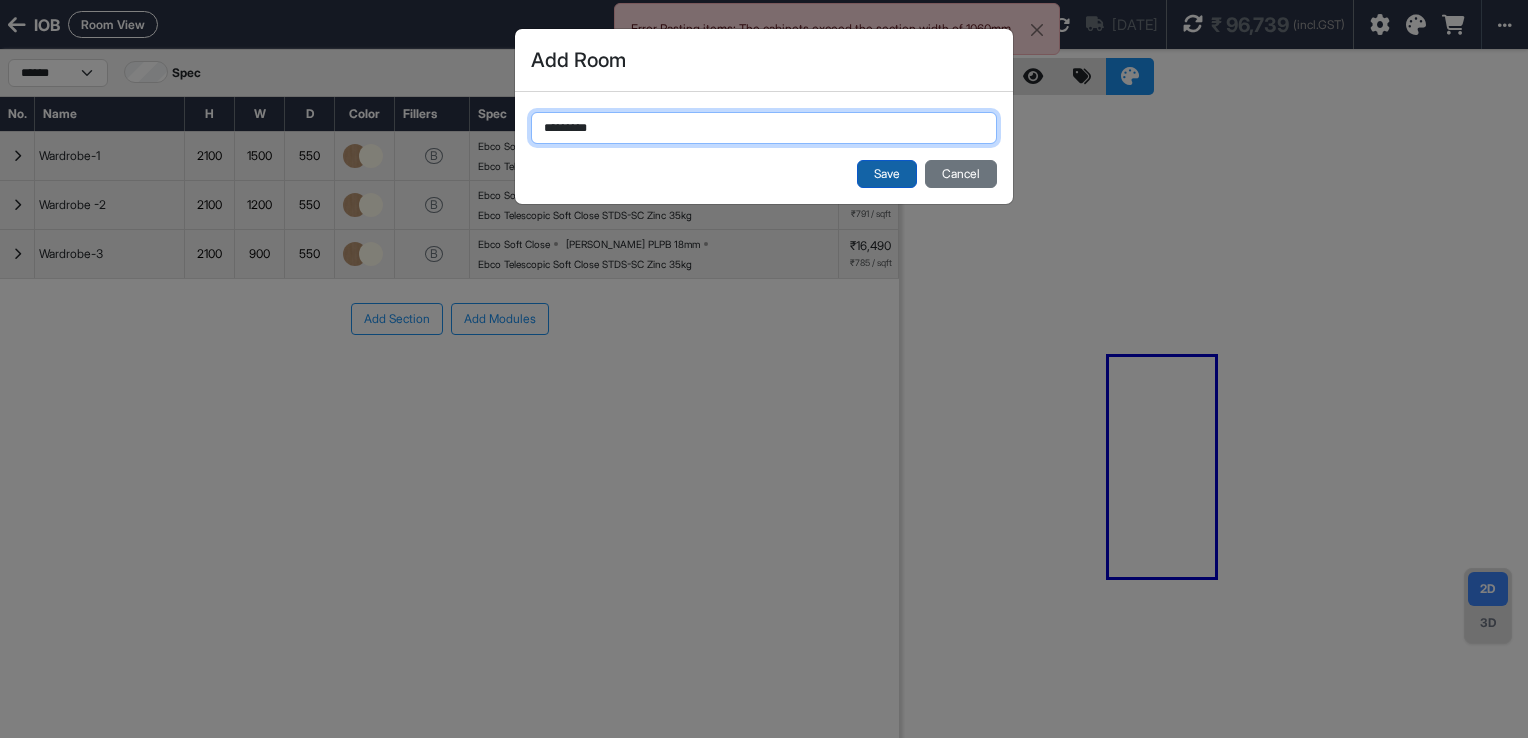 type on "*********" 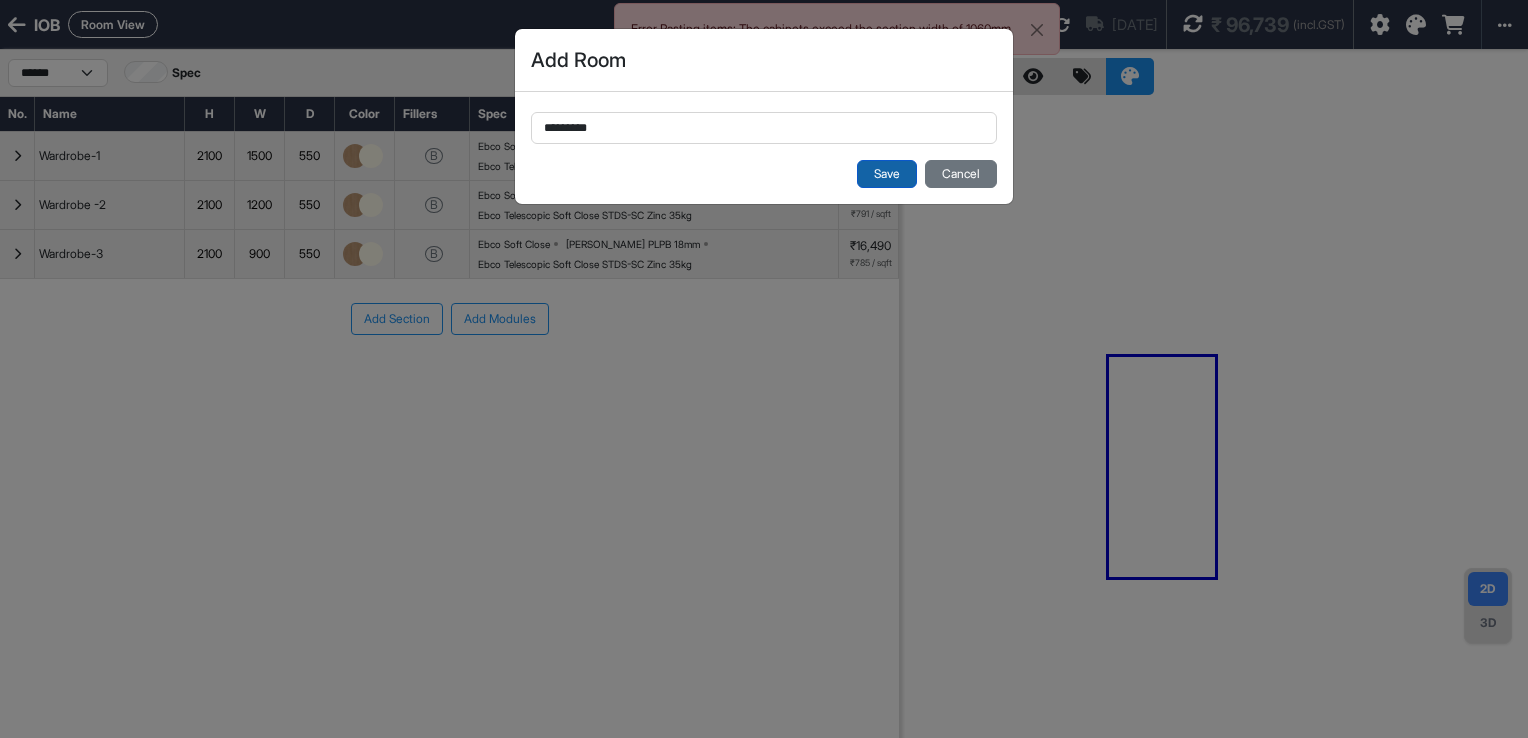 click on "Save" at bounding box center (887, 174) 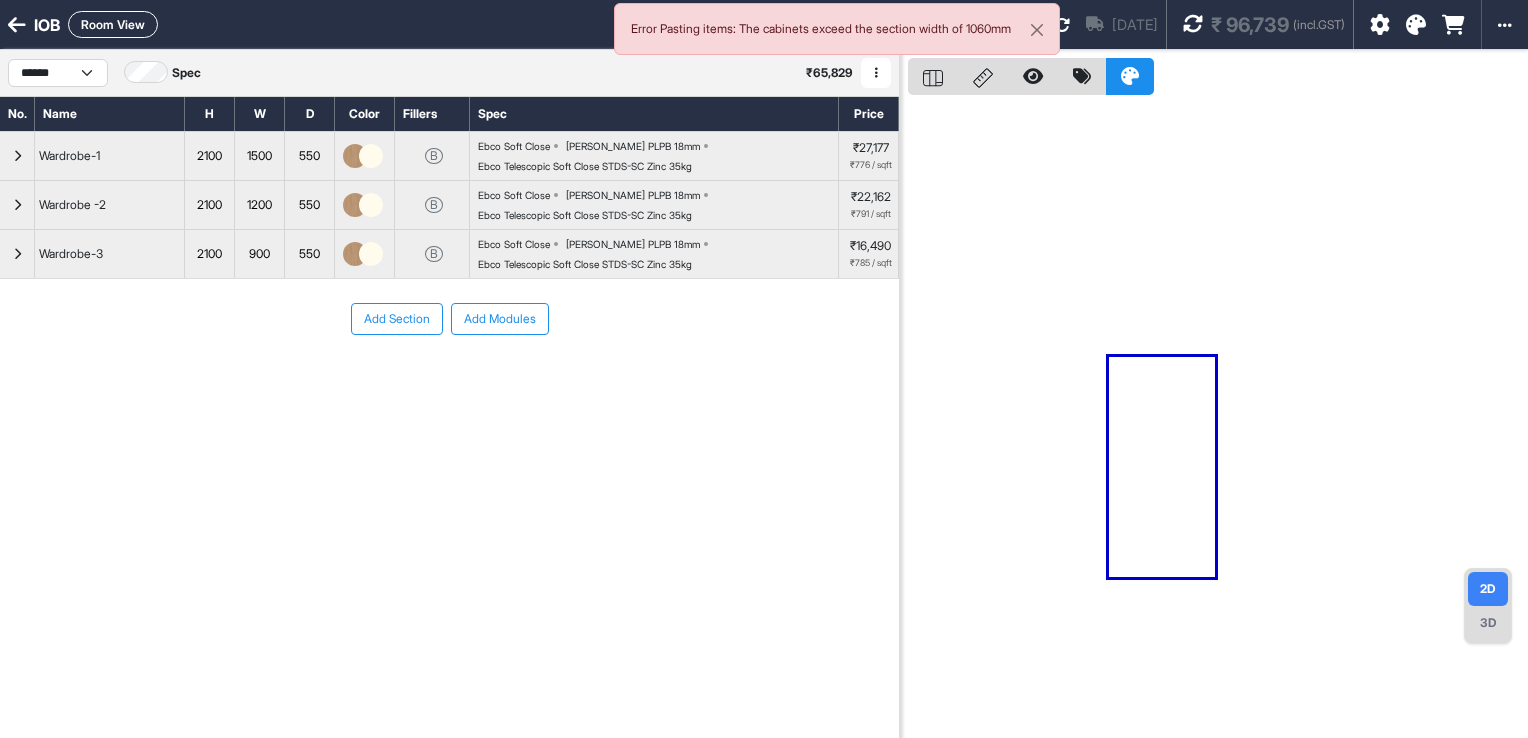 select on "****" 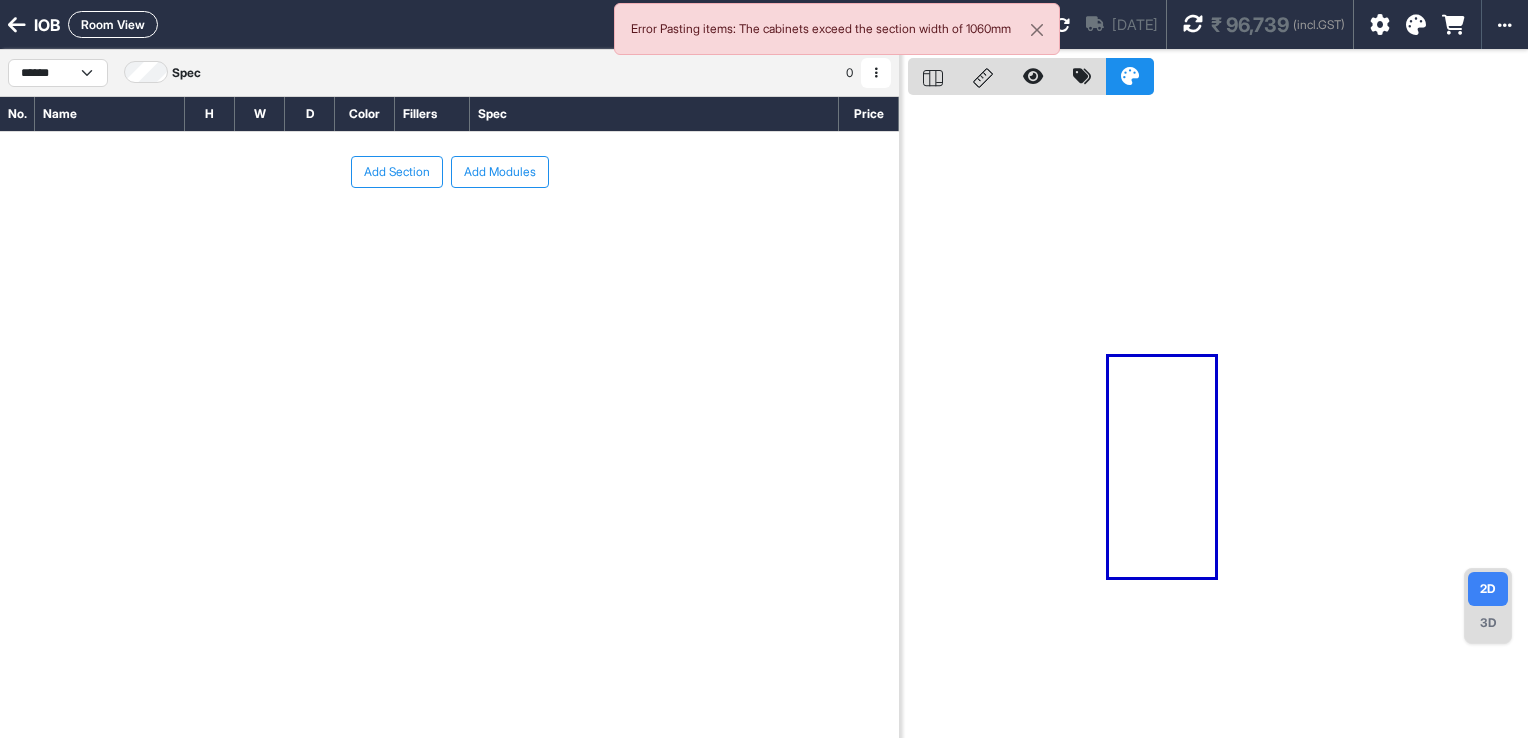 click on "Add Section Add Modules" at bounding box center [449, 232] 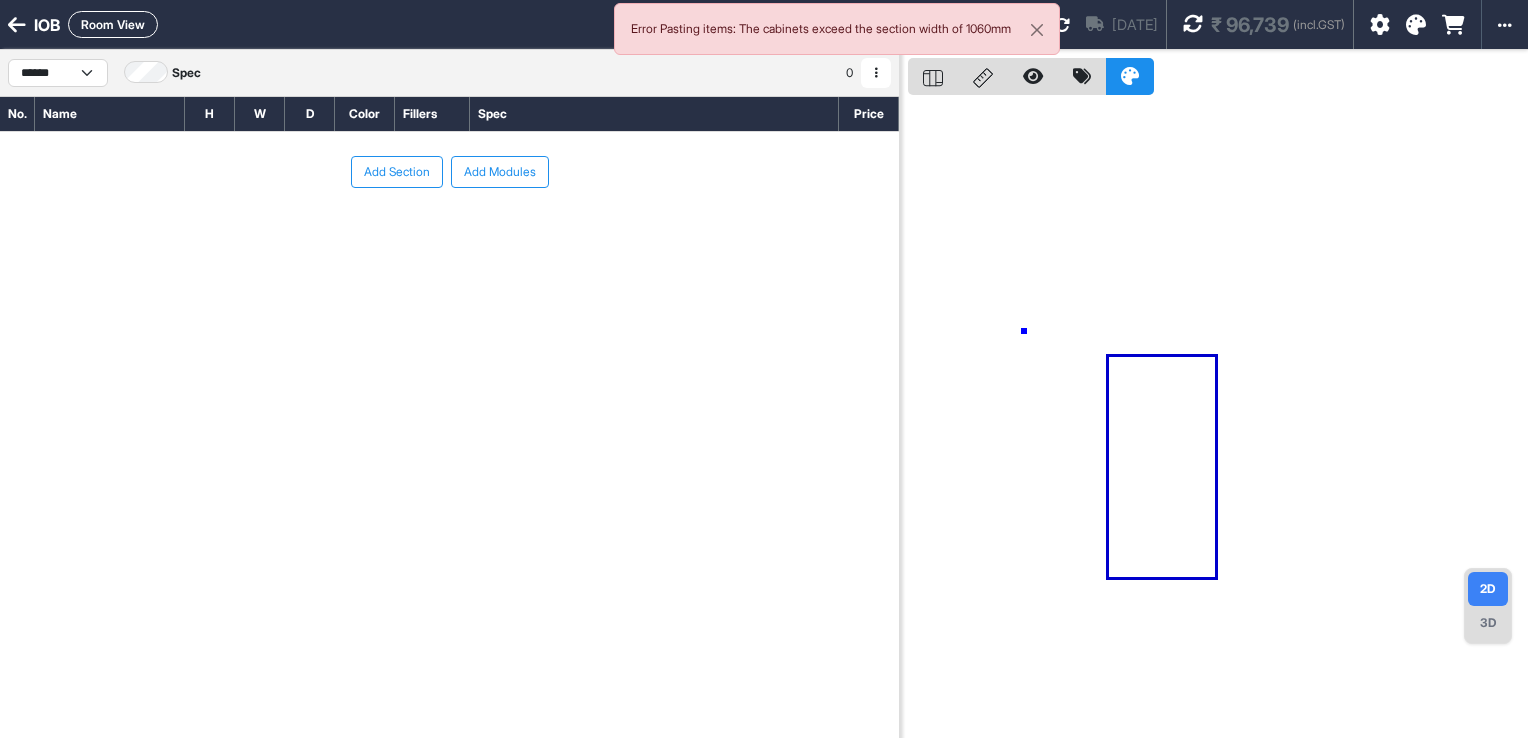 click at bounding box center [1218, 419] 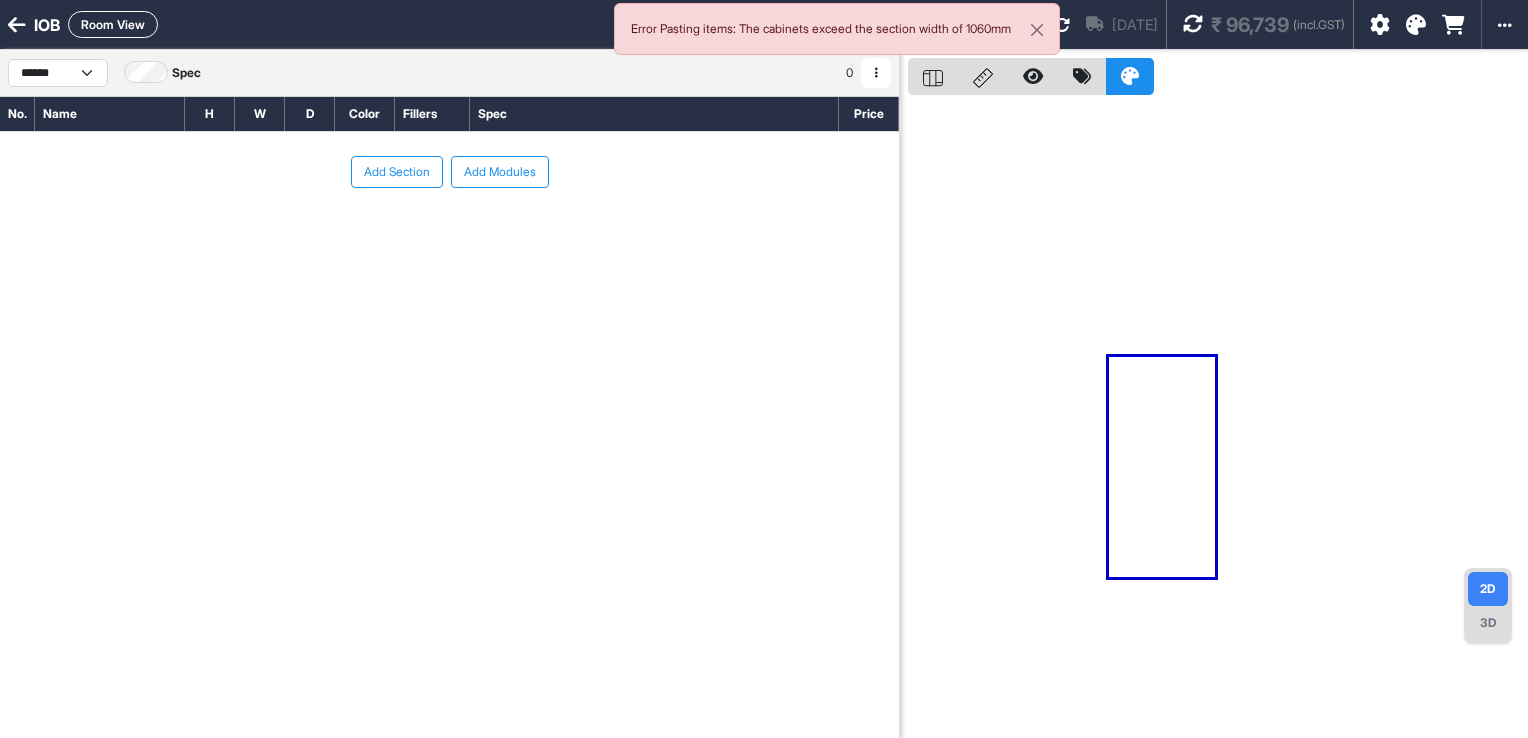 click on "Add Section" at bounding box center (397, 172) 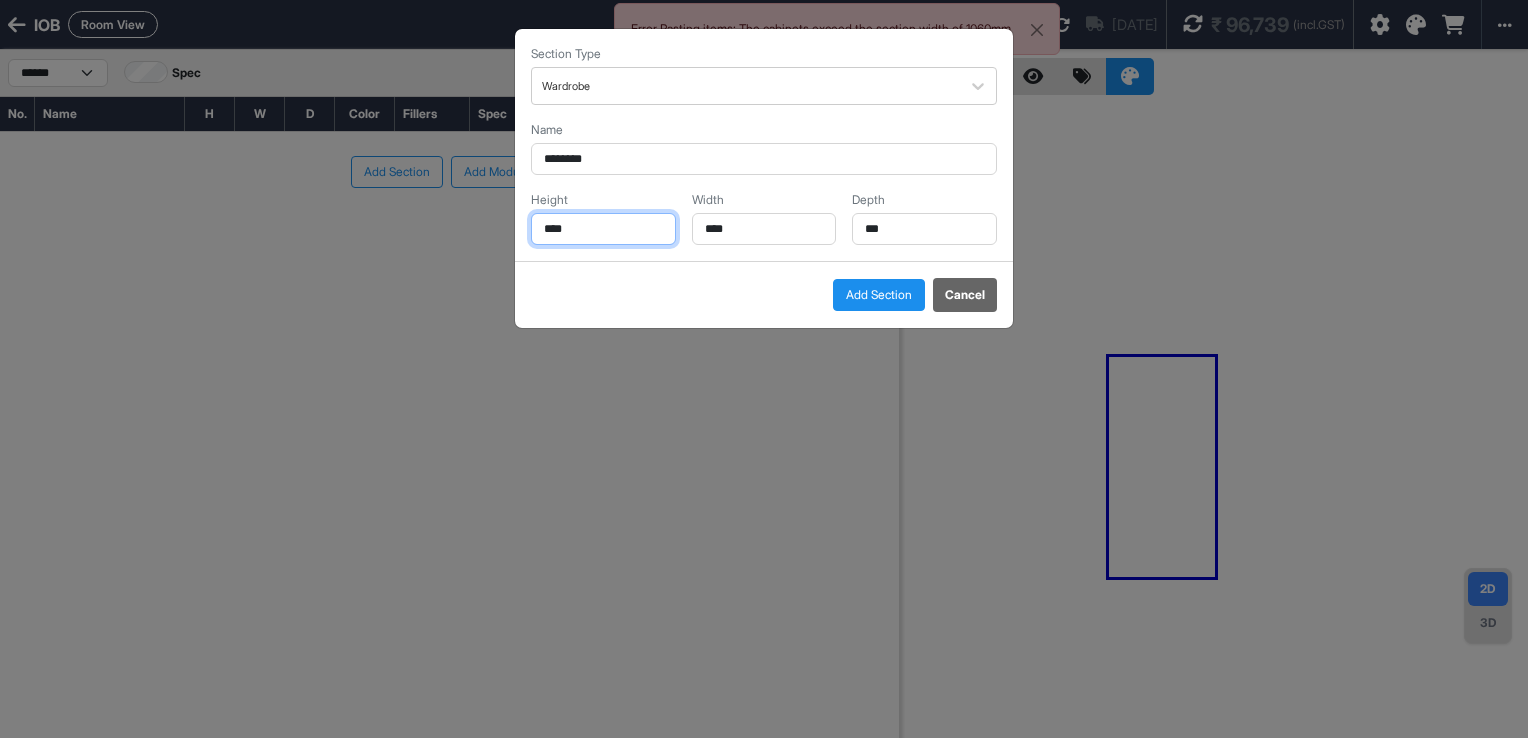 click on "****" at bounding box center (603, 229) 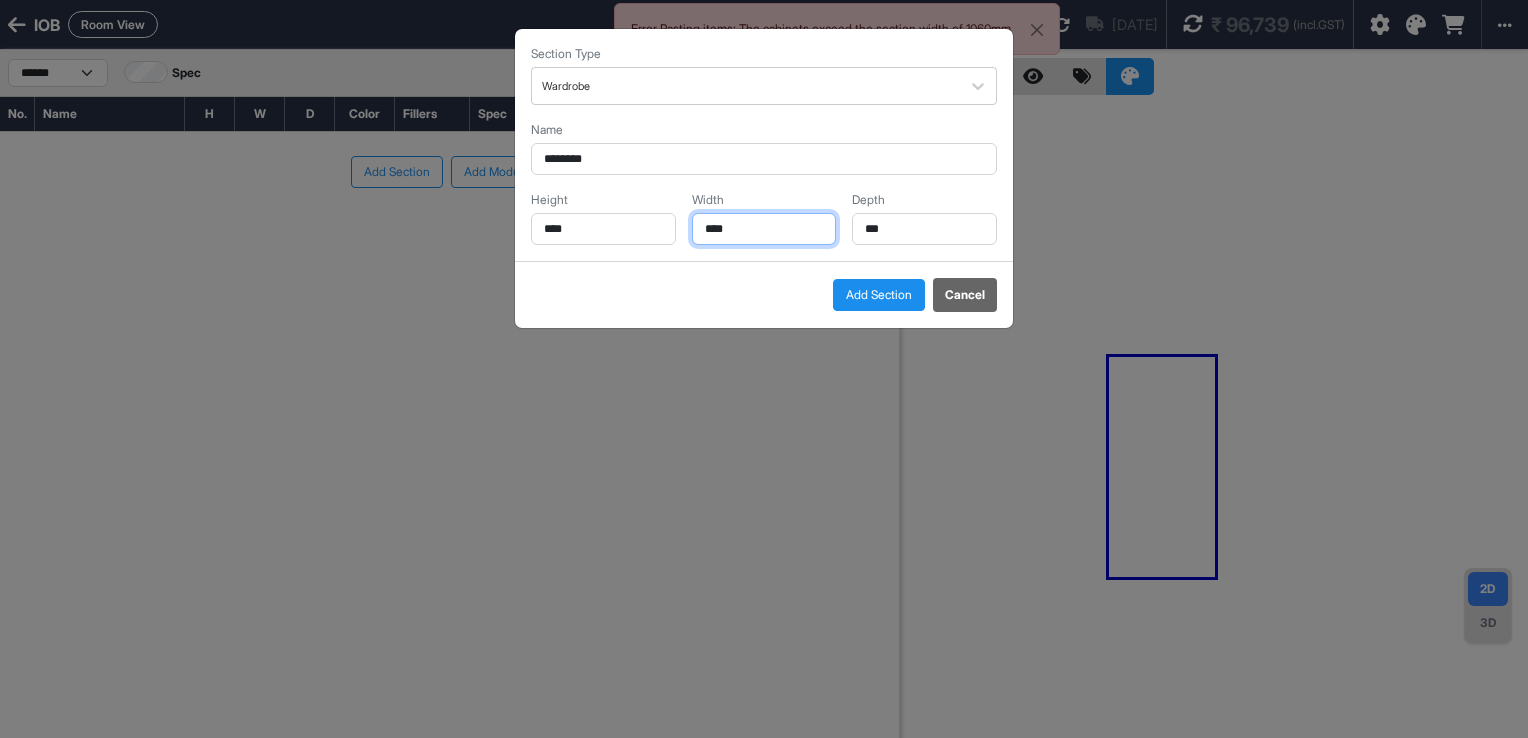 click on "****" at bounding box center [764, 229] 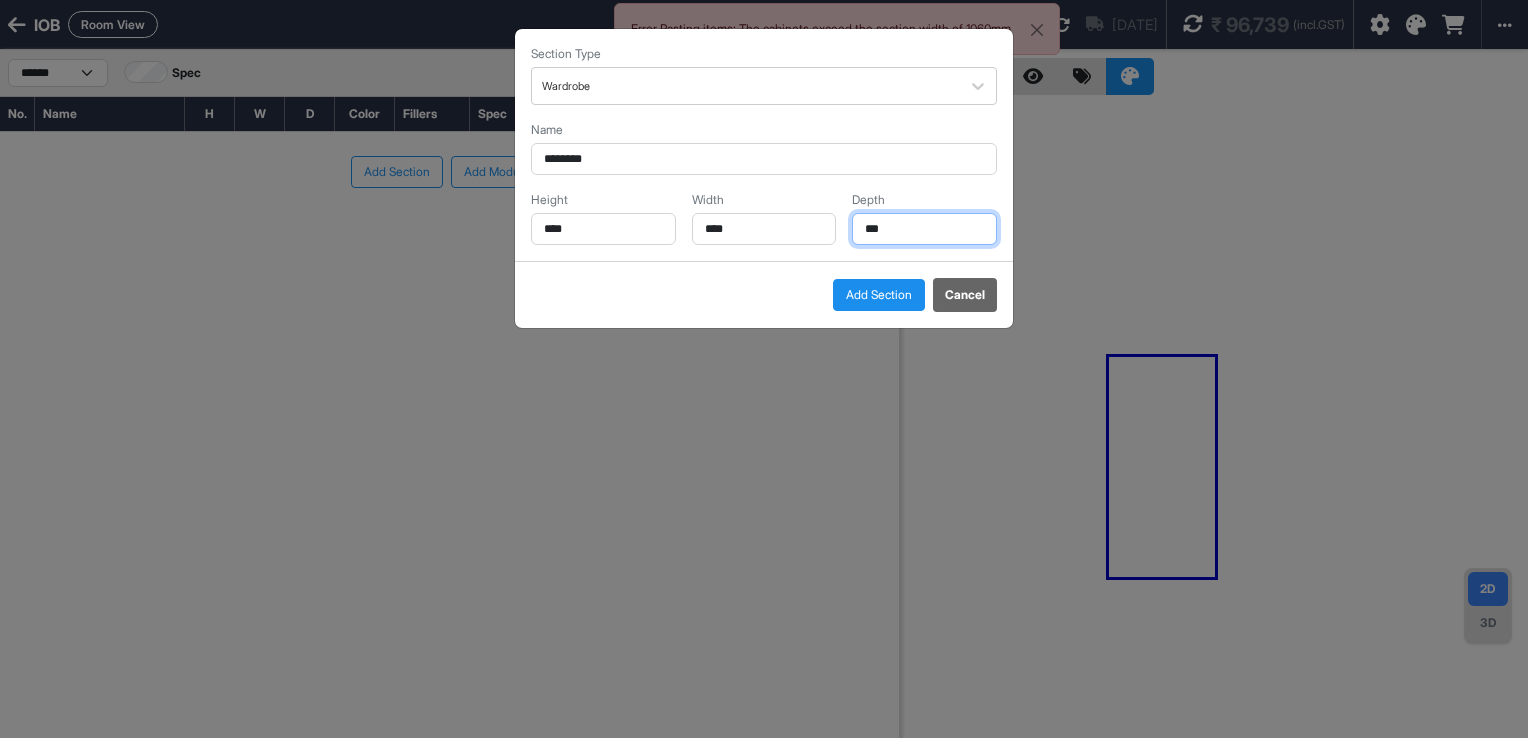 drag, startPoint x: 876, startPoint y: 226, endPoint x: 882, endPoint y: 282, distance: 56.32051 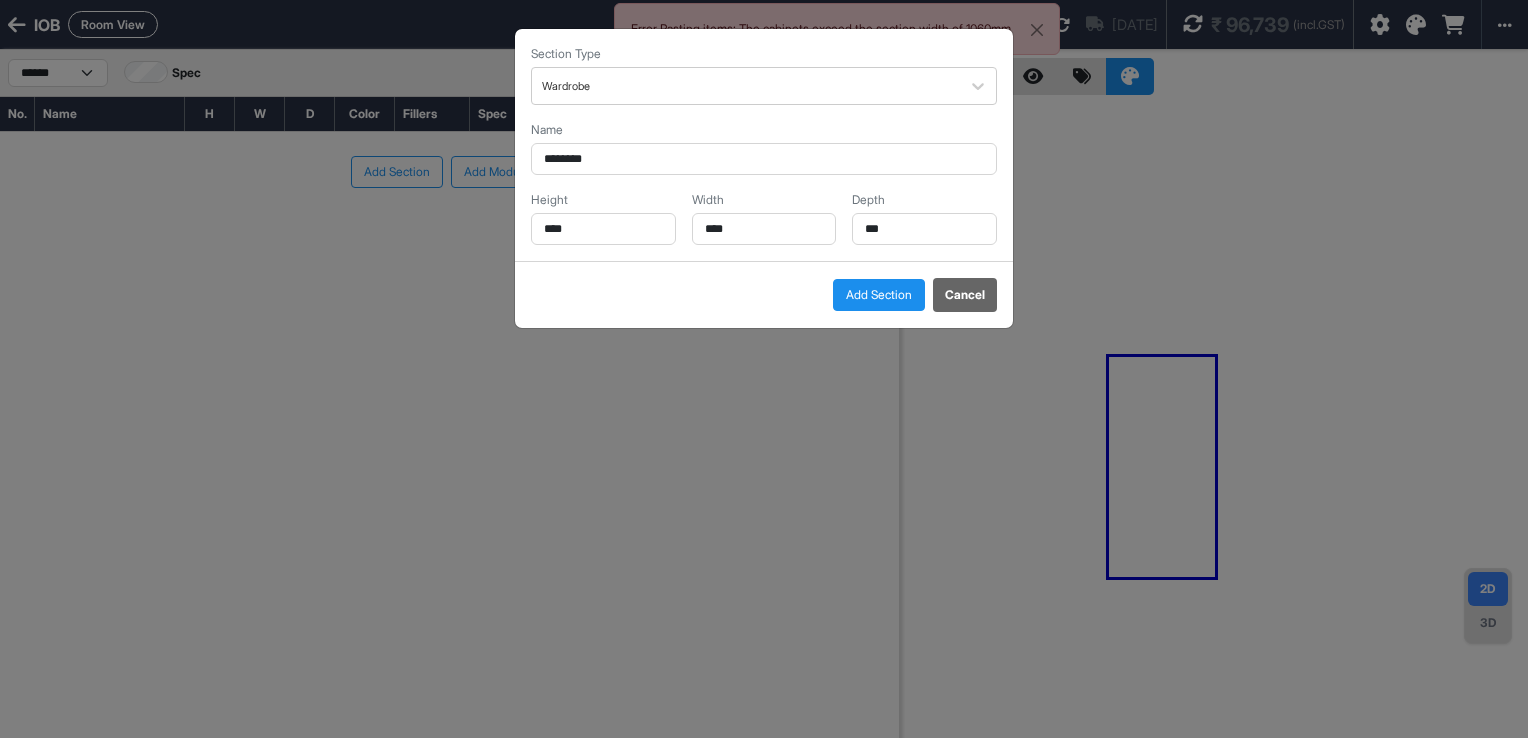 click on "Add Section" at bounding box center (879, 295) 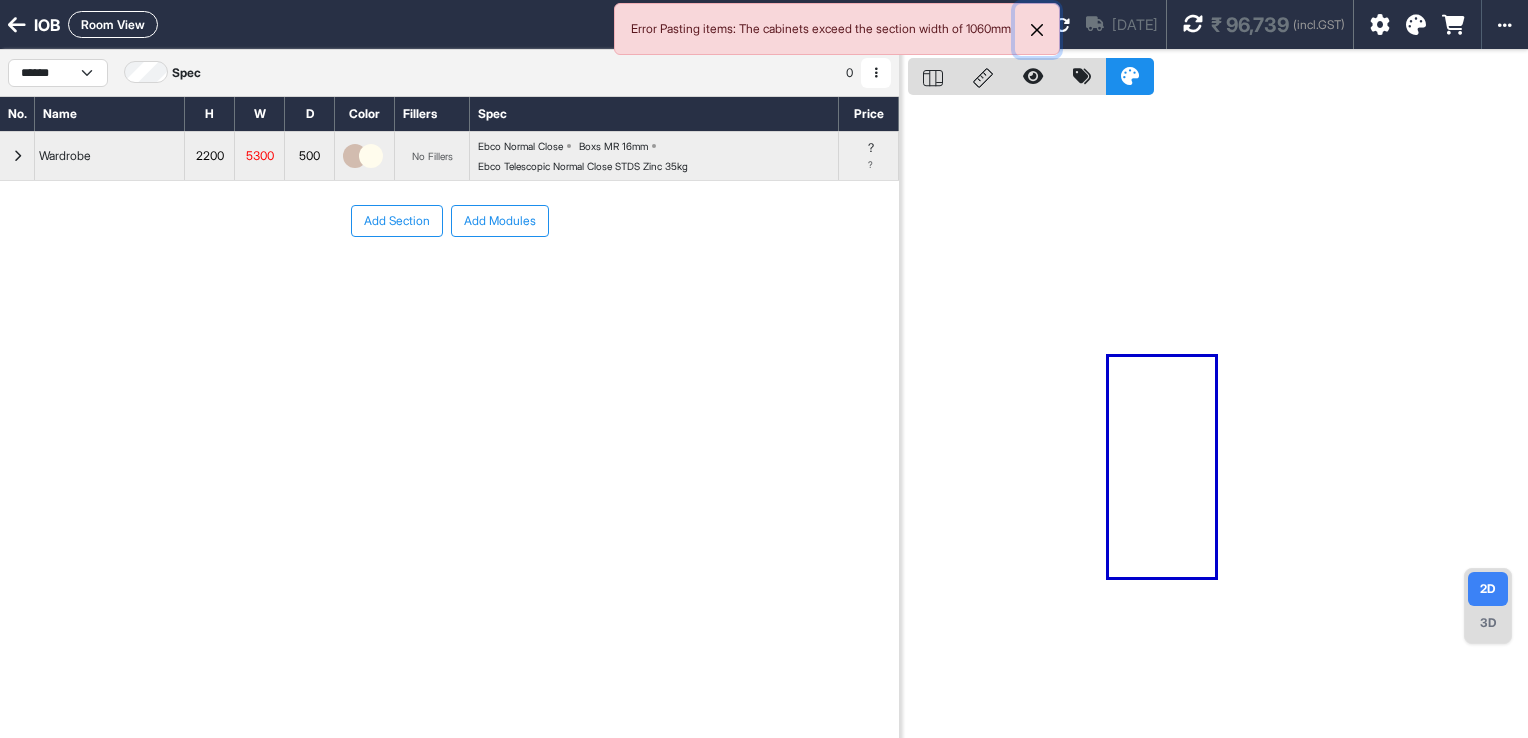 click at bounding box center (1037, 30) 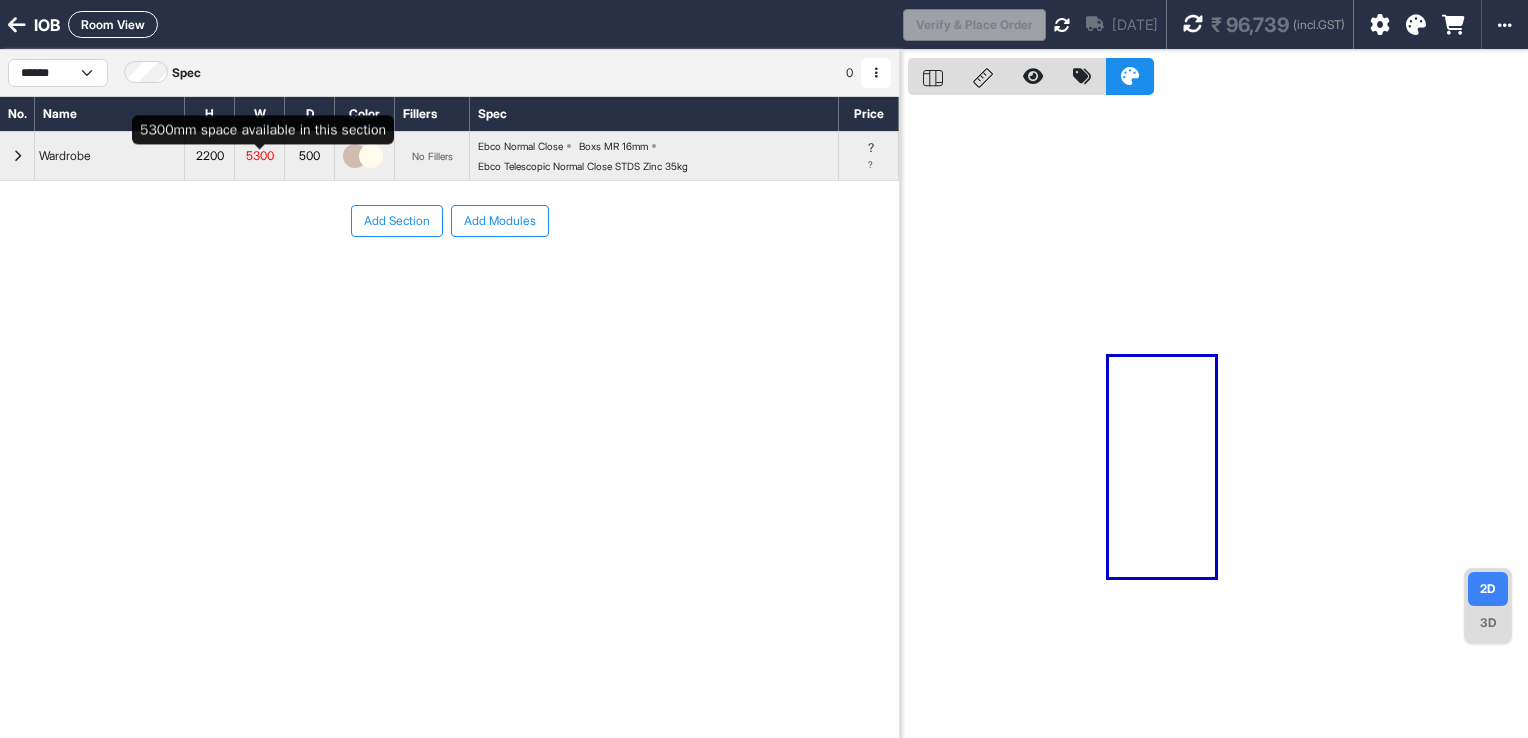 click on "5300" at bounding box center [259, 156] 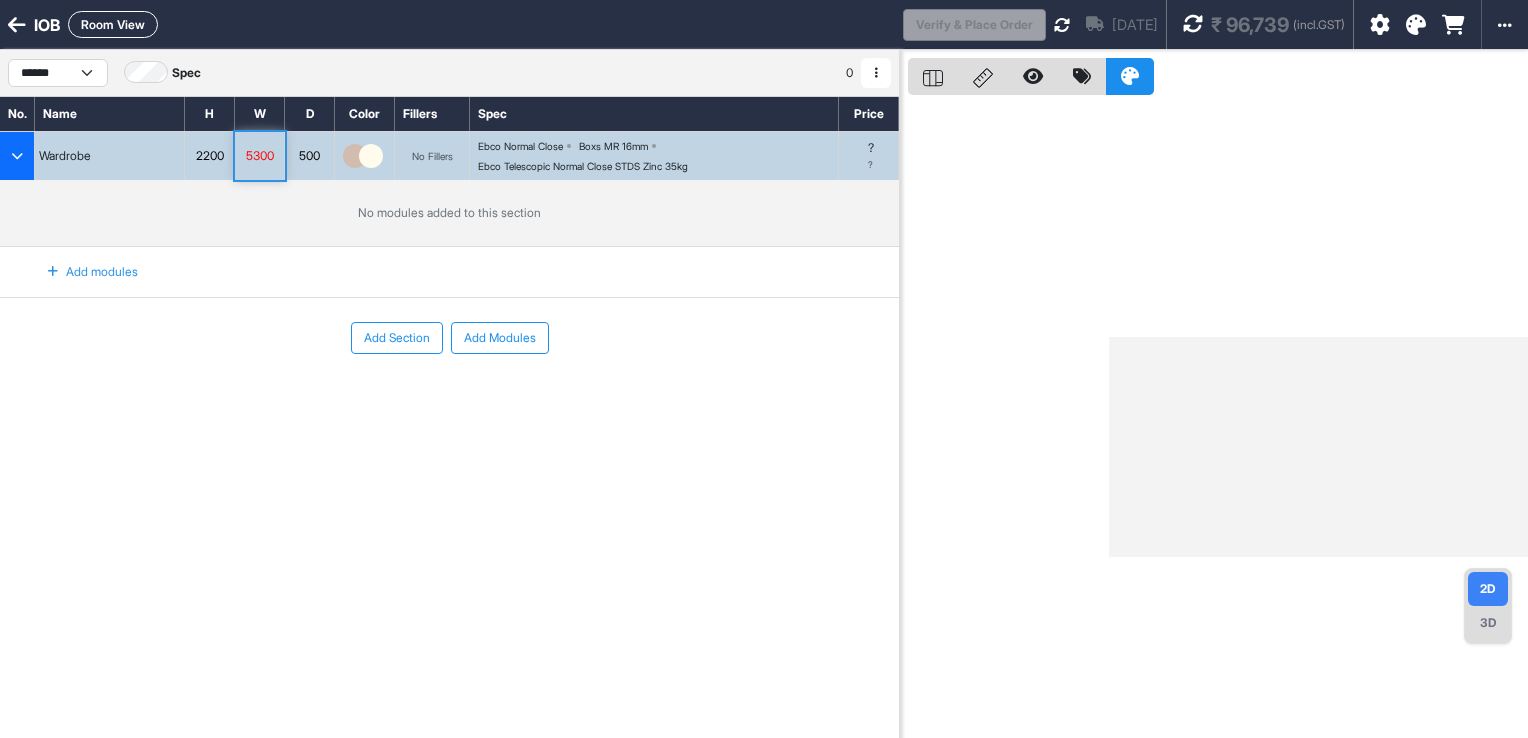 click on "Add modules" at bounding box center (81, 272) 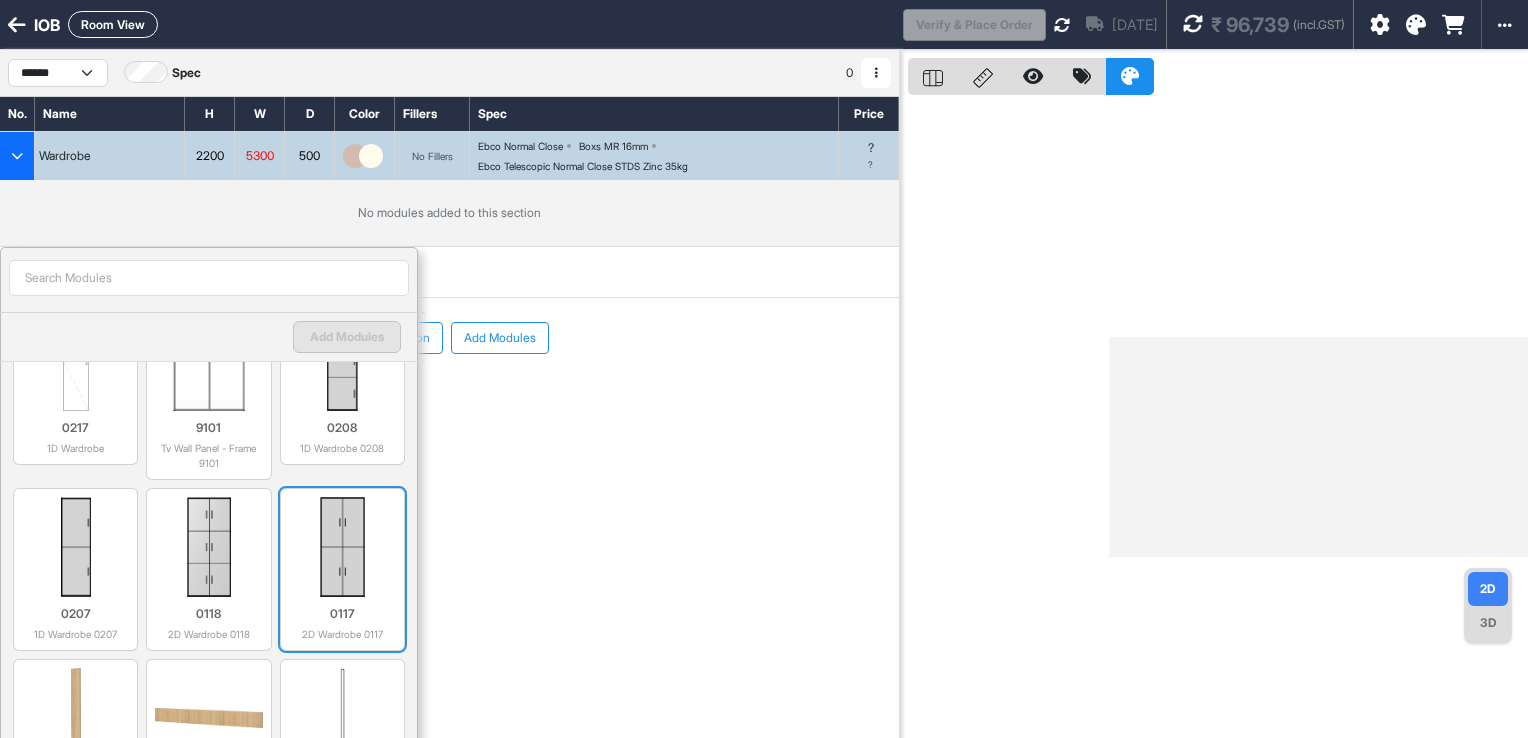 scroll, scrollTop: 1700, scrollLeft: 0, axis: vertical 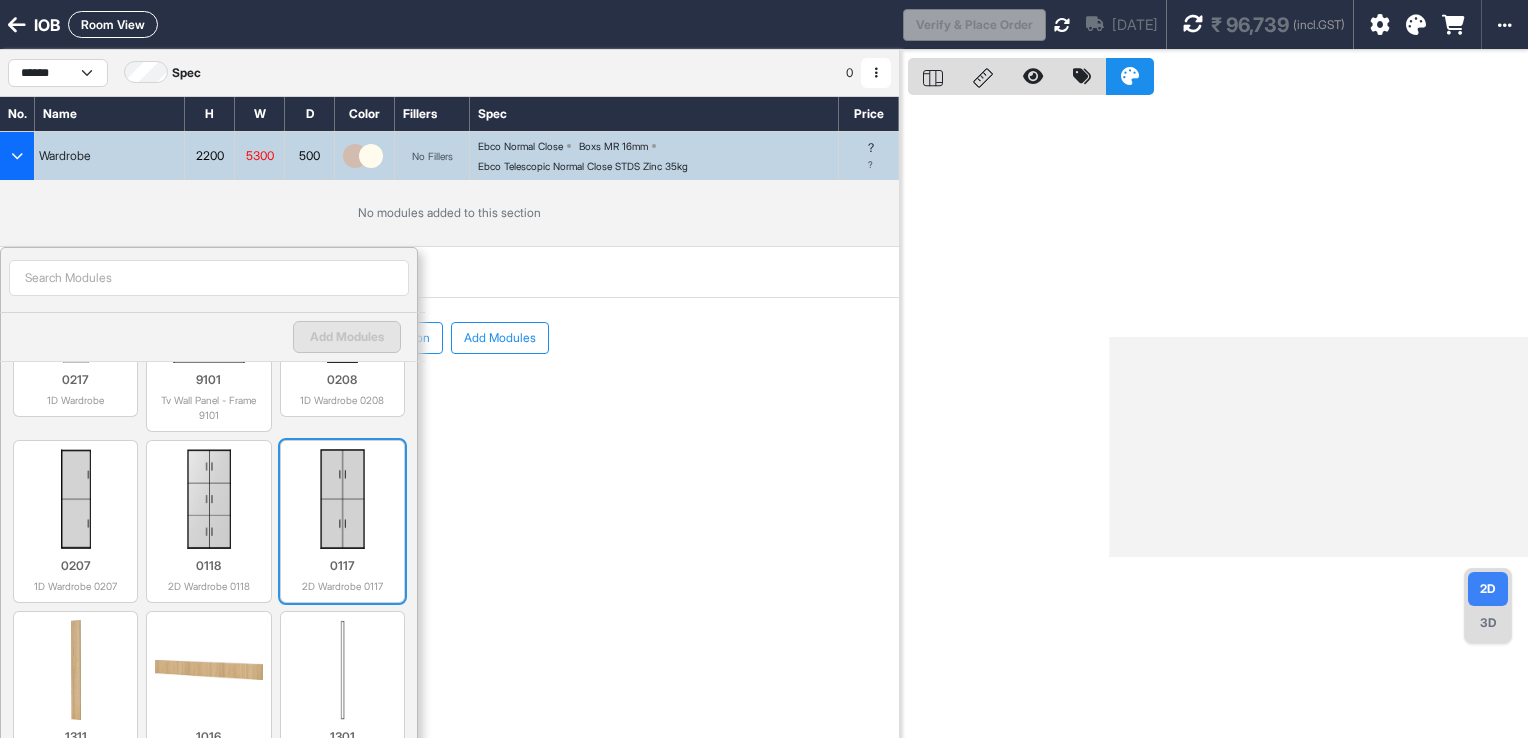 click at bounding box center (342, 499) 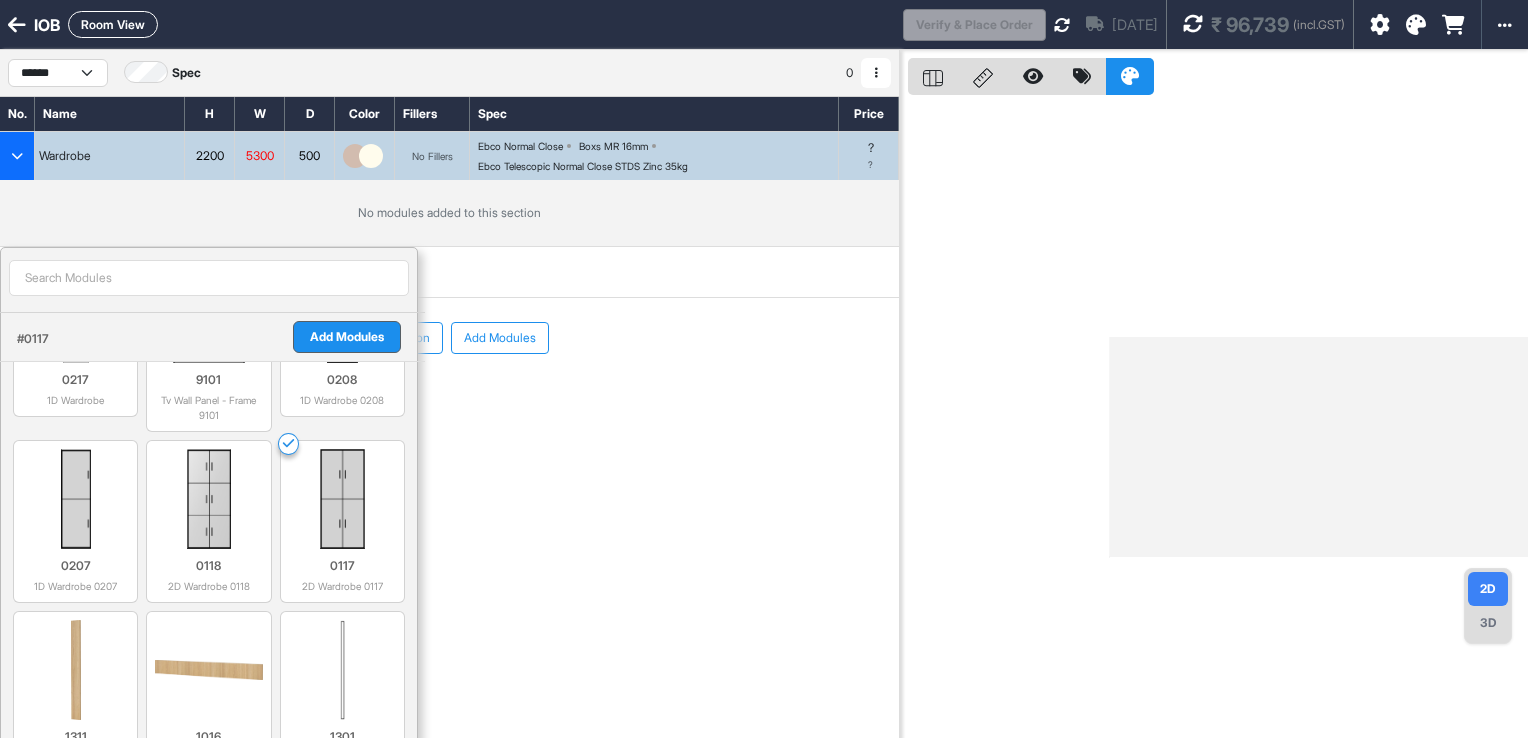 click on "Add Modules" at bounding box center [347, 337] 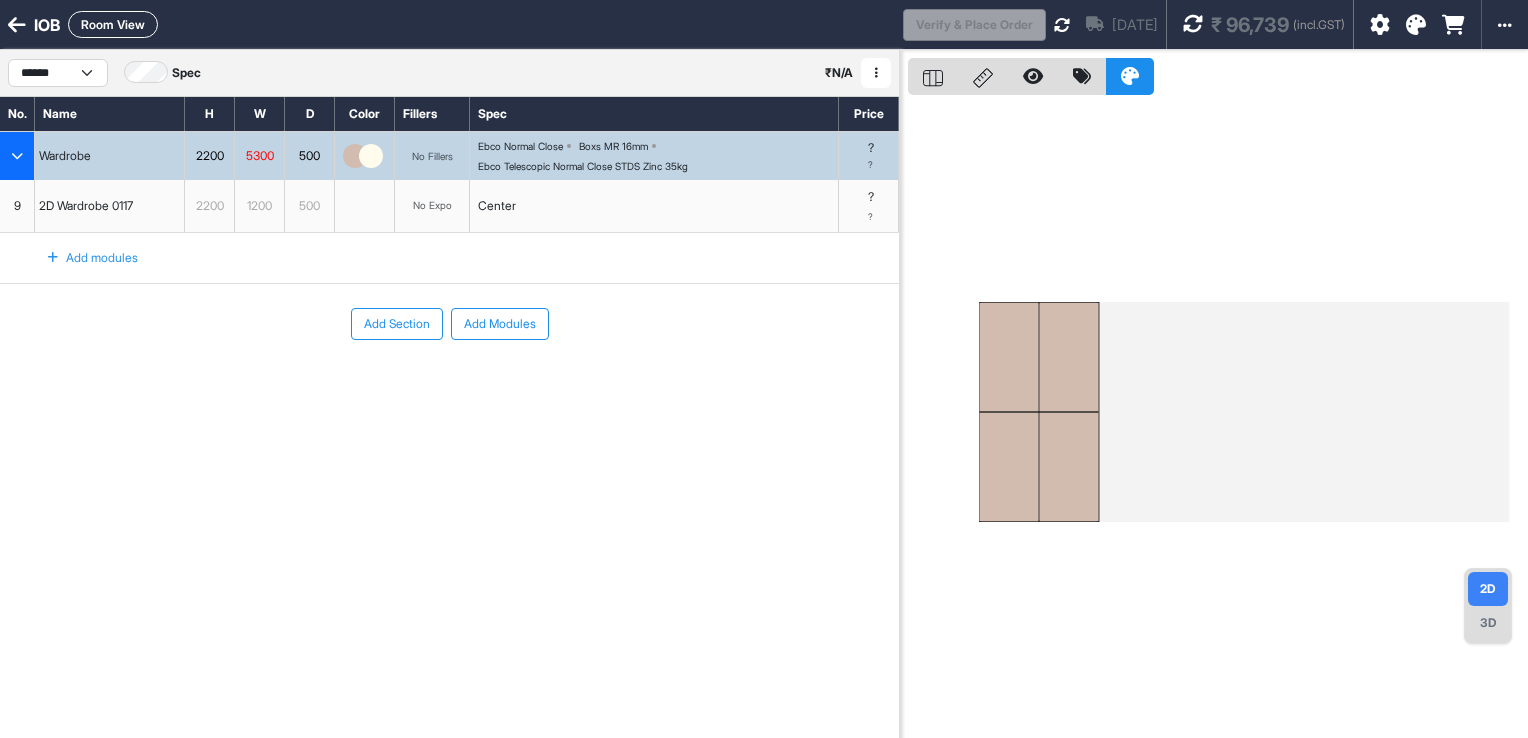 drag, startPoint x: 1046, startPoint y: 441, endPoint x: 797, endPoint y: 357, distance: 262.787 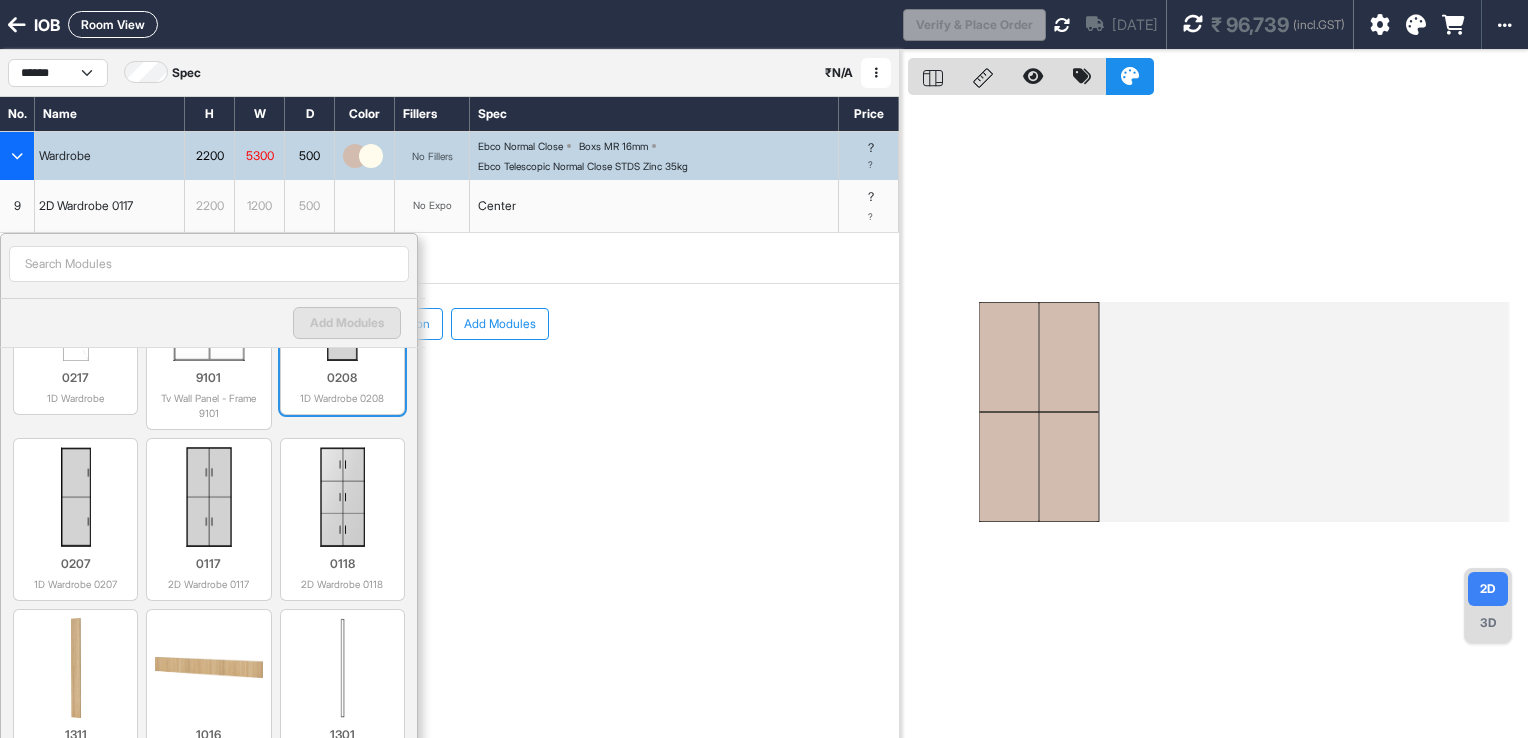 scroll, scrollTop: 1700, scrollLeft: 0, axis: vertical 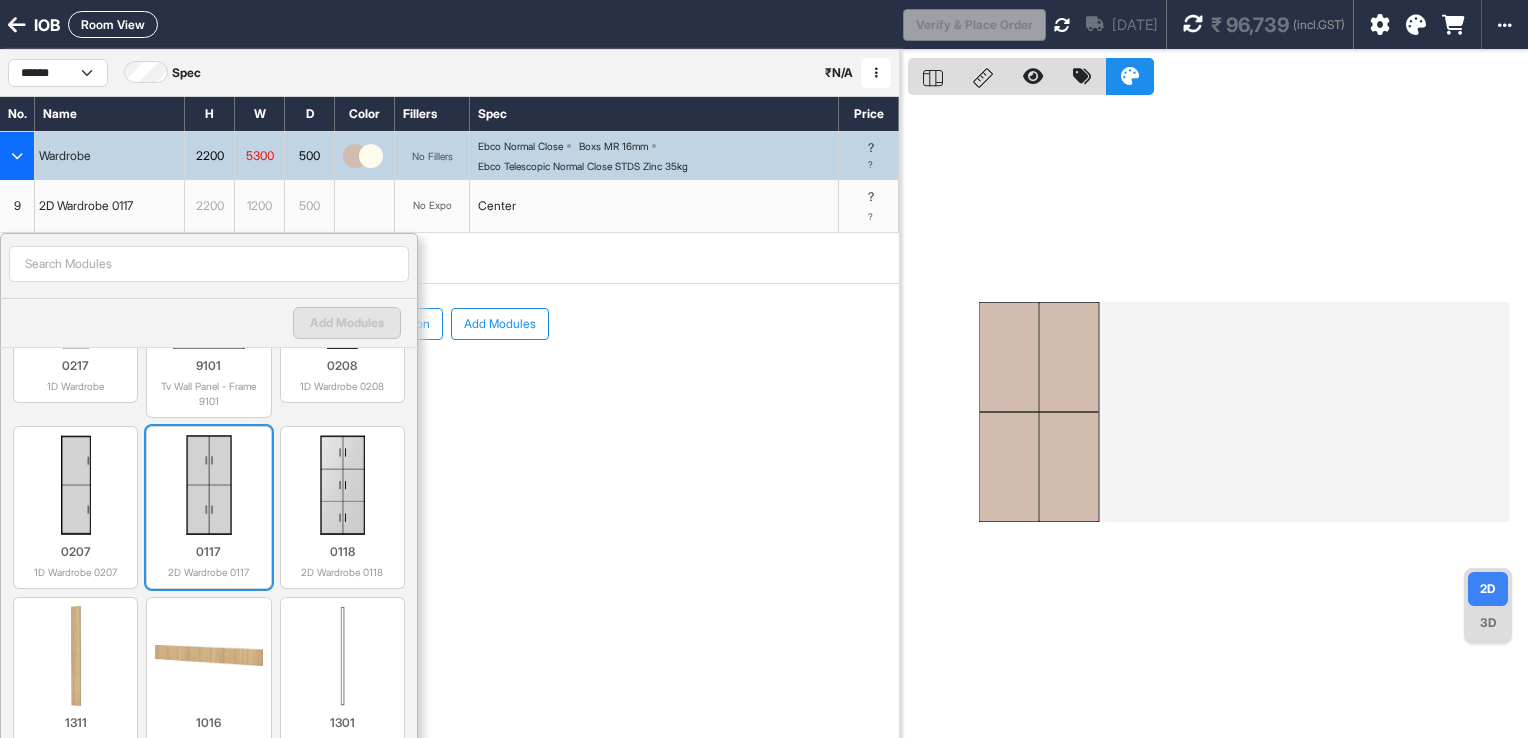click at bounding box center [208, 485] 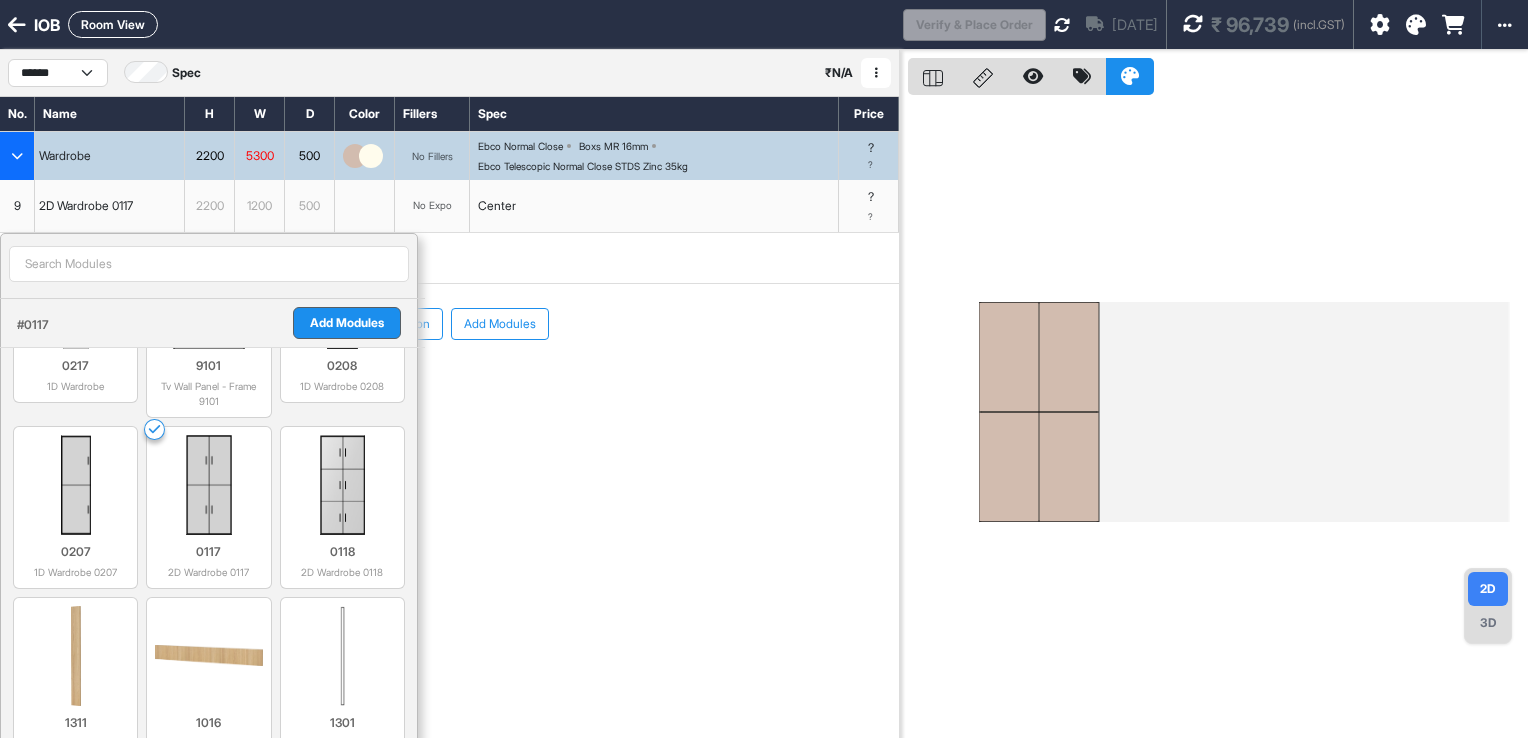 click on "Add Modules" at bounding box center [347, 323] 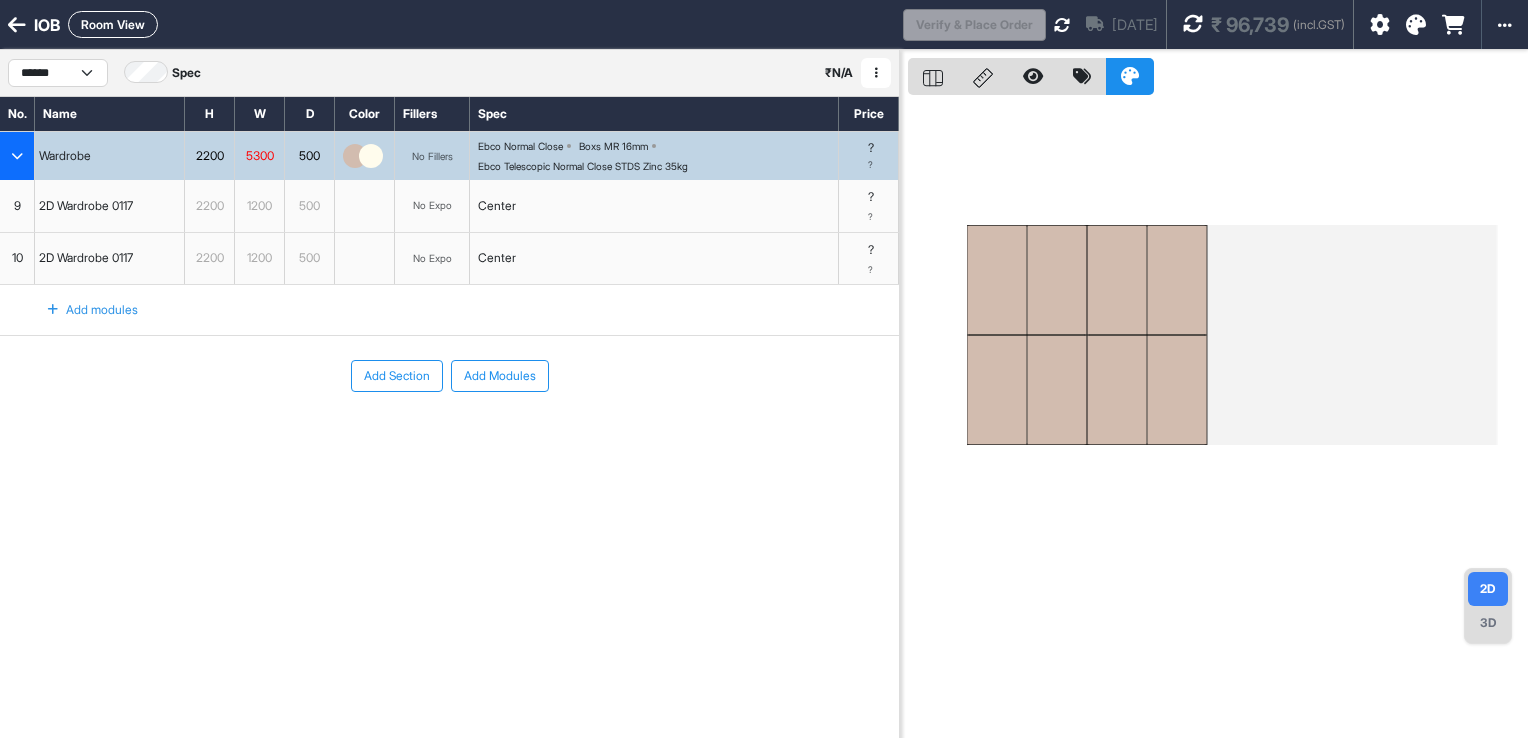 drag, startPoint x: 1084, startPoint y: 374, endPoint x: 1220, endPoint y: 340, distance: 140.1856 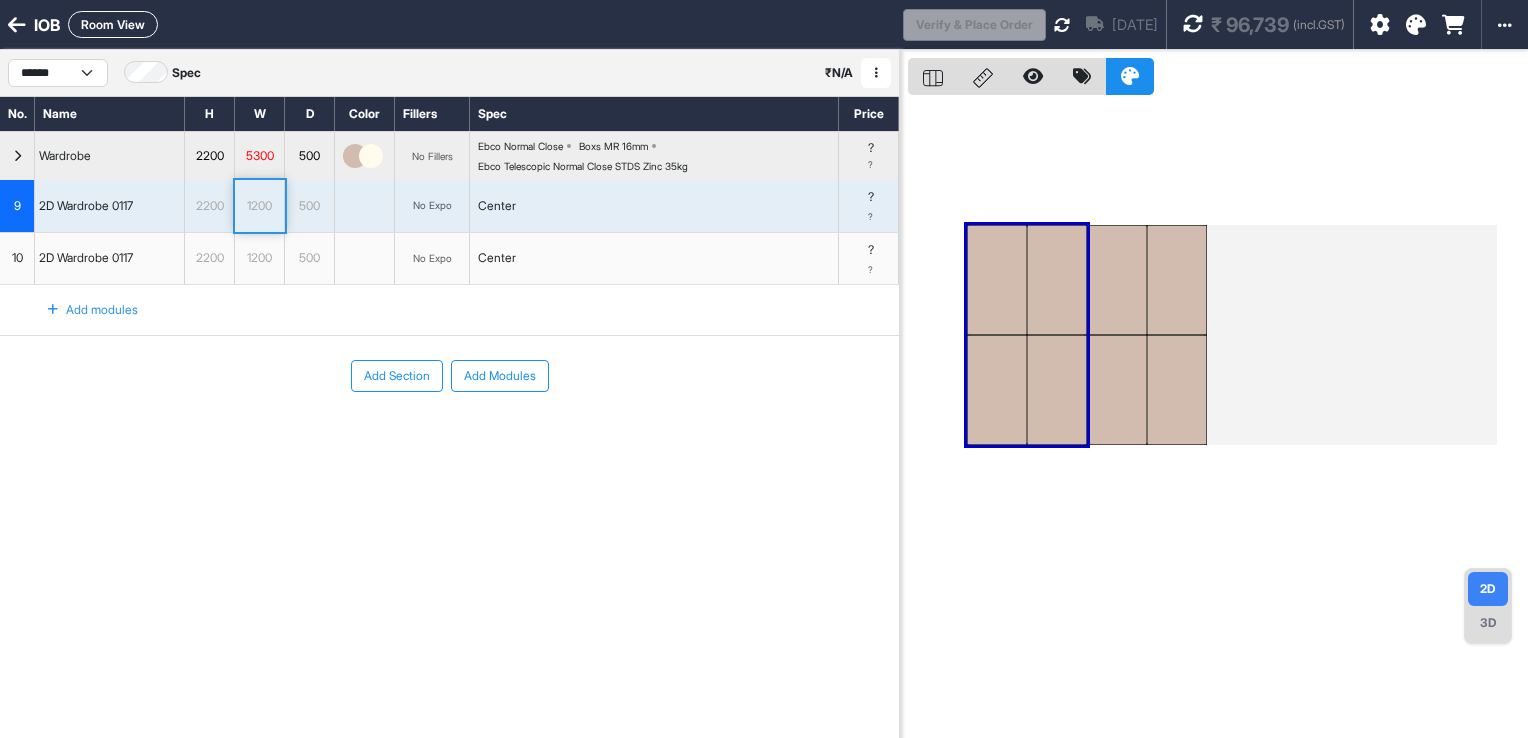 click on "1200" at bounding box center (259, 206) 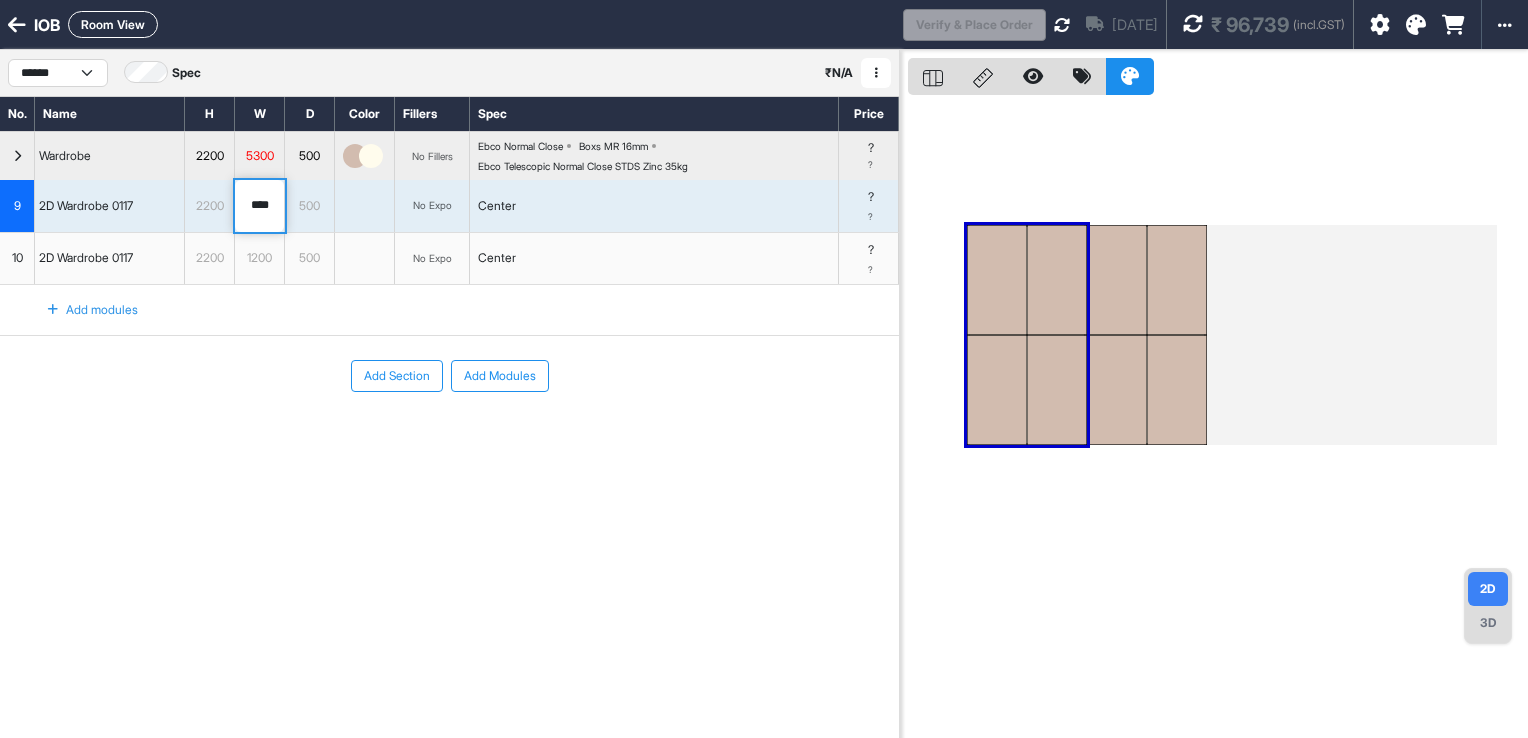 click on "Add modules" at bounding box center (449, 310) 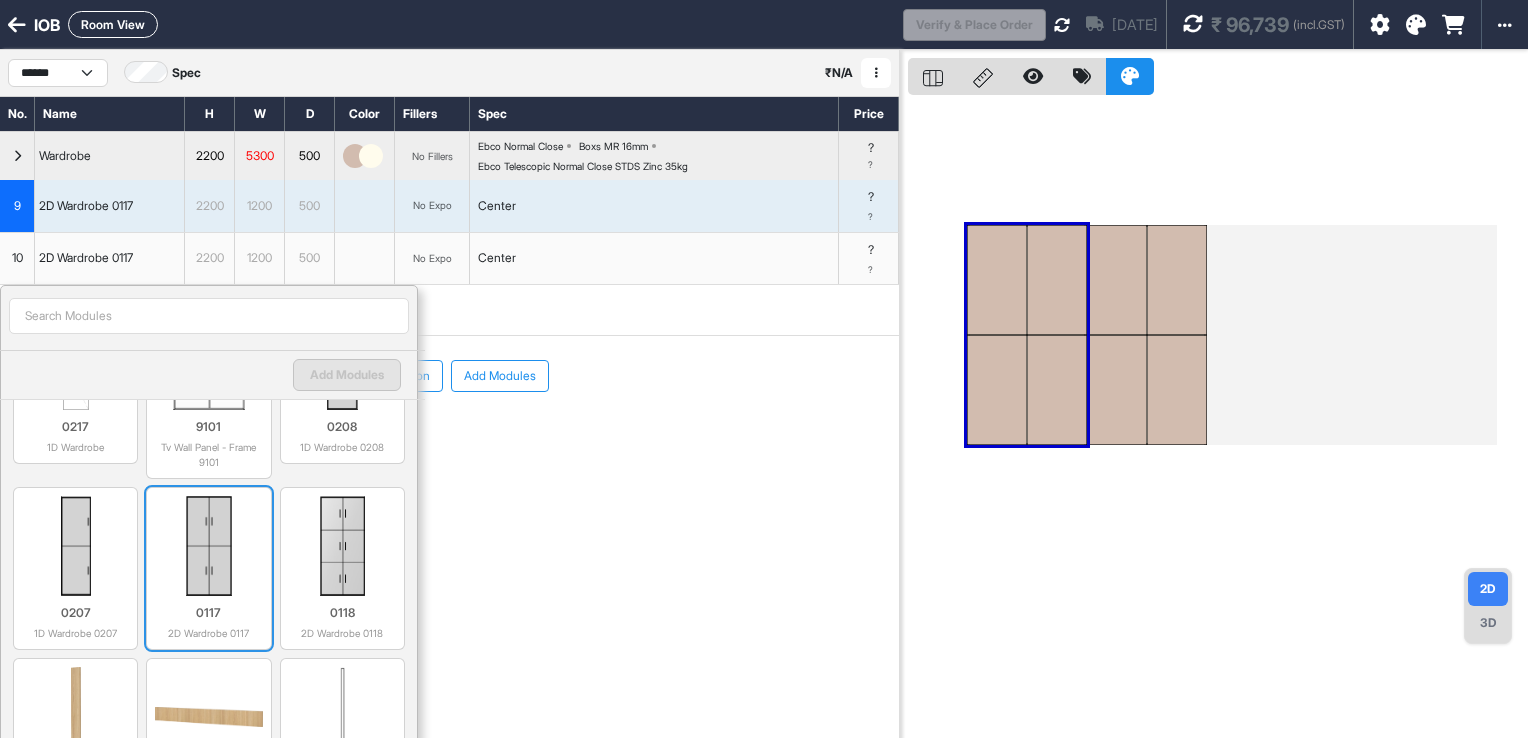 scroll, scrollTop: 1700, scrollLeft: 0, axis: vertical 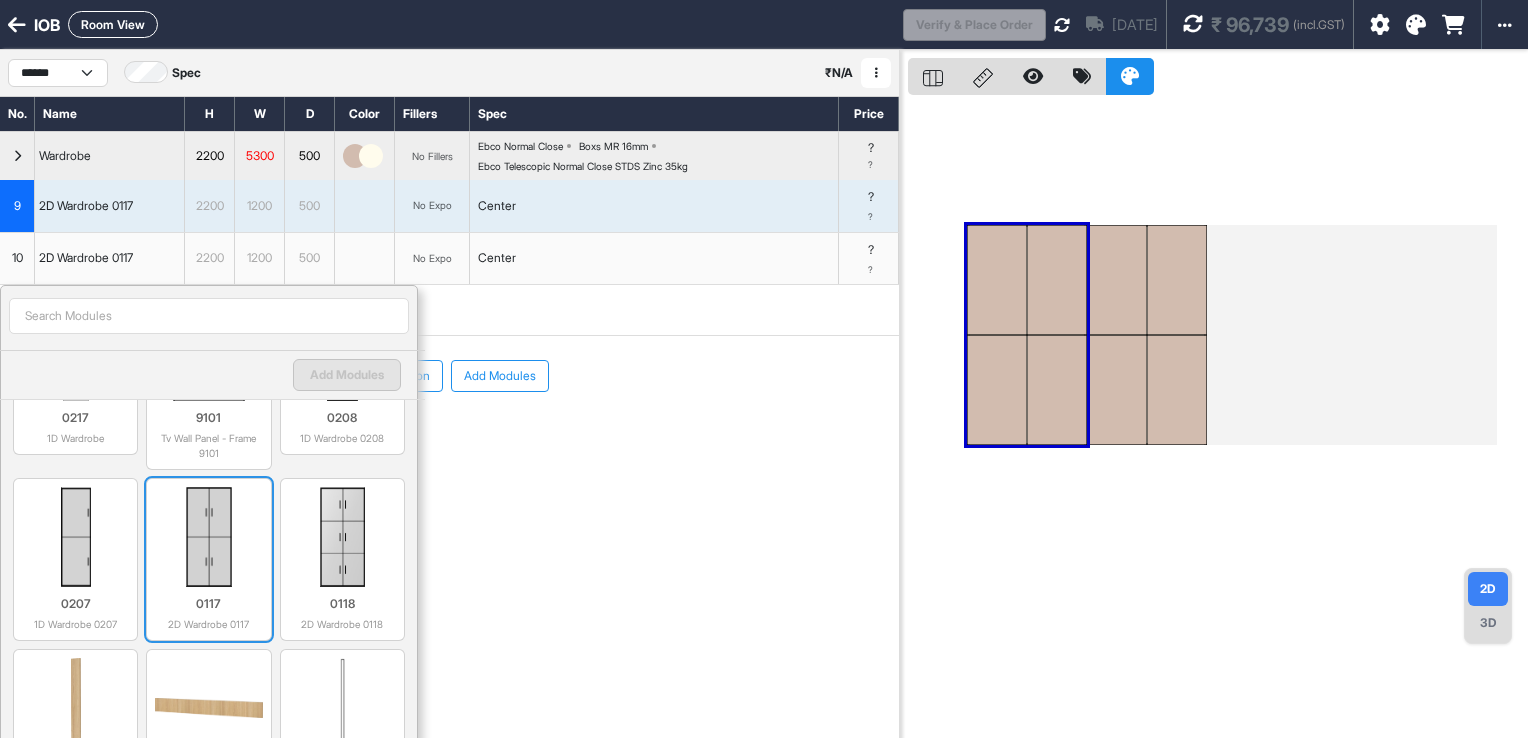 click at bounding box center [208, 537] 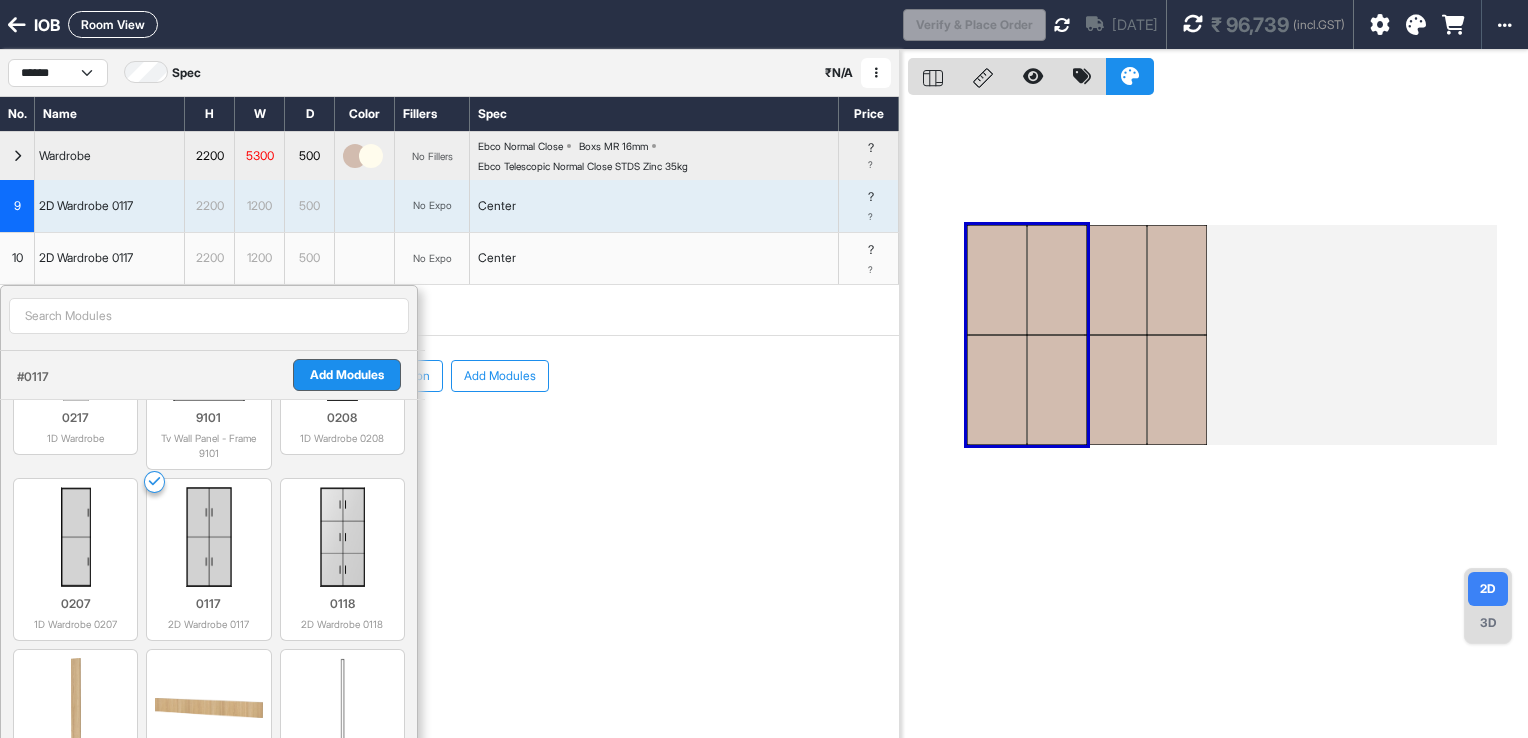 click on "Add Modules" at bounding box center [347, 375] 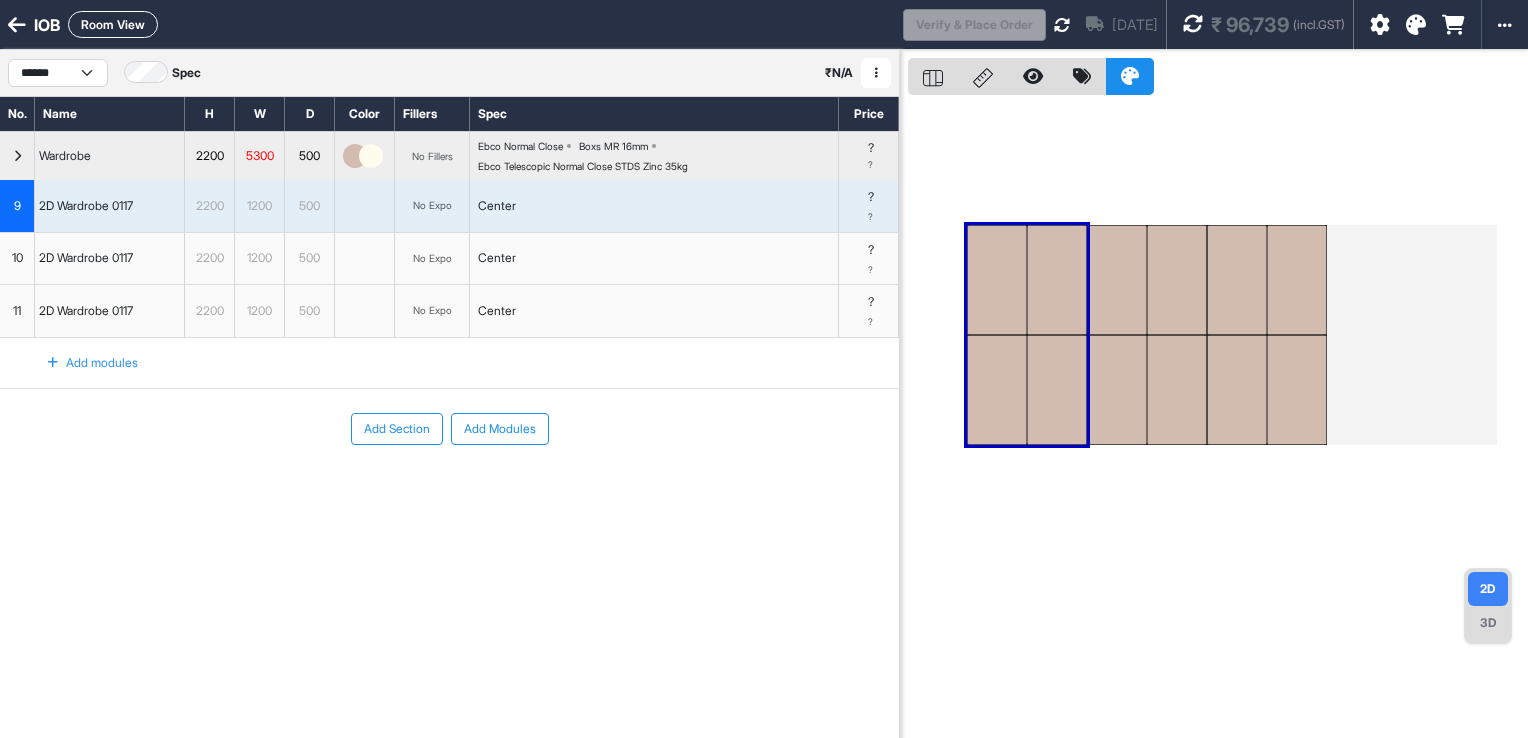 click at bounding box center [1117, 280] 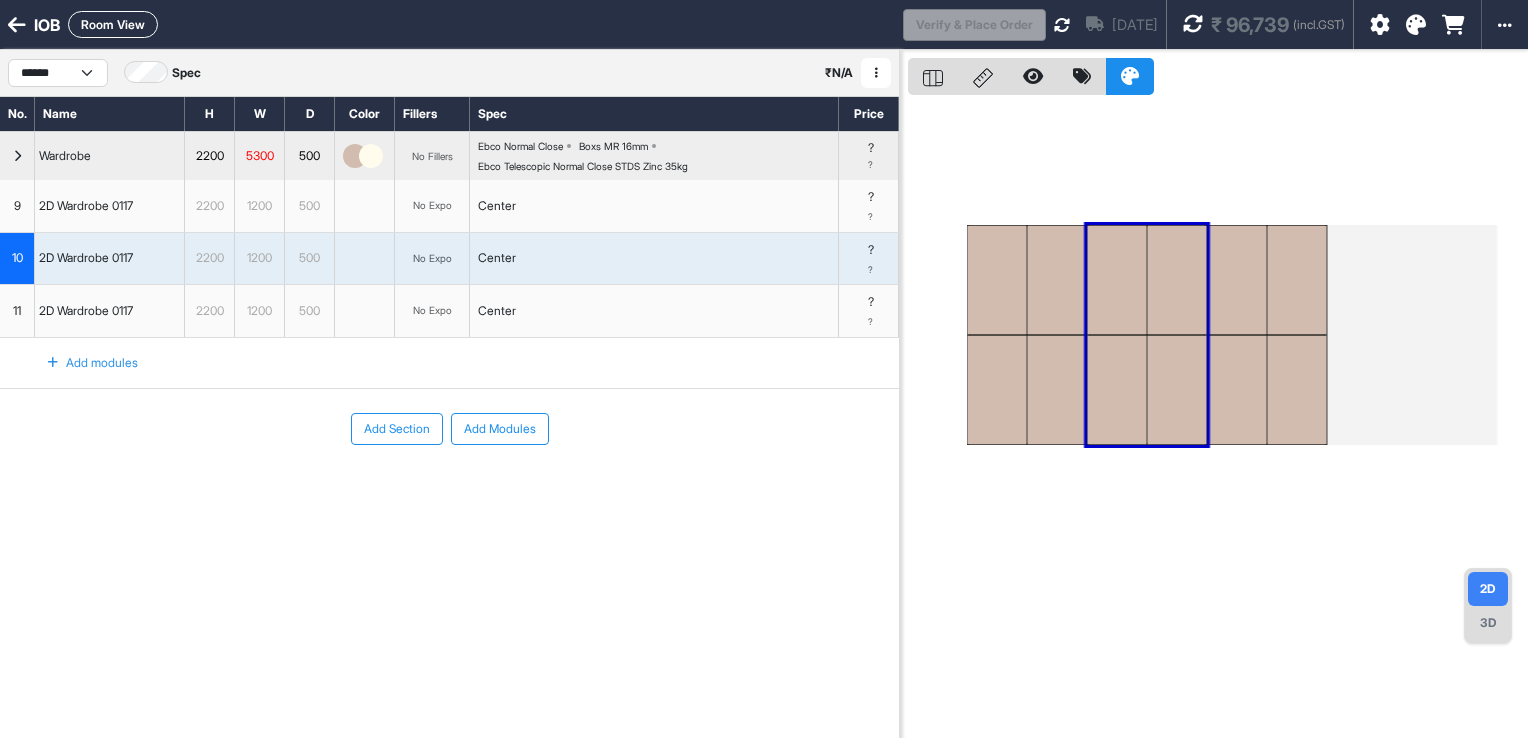 click at bounding box center [1237, 280] 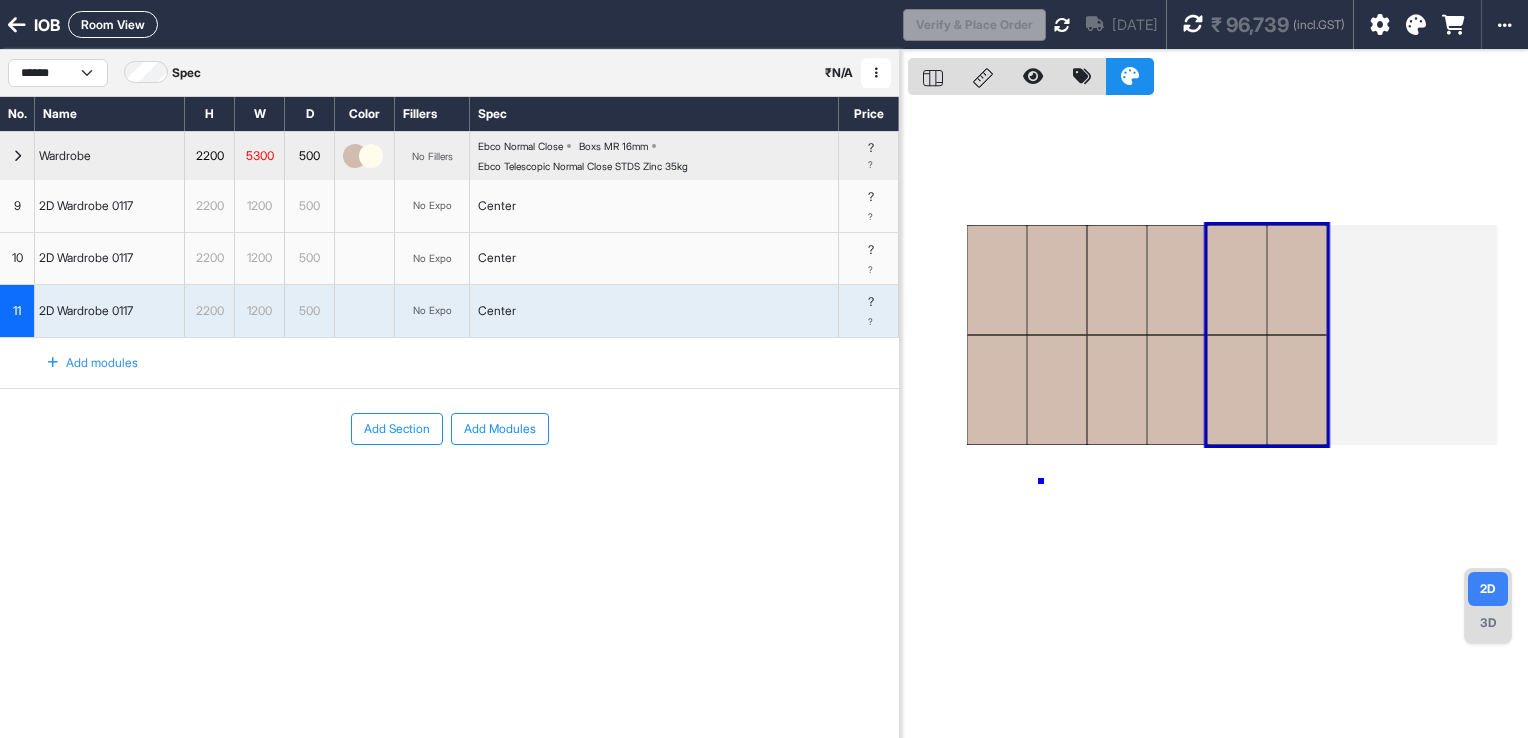 click at bounding box center [1218, 419] 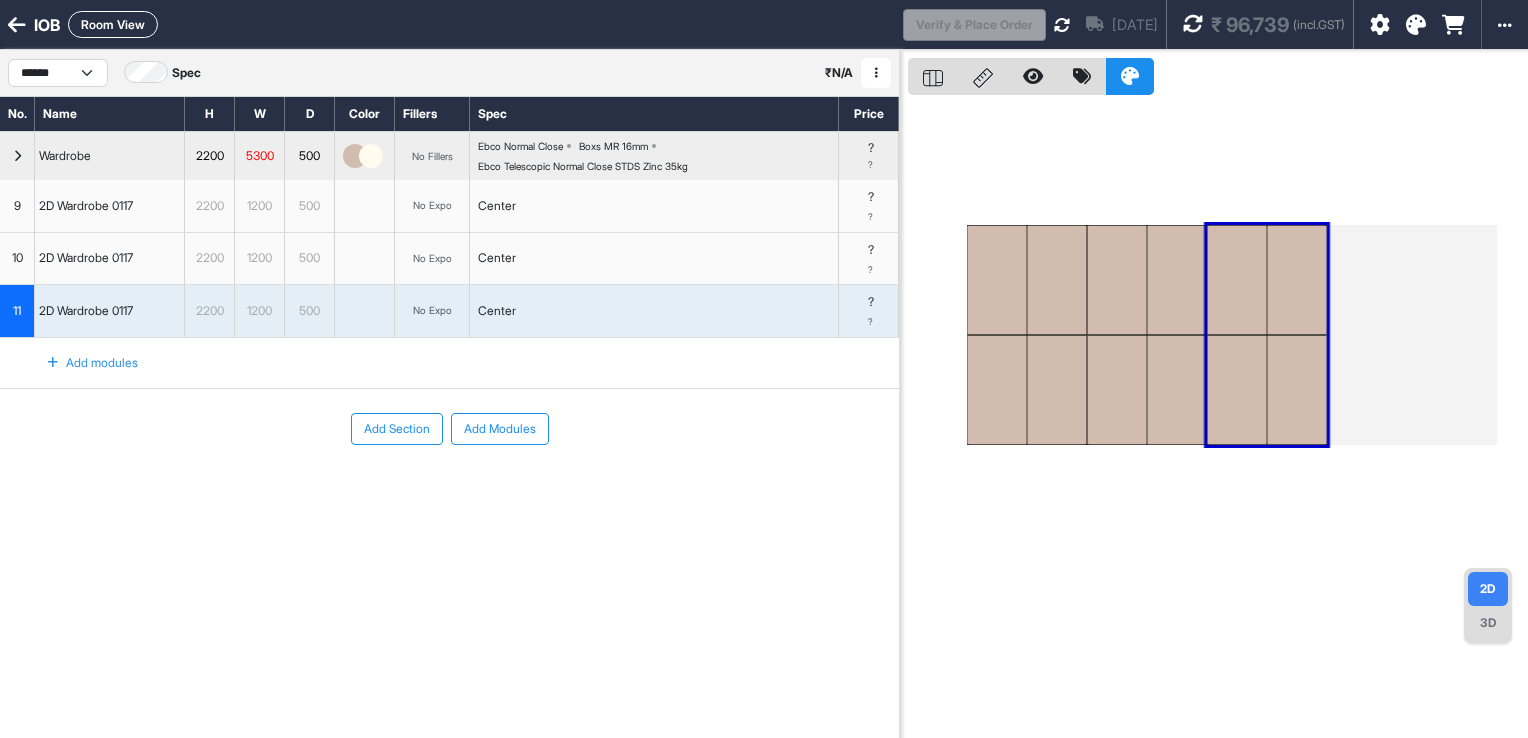 click at bounding box center (53, 363) 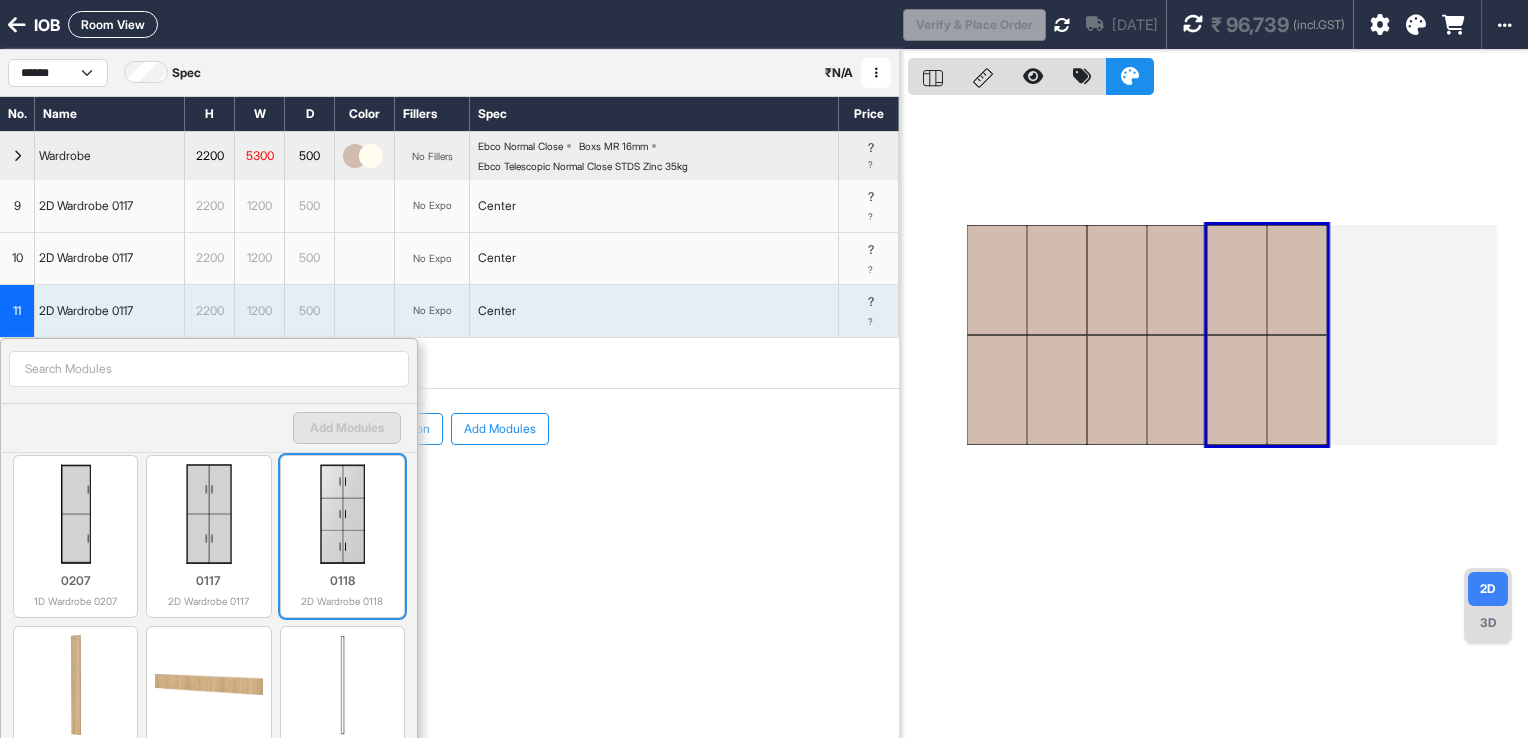 scroll, scrollTop: 1800, scrollLeft: 0, axis: vertical 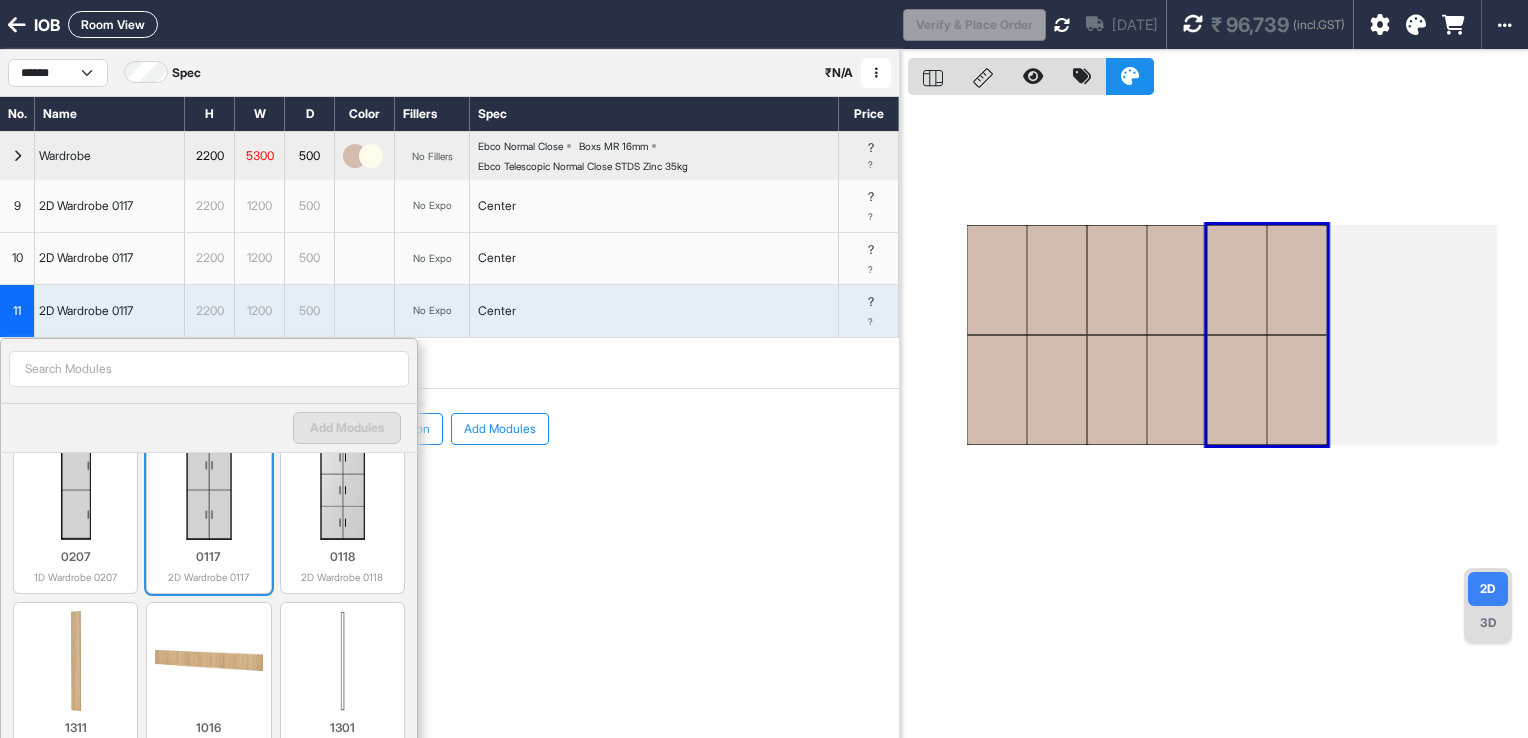 click at bounding box center (208, 490) 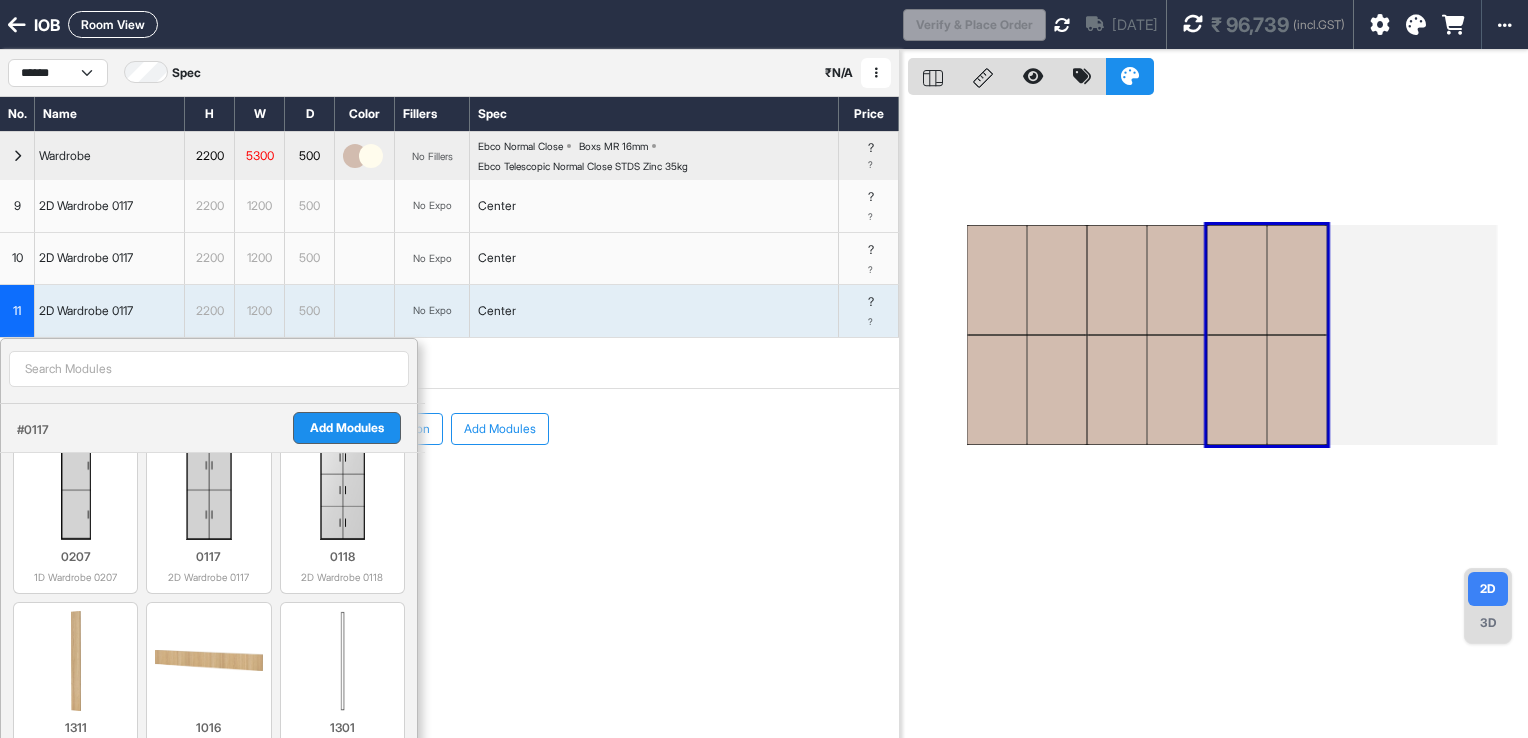 click on "Add Modules" at bounding box center [347, 428] 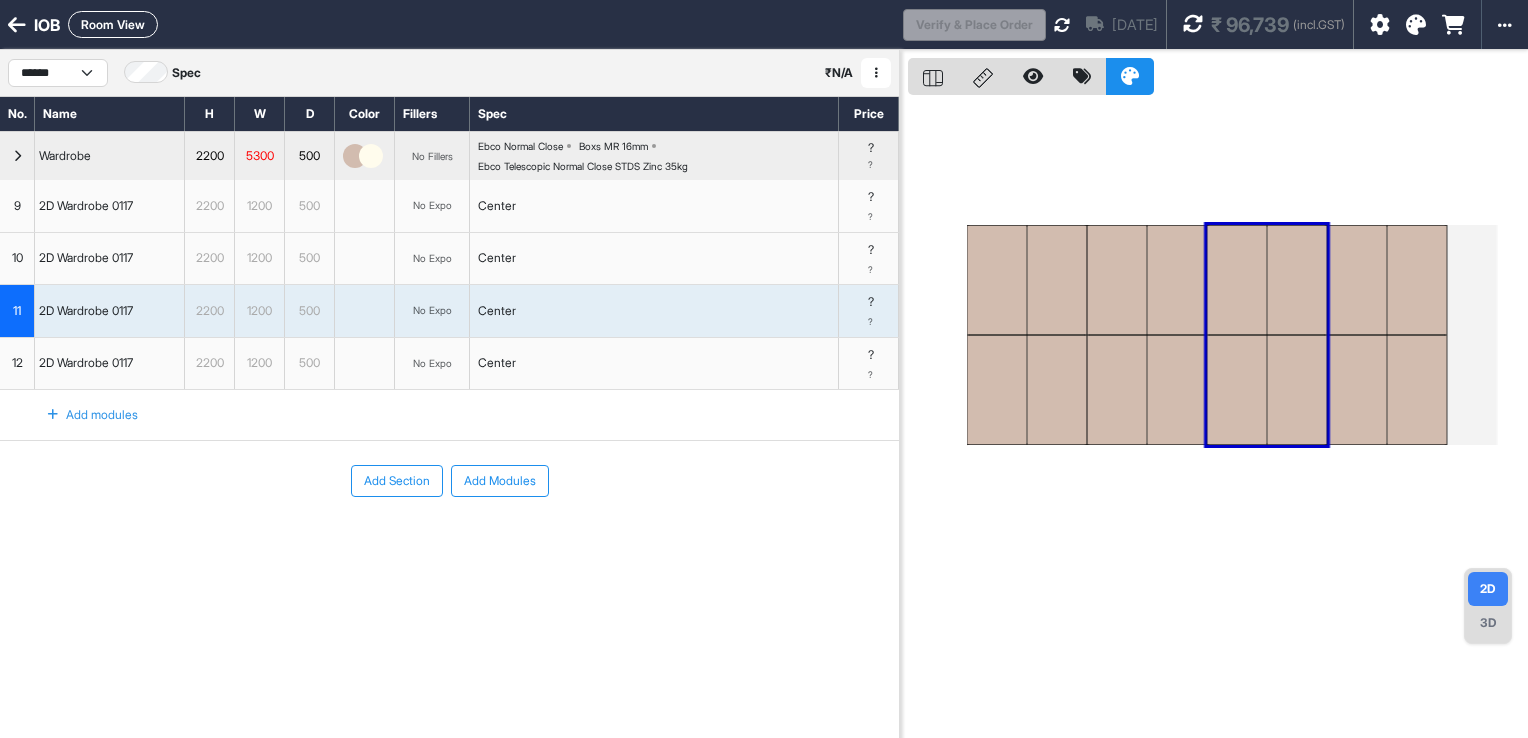 click at bounding box center [997, 390] 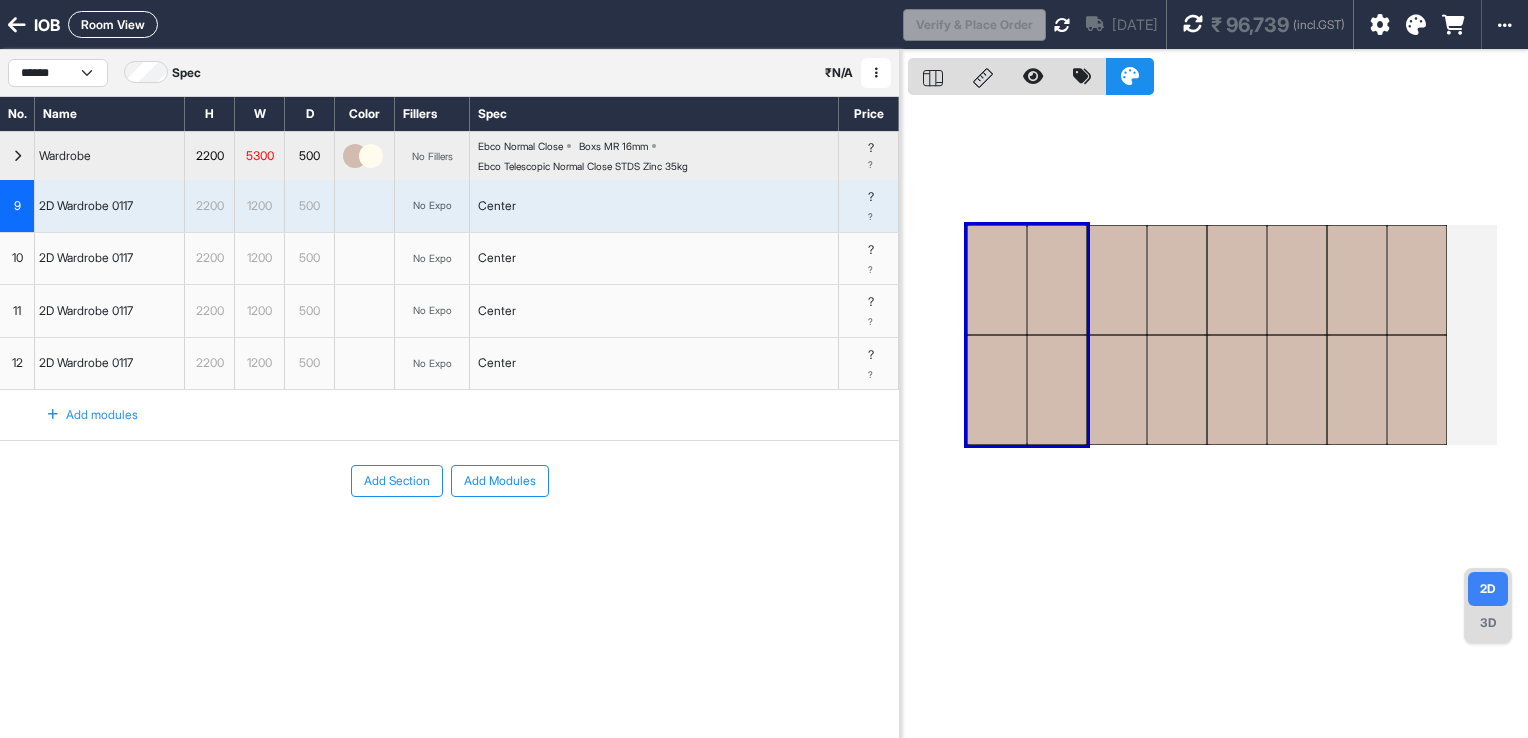 click at bounding box center [1117, 390] 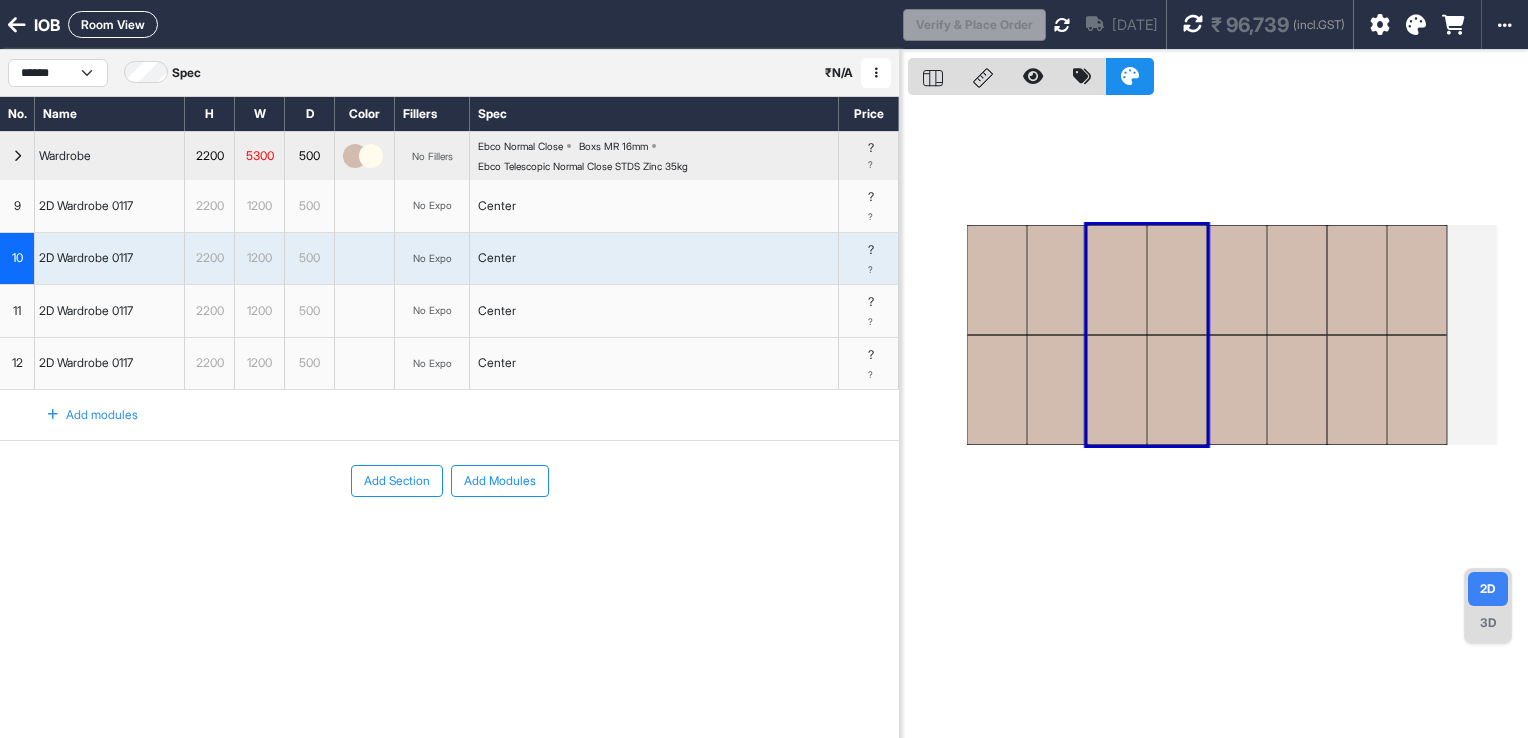 click at bounding box center (1237, 280) 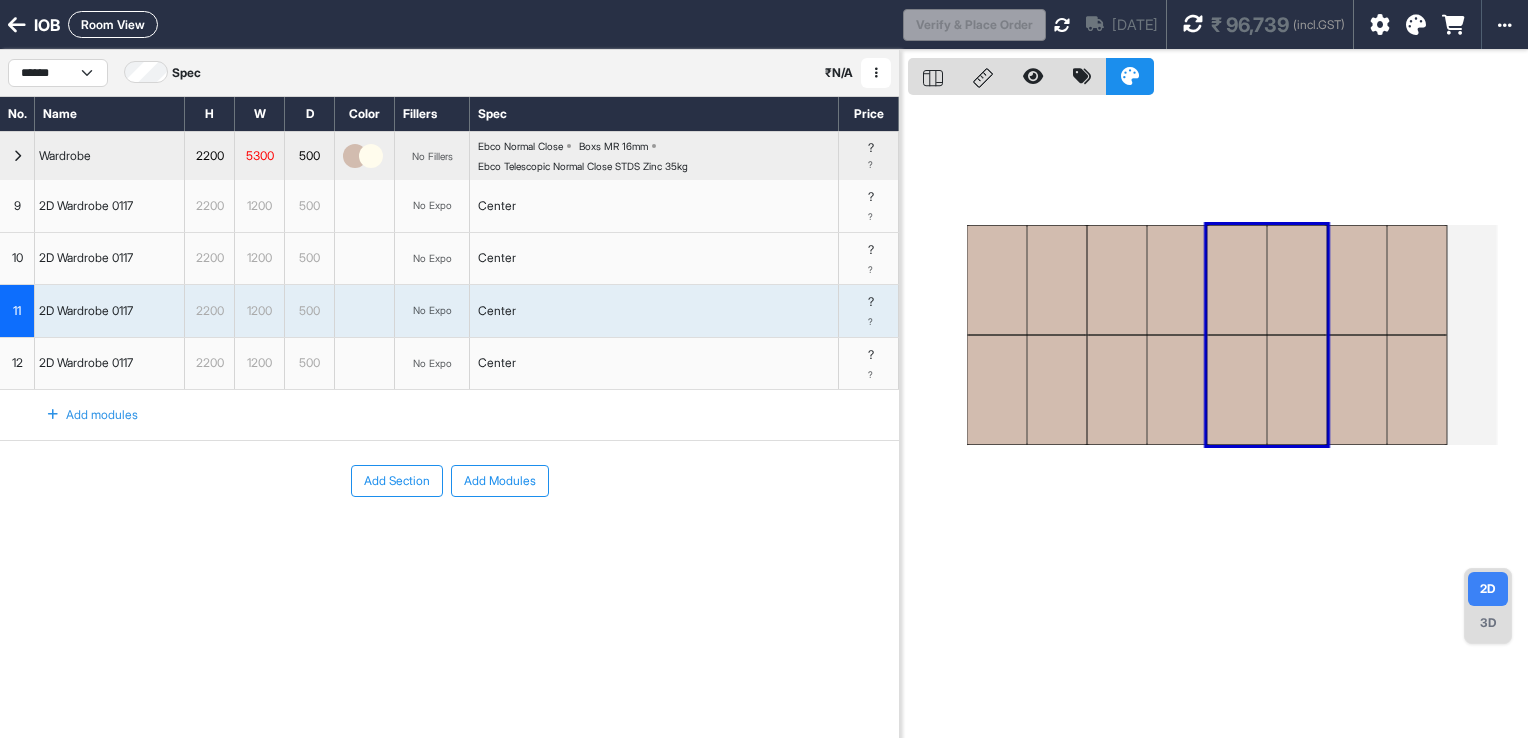 click at bounding box center (1357, 280) 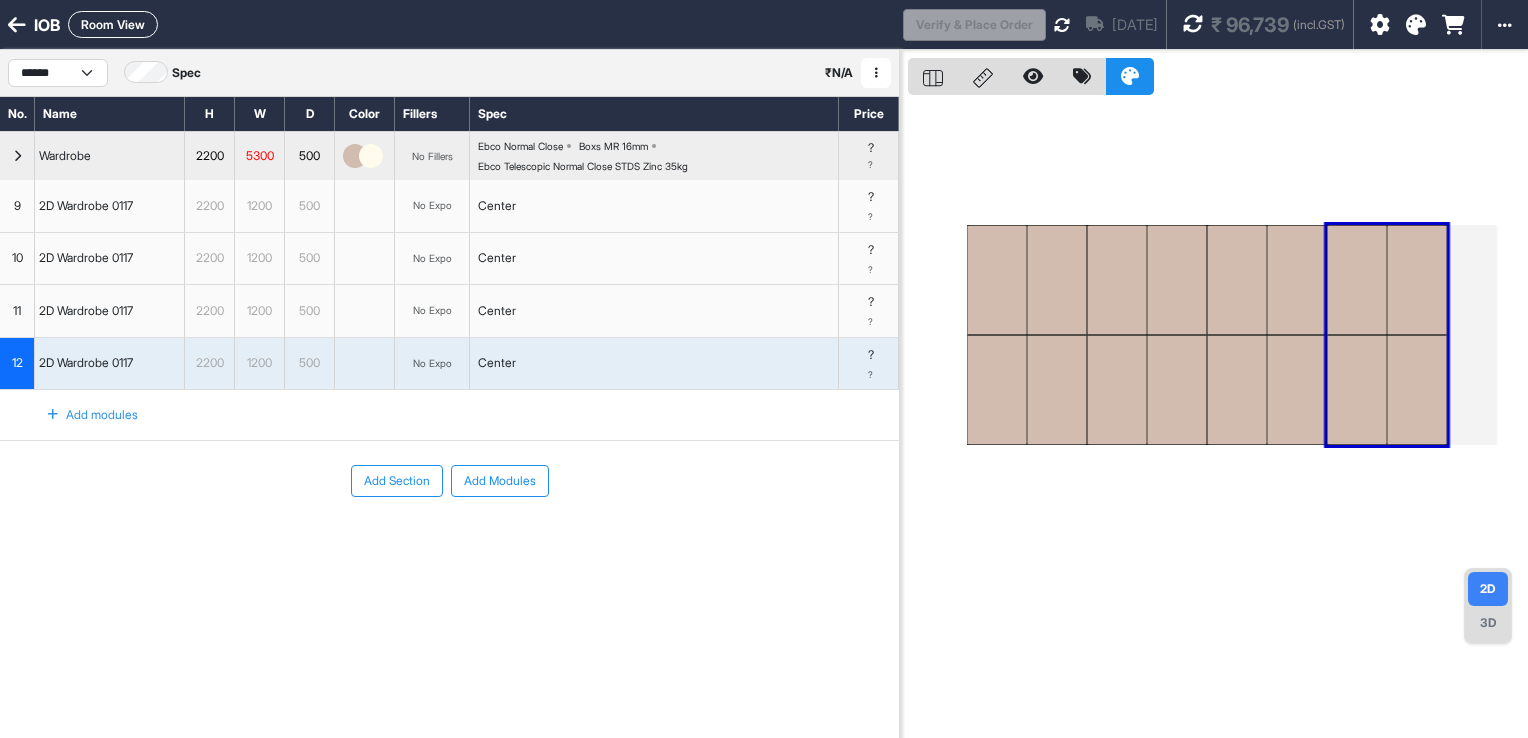click at bounding box center (1218, 419) 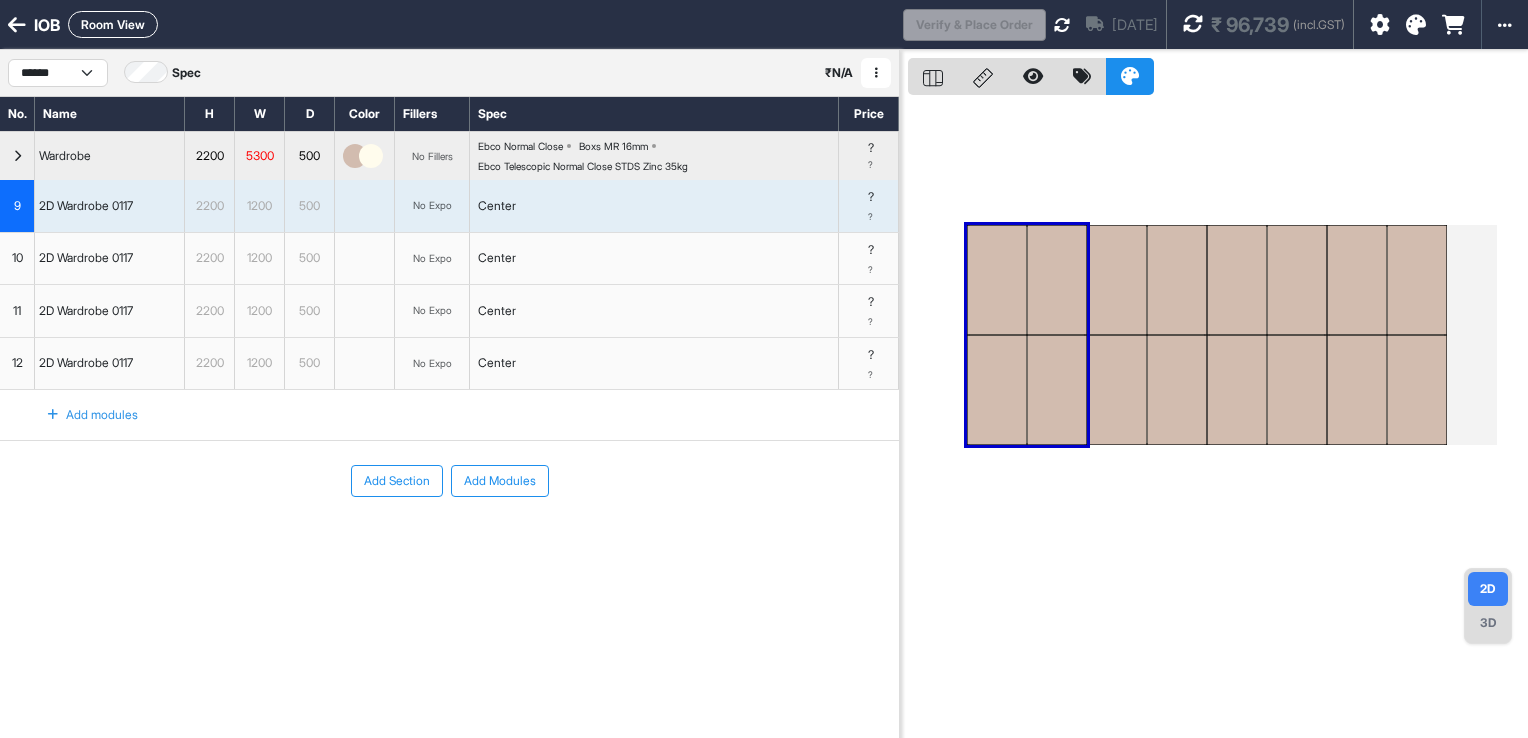 click on "1200" at bounding box center (259, 206) 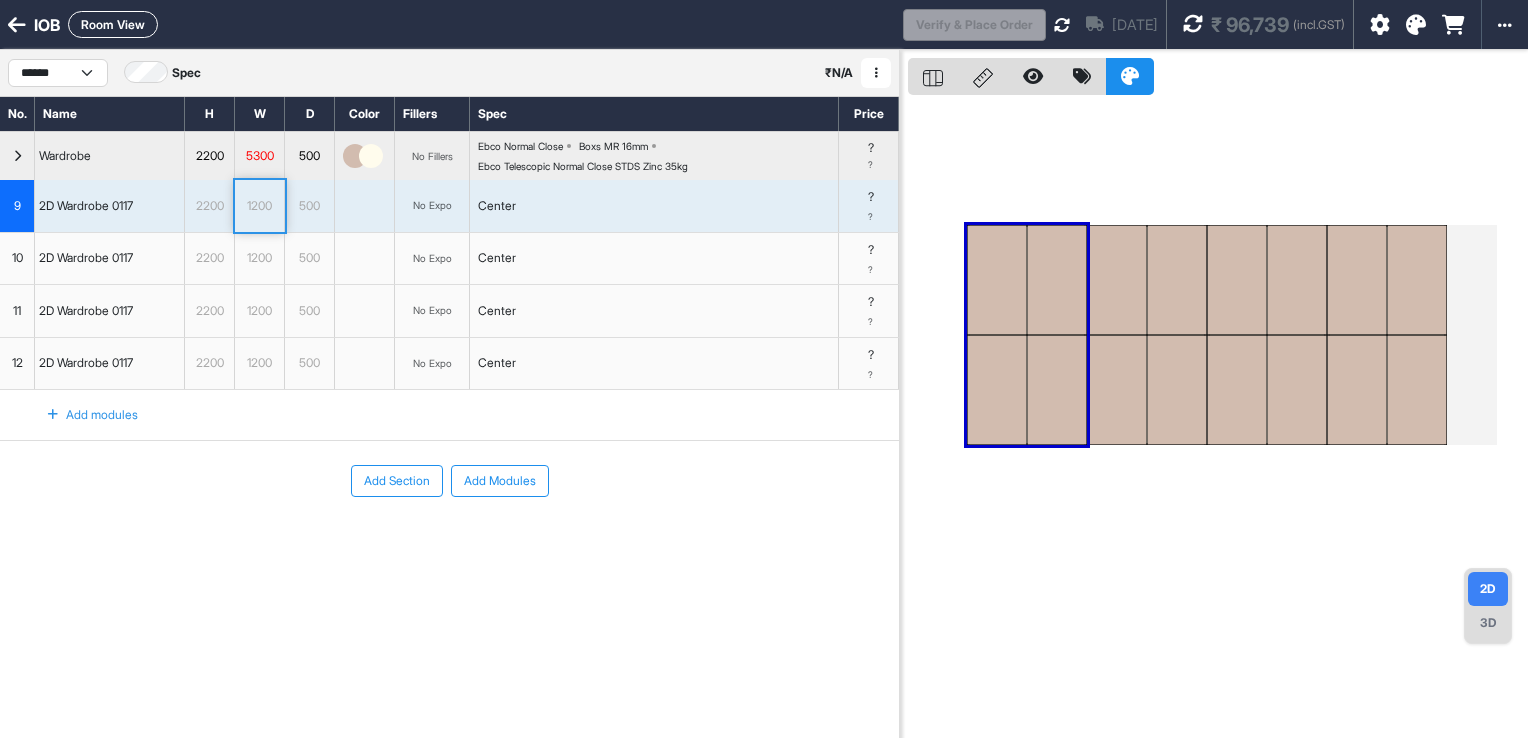 click on "1200" at bounding box center [259, 206] 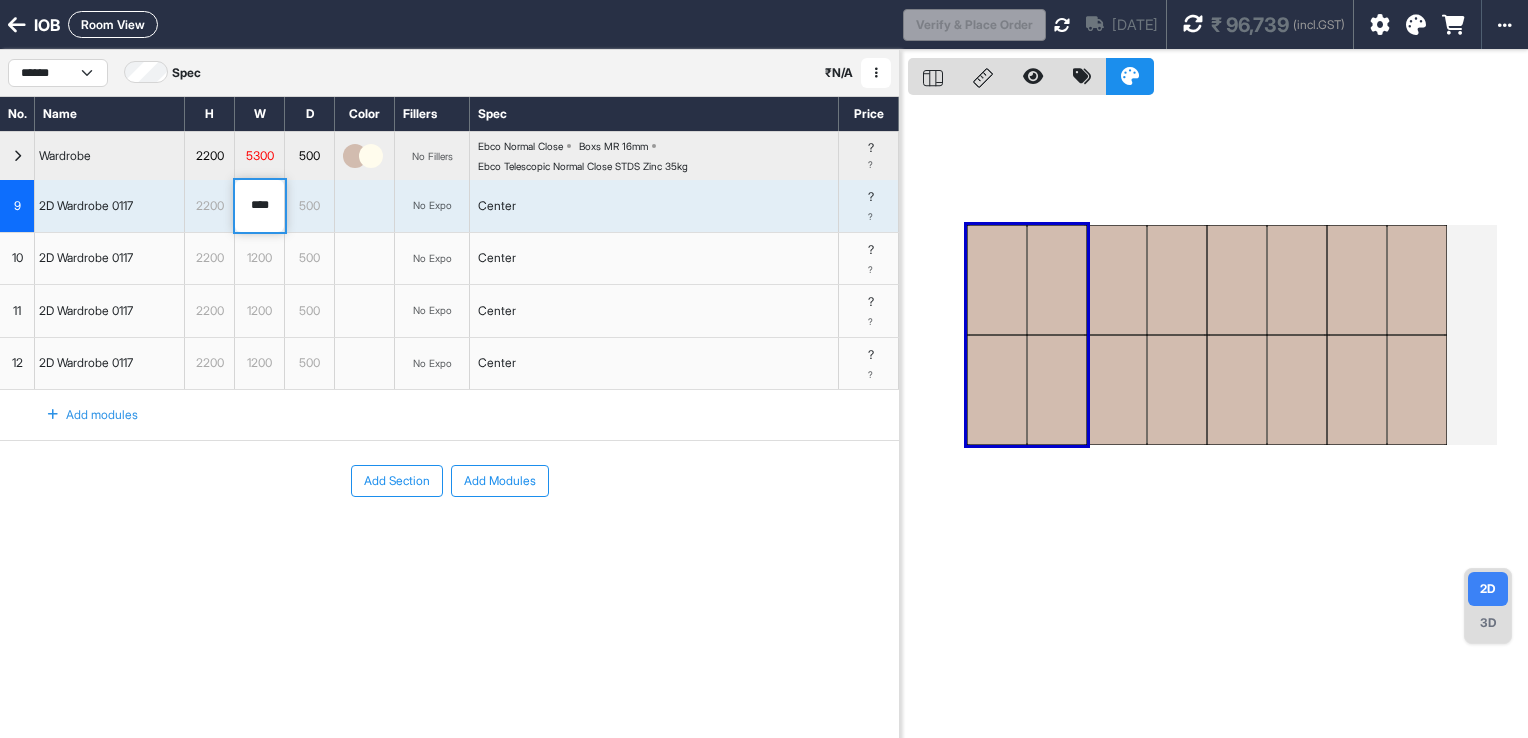 drag, startPoint x: 278, startPoint y: 206, endPoint x: 232, endPoint y: 212, distance: 46.389652 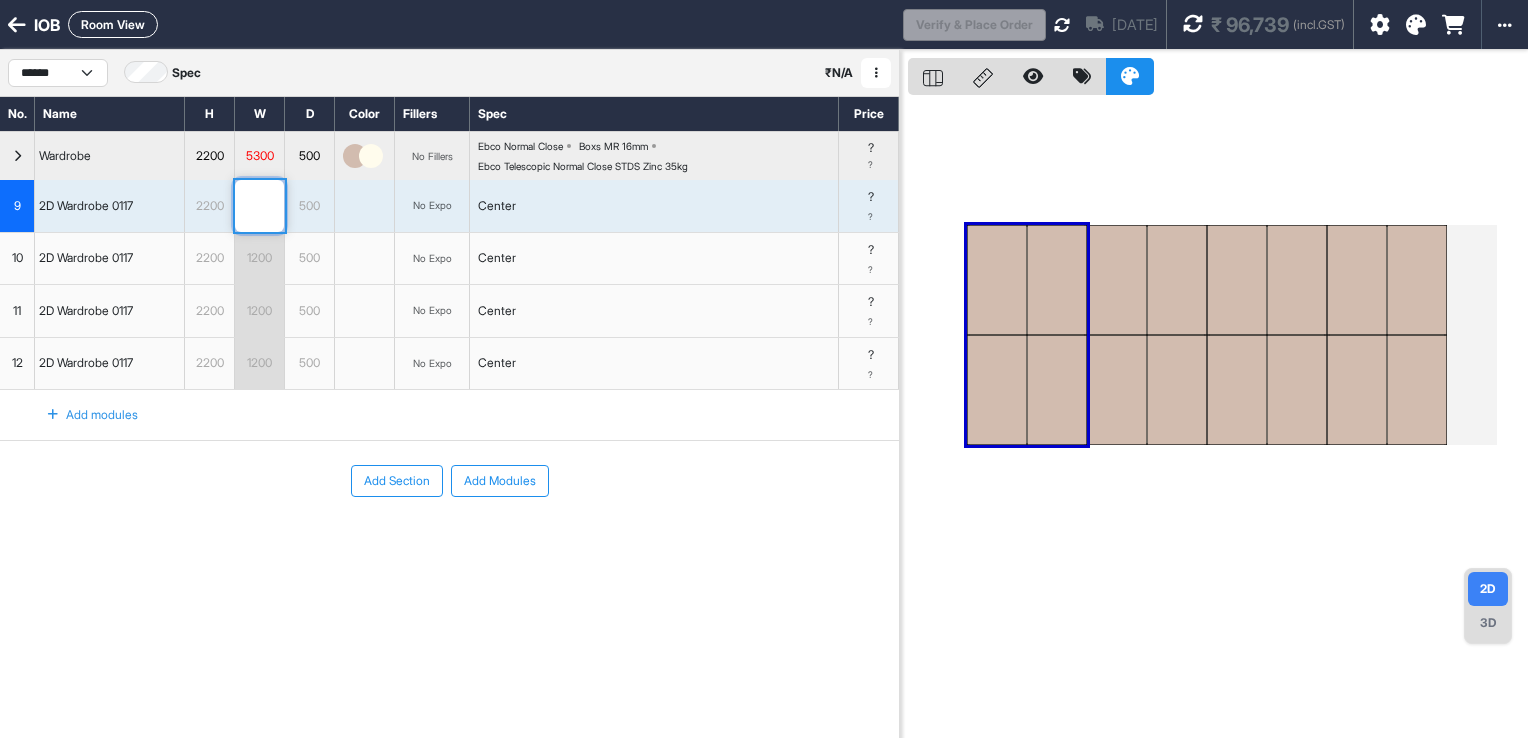 type on "****" 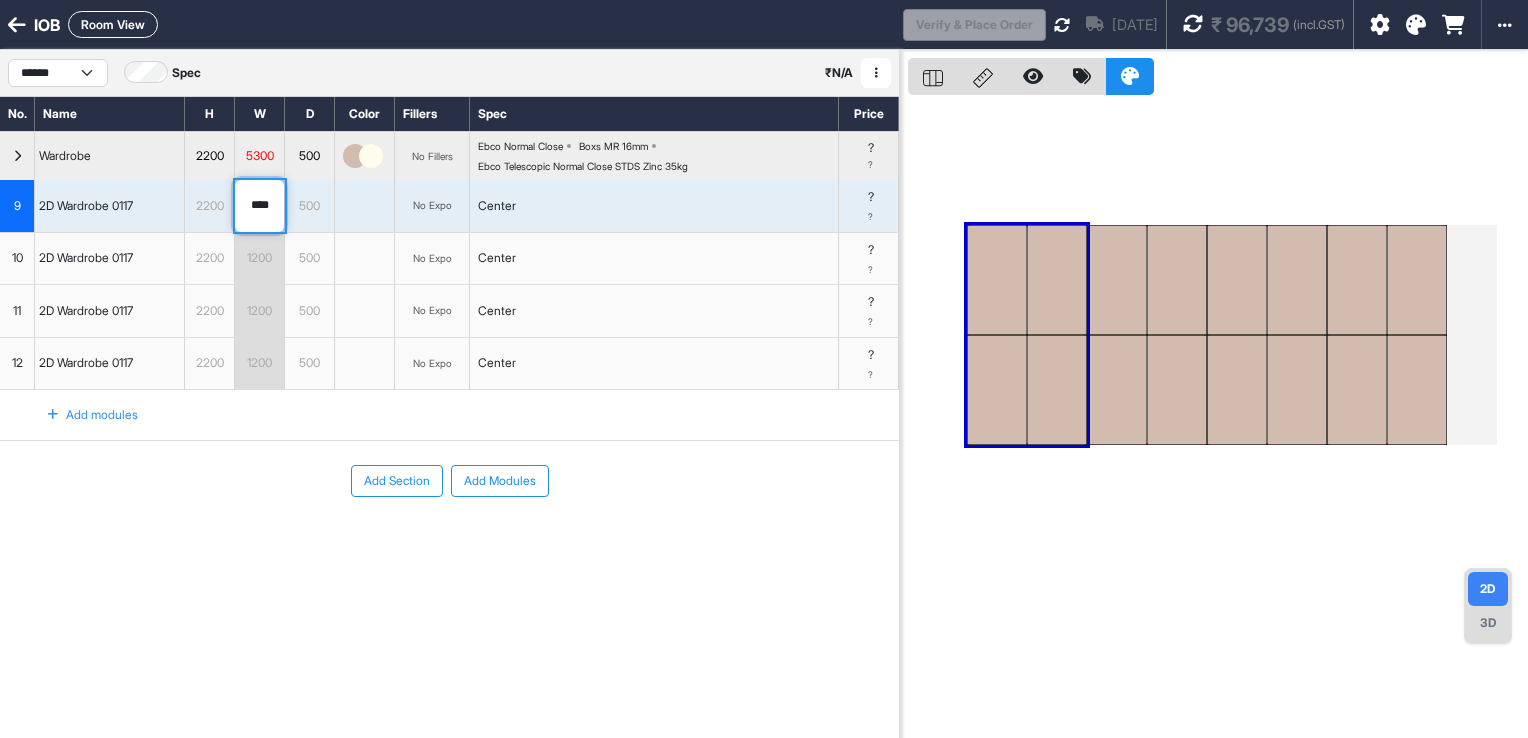 drag, startPoint x: 275, startPoint y: 201, endPoint x: 224, endPoint y: 211, distance: 51.971146 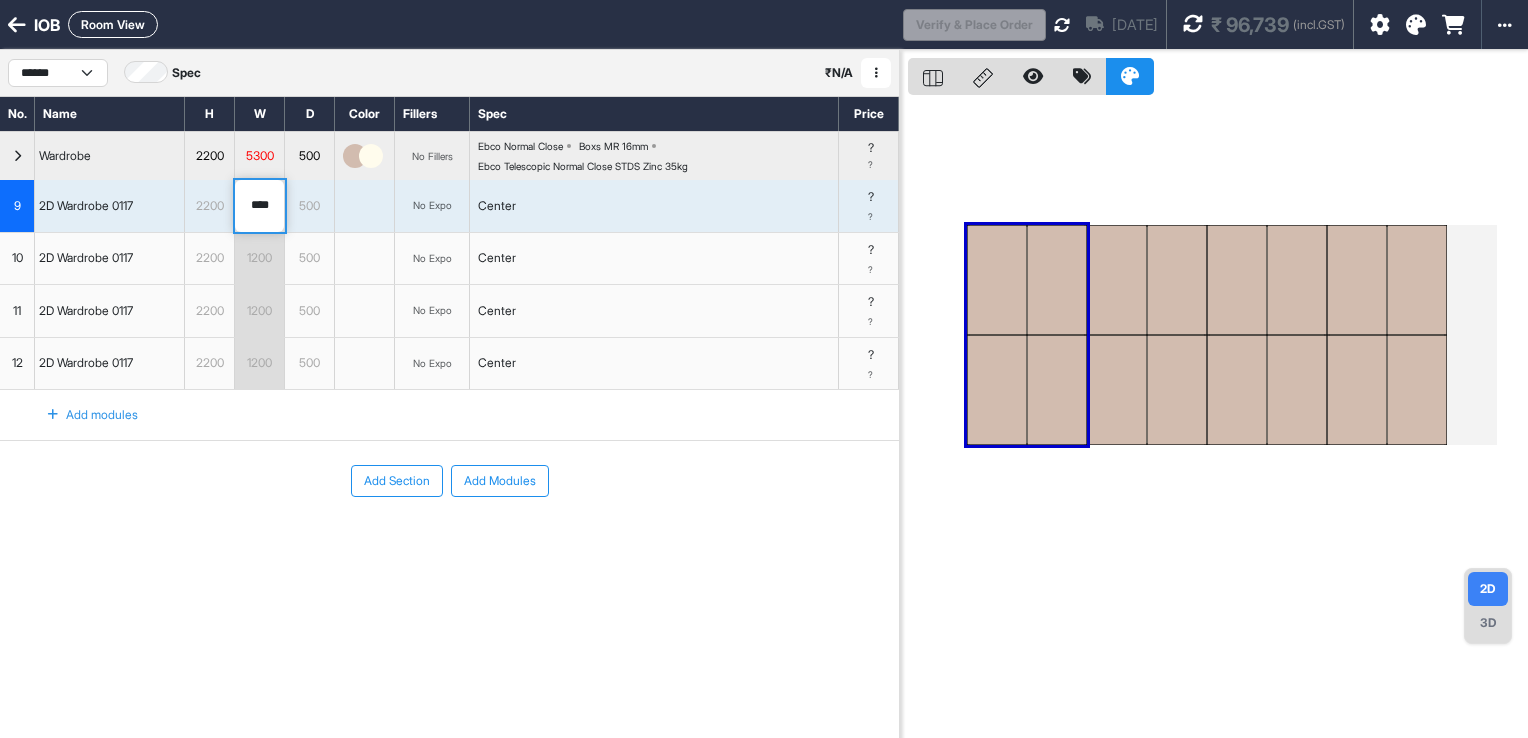 click on "1200" at bounding box center (259, 258) 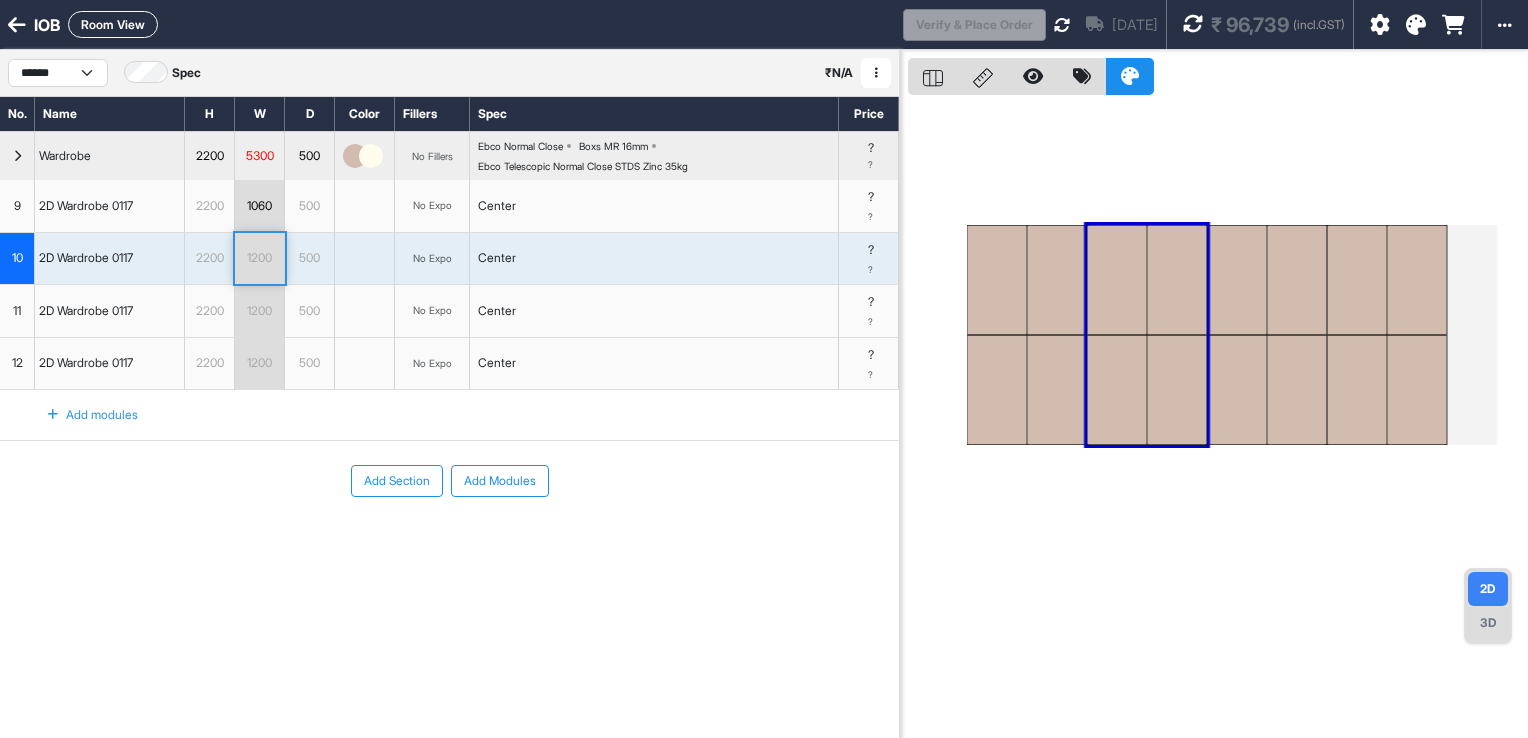 click on "1200" at bounding box center [259, 258] 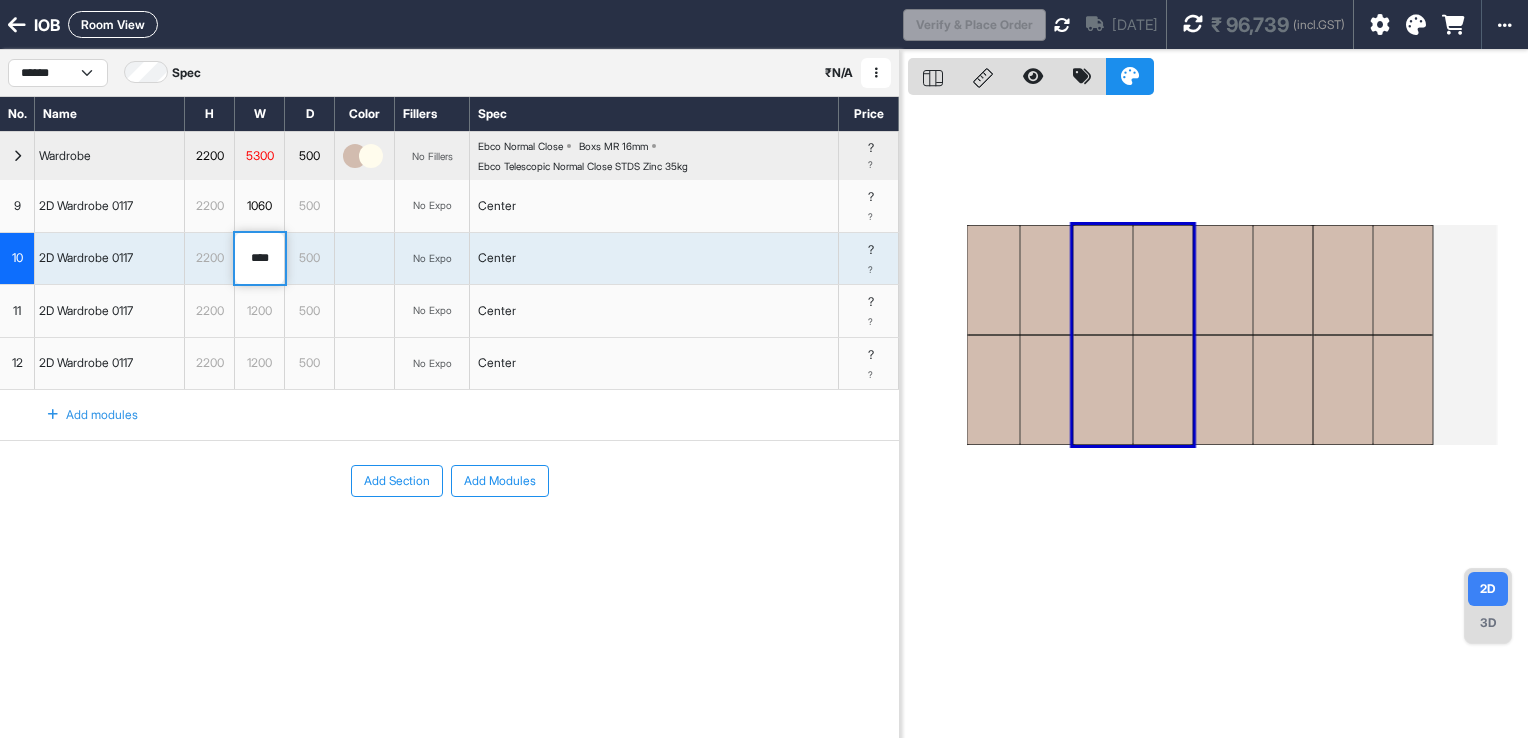 drag, startPoint x: 275, startPoint y: 257, endPoint x: 224, endPoint y: 259, distance: 51.0392 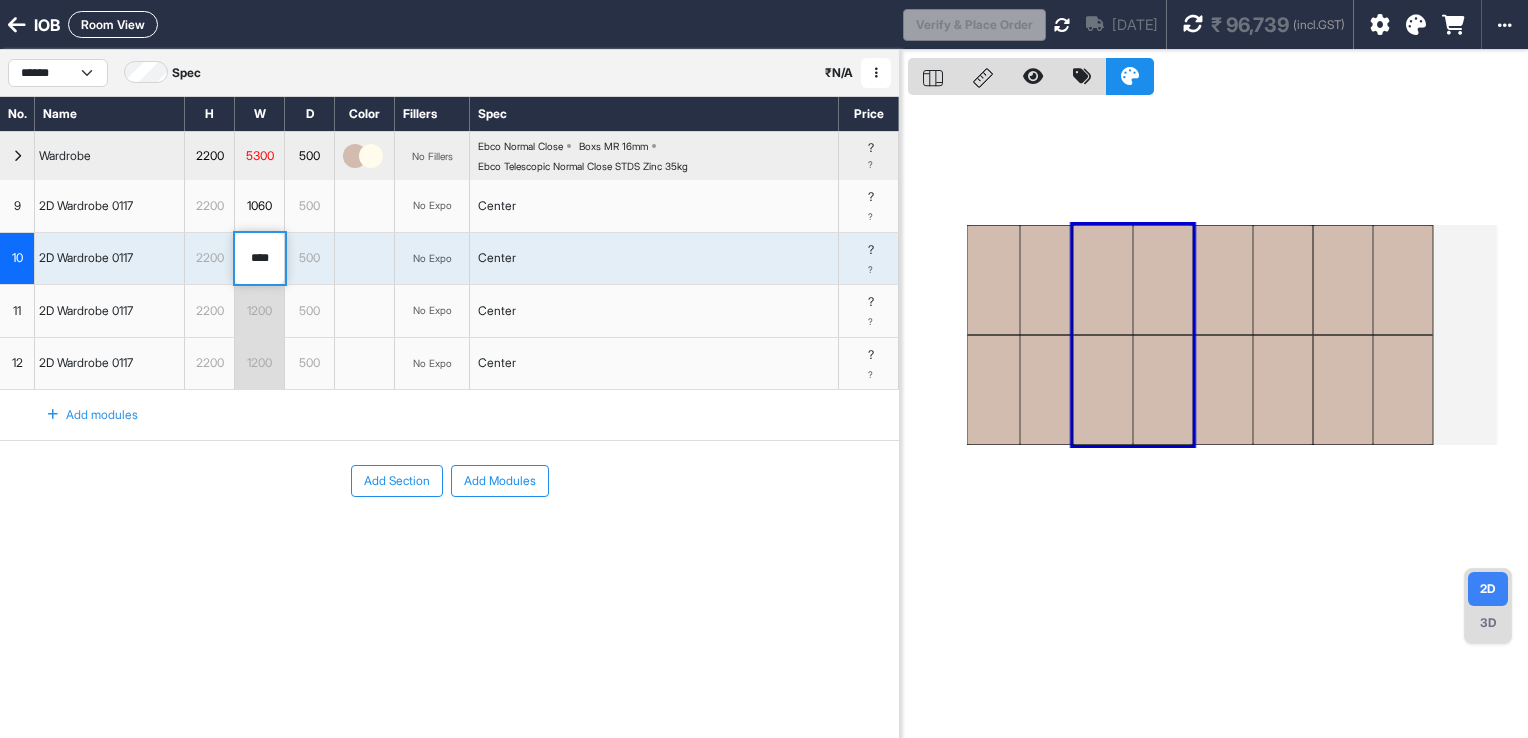 click on "1200" at bounding box center (260, 311) 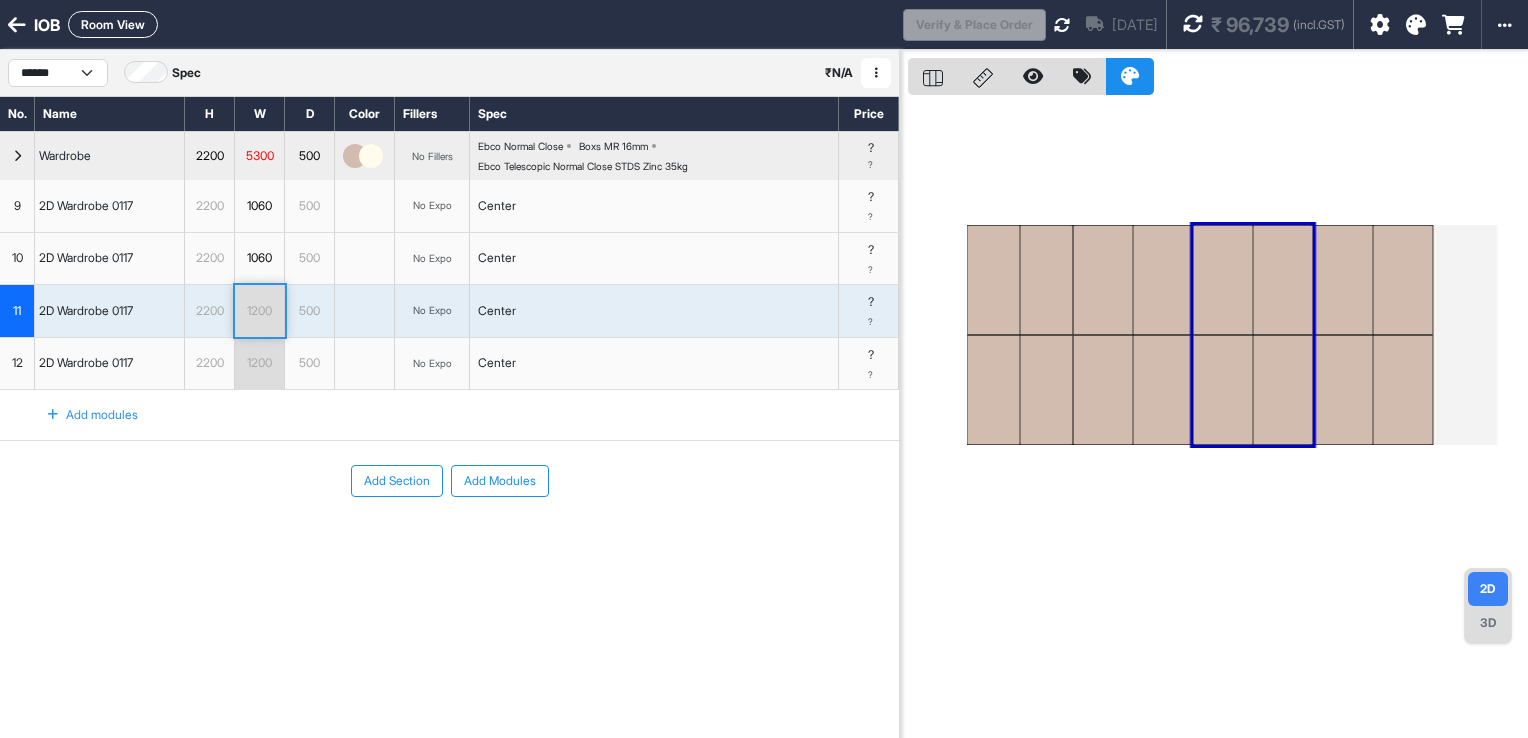 click on "1200" at bounding box center [259, 311] 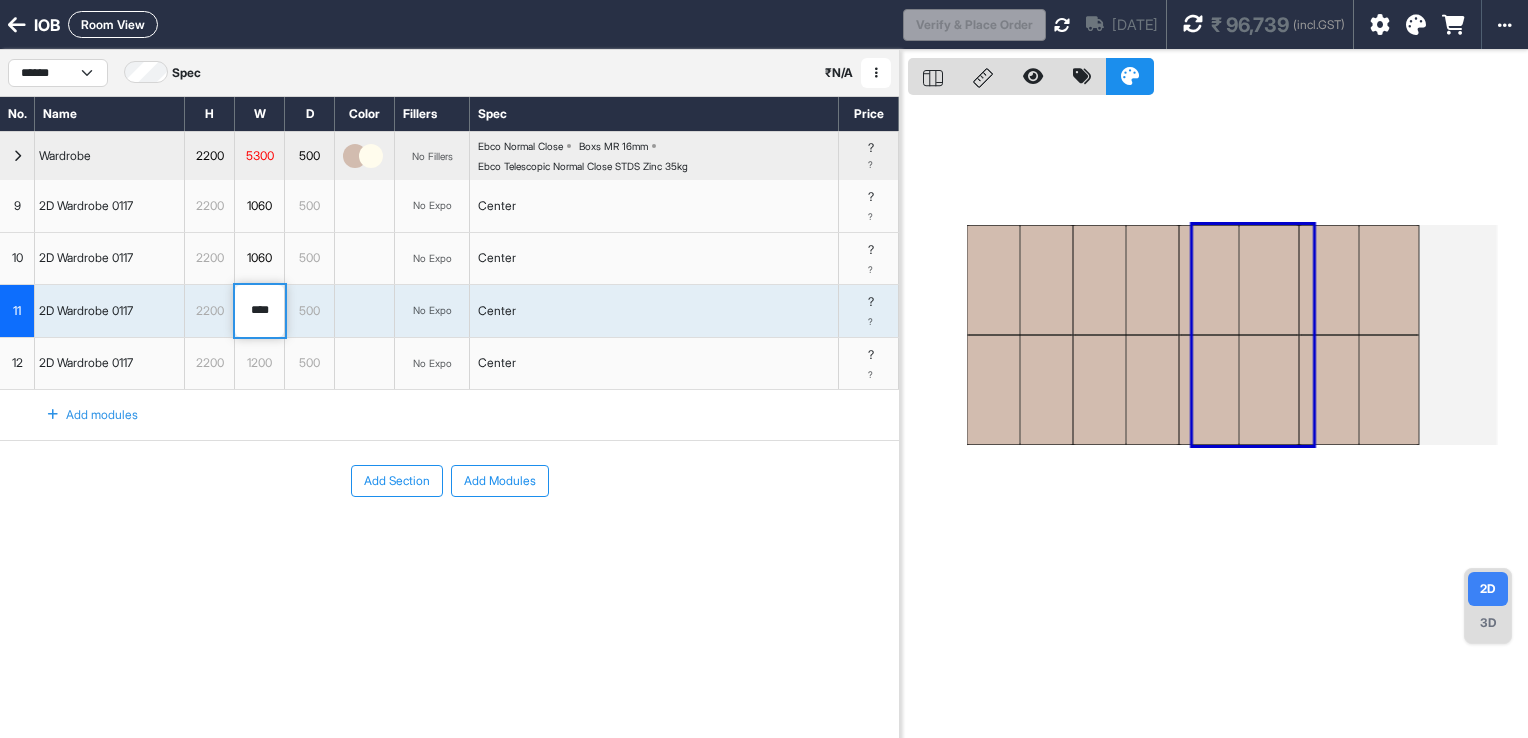drag, startPoint x: 282, startPoint y: 309, endPoint x: 229, endPoint y: 314, distance: 53.235325 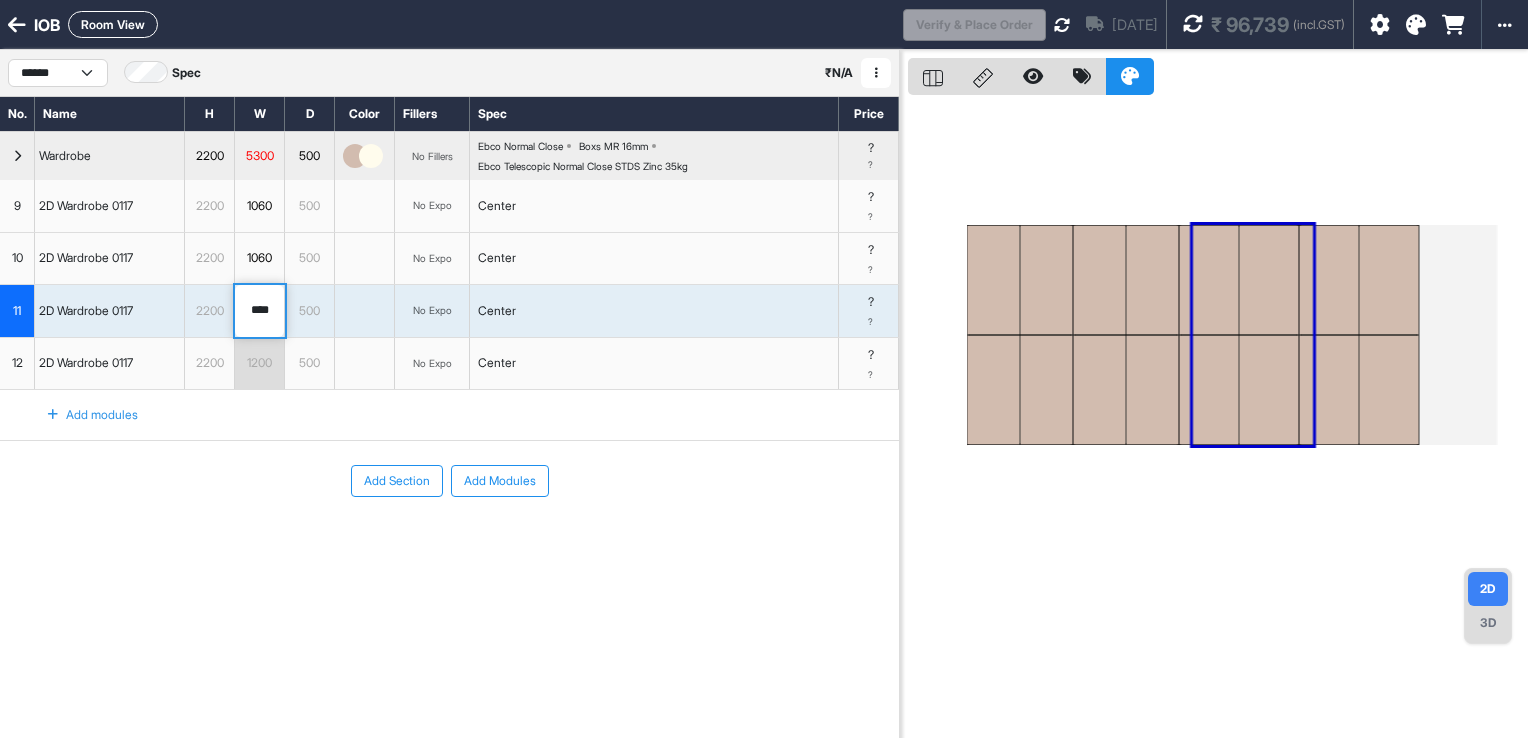 click on "1200" at bounding box center (259, 363) 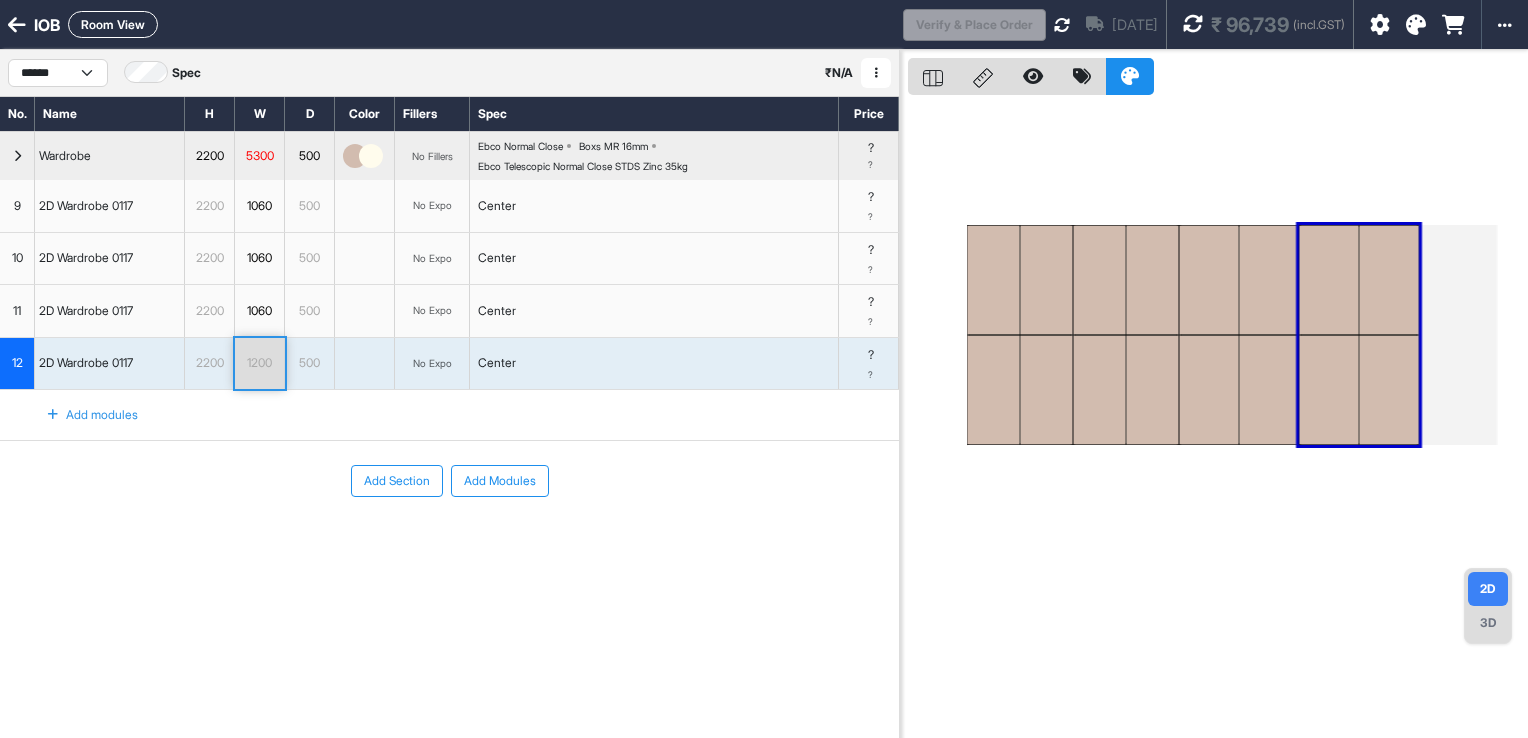 click on "1200" at bounding box center (259, 363) 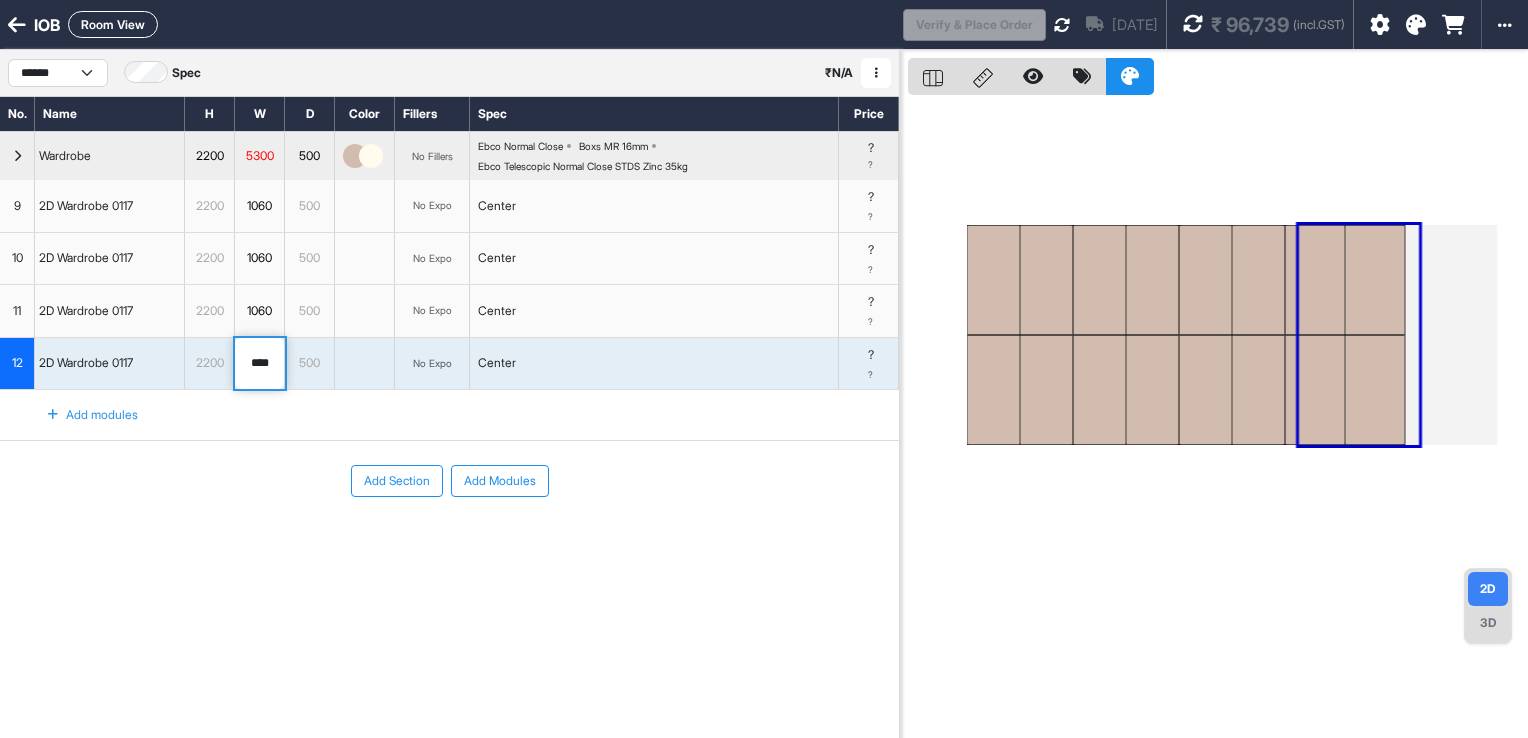 drag, startPoint x: 273, startPoint y: 362, endPoint x: 215, endPoint y: 354, distance: 58.549126 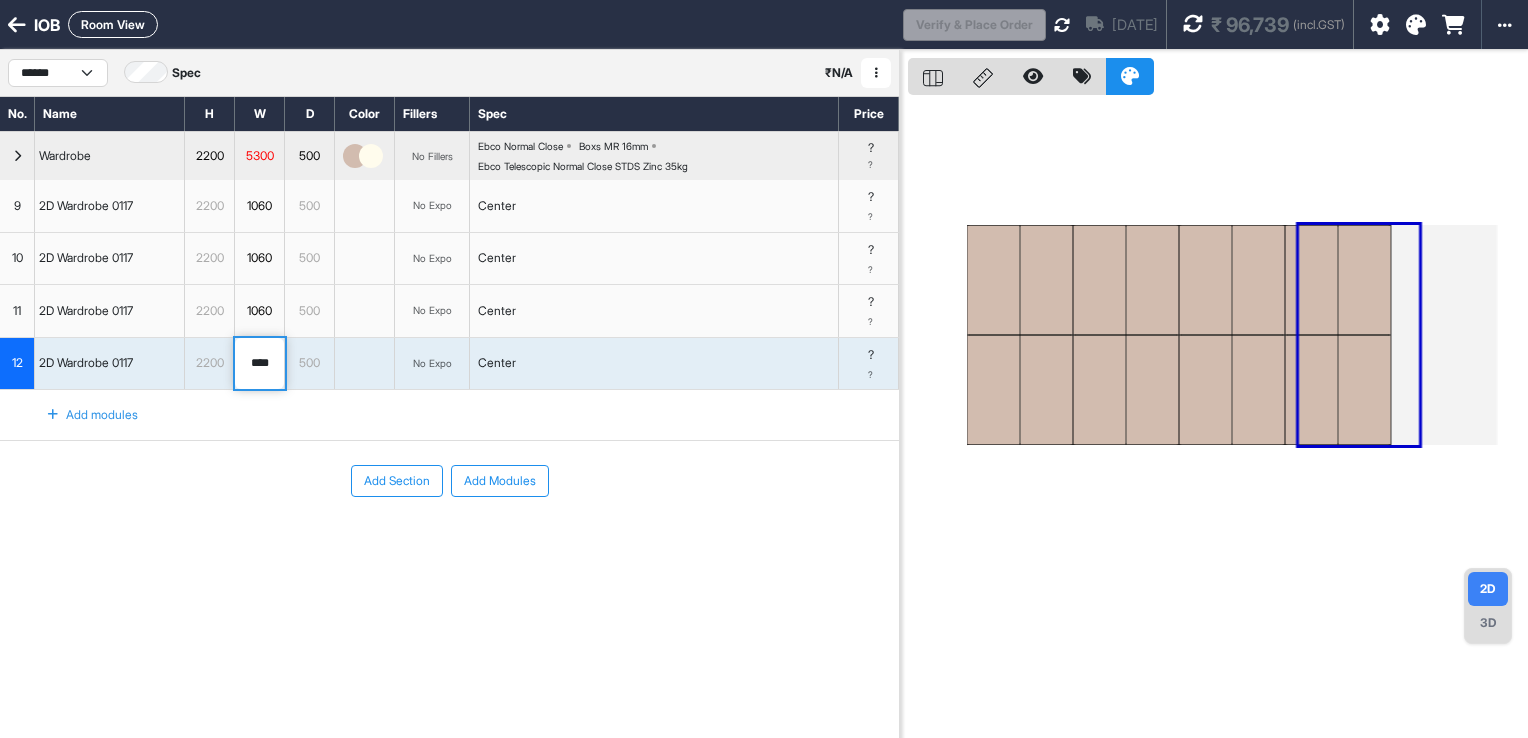 click on "Add Section Add Modules" at bounding box center [449, 481] 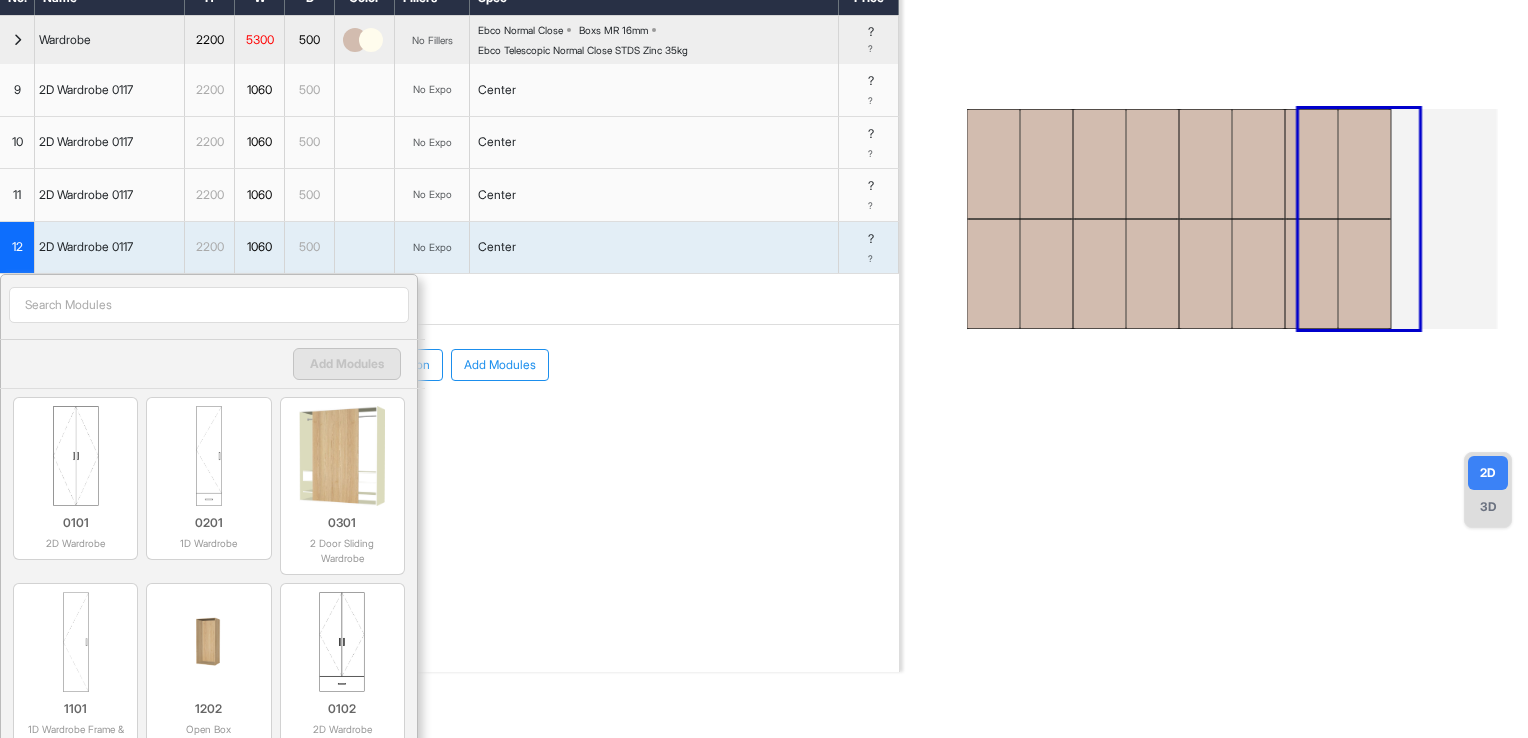 scroll, scrollTop: 223, scrollLeft: 0, axis: vertical 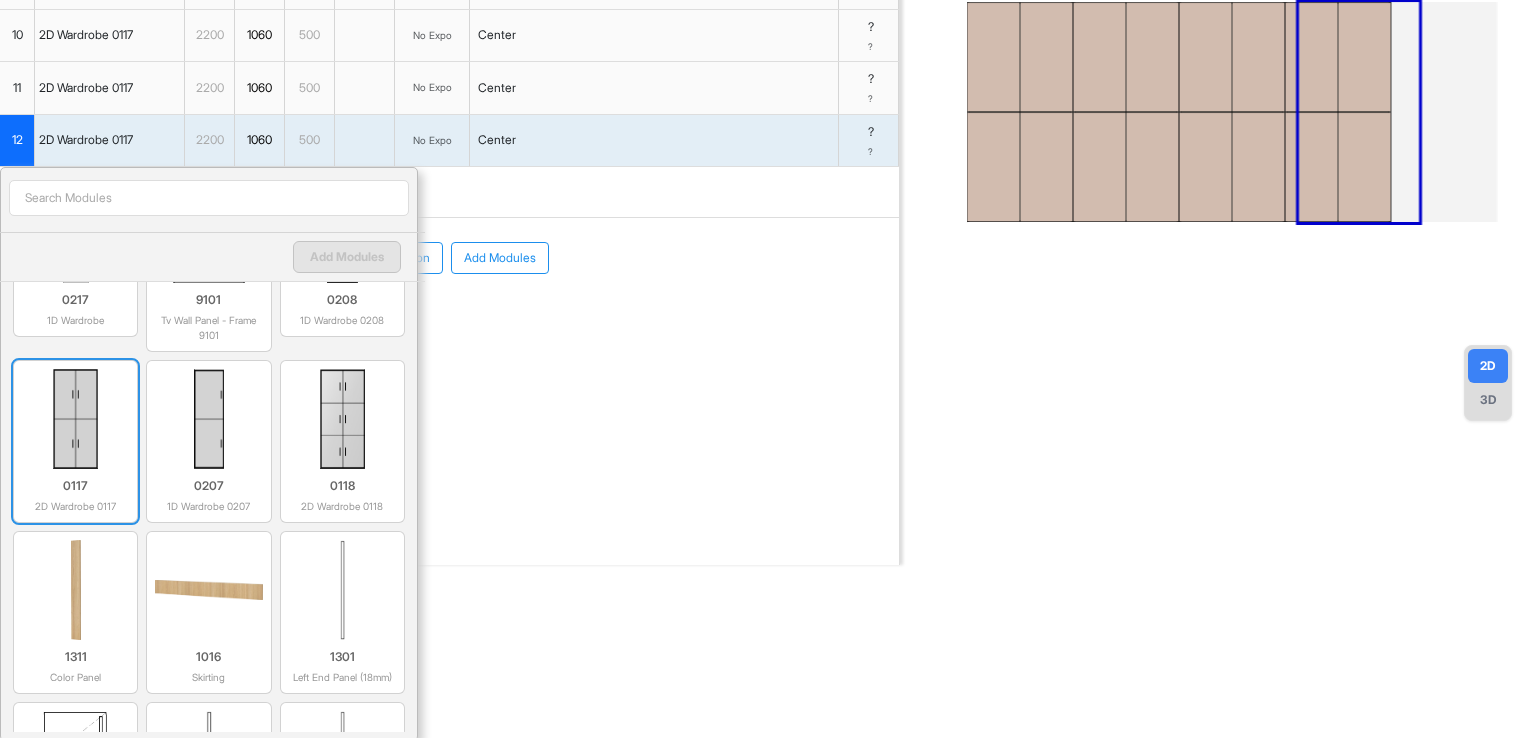 click at bounding box center (75, 419) 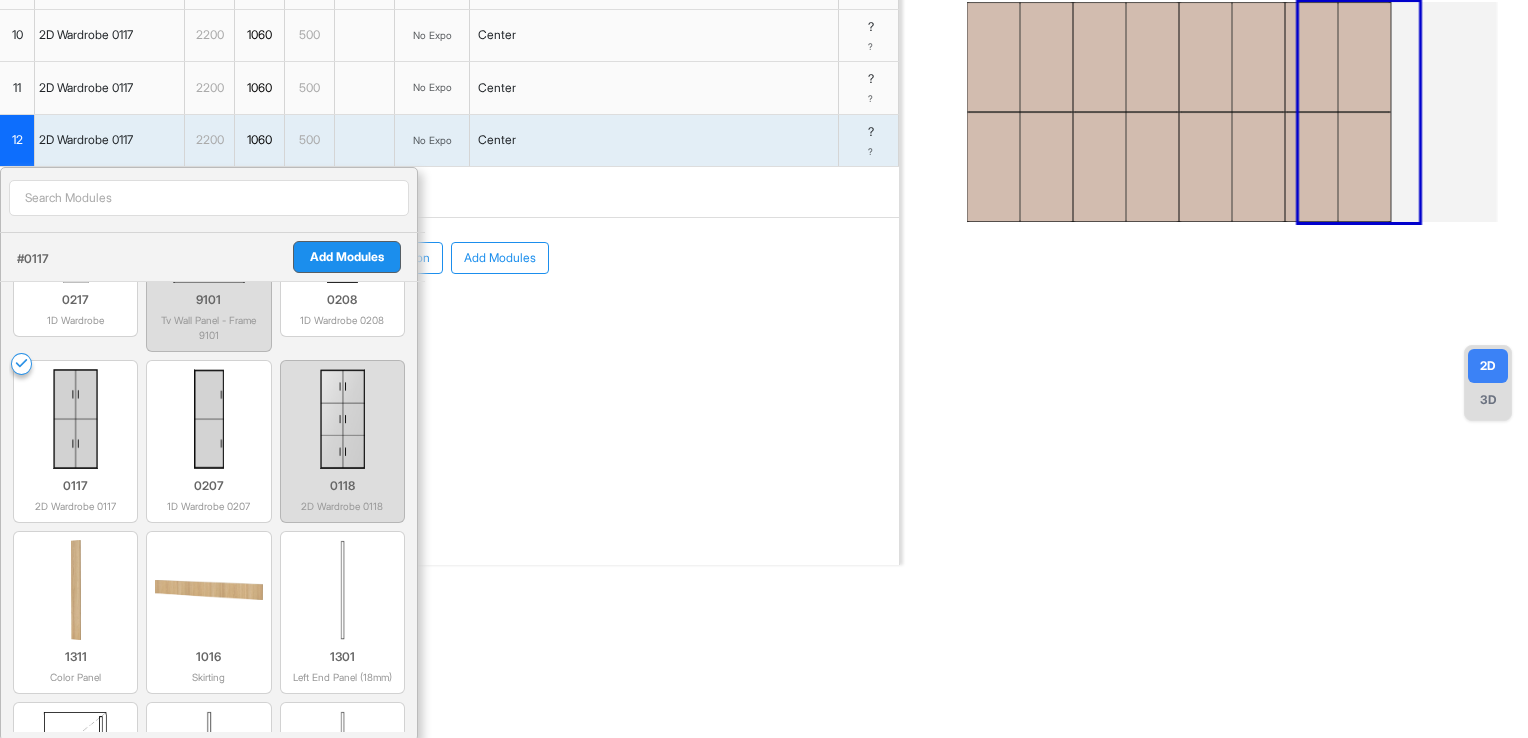 click on "Add Modules" at bounding box center (347, 257) 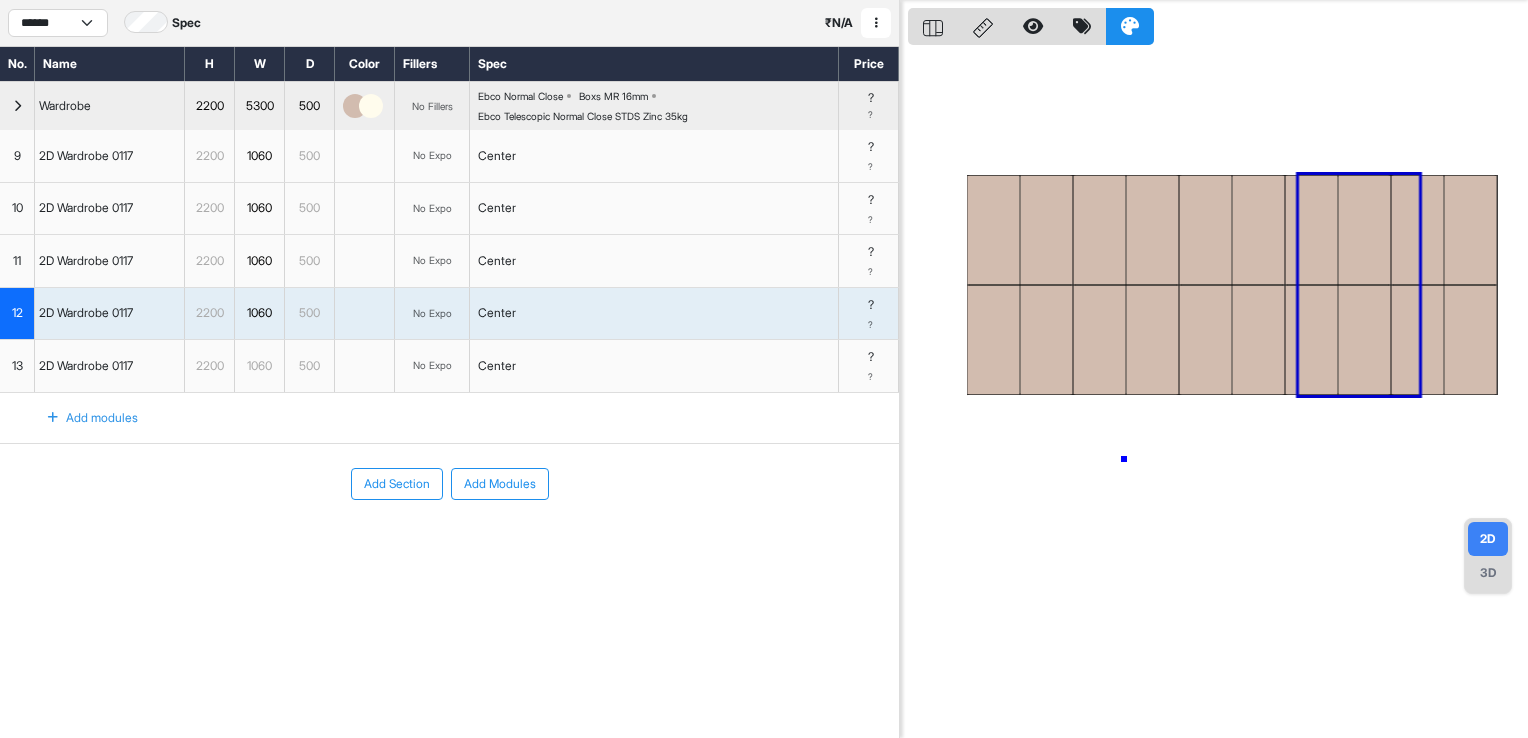 click at bounding box center [1218, 369] 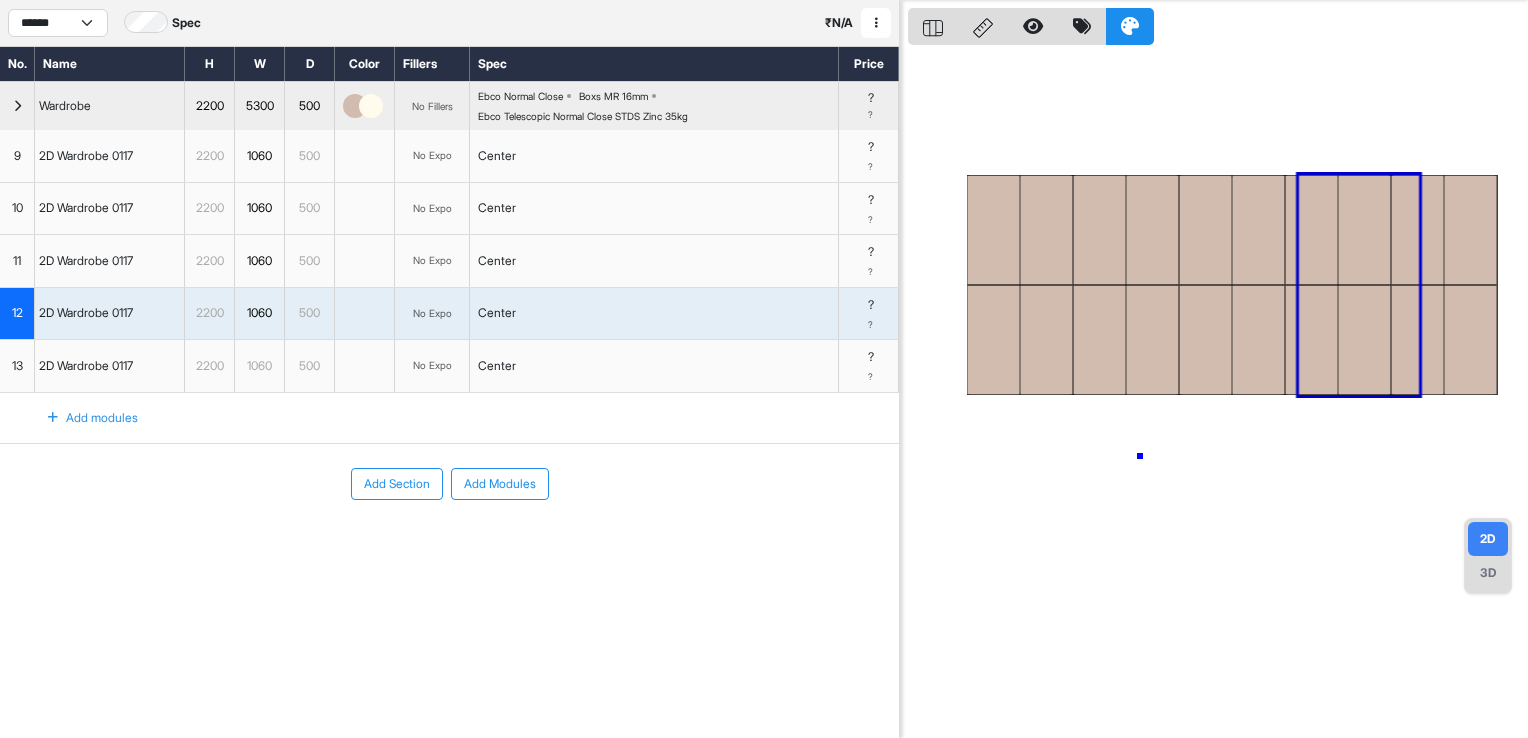 click at bounding box center (1218, 369) 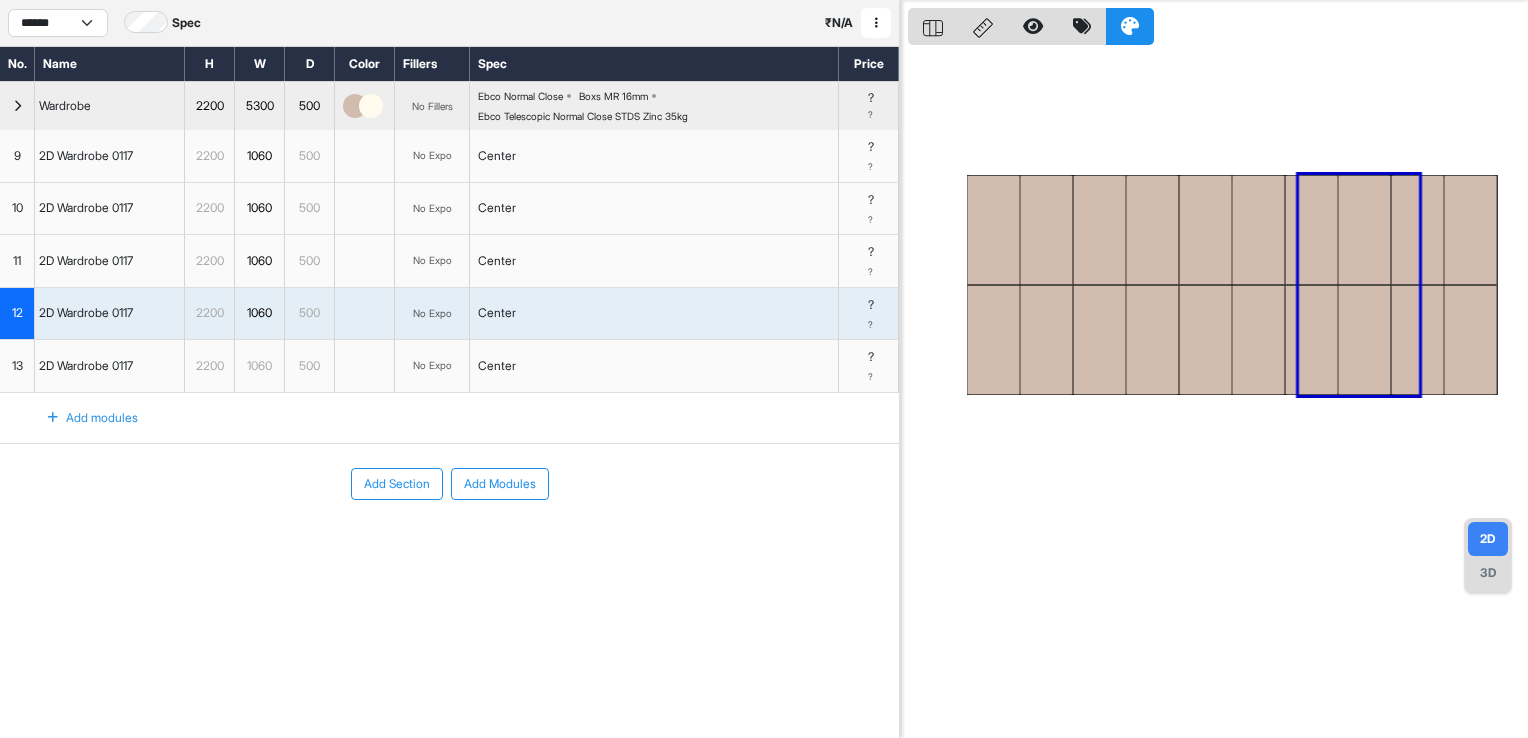 click on "Center" at bounding box center (497, 366) 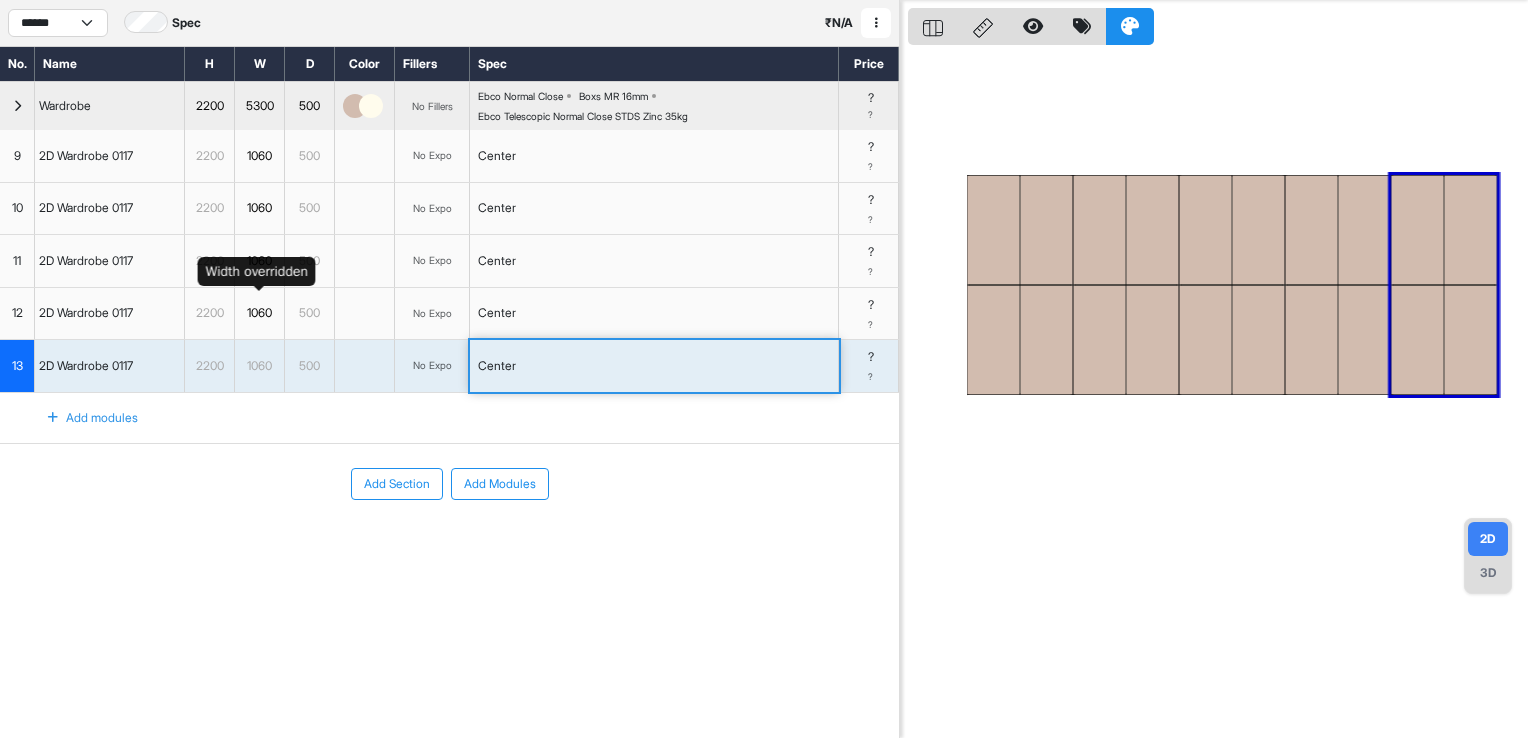 click on "1060" at bounding box center [259, 313] 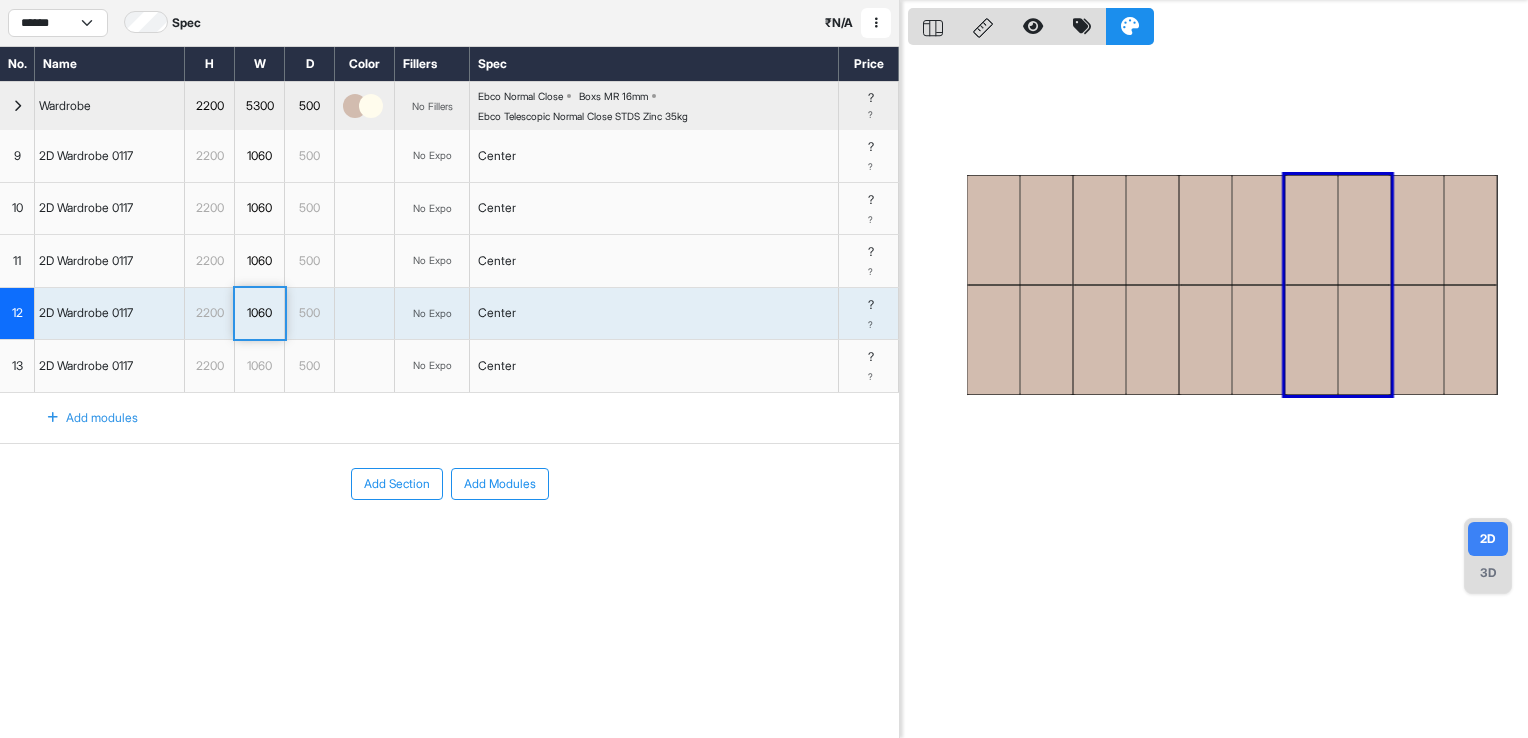 click at bounding box center [1218, 369] 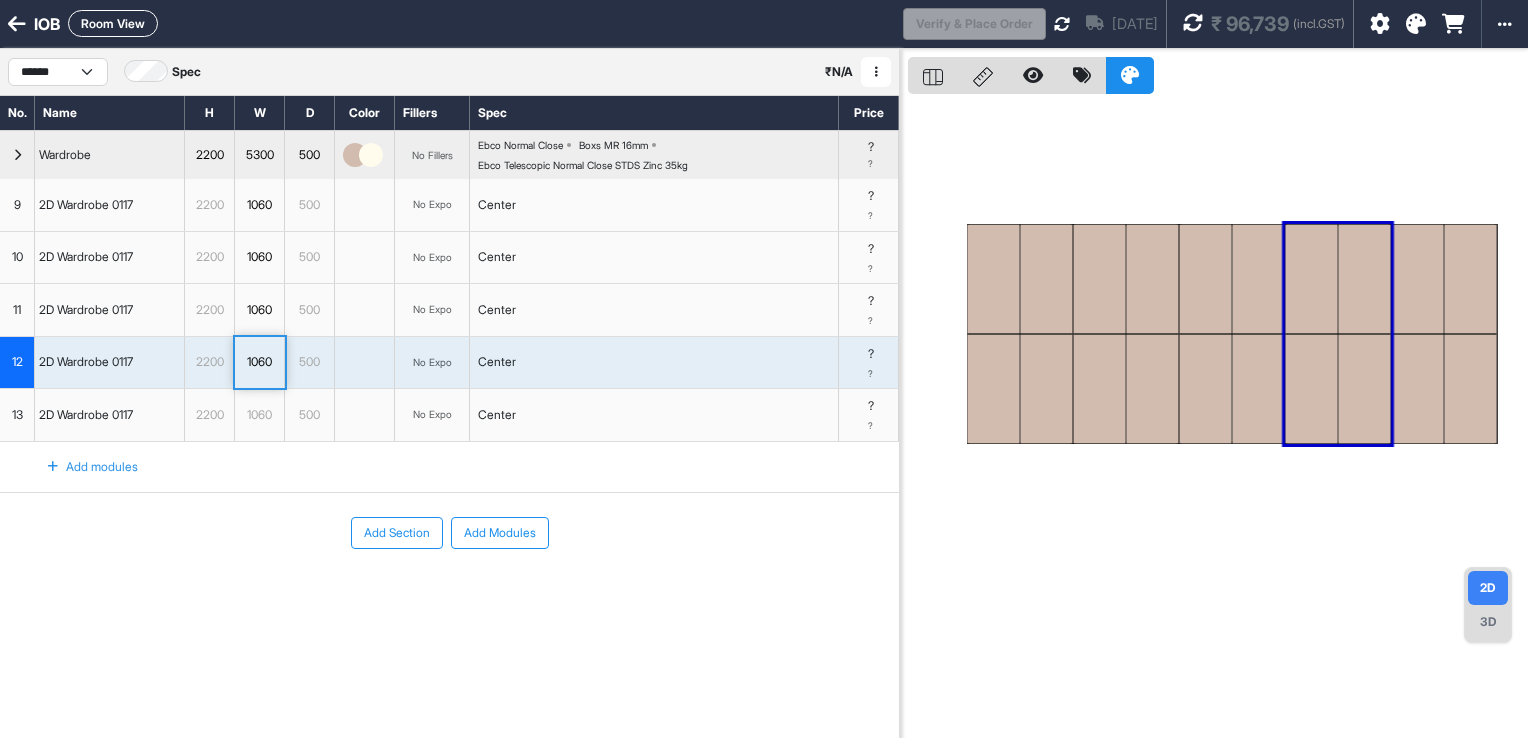 scroll, scrollTop: 0, scrollLeft: 0, axis: both 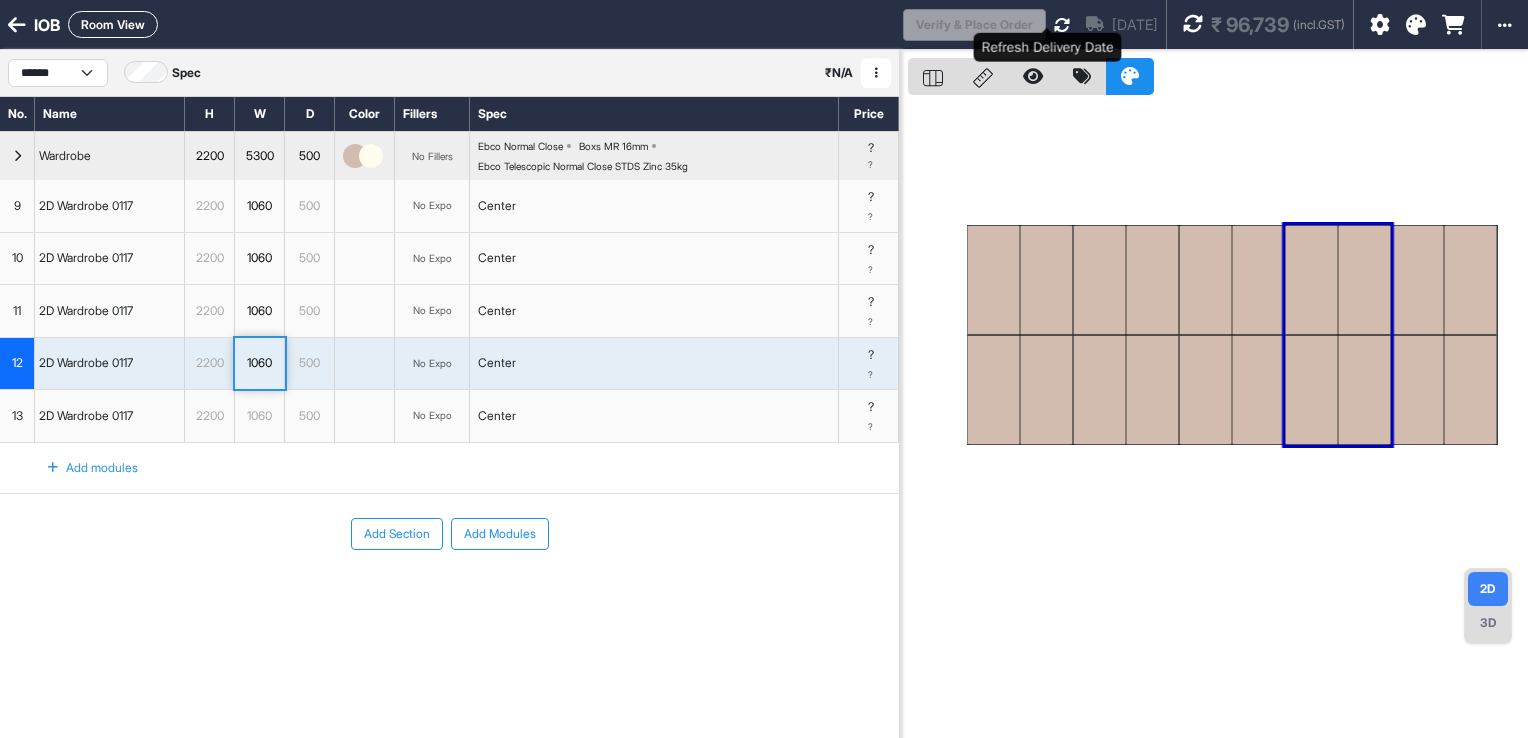 click at bounding box center (1062, 25) 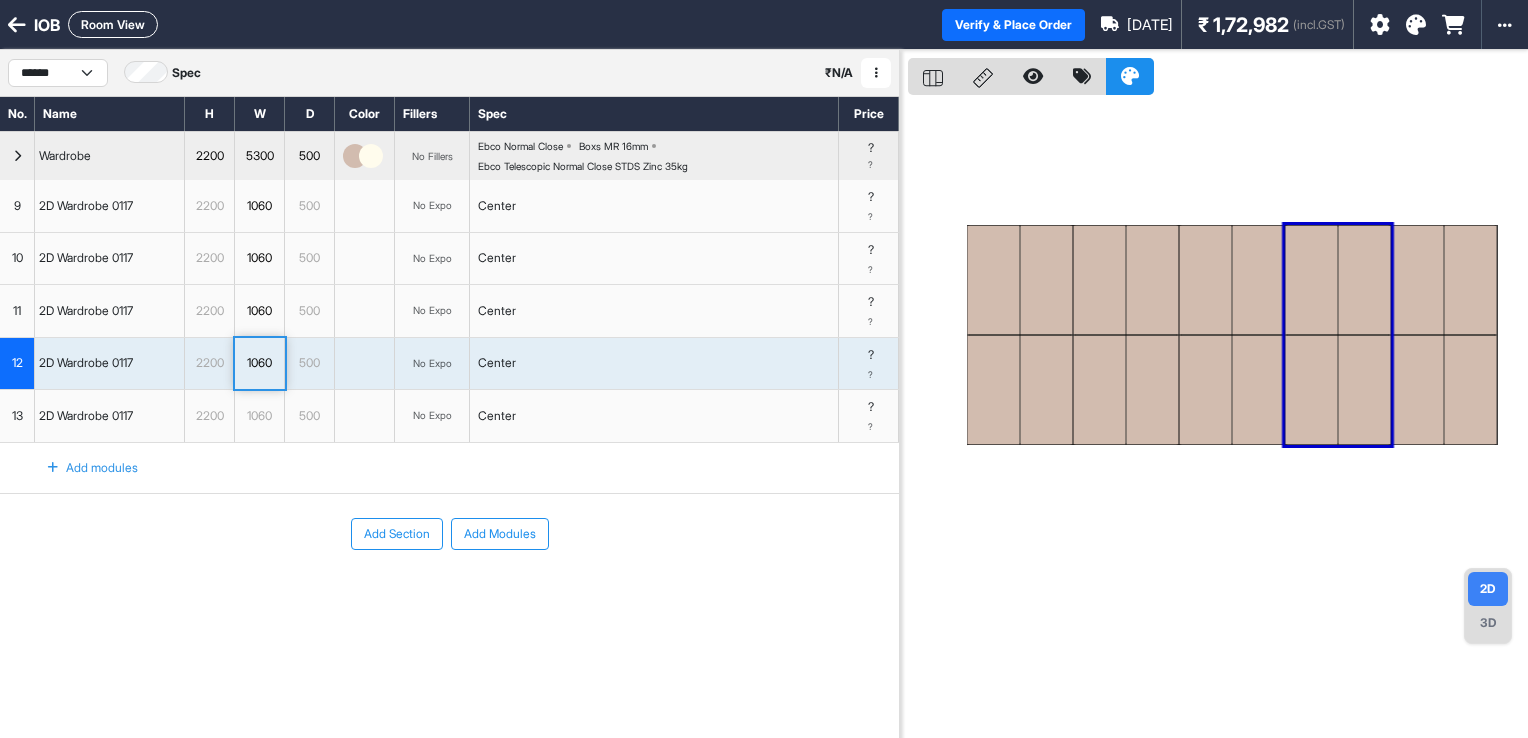 click on "? ?" at bounding box center (869, 156) 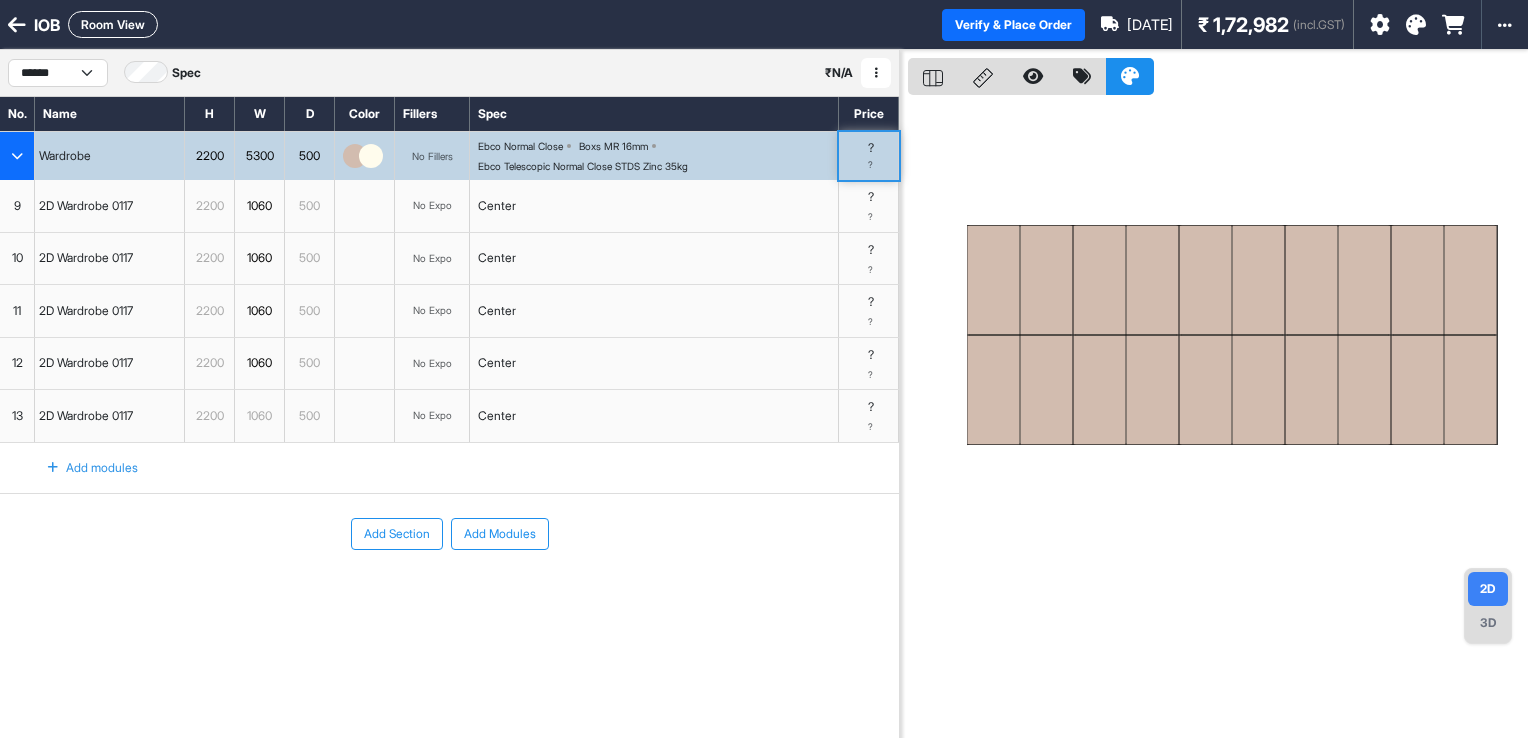 click at bounding box center (1218, 419) 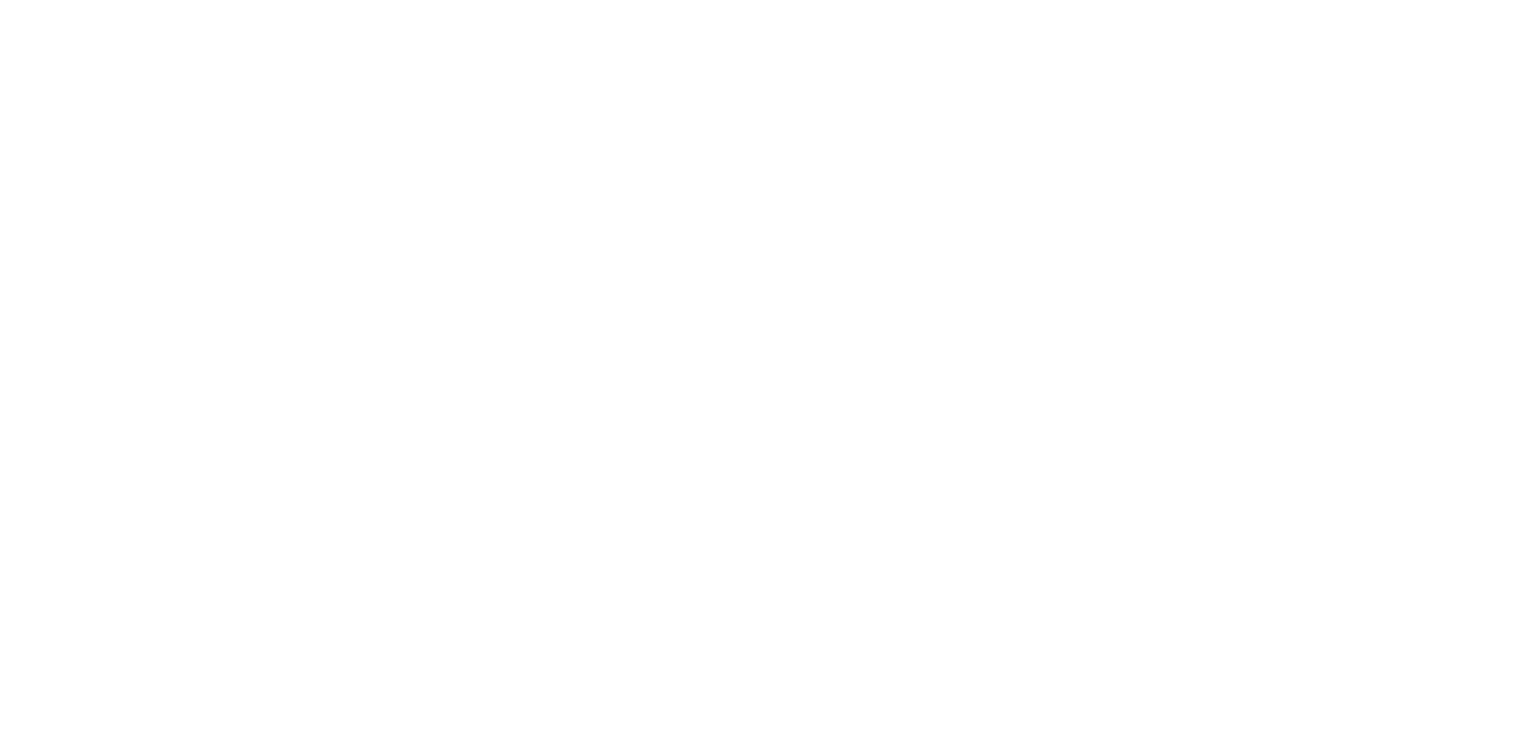 scroll, scrollTop: 0, scrollLeft: 0, axis: both 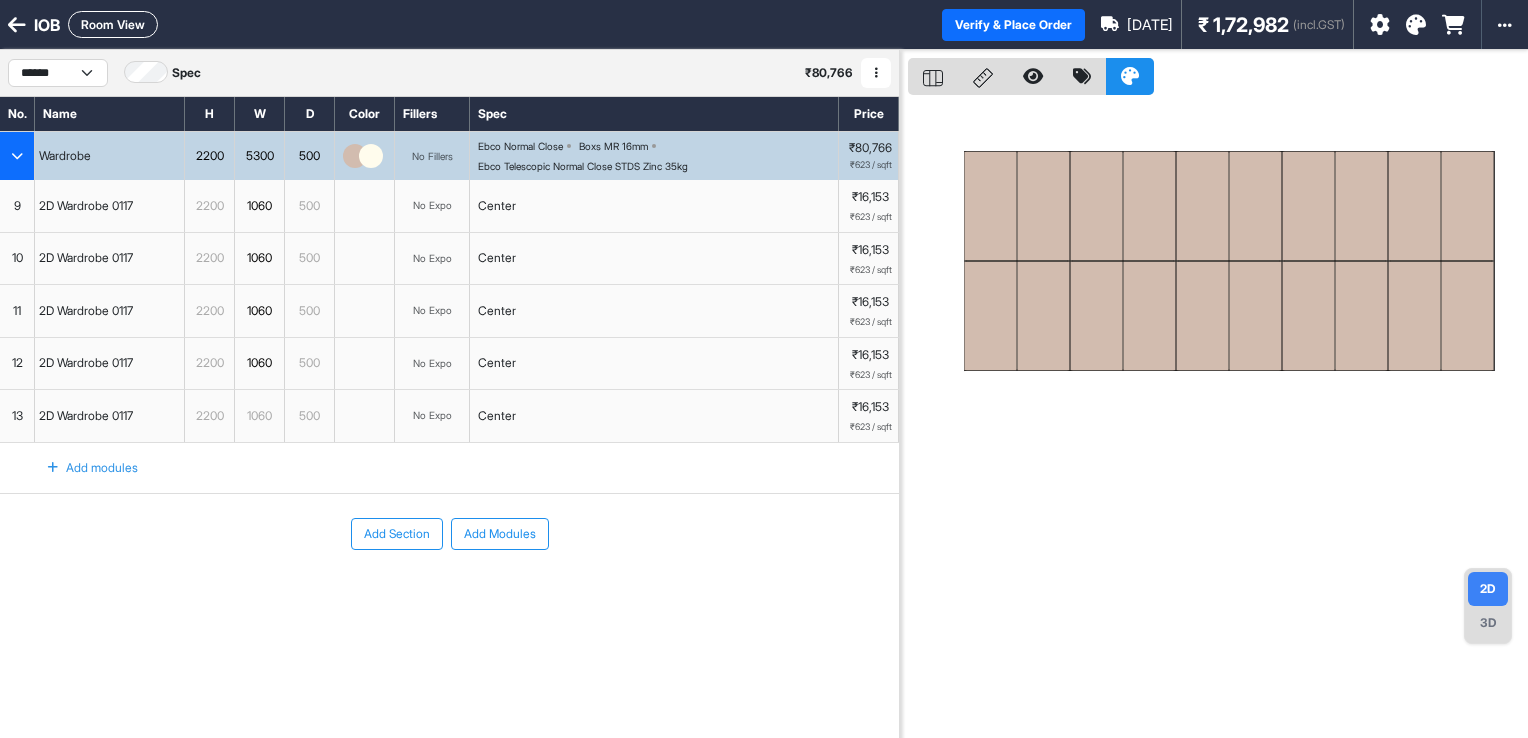 drag, startPoint x: 1198, startPoint y: 391, endPoint x: 1074, endPoint y: 211, distance: 218.57722 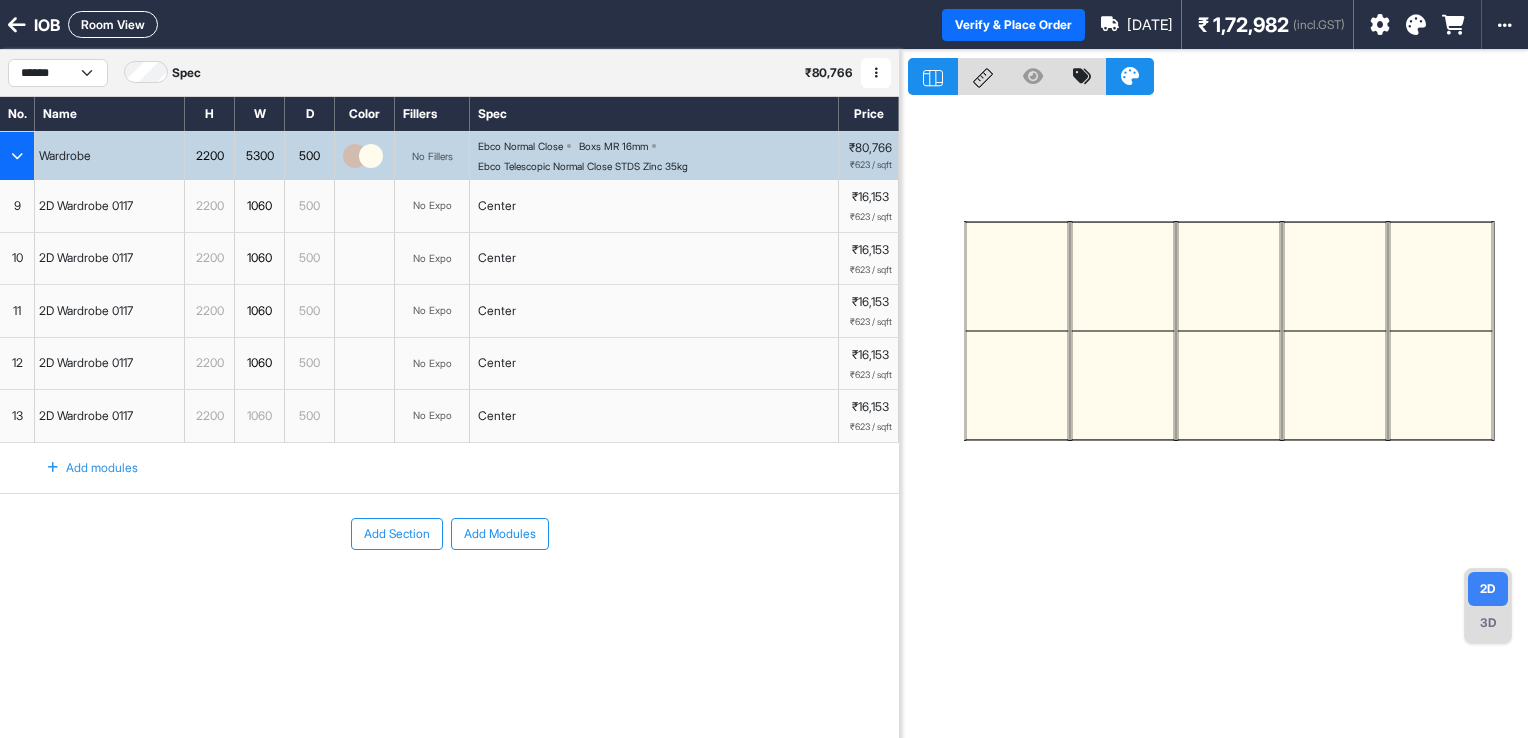 click at bounding box center [1017, 276] 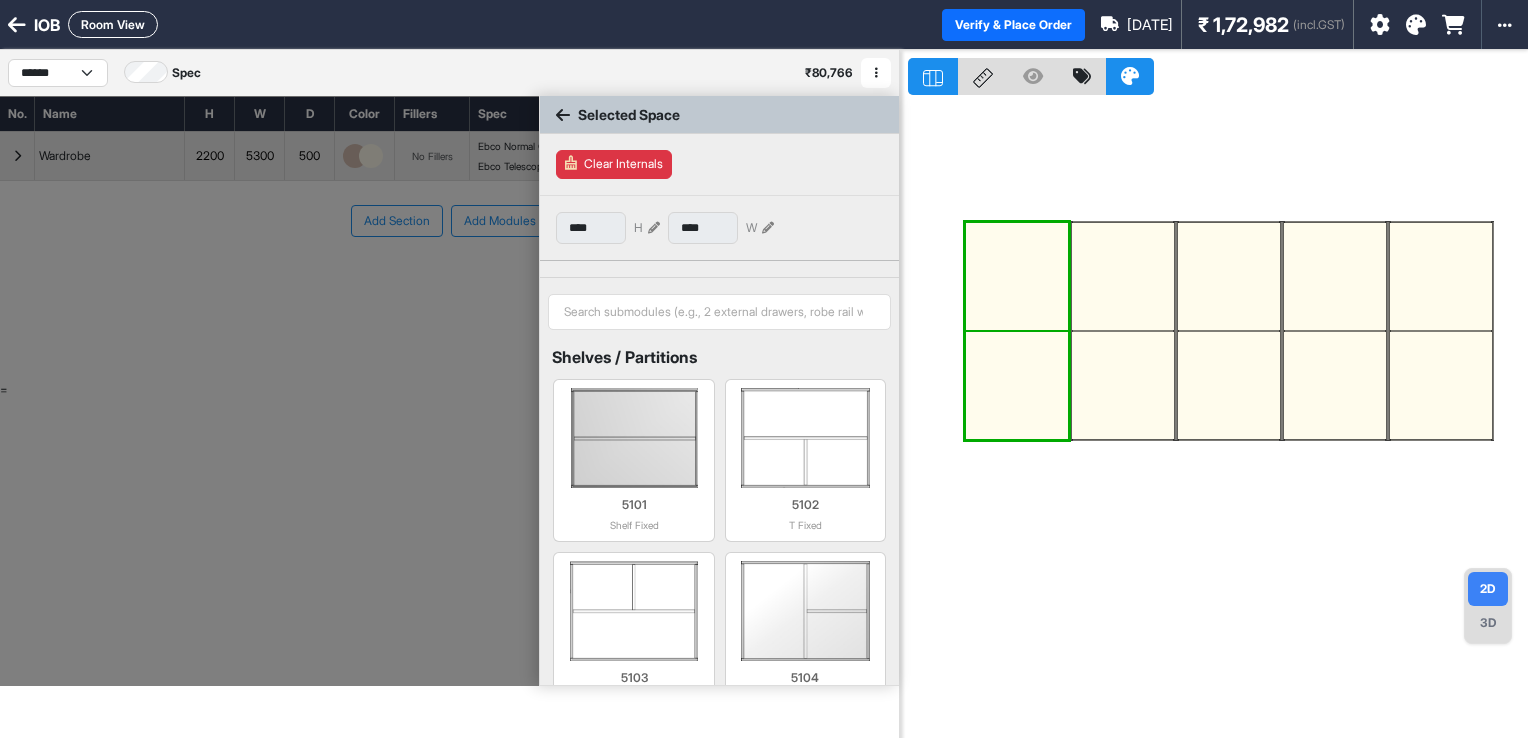 click at bounding box center [1017, 276] 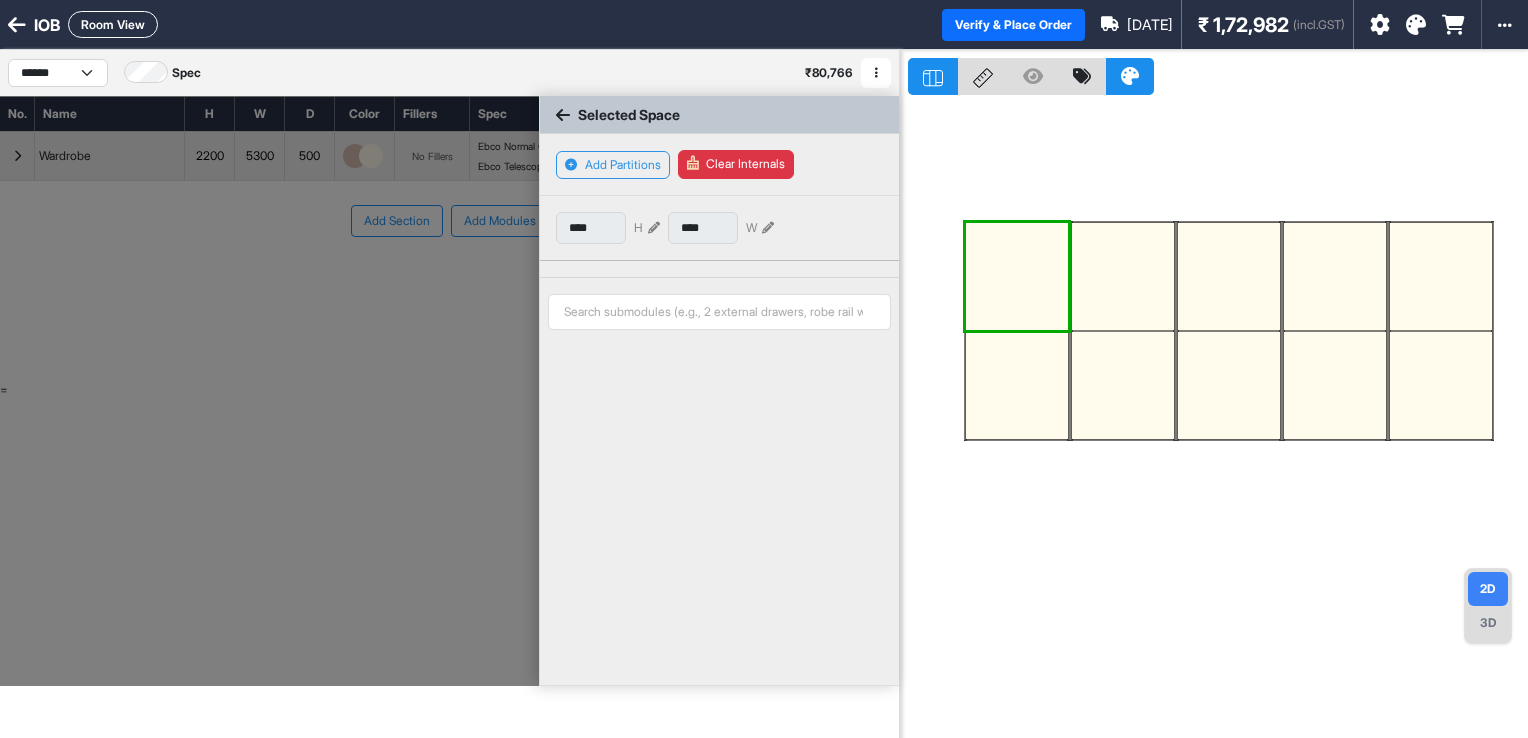 type on "****" 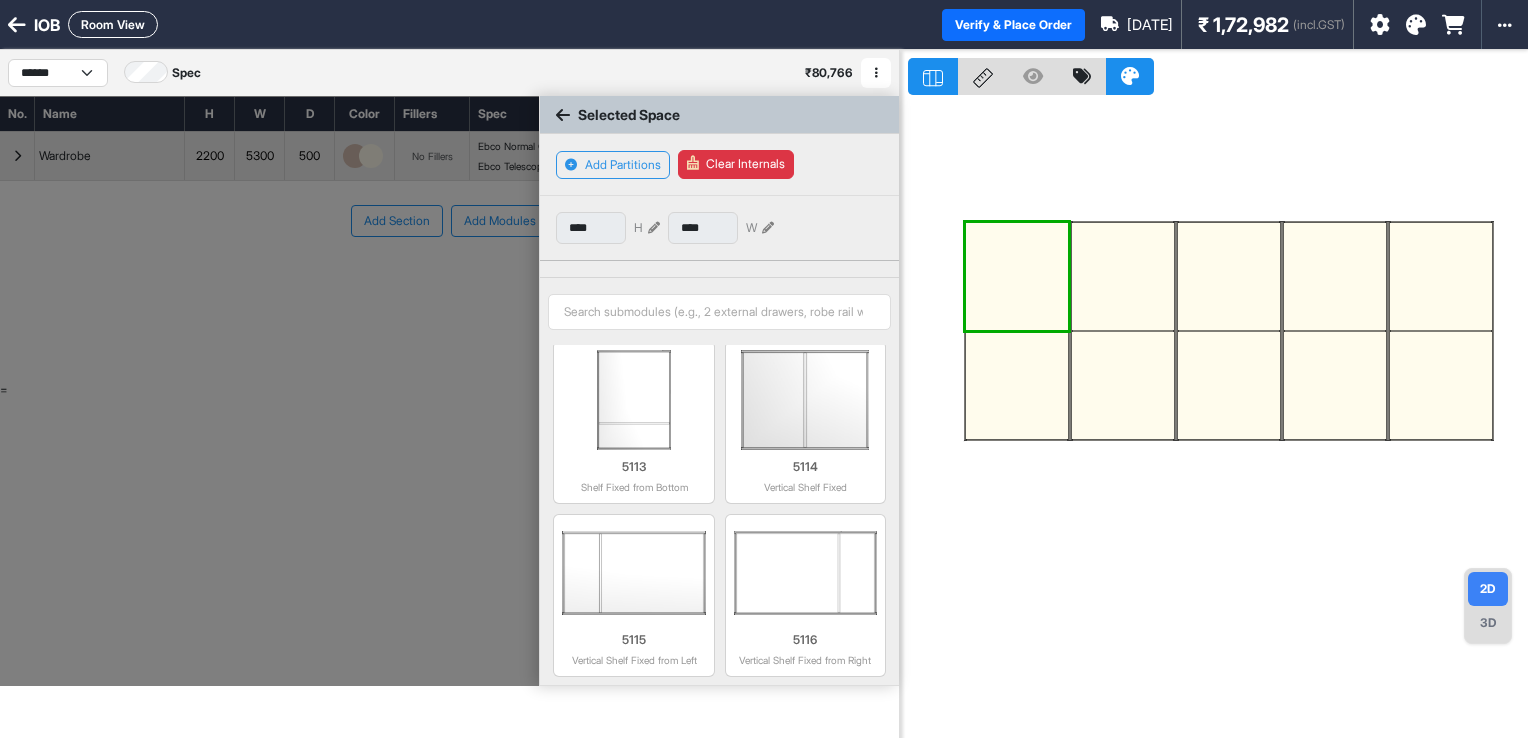 scroll, scrollTop: 993, scrollLeft: 0, axis: vertical 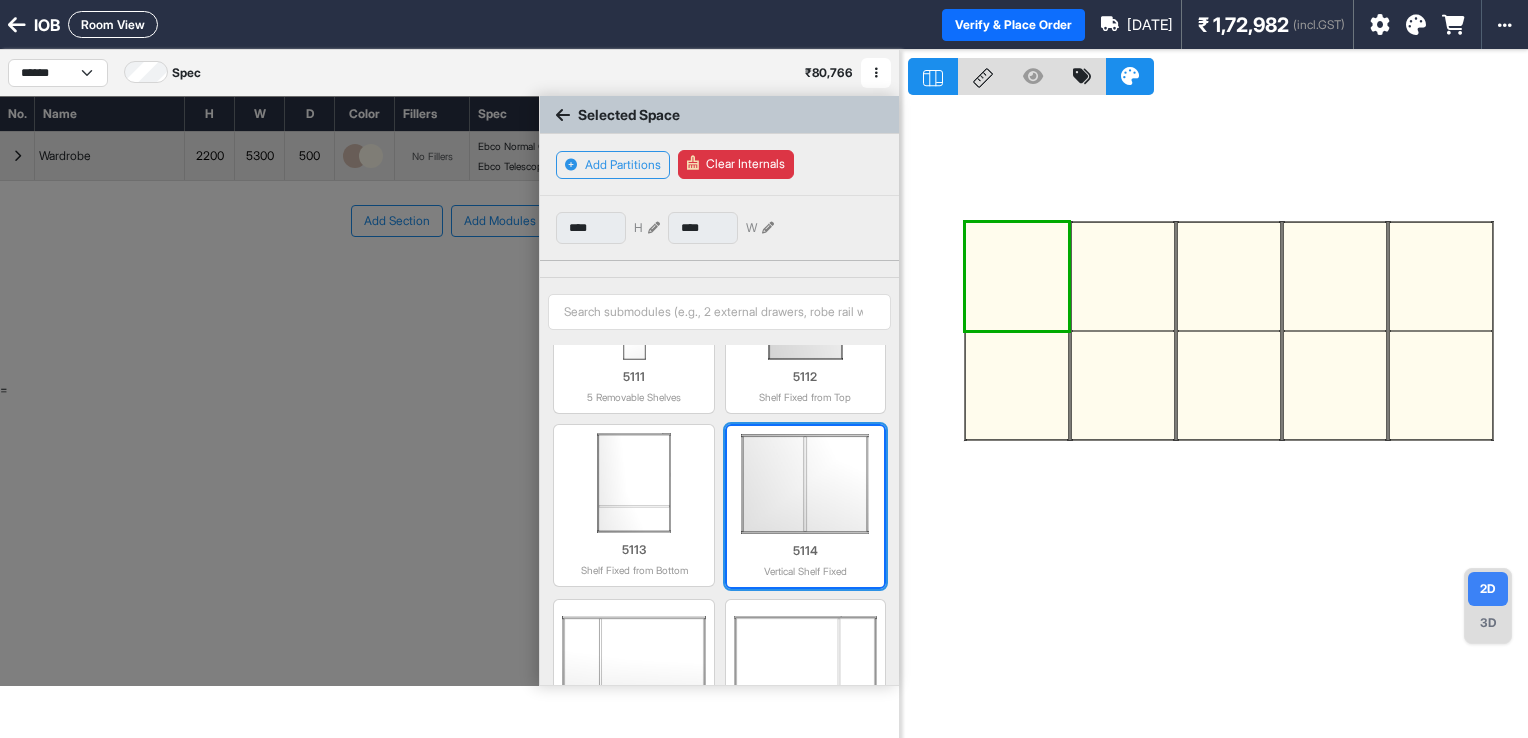 click at bounding box center [805, 484] 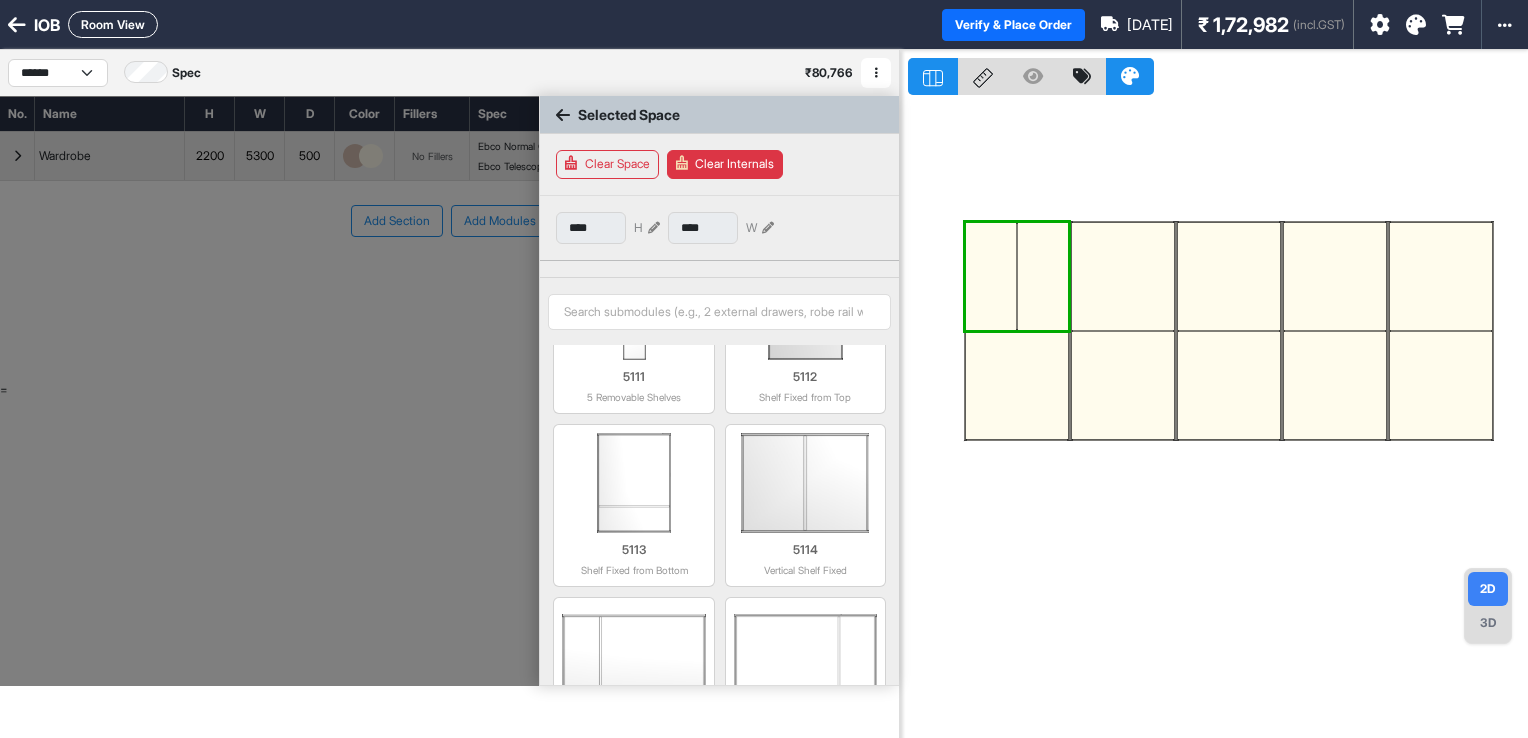 click at bounding box center (1017, 385) 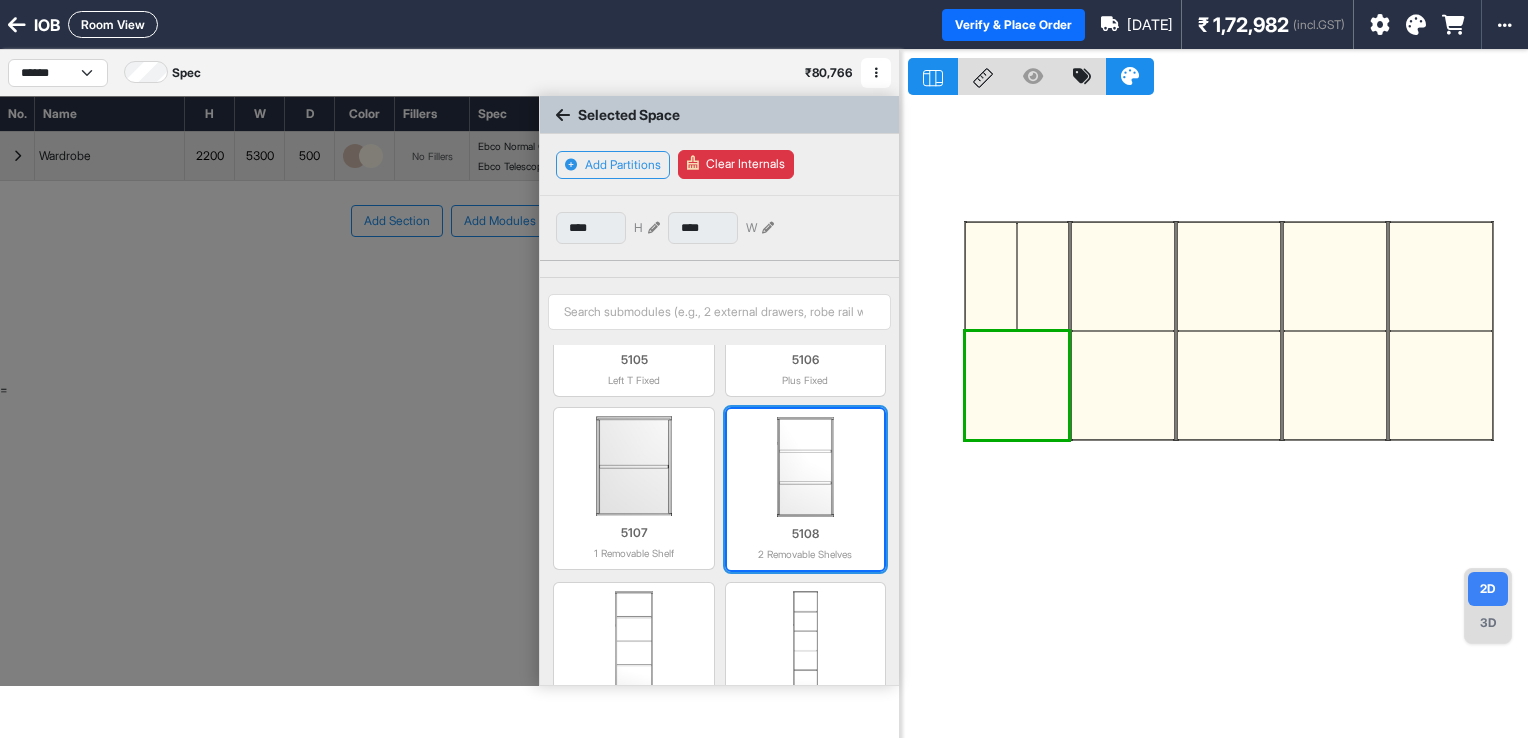 scroll, scrollTop: 498, scrollLeft: 0, axis: vertical 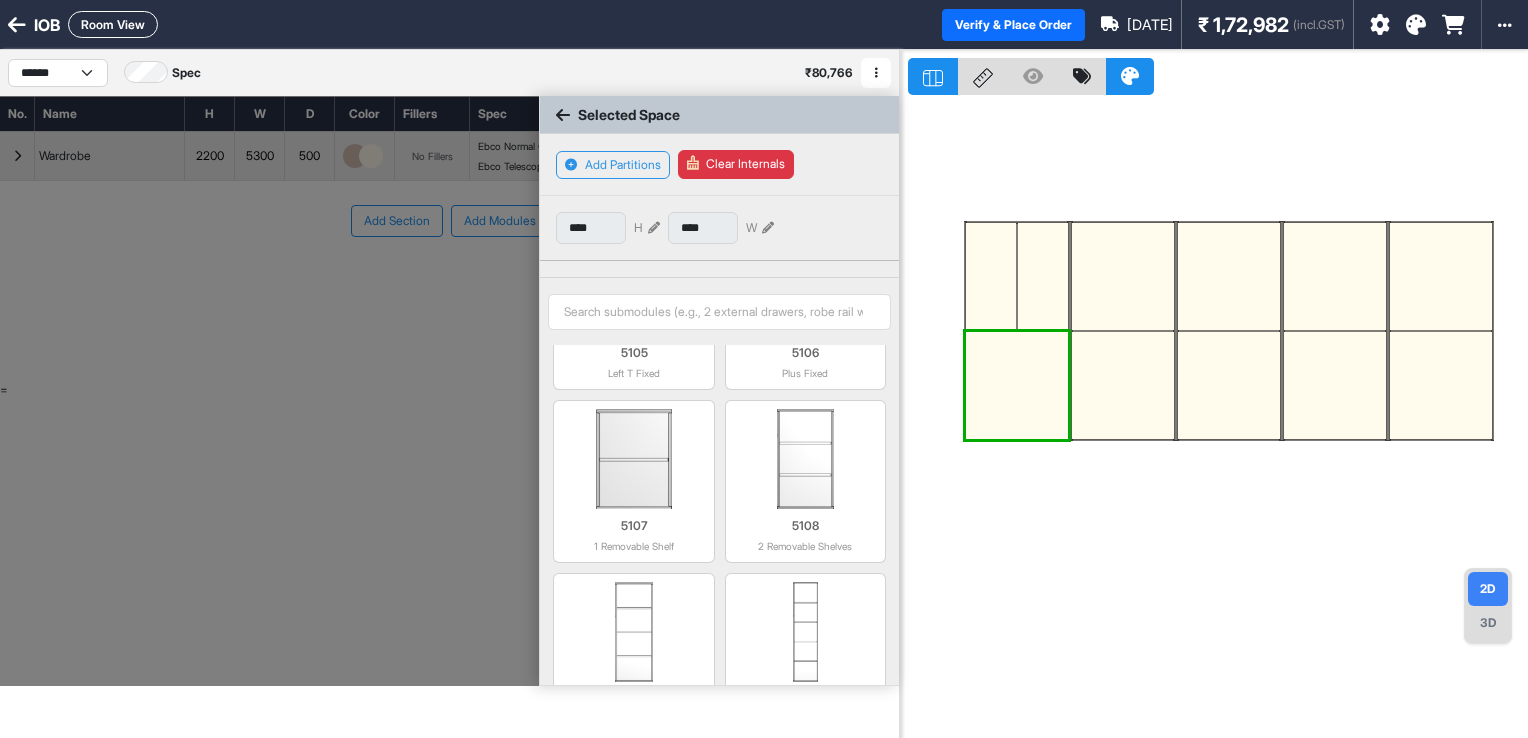 click at bounding box center [1043, 276] 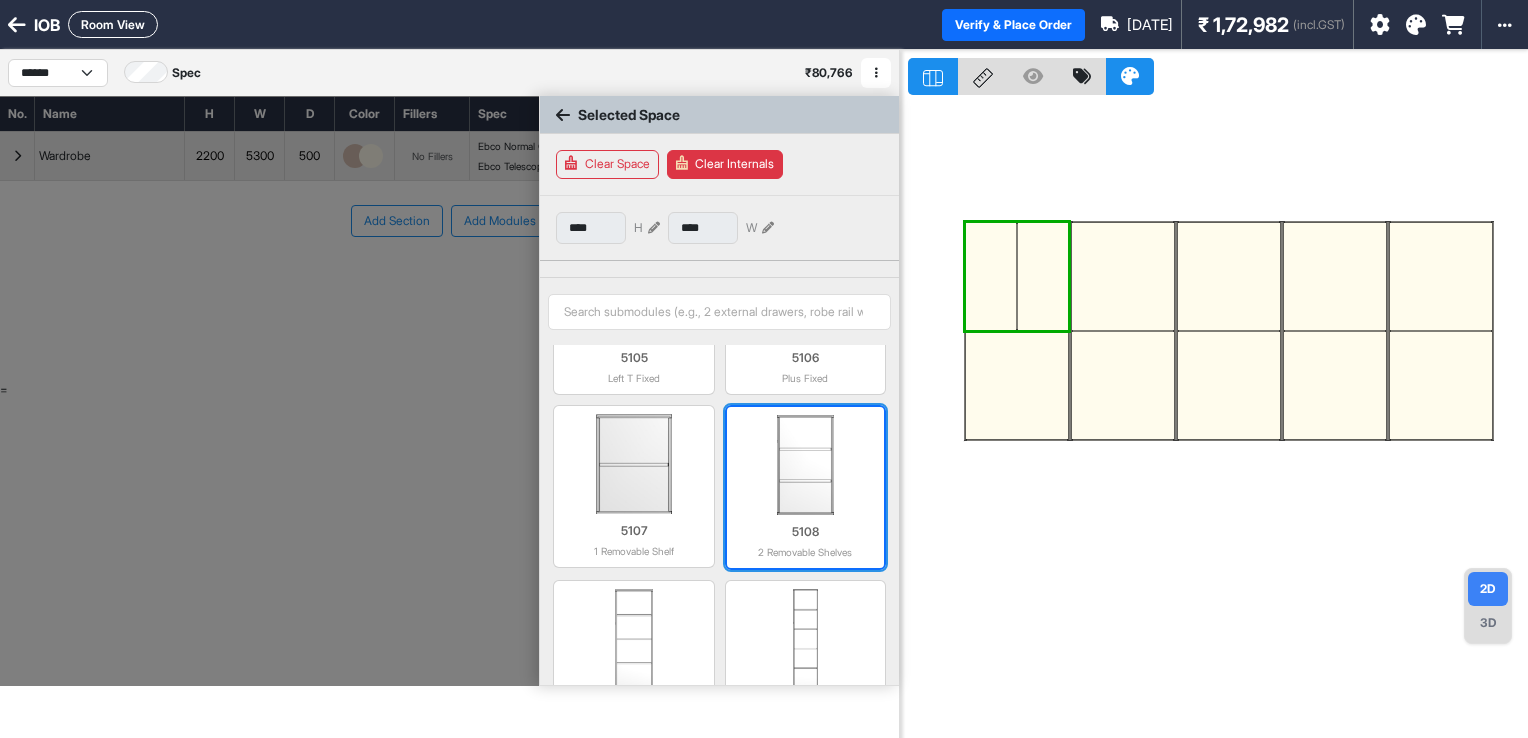 scroll, scrollTop: 498, scrollLeft: 0, axis: vertical 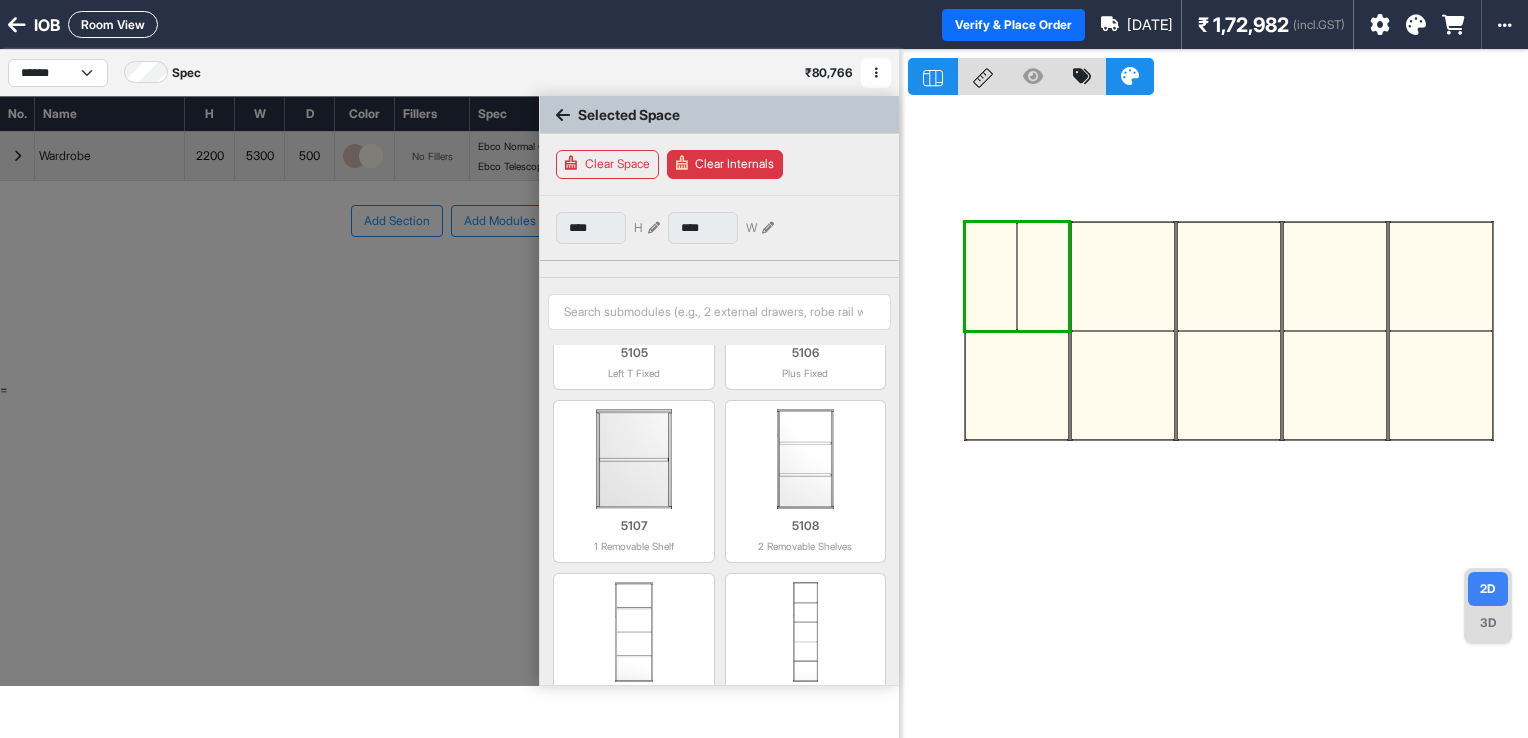 click at bounding box center (991, 276) 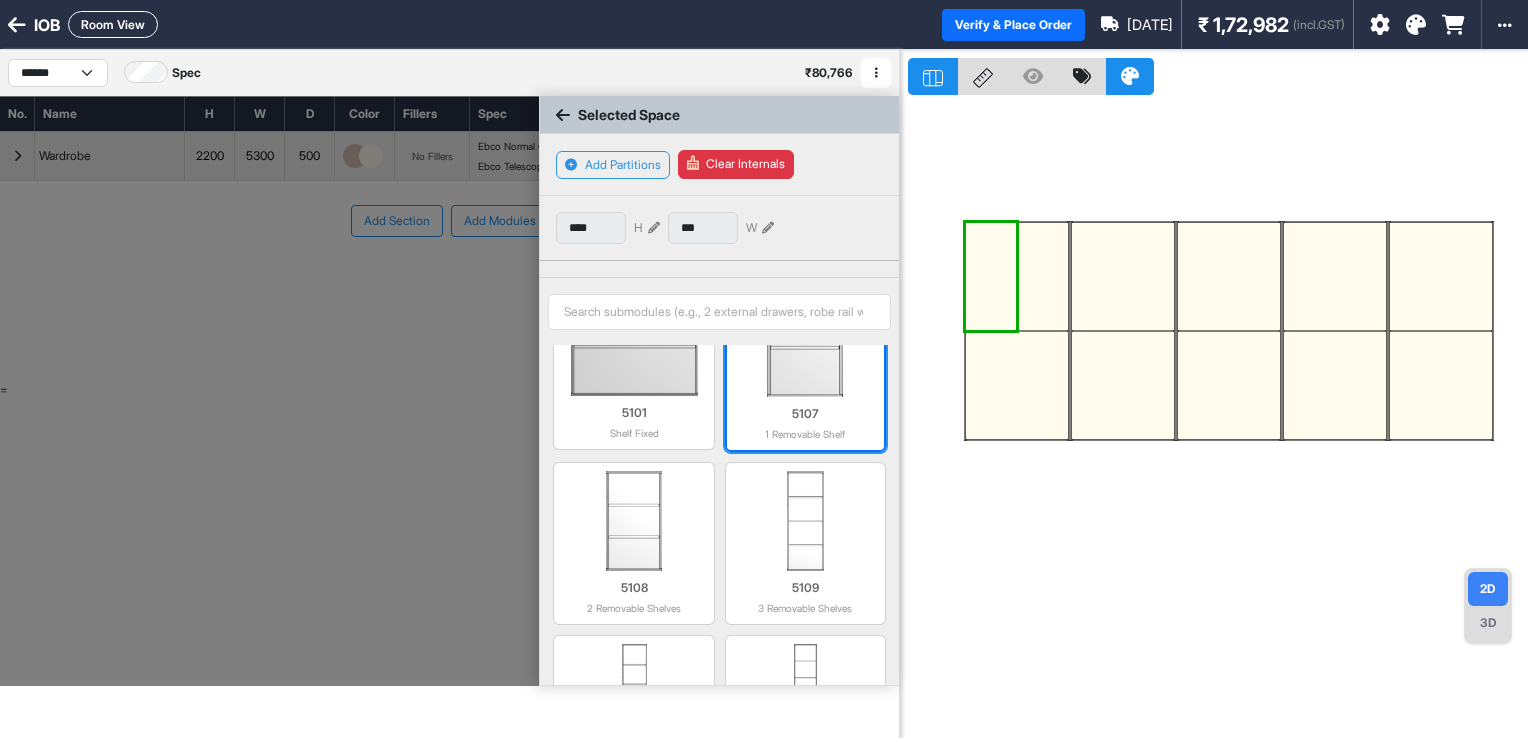 scroll, scrollTop: 100, scrollLeft: 0, axis: vertical 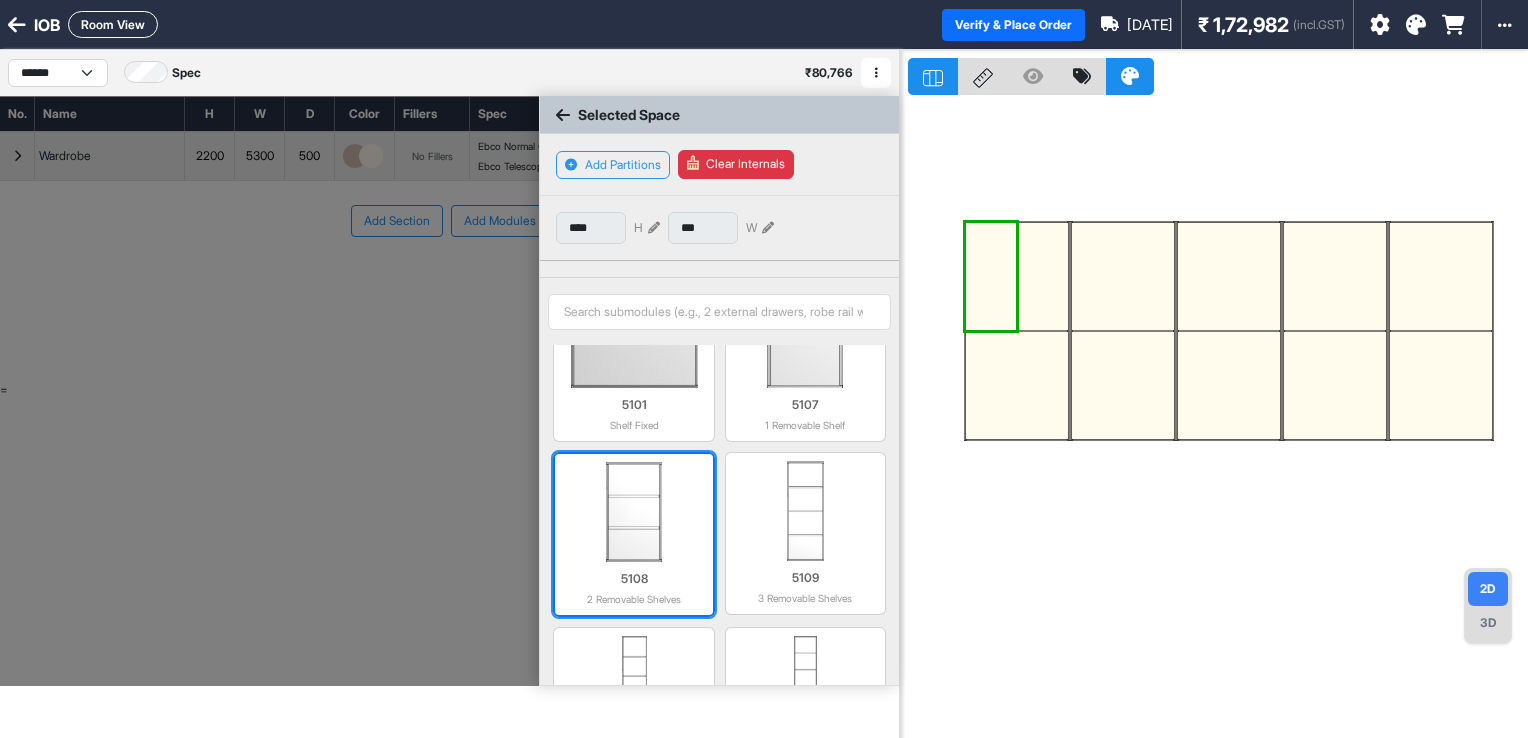 click at bounding box center (633, 512) 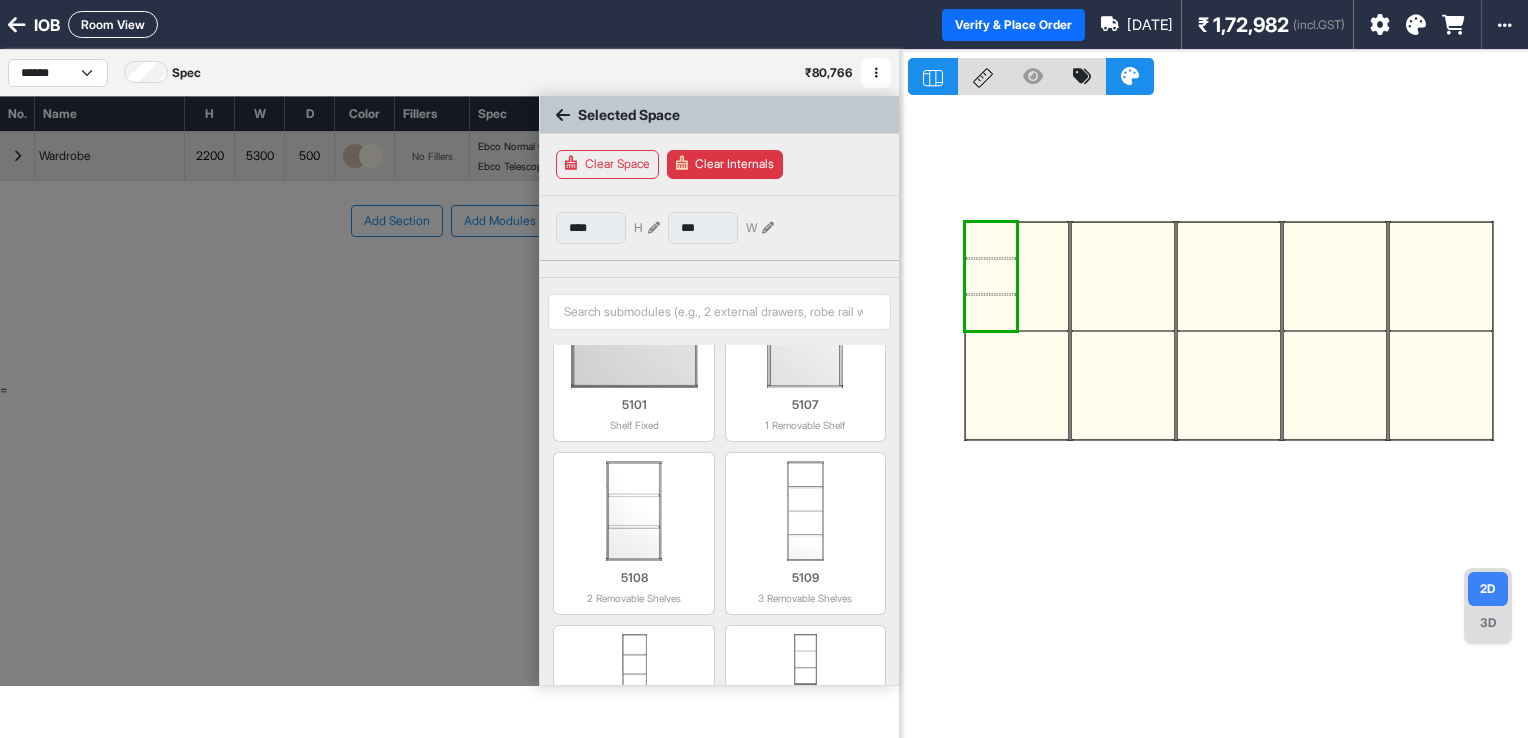 click at bounding box center [1043, 276] 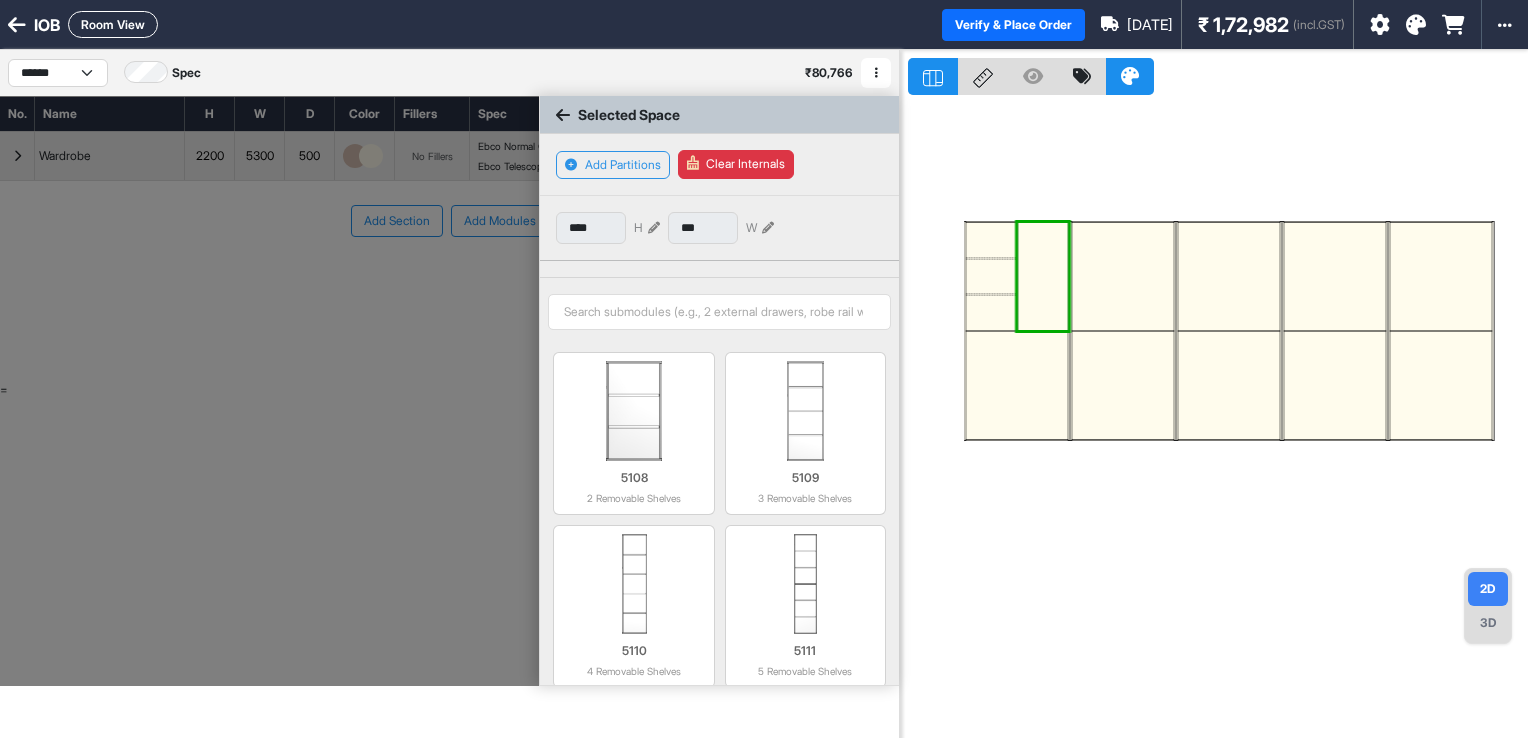 scroll, scrollTop: 198, scrollLeft: 0, axis: vertical 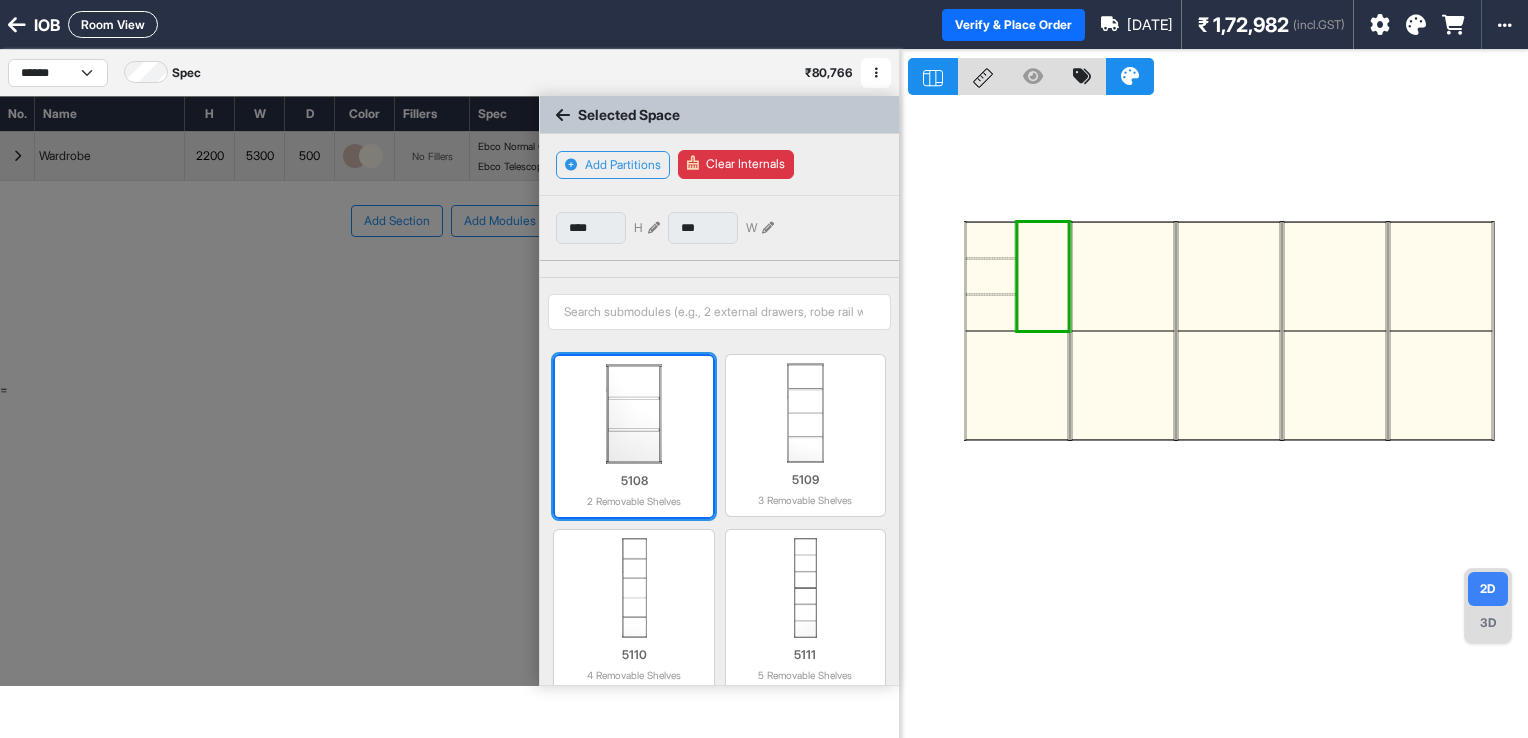 click at bounding box center (633, 414) 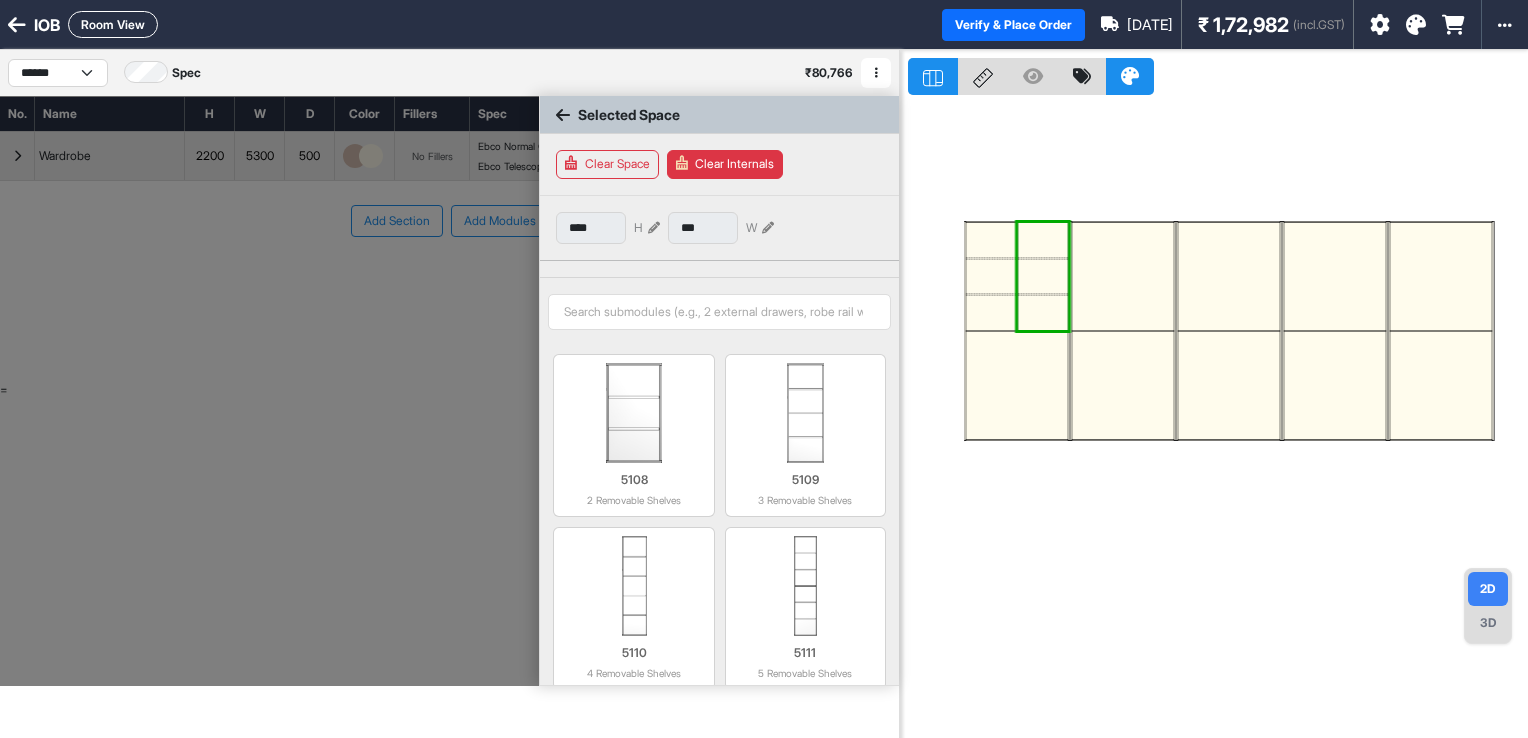 click at bounding box center [1017, 385] 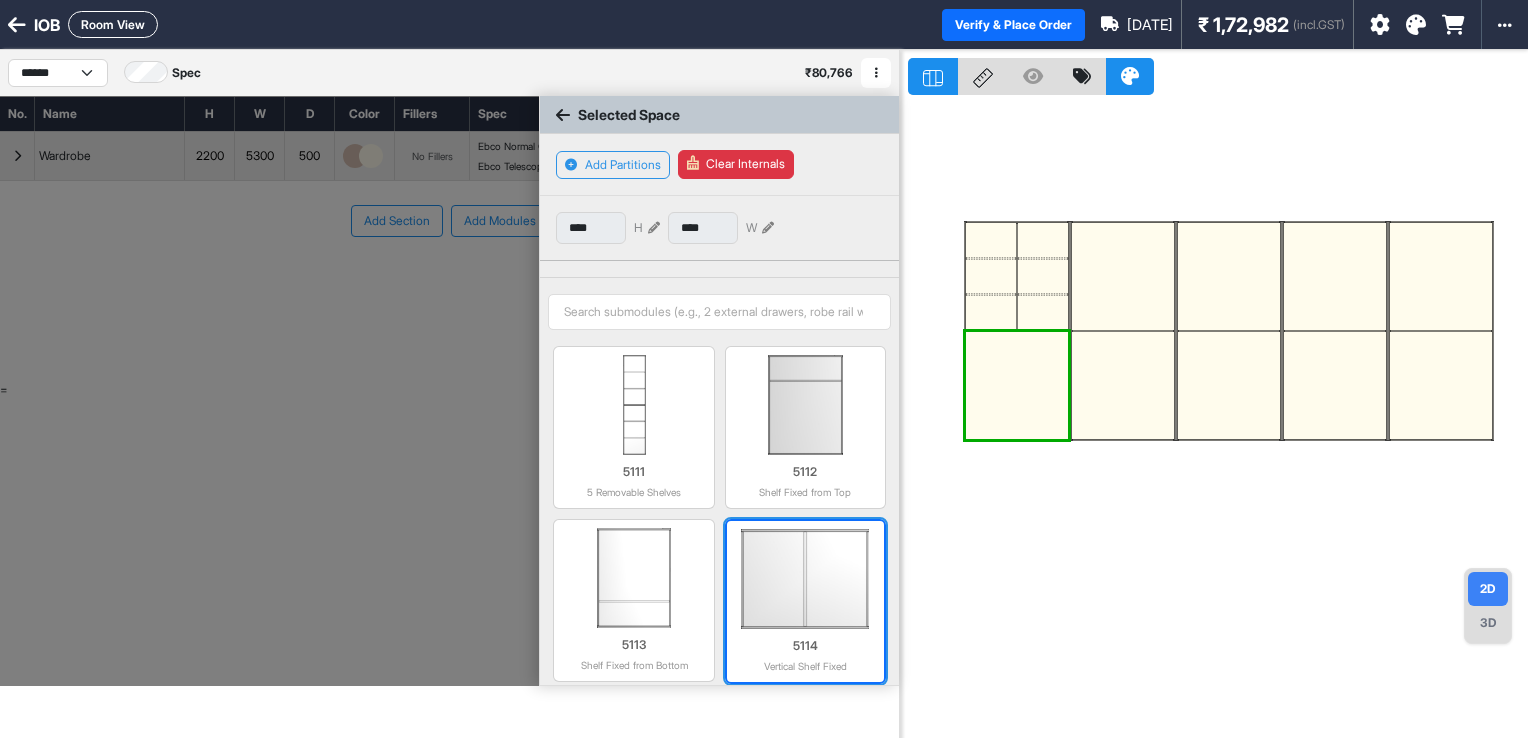 scroll, scrollTop: 896, scrollLeft: 0, axis: vertical 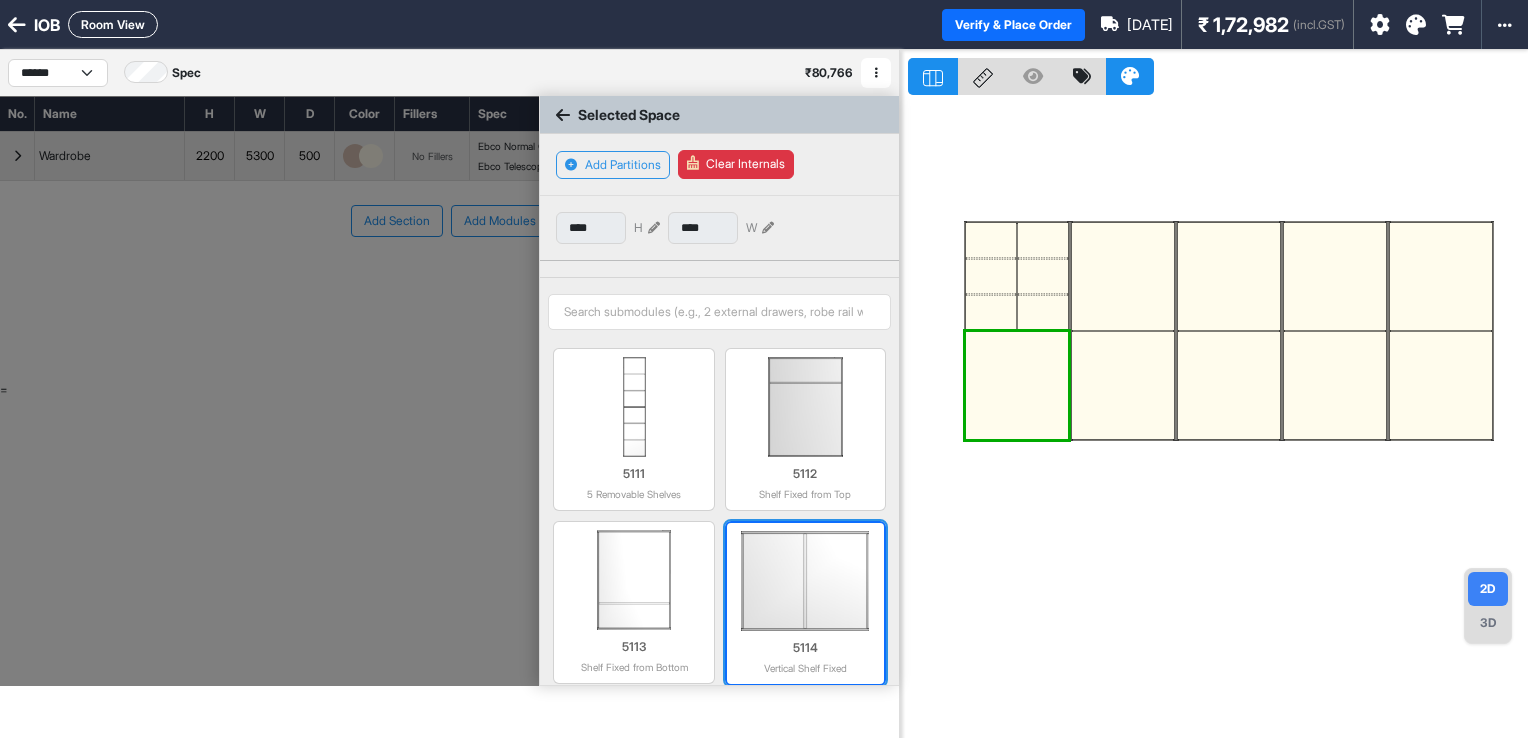 click at bounding box center (805, 581) 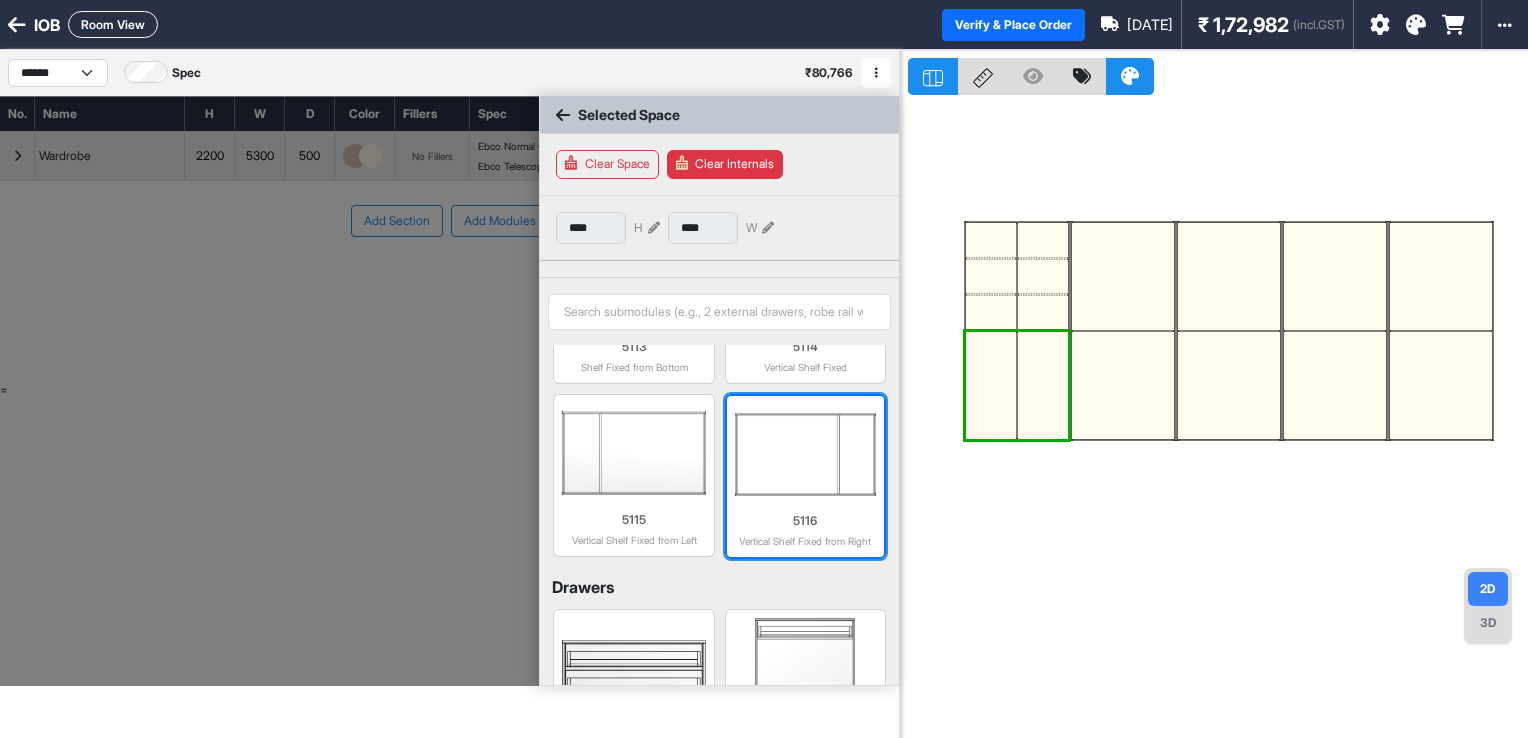 scroll, scrollTop: 1195, scrollLeft: 0, axis: vertical 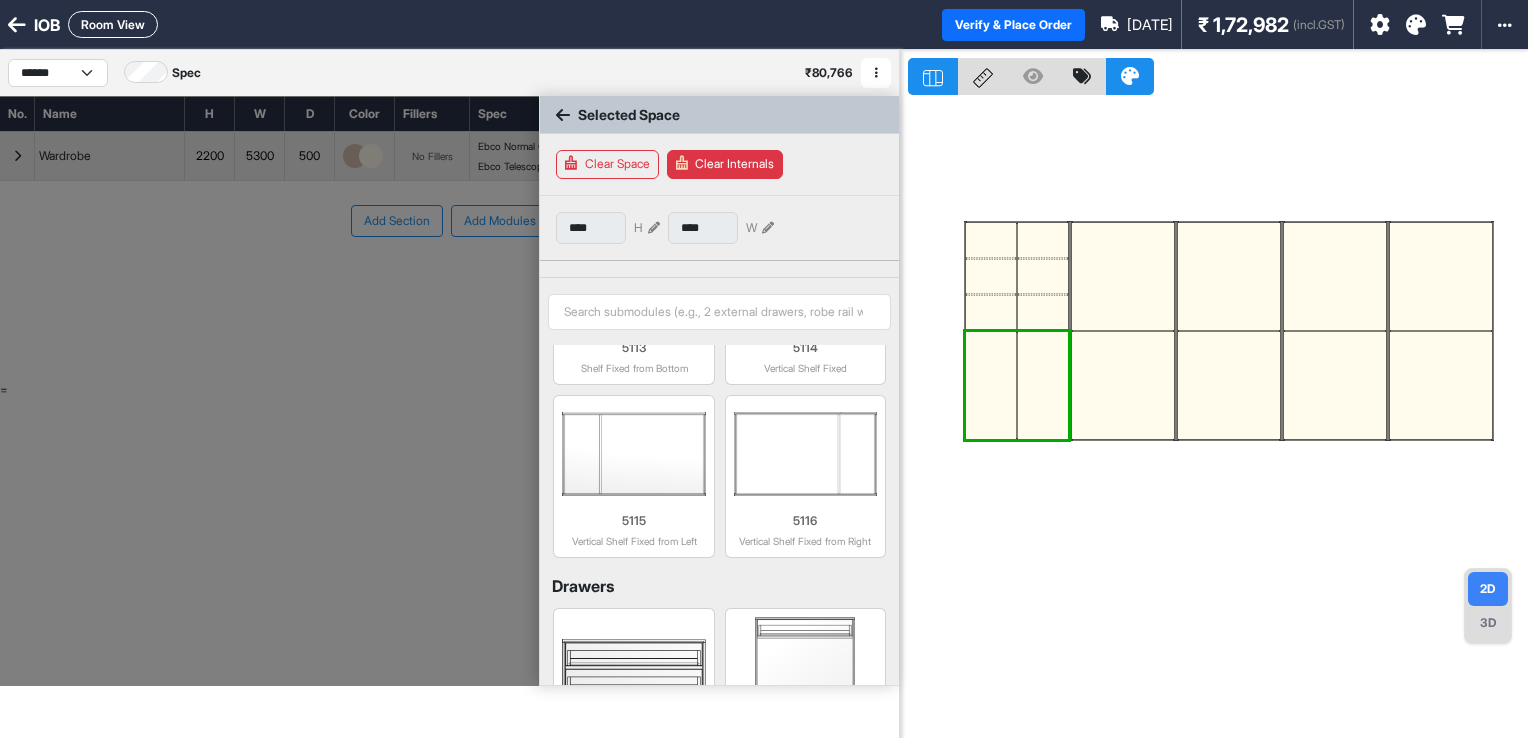 click at bounding box center [991, 385] 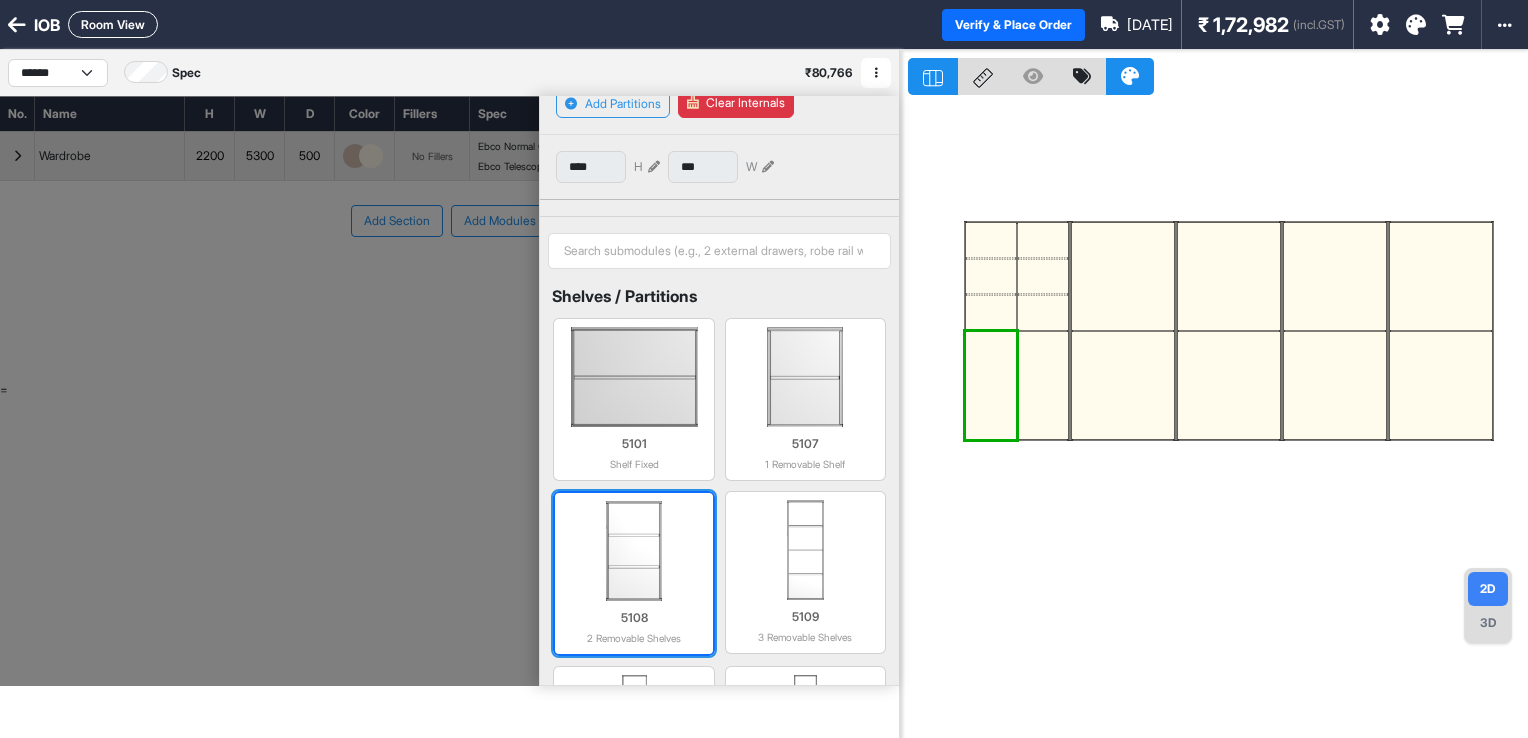 scroll, scrollTop: 62, scrollLeft: 0, axis: vertical 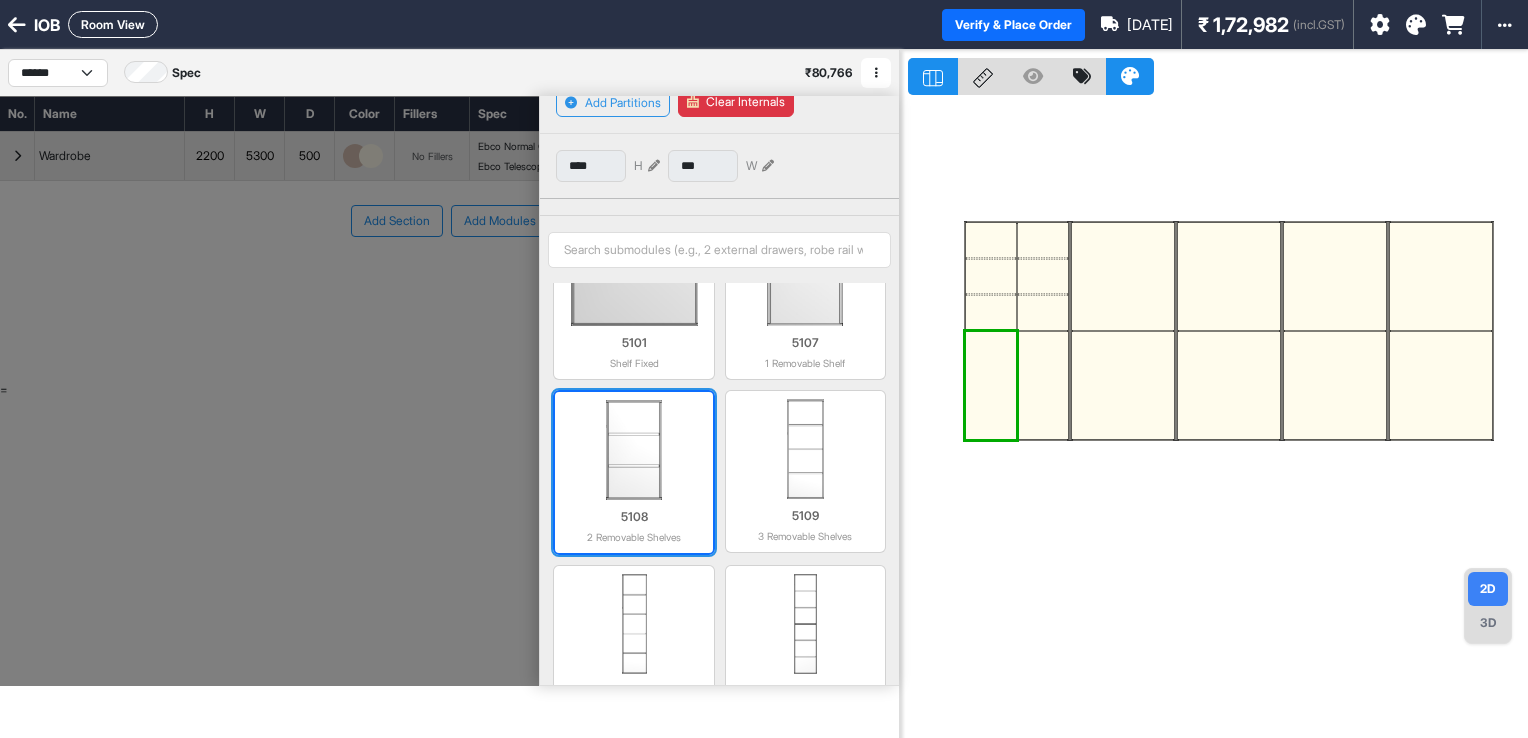 click at bounding box center (633, 450) 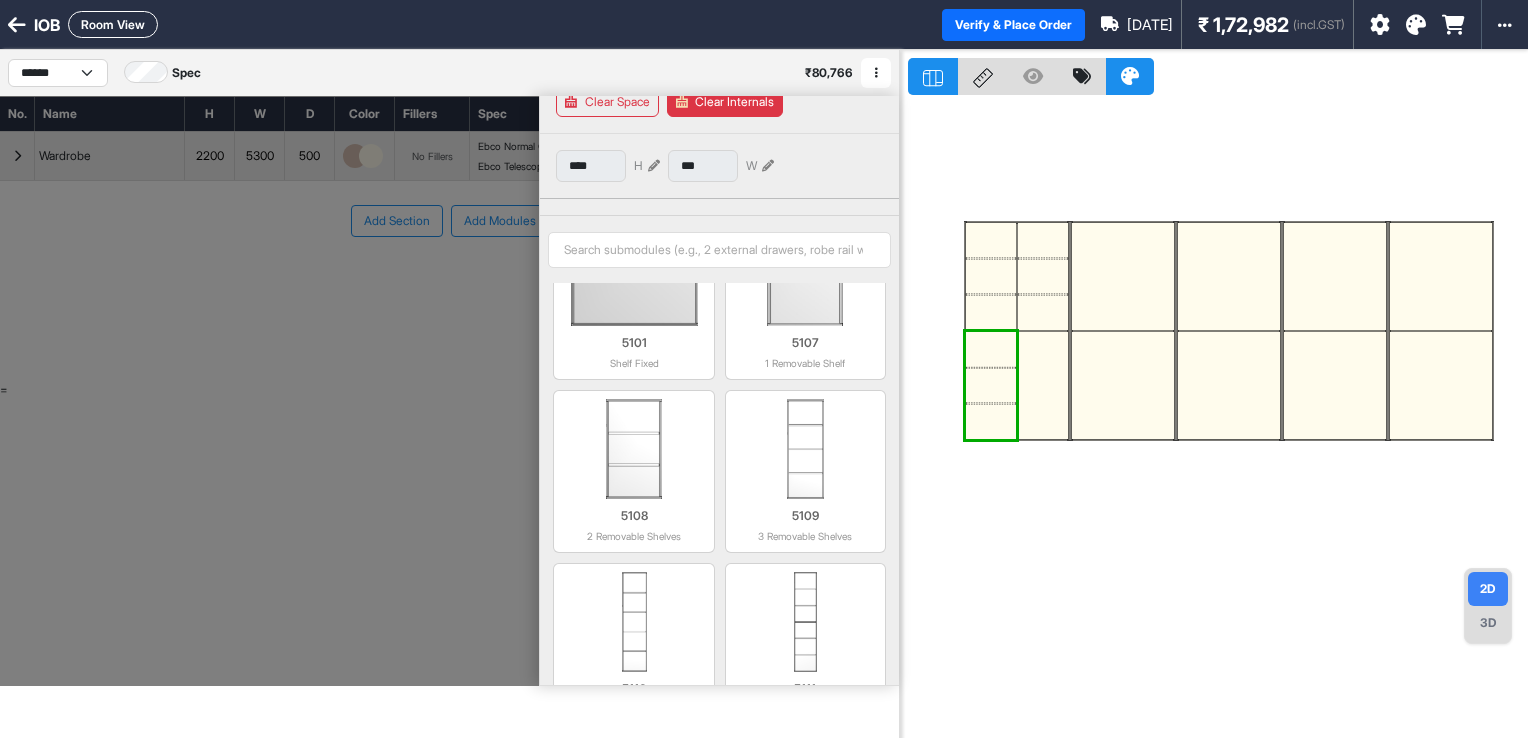click at bounding box center [1043, 385] 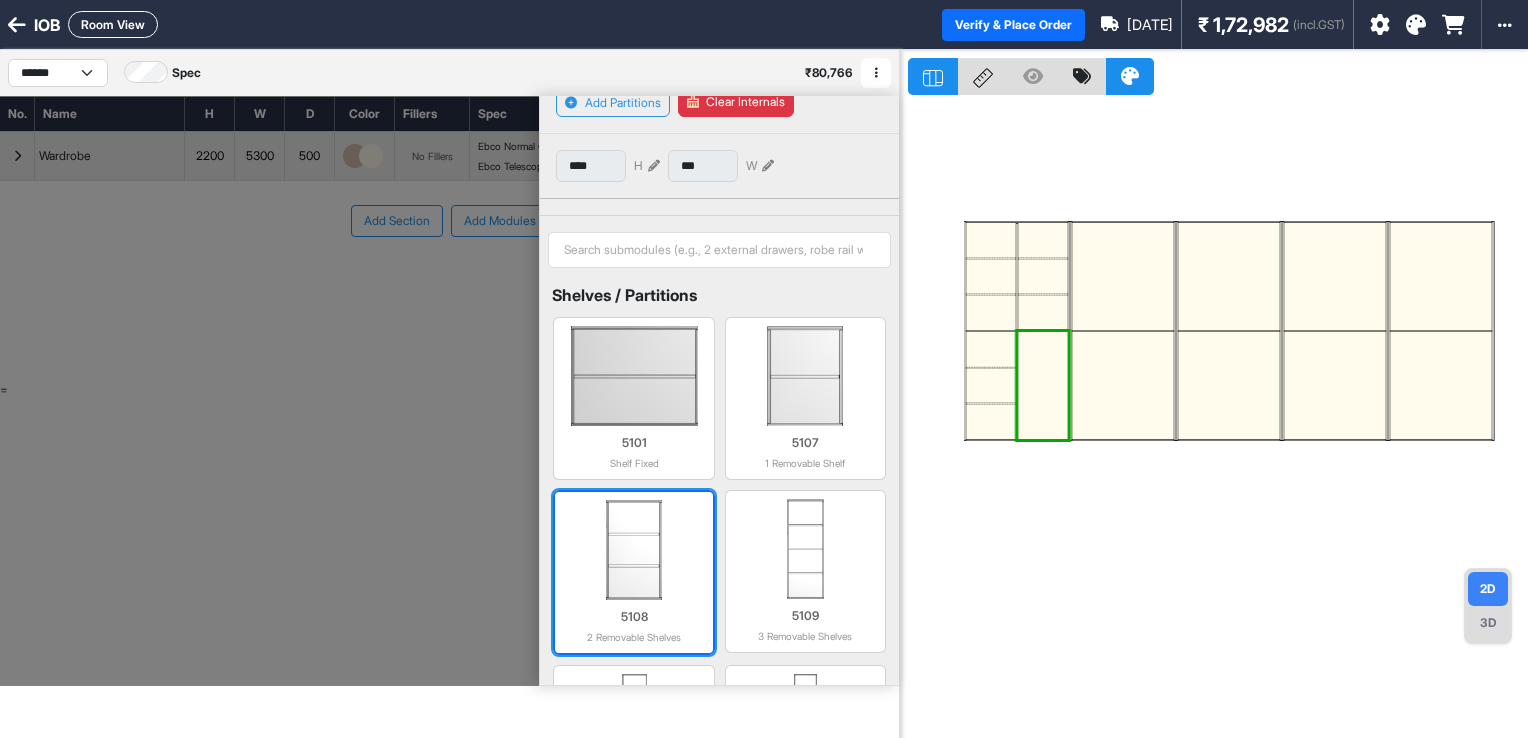 click at bounding box center [633, 550] 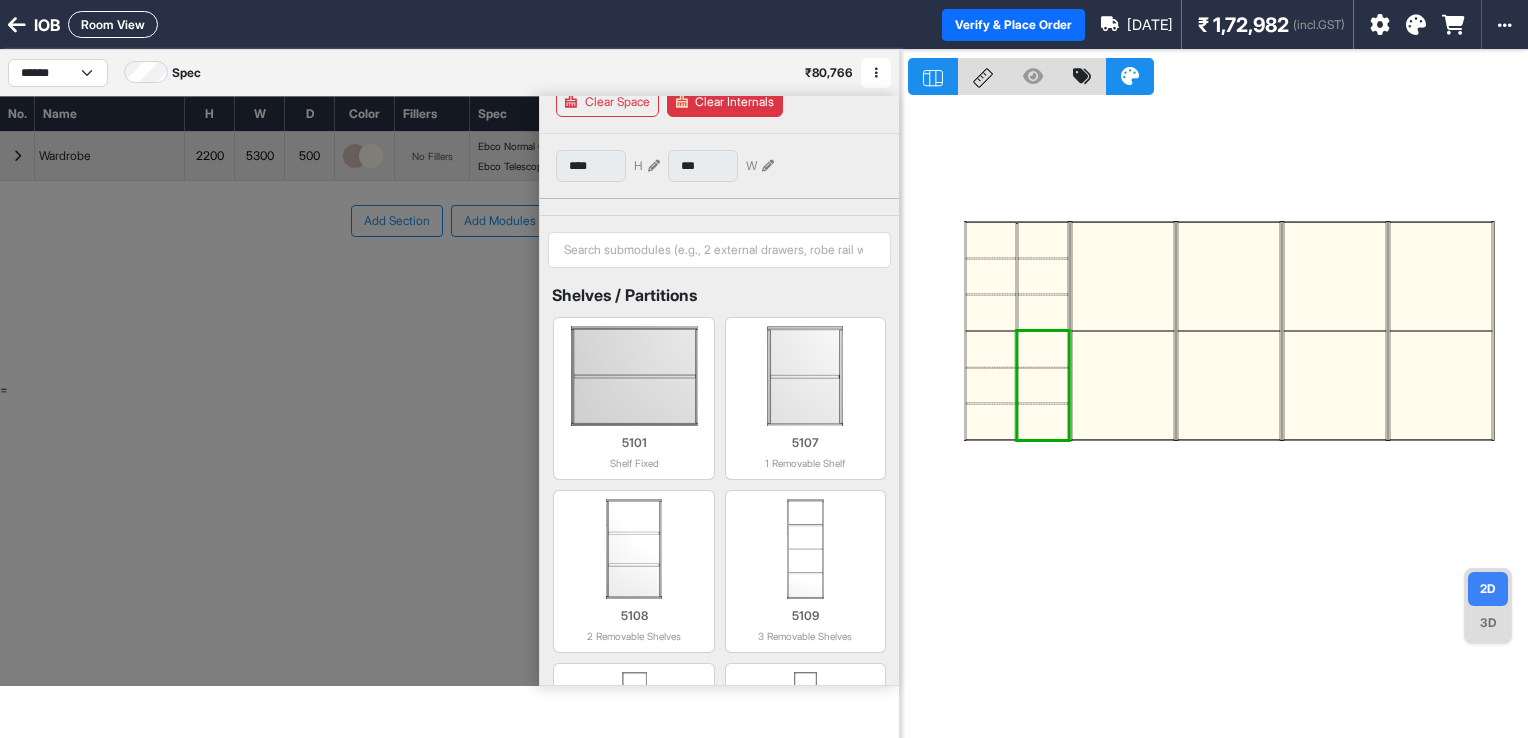 click at bounding box center [1123, 276] 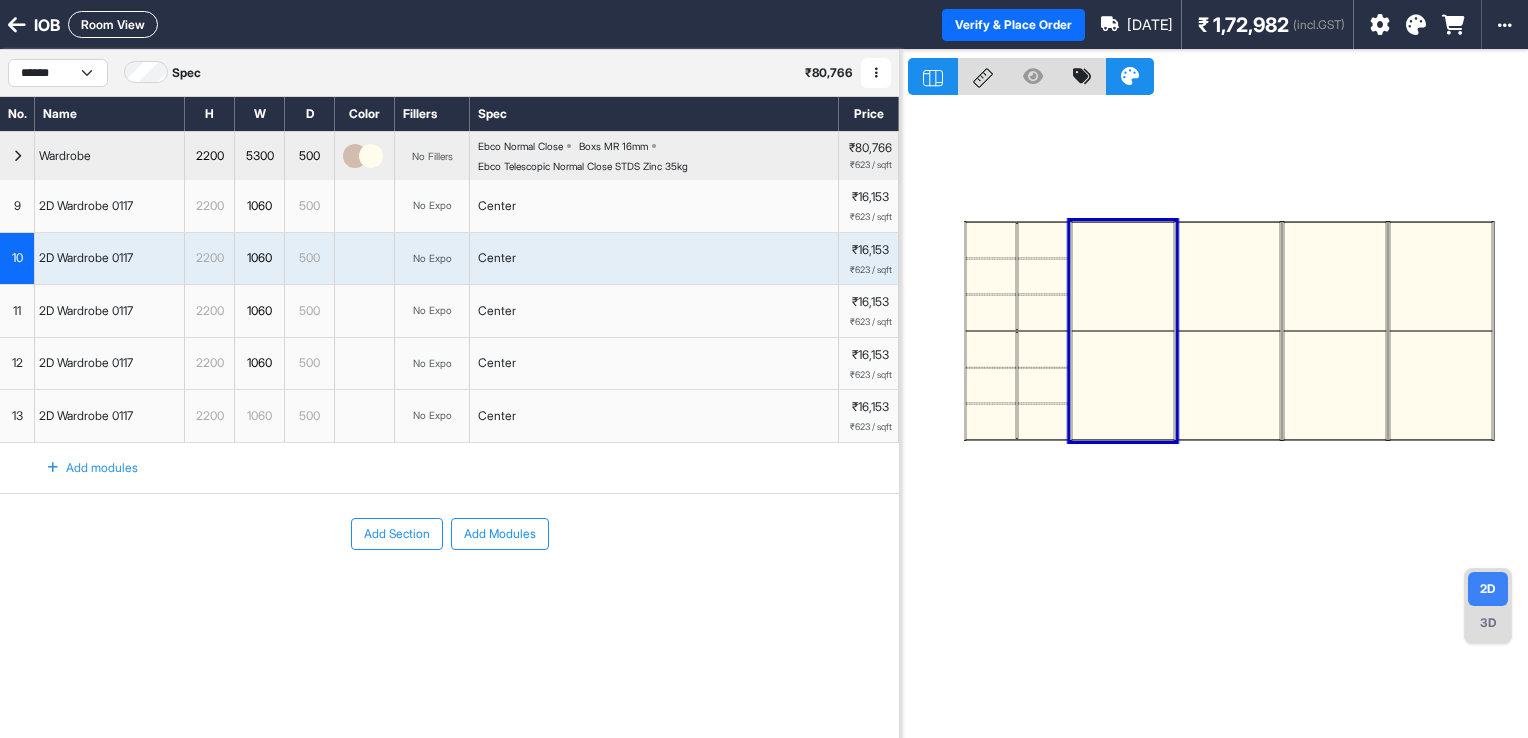 click at bounding box center (1123, 276) 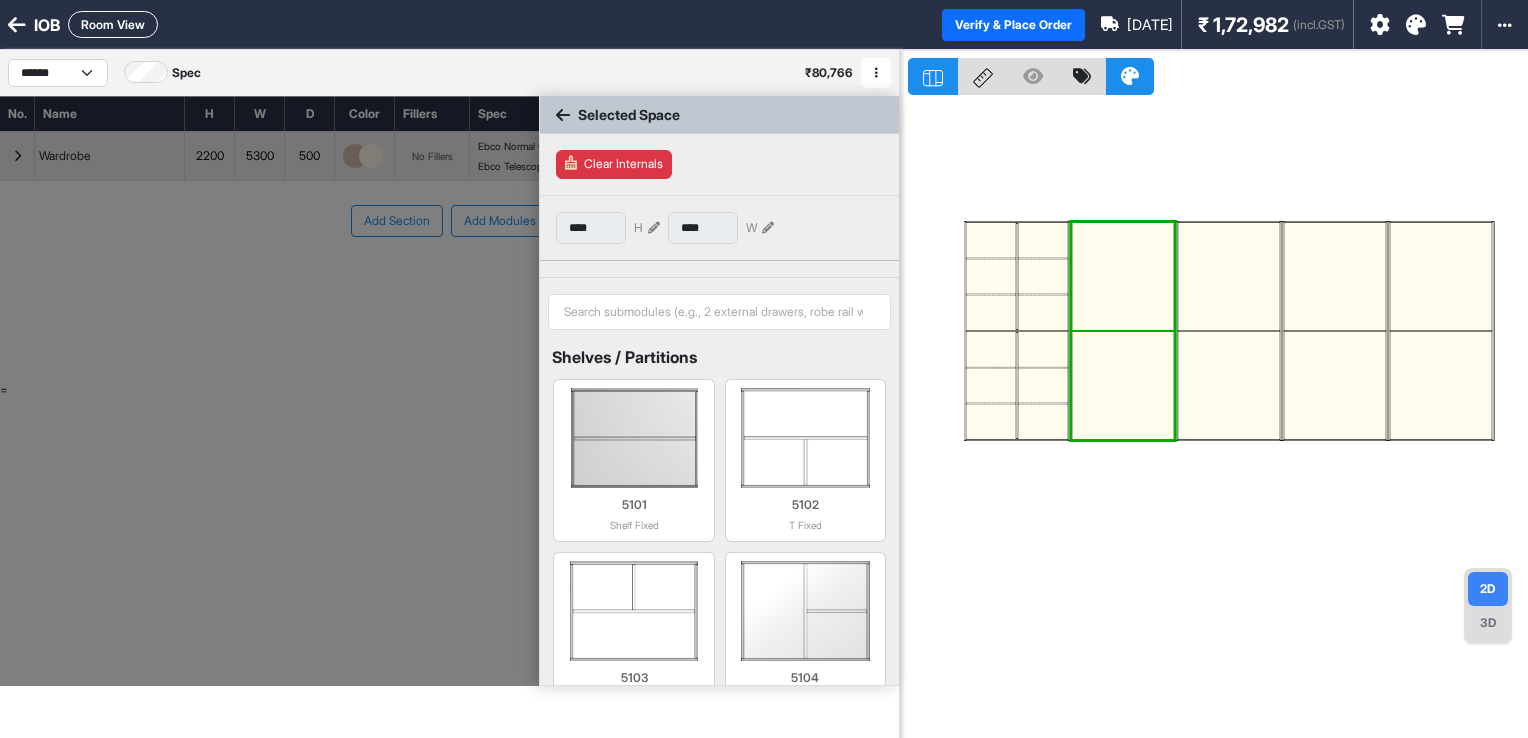 click at bounding box center (1123, 276) 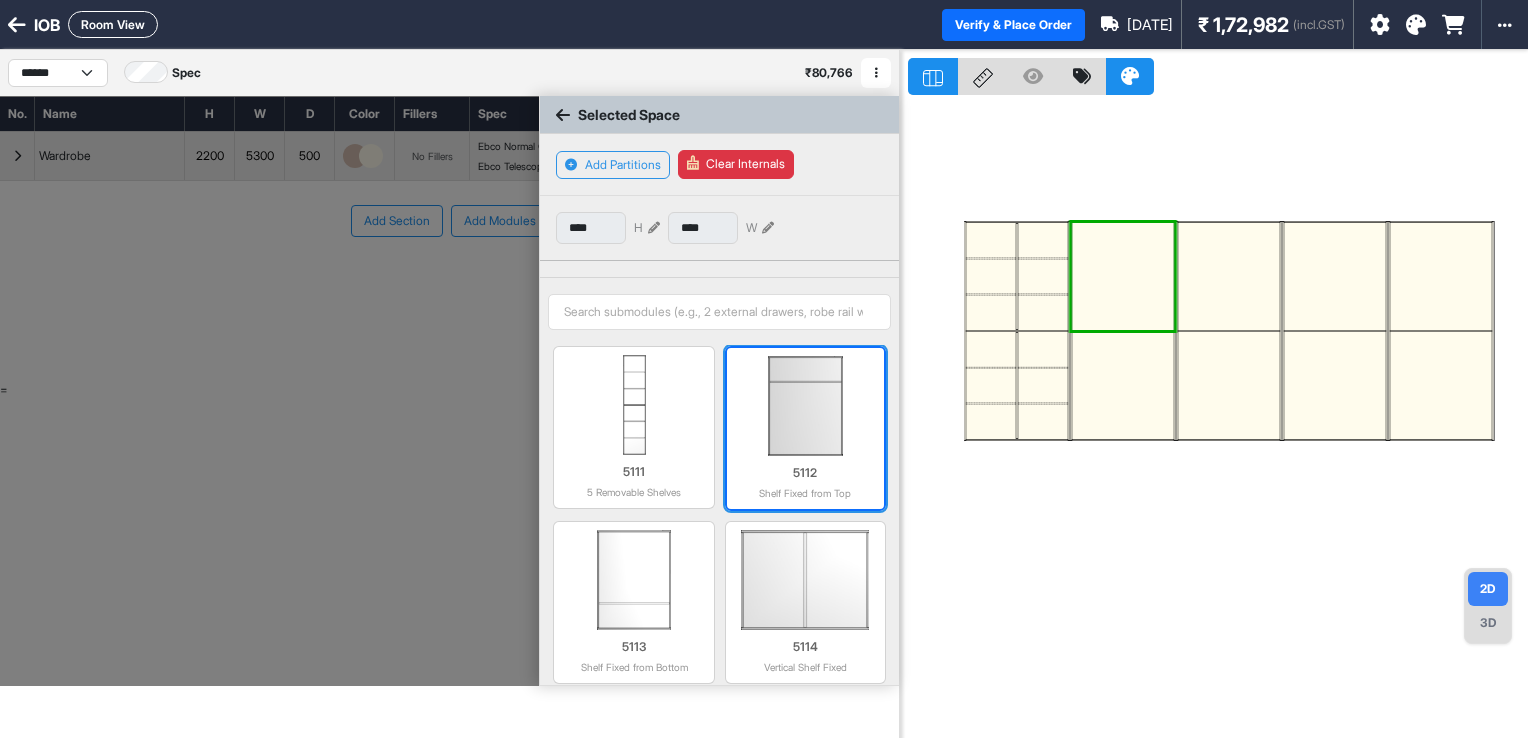 scroll, scrollTop: 896, scrollLeft: 0, axis: vertical 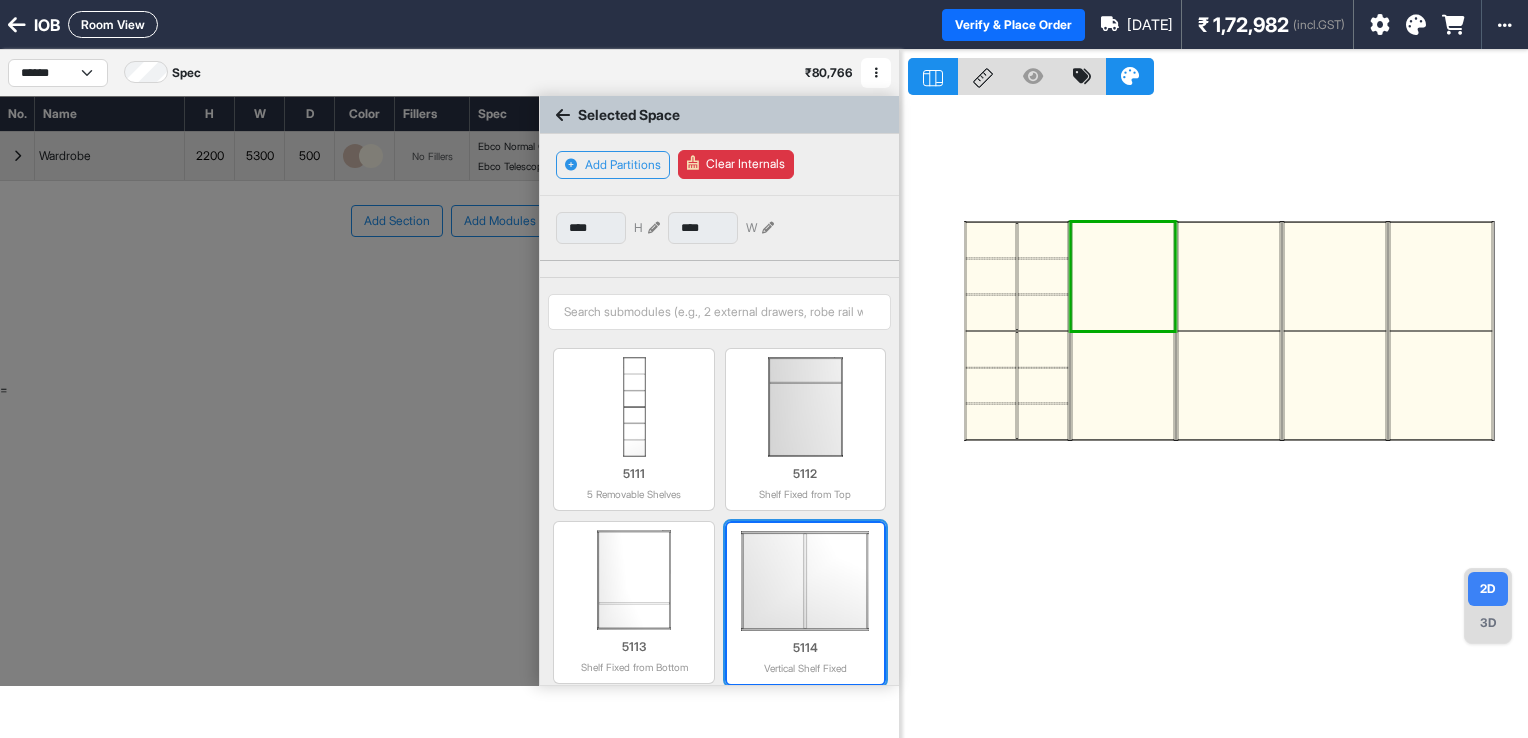 click at bounding box center (805, 581) 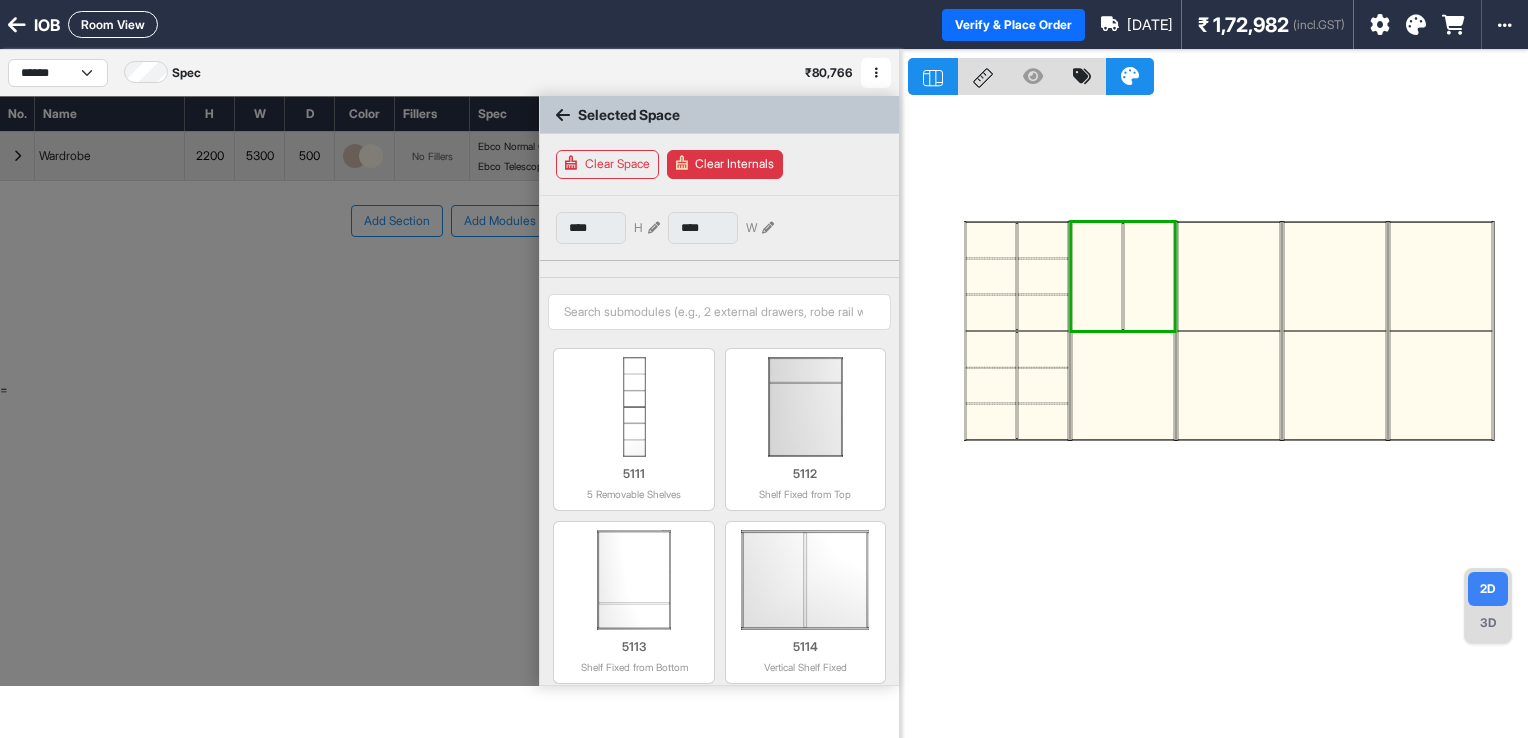 click at bounding box center (1123, 385) 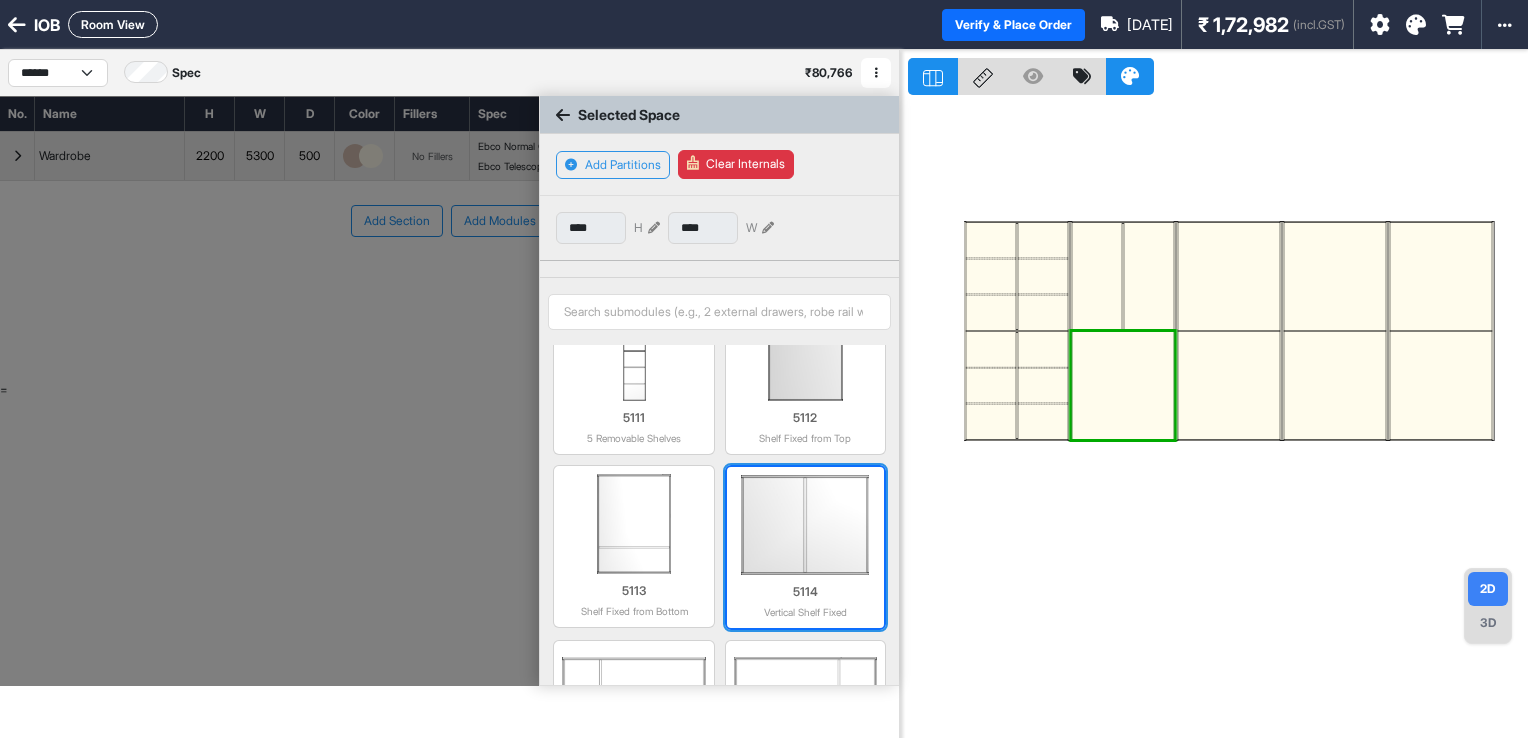 scroll, scrollTop: 996, scrollLeft: 0, axis: vertical 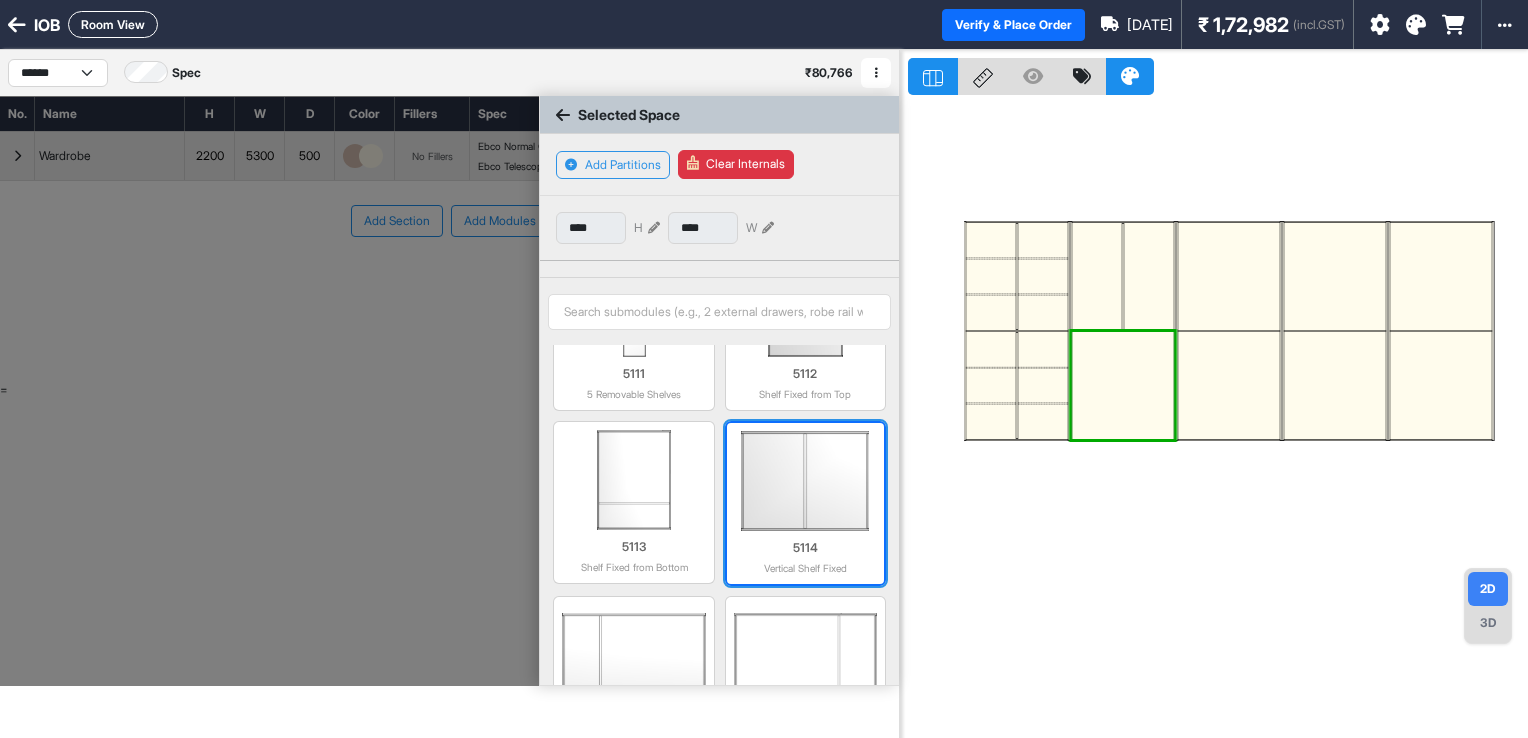 click at bounding box center [805, 481] 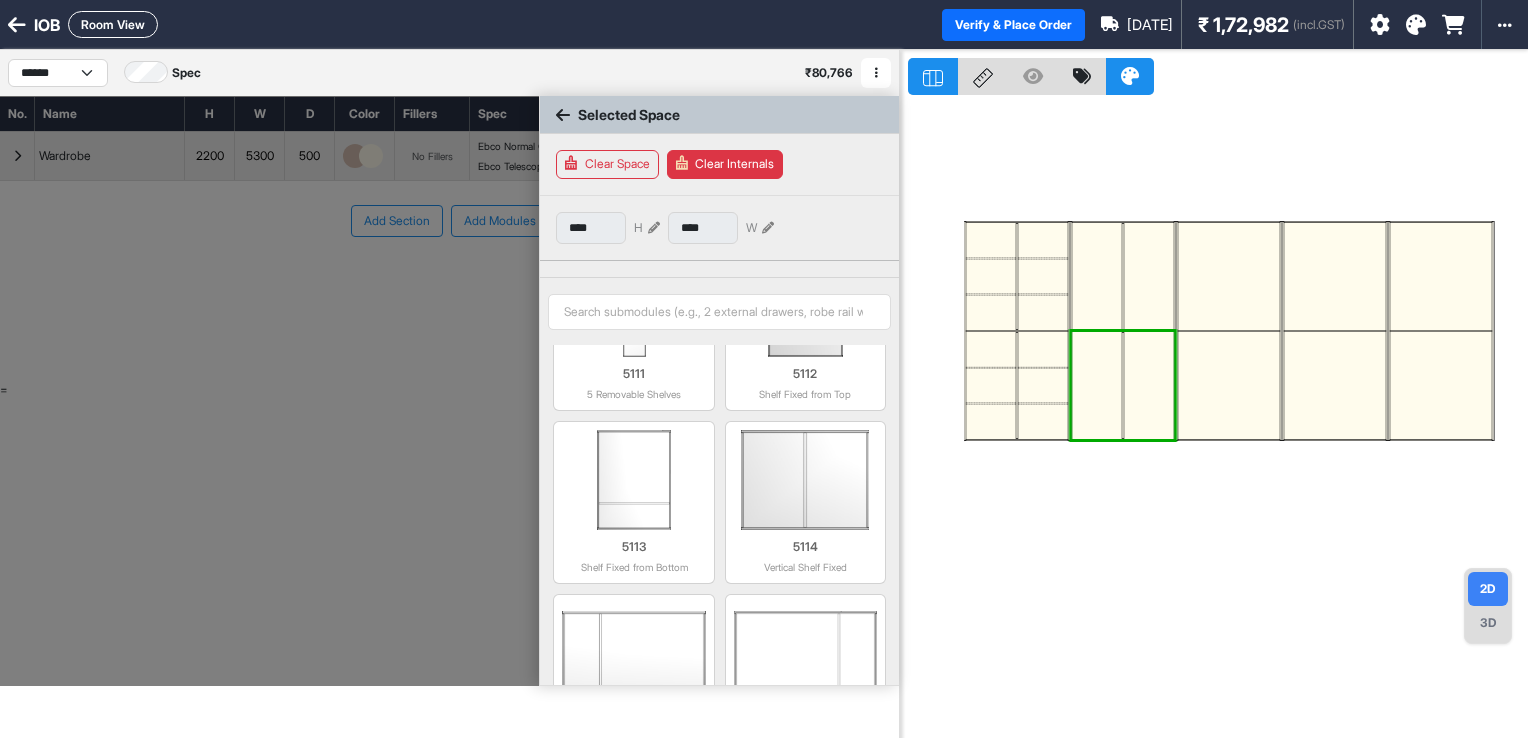 click at bounding box center (1097, 276) 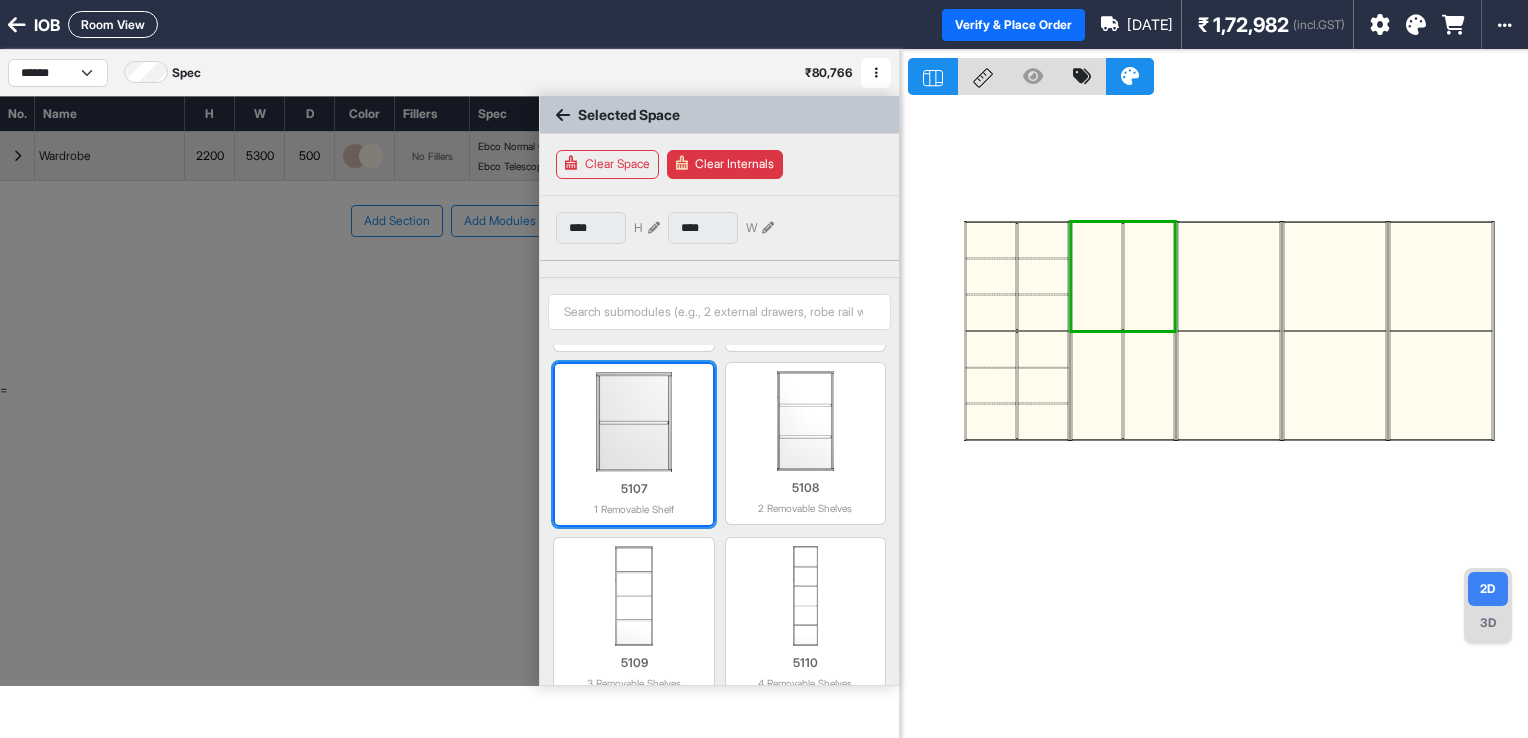 scroll, scrollTop: 497, scrollLeft: 0, axis: vertical 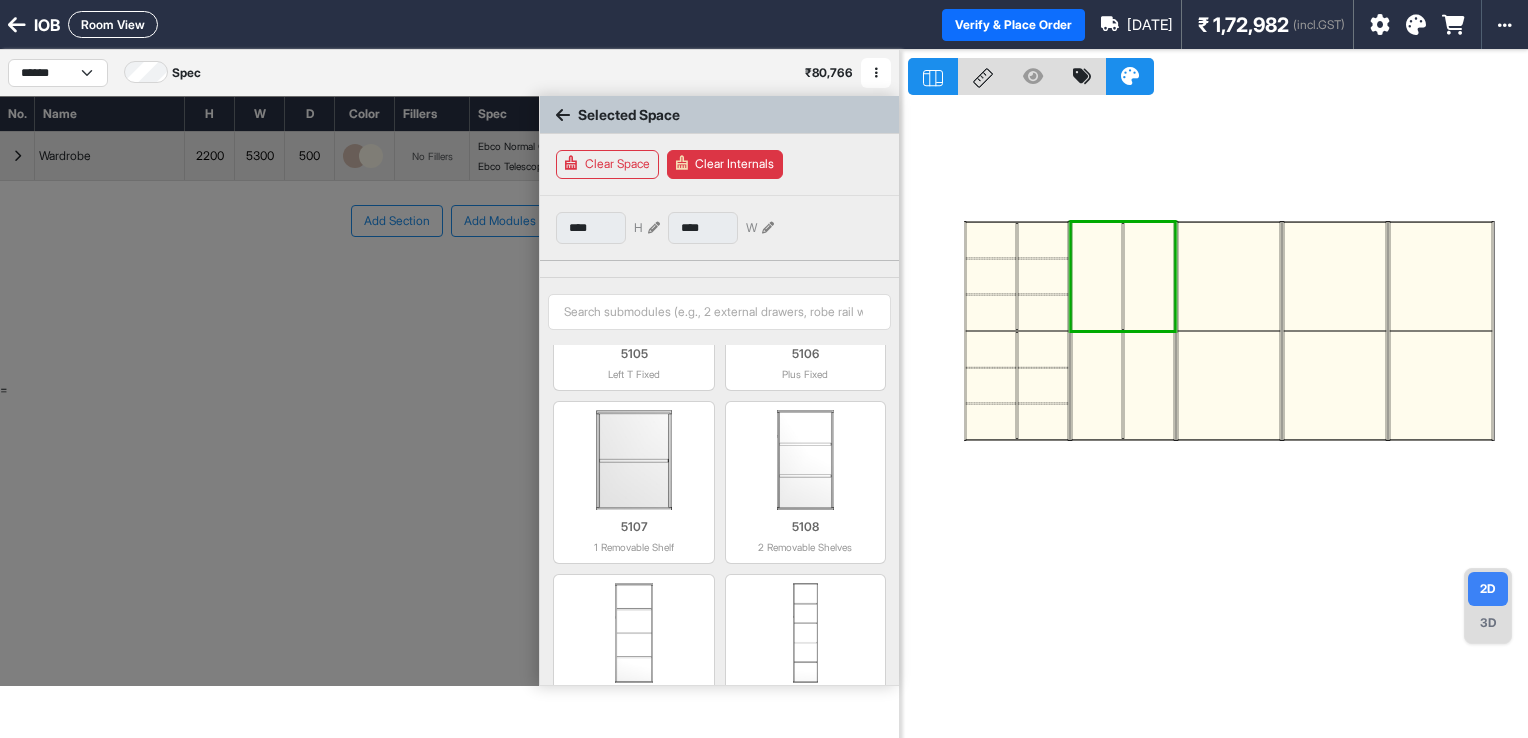 click at bounding box center [1097, 276] 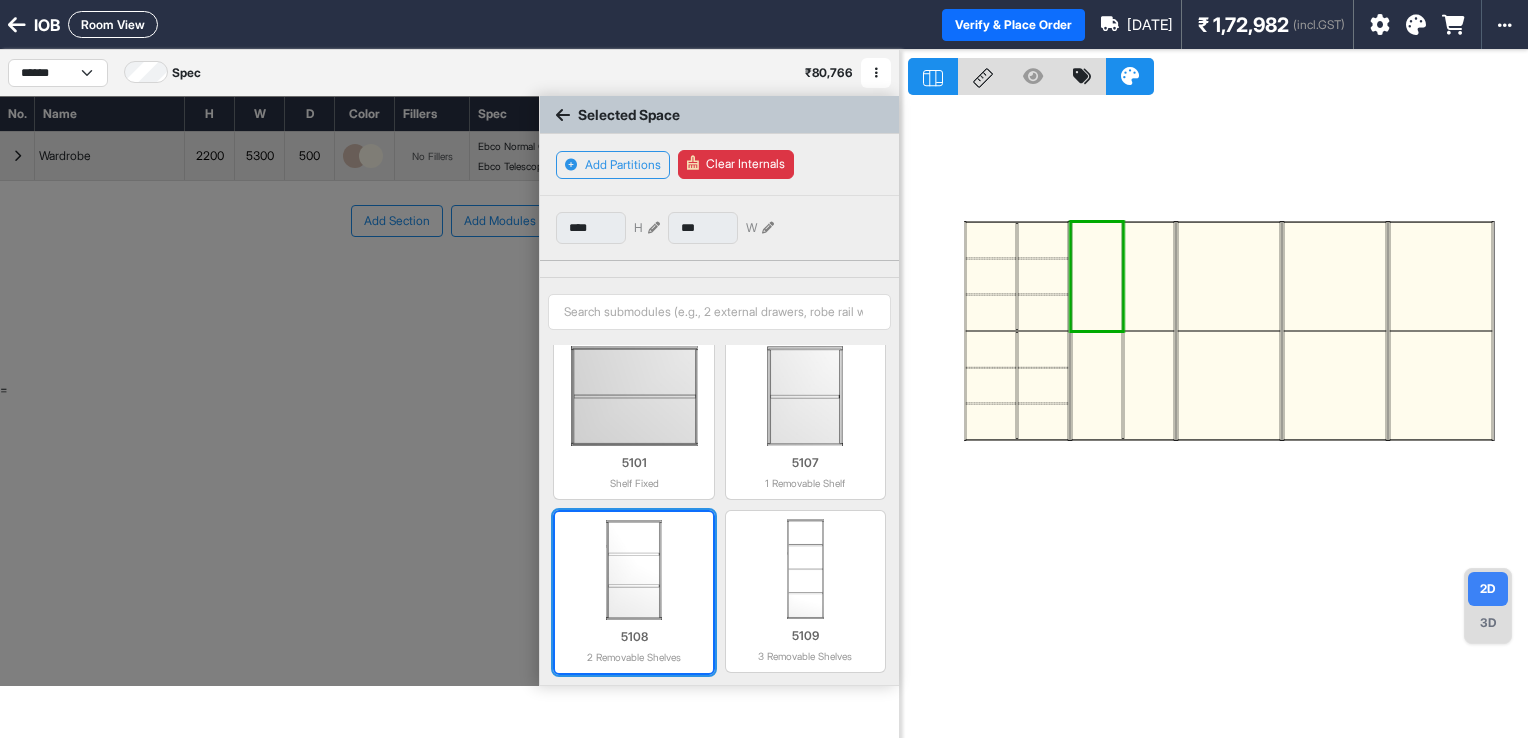 scroll, scrollTop: 99, scrollLeft: 0, axis: vertical 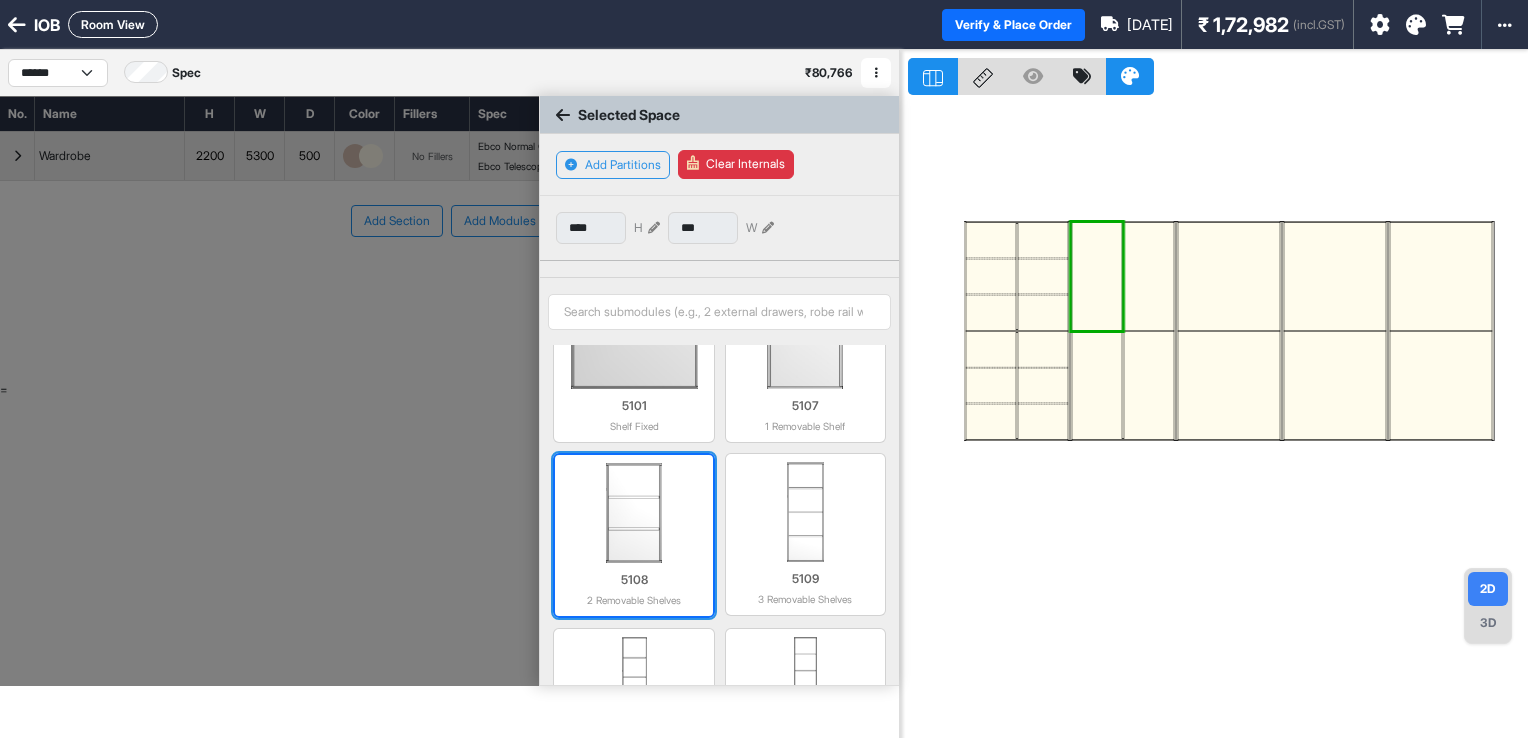 click at bounding box center (633, 513) 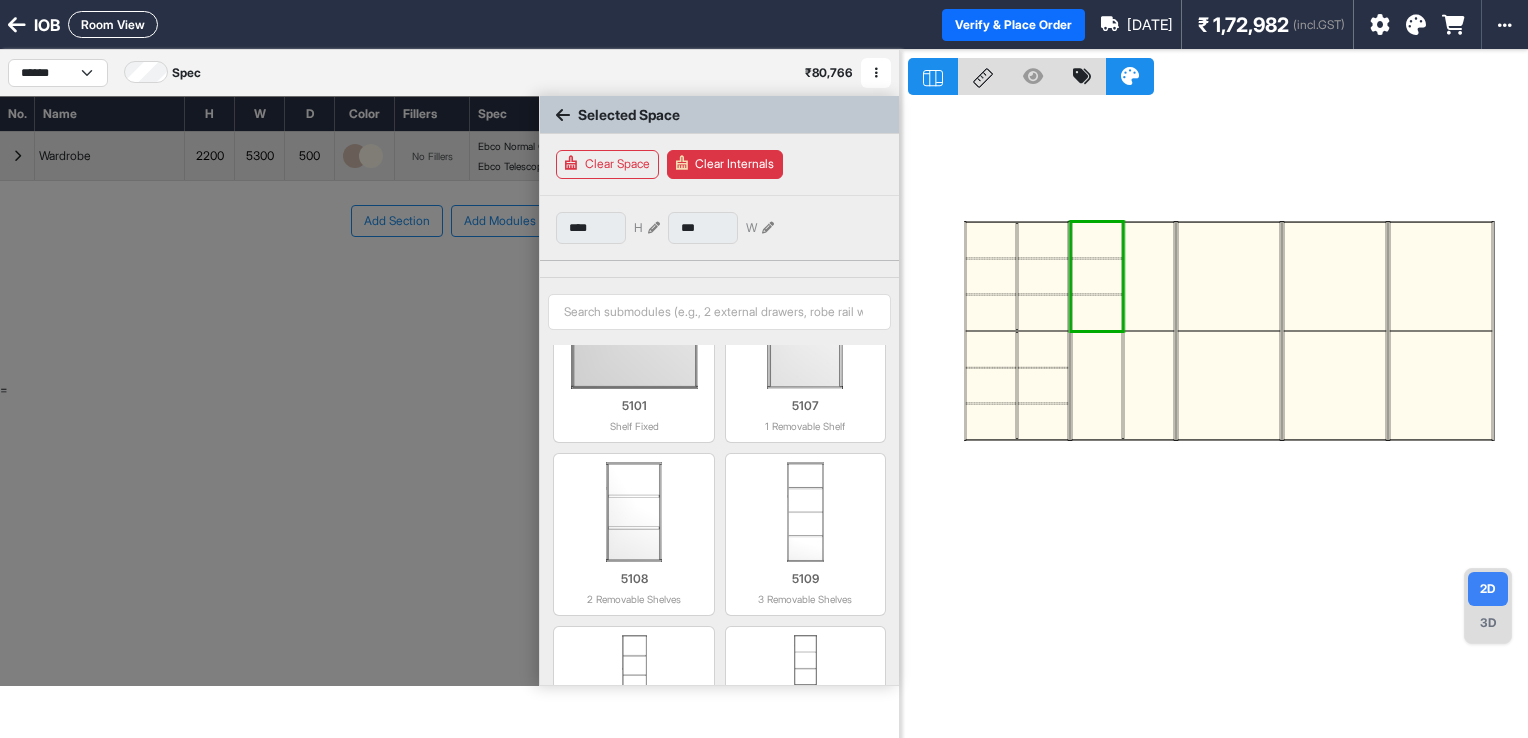click at bounding box center [1149, 276] 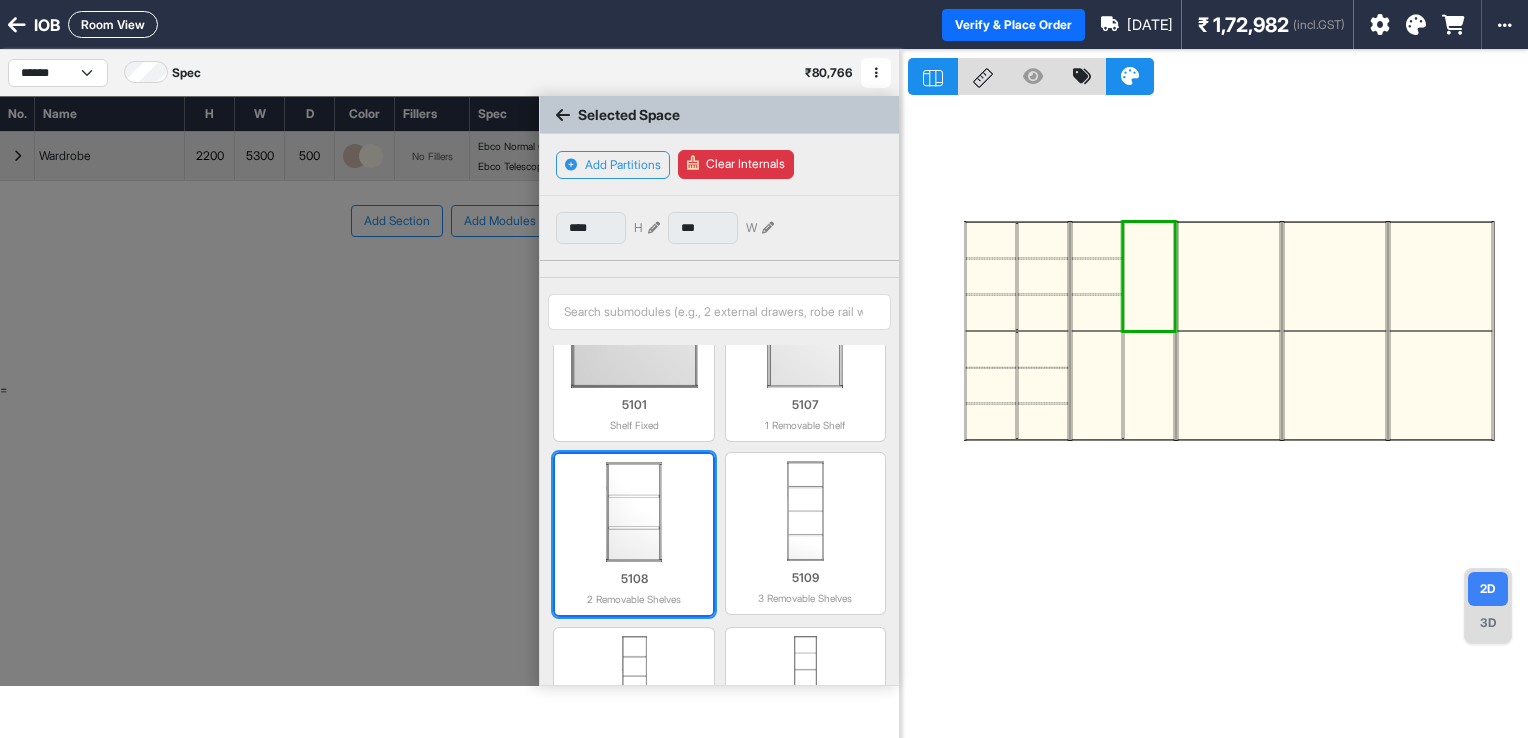 scroll, scrollTop: 99, scrollLeft: 0, axis: vertical 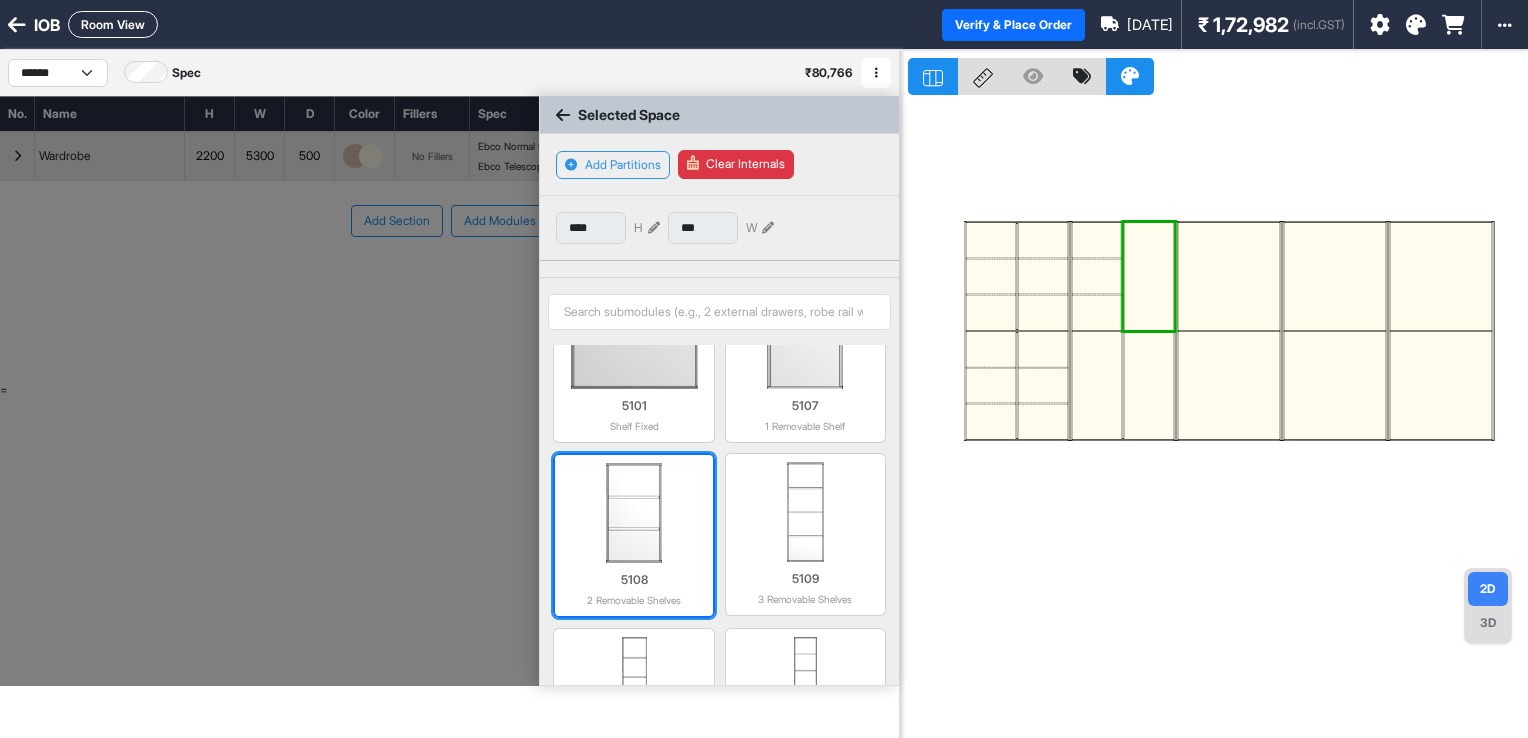 click at bounding box center [633, 513] 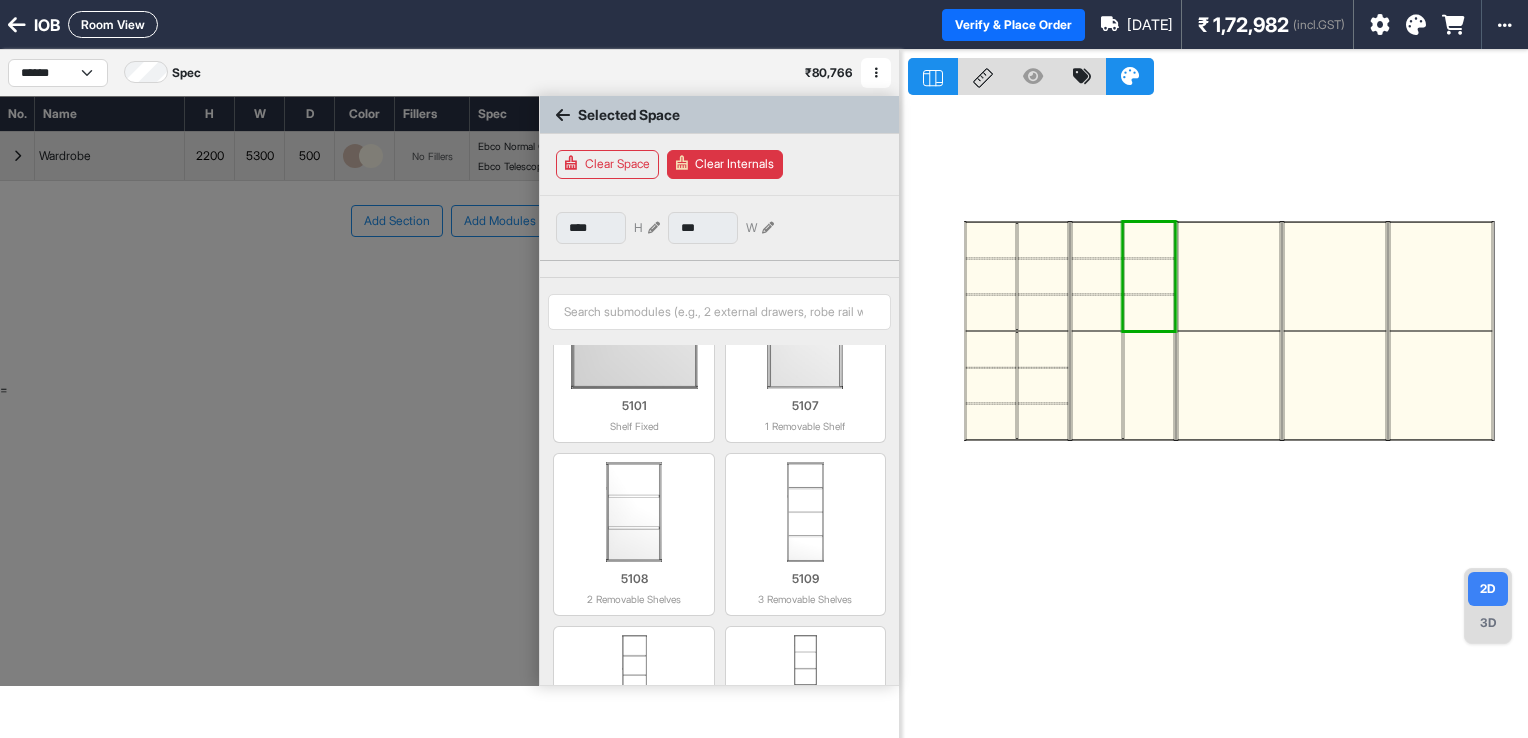 click at bounding box center [1097, 385] 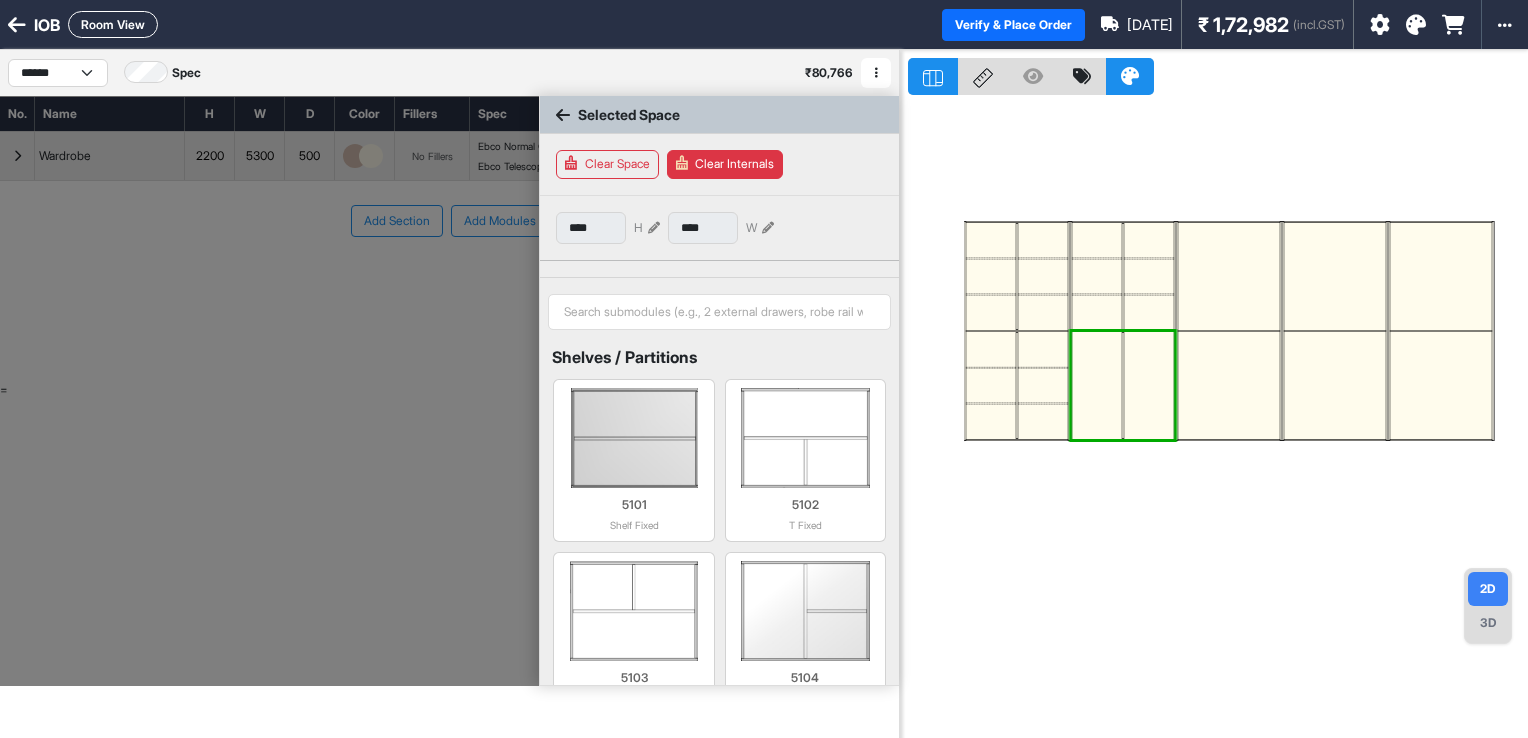 click at bounding box center (1097, 385) 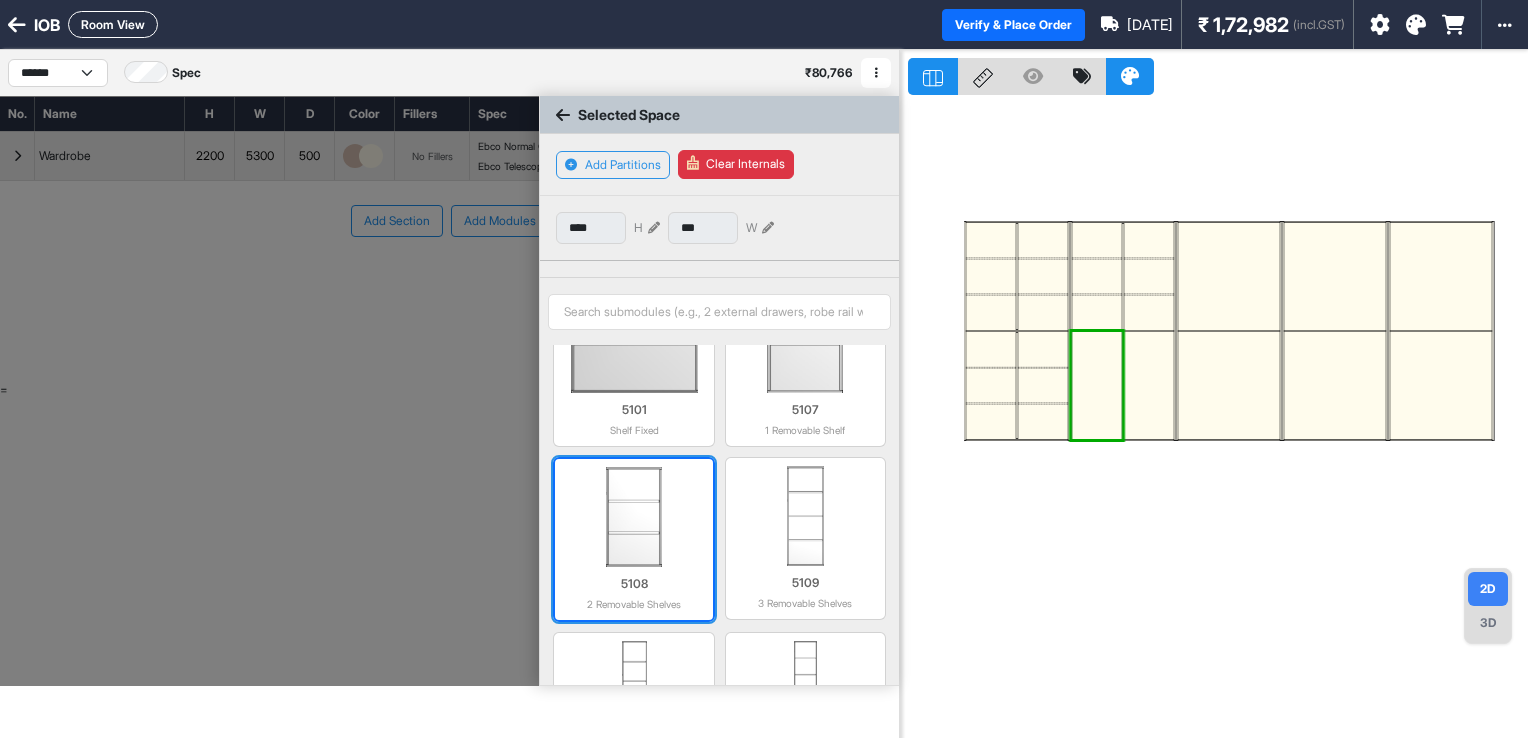 scroll, scrollTop: 100, scrollLeft: 0, axis: vertical 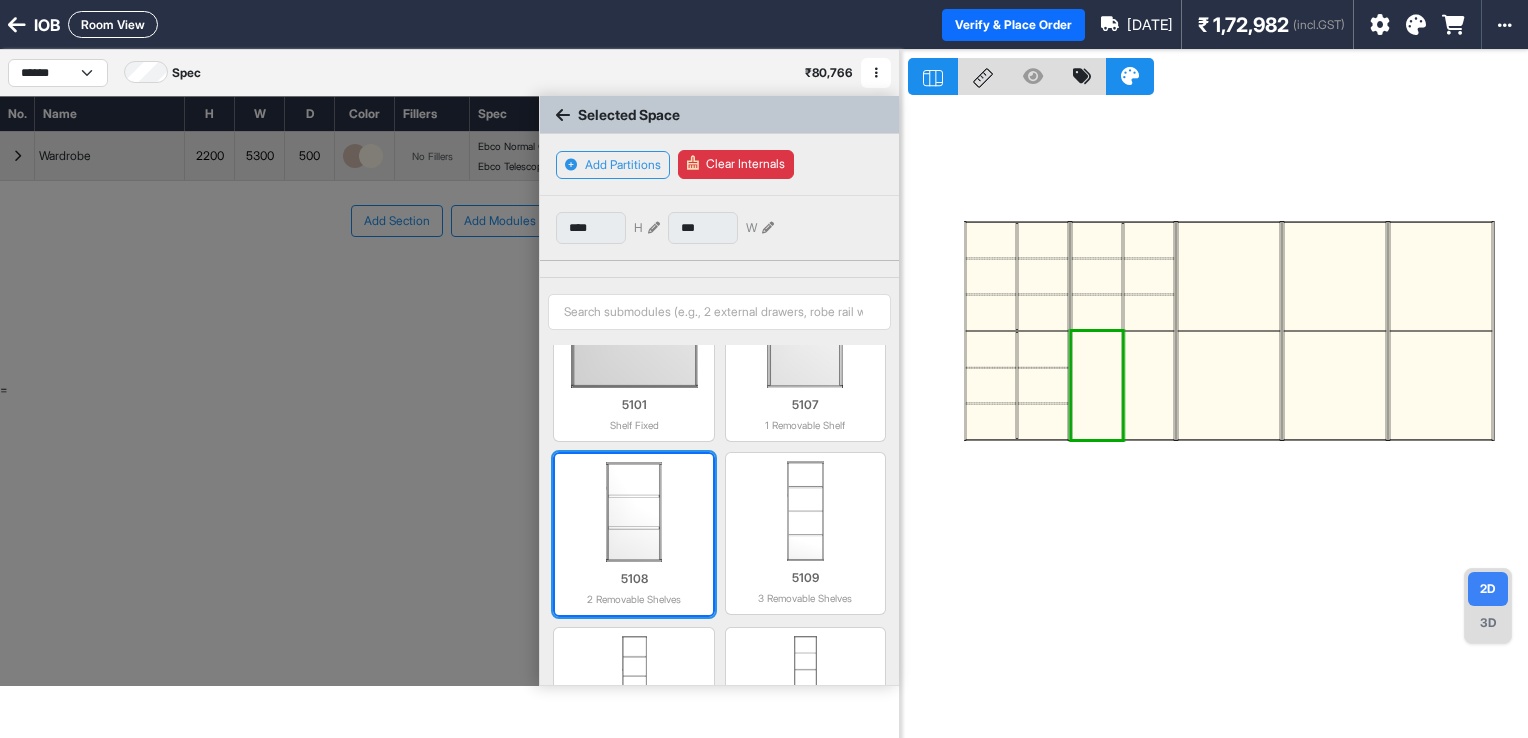 click at bounding box center (633, 512) 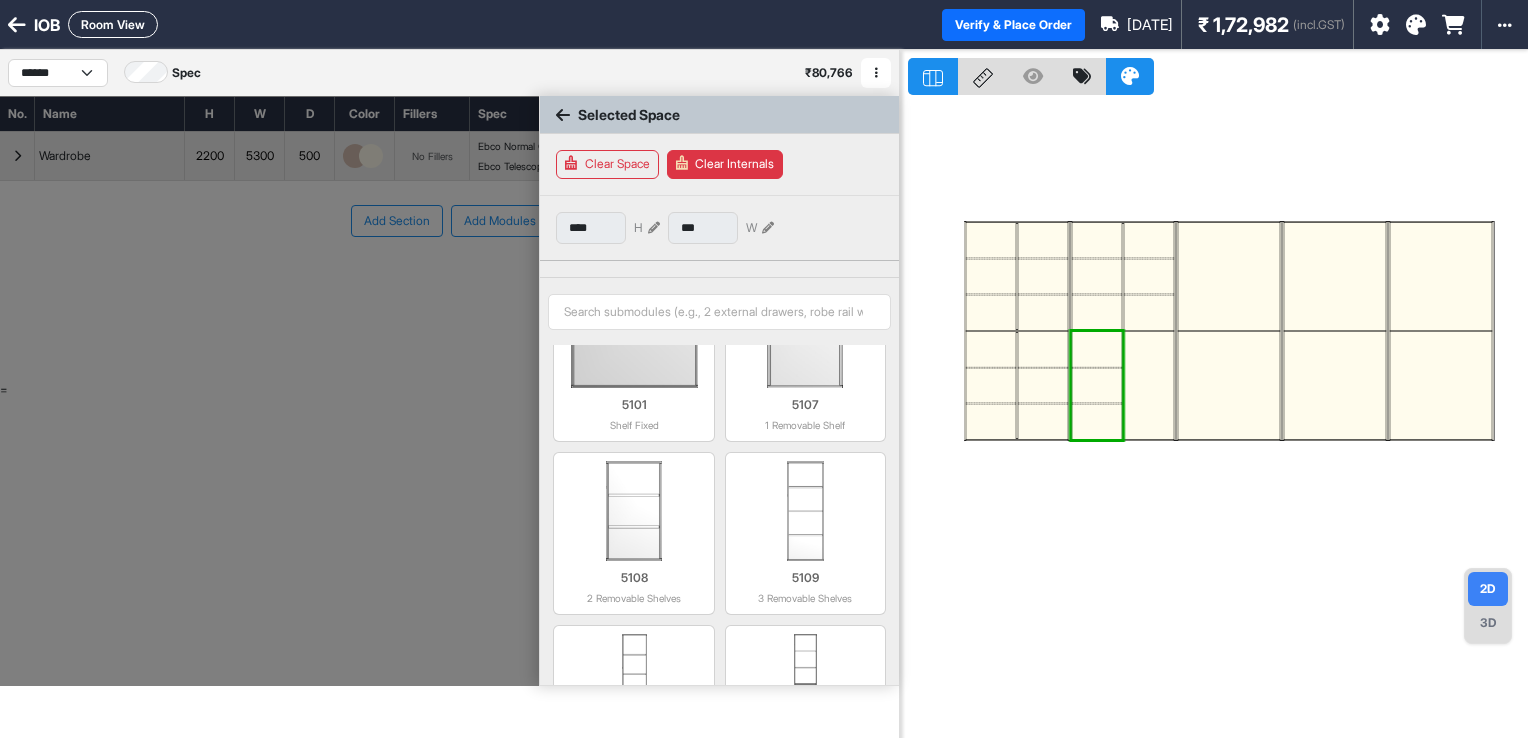 click at bounding box center [1149, 385] 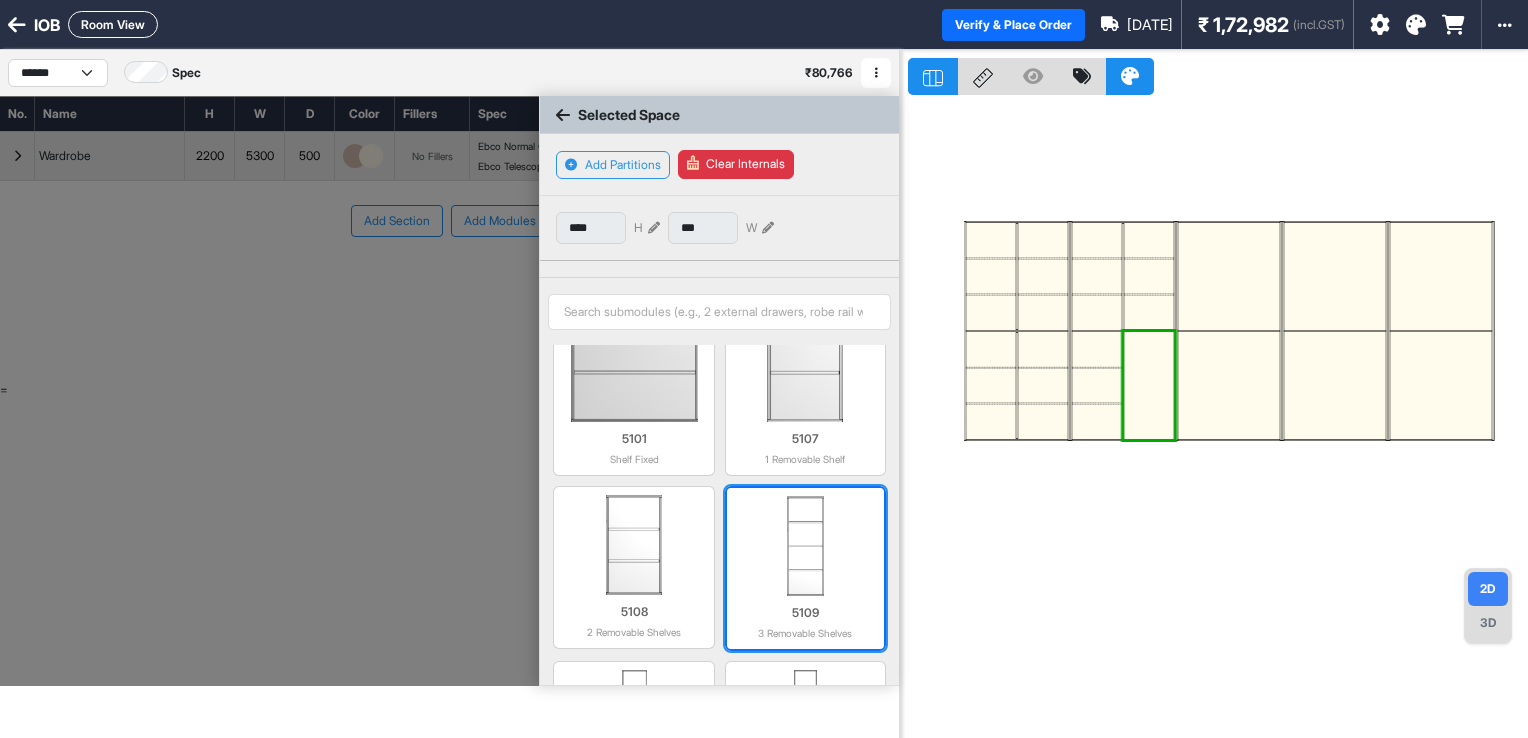 scroll, scrollTop: 100, scrollLeft: 0, axis: vertical 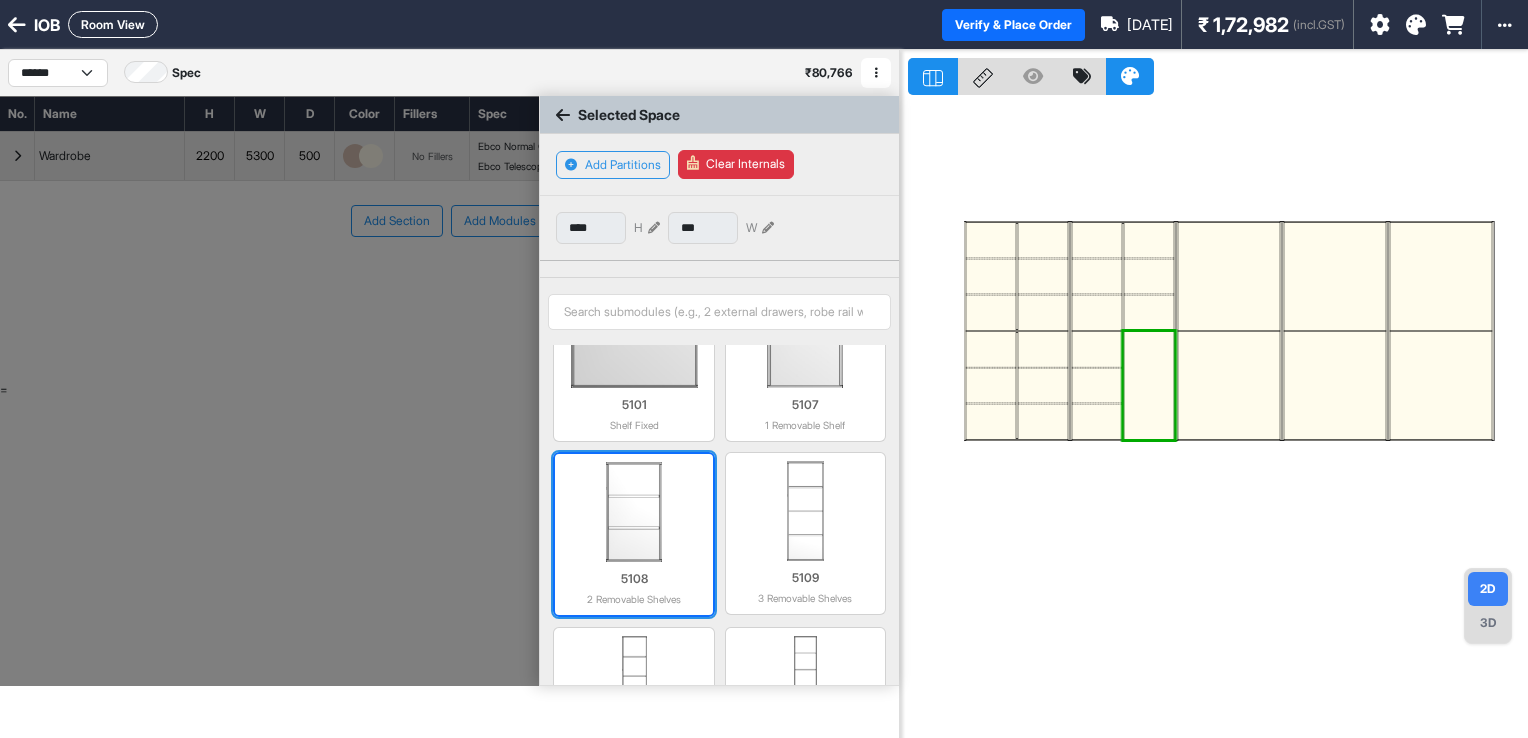 click at bounding box center (633, 512) 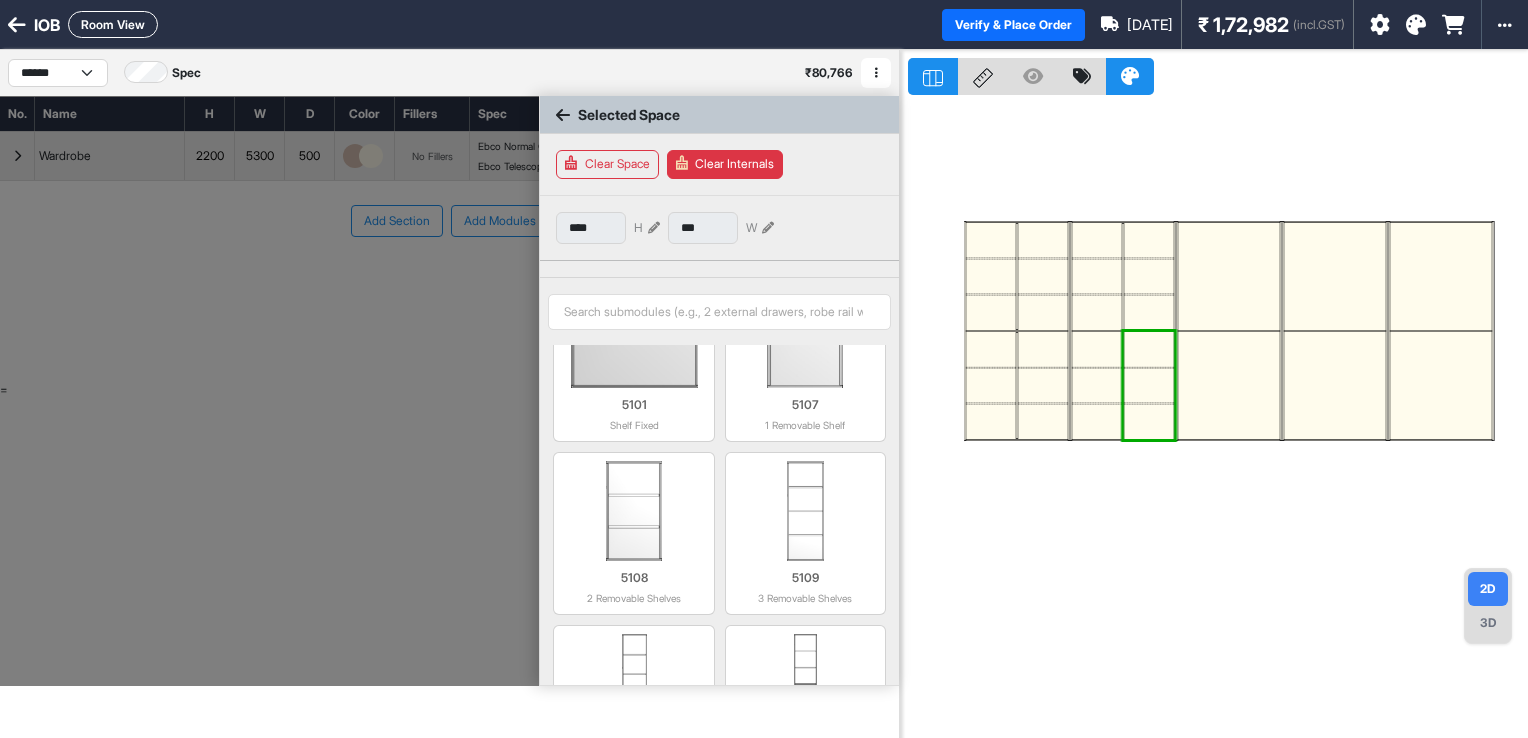 click at bounding box center (1229, 276) 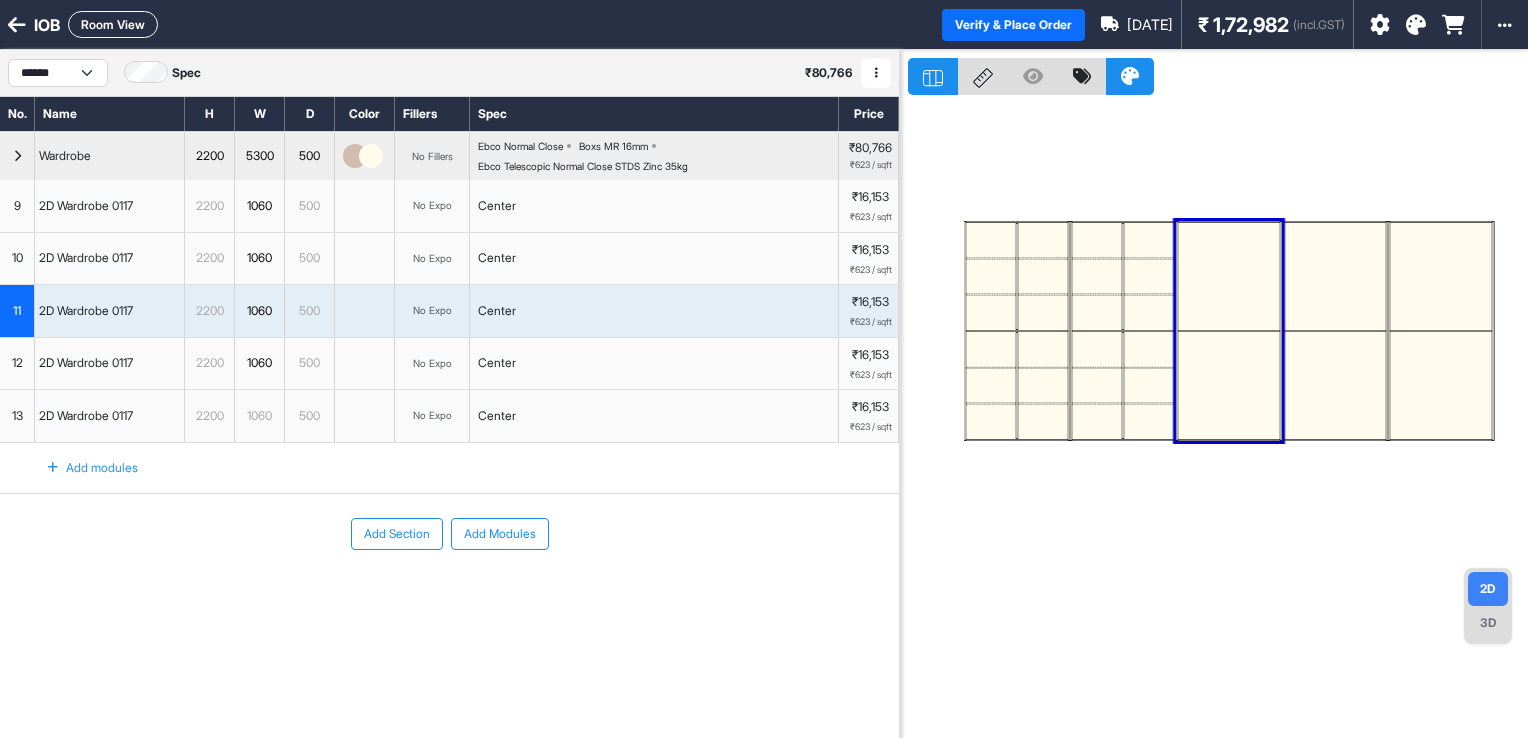 click at bounding box center [1229, 276] 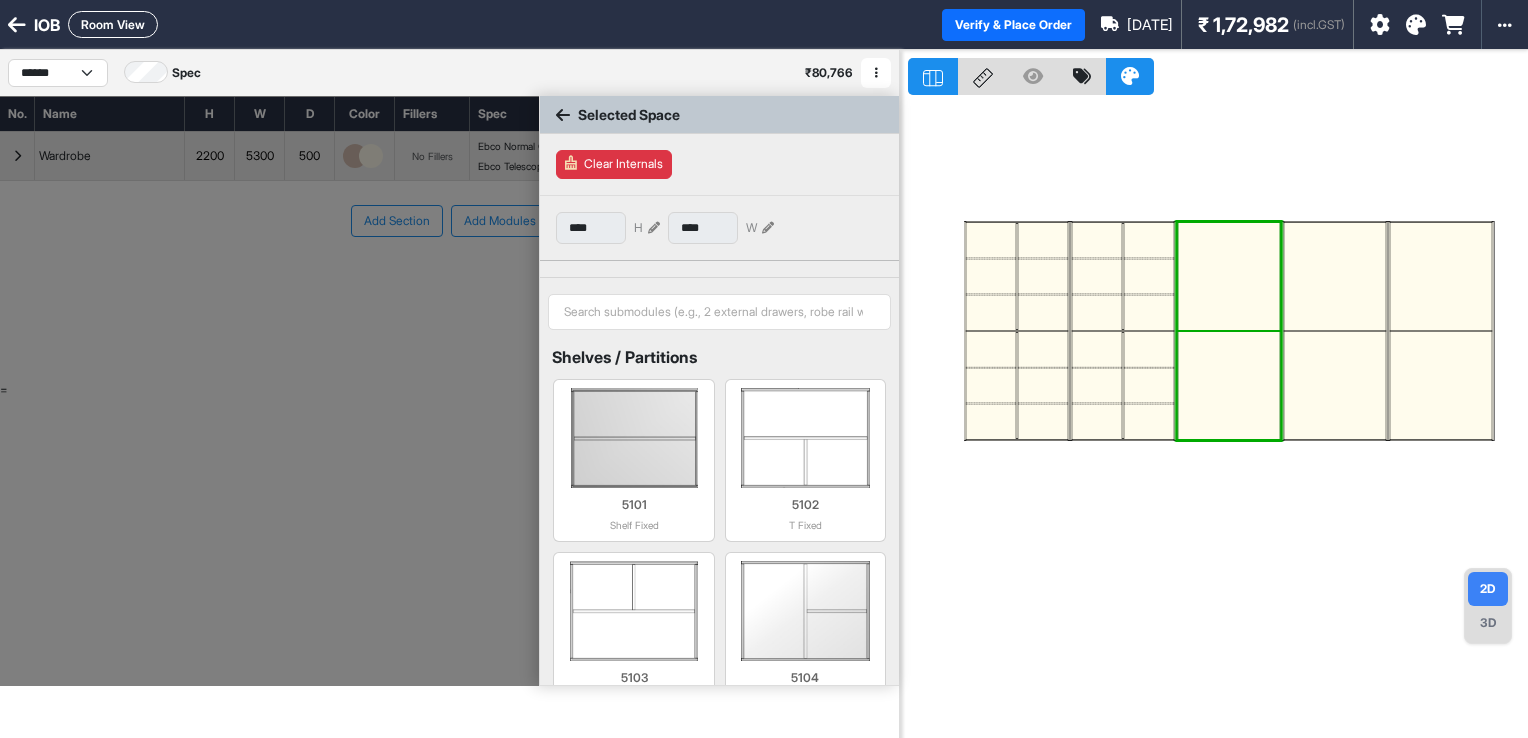 click at bounding box center (1229, 276) 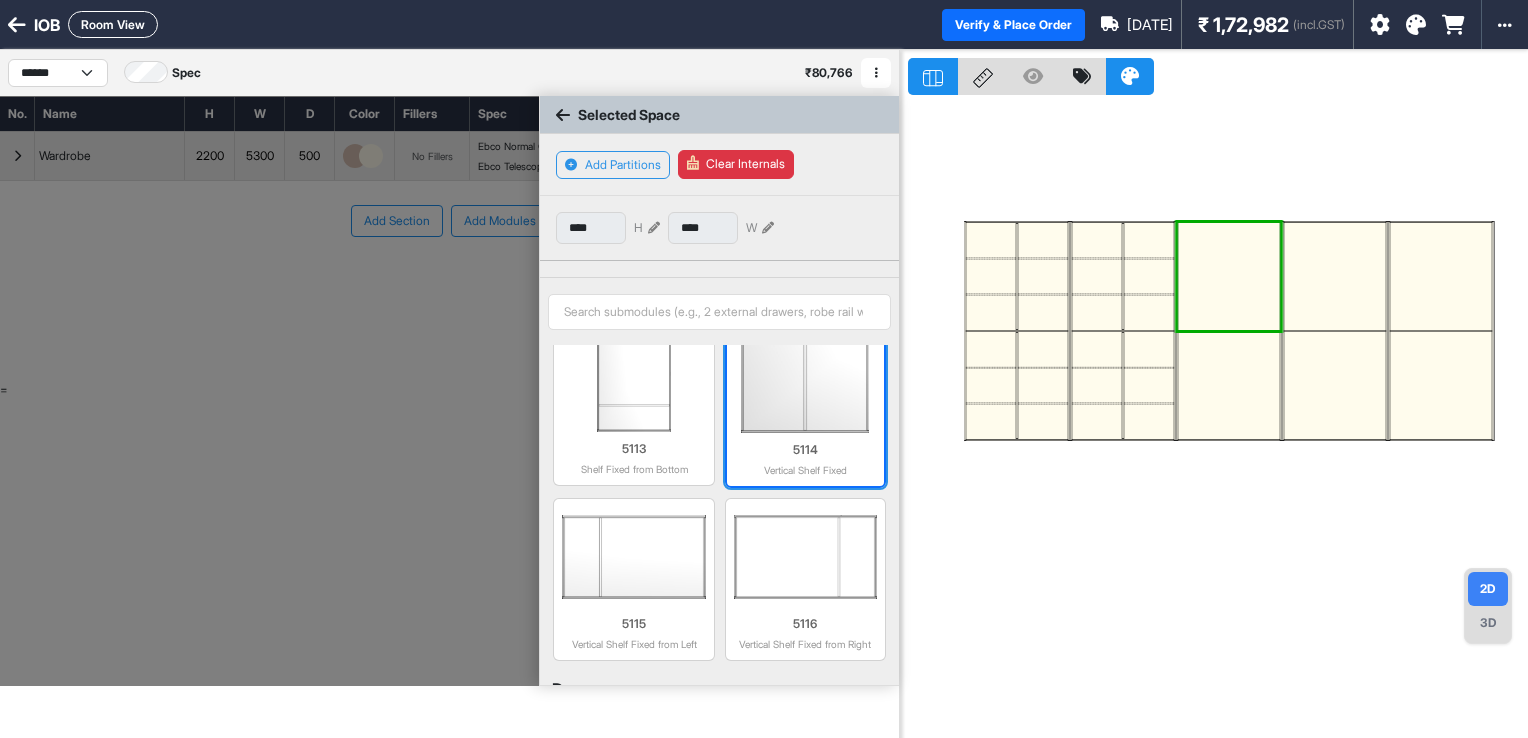 scroll, scrollTop: 1095, scrollLeft: 0, axis: vertical 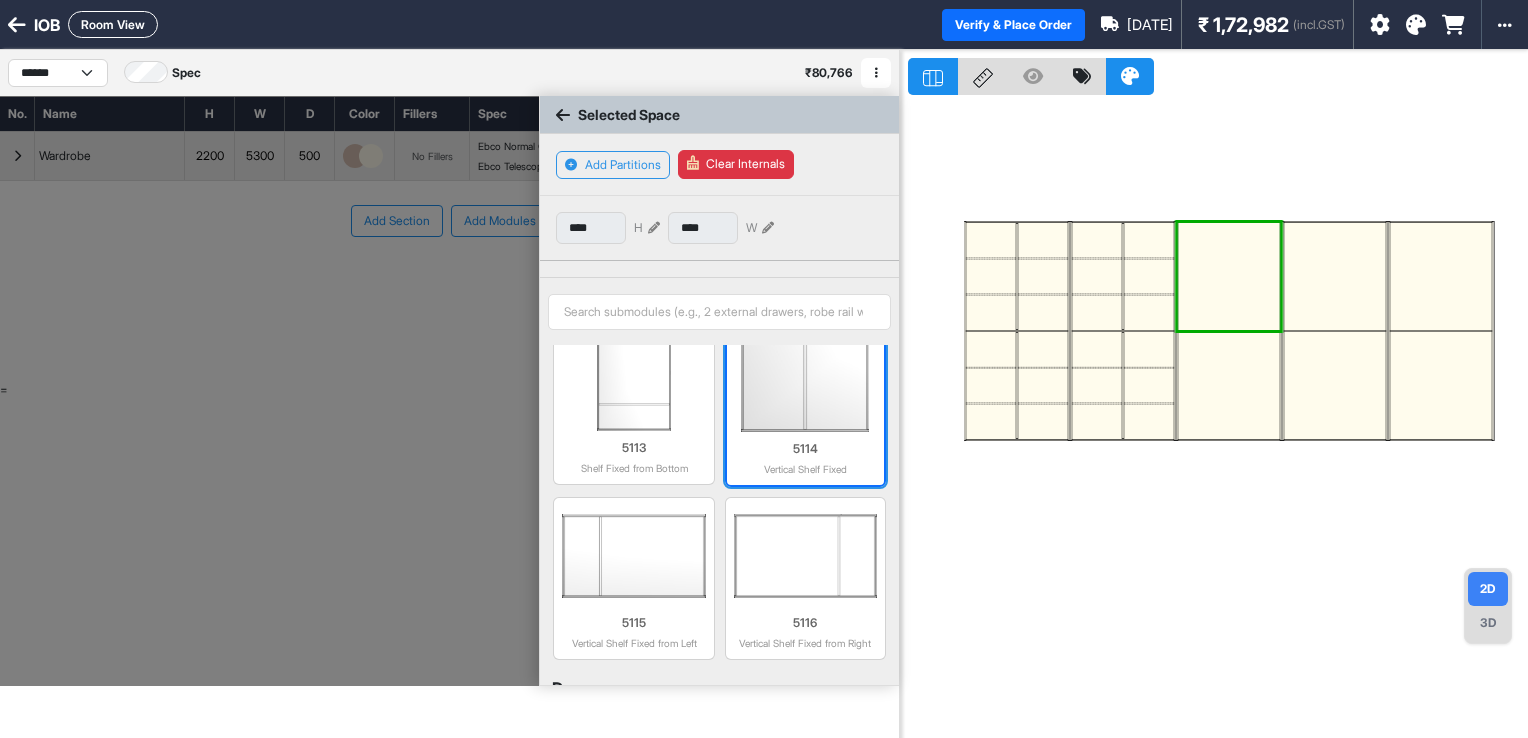 click at bounding box center [805, 382] 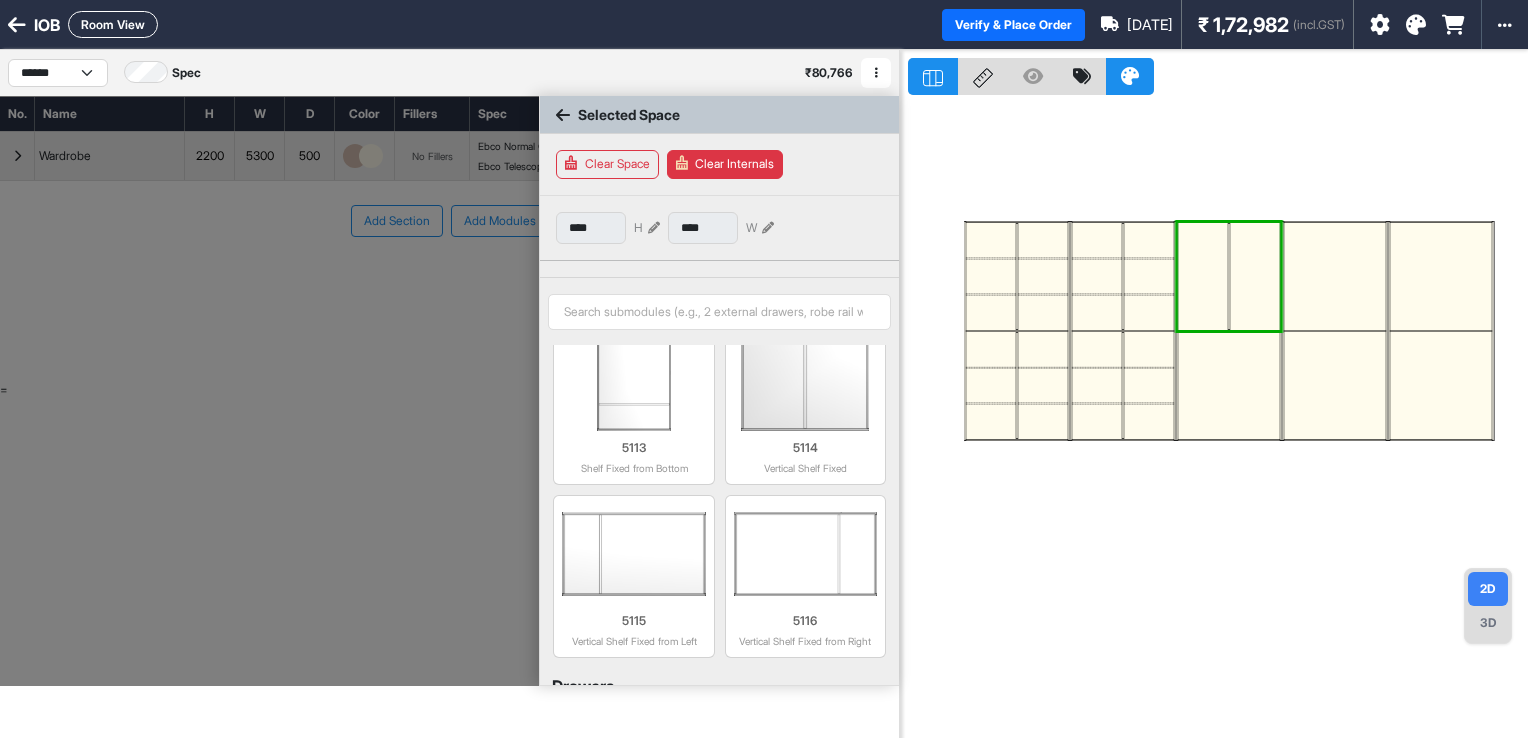 click at bounding box center [1229, 385] 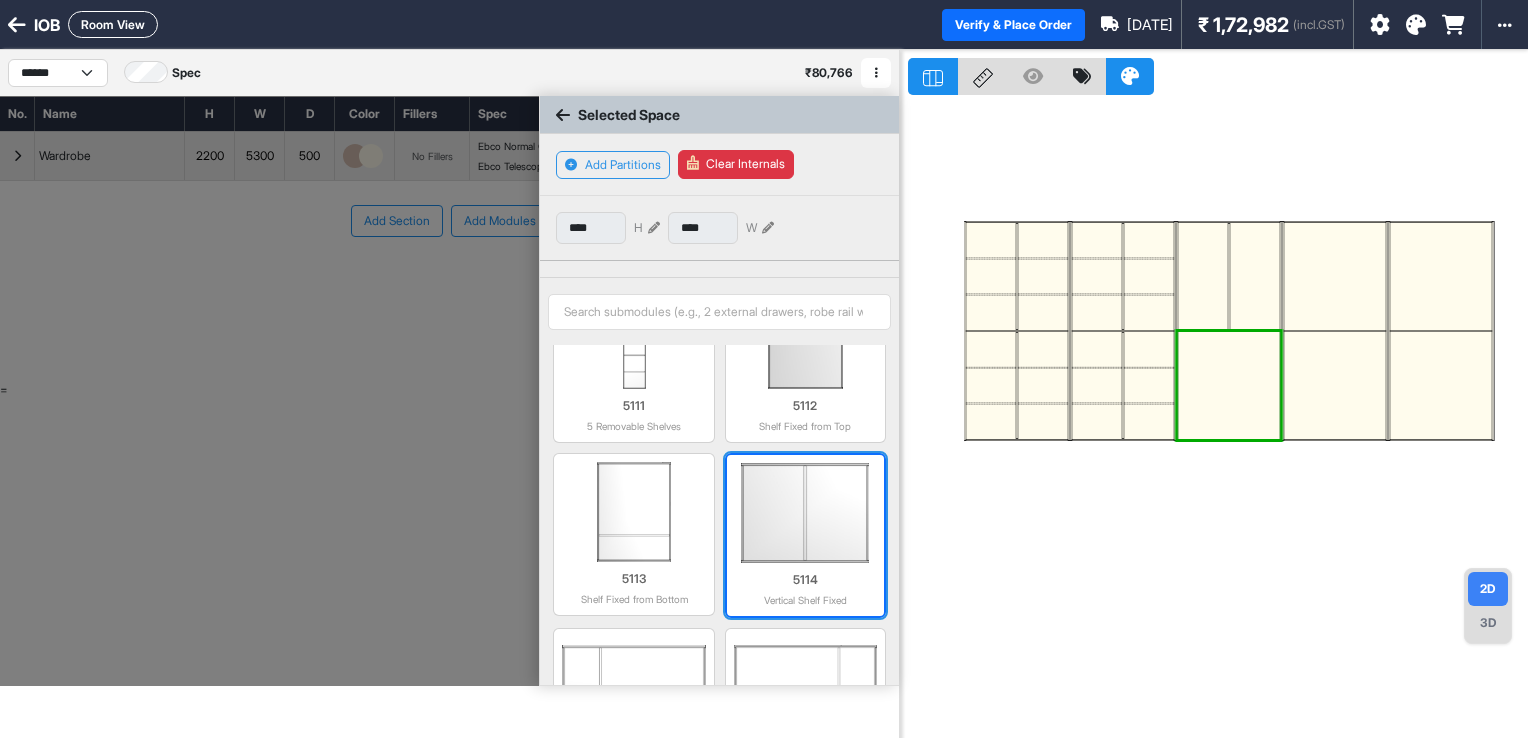 scroll, scrollTop: 996, scrollLeft: 0, axis: vertical 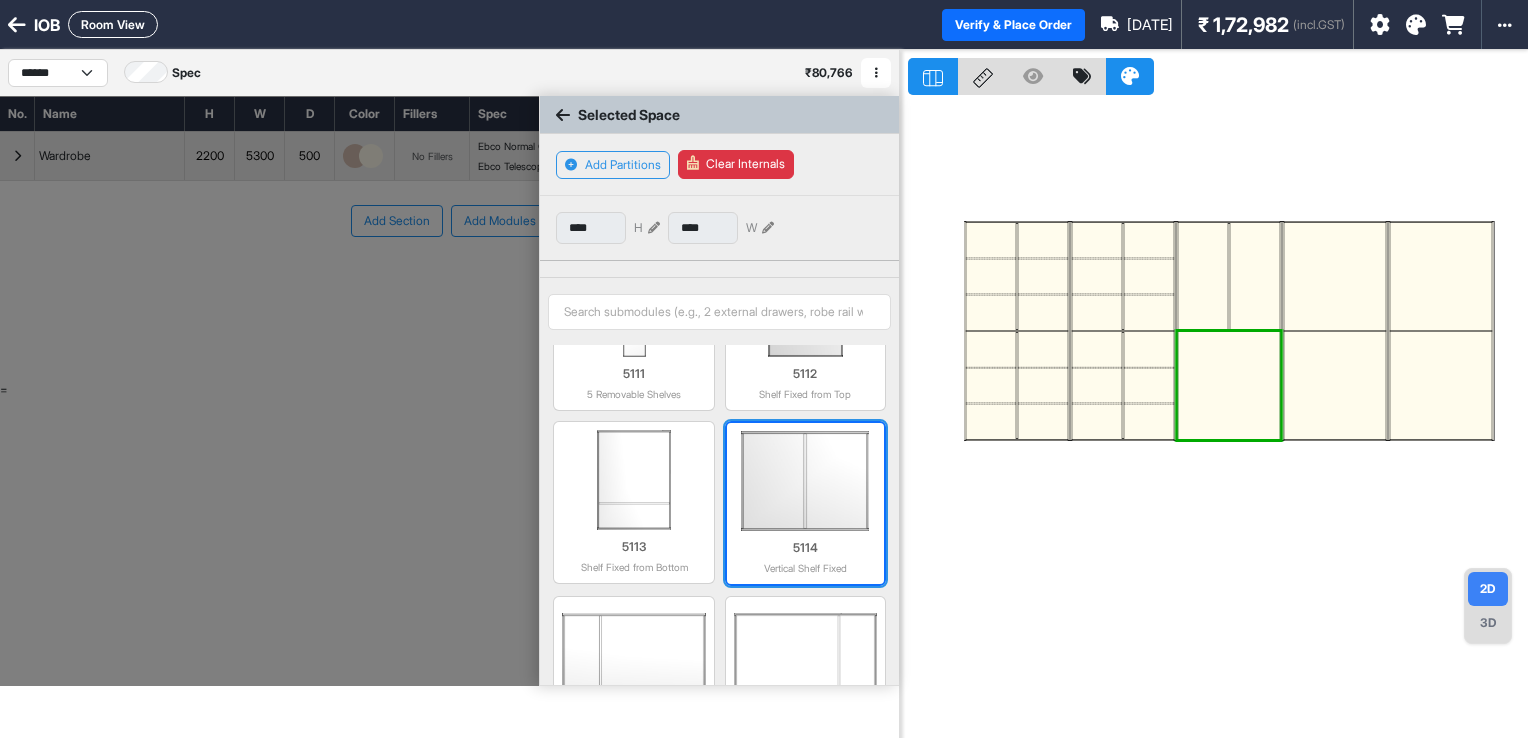click at bounding box center [805, 481] 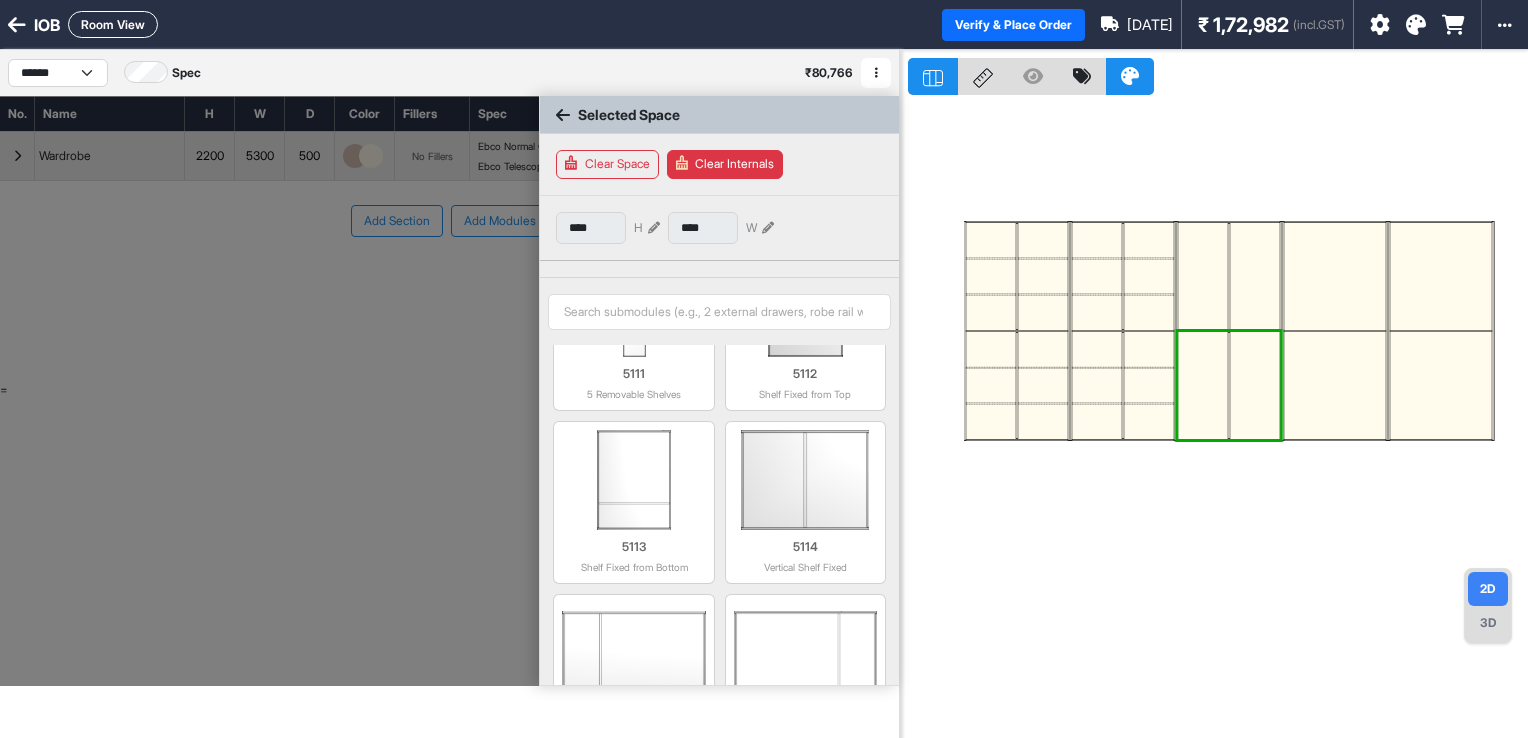 click at bounding box center (1203, 276) 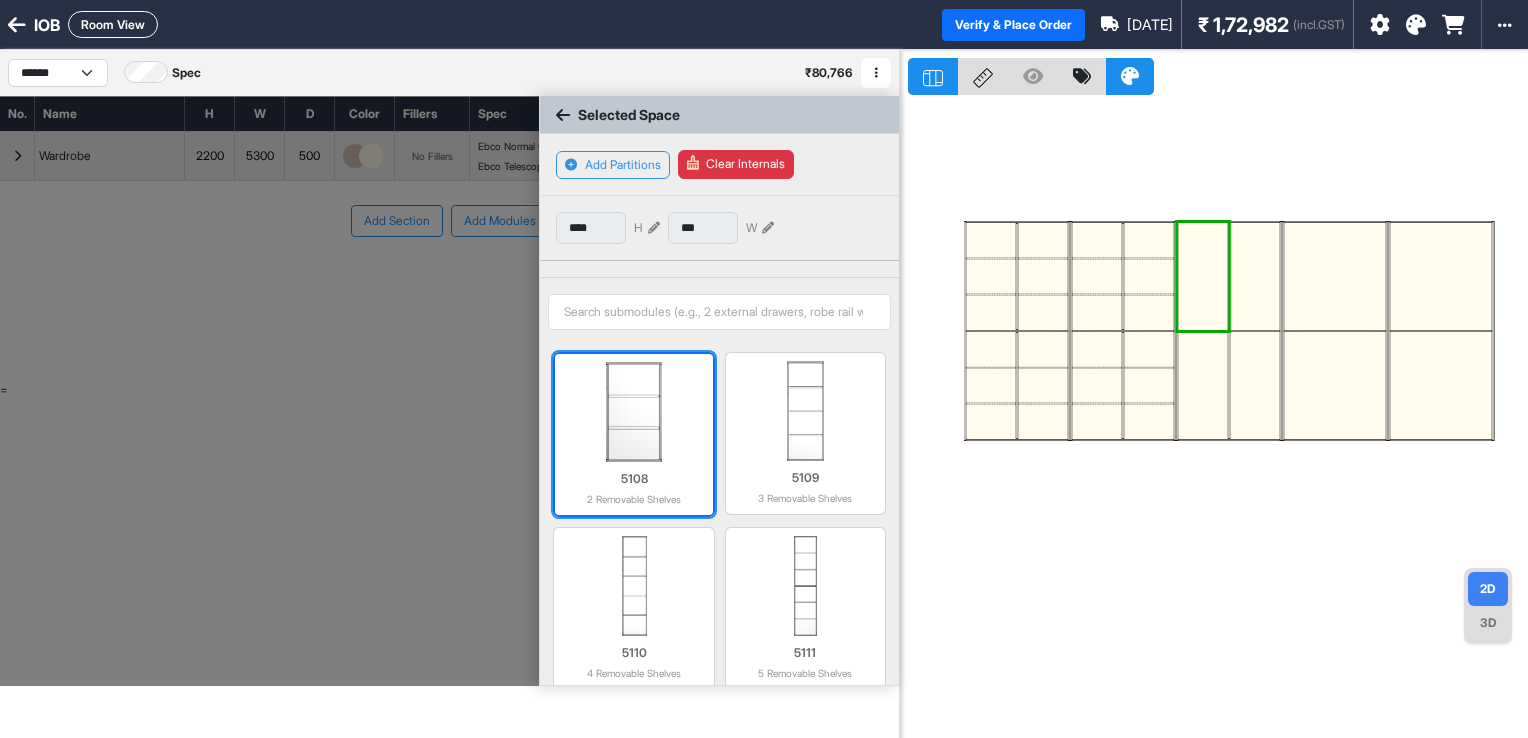 scroll, scrollTop: 198, scrollLeft: 0, axis: vertical 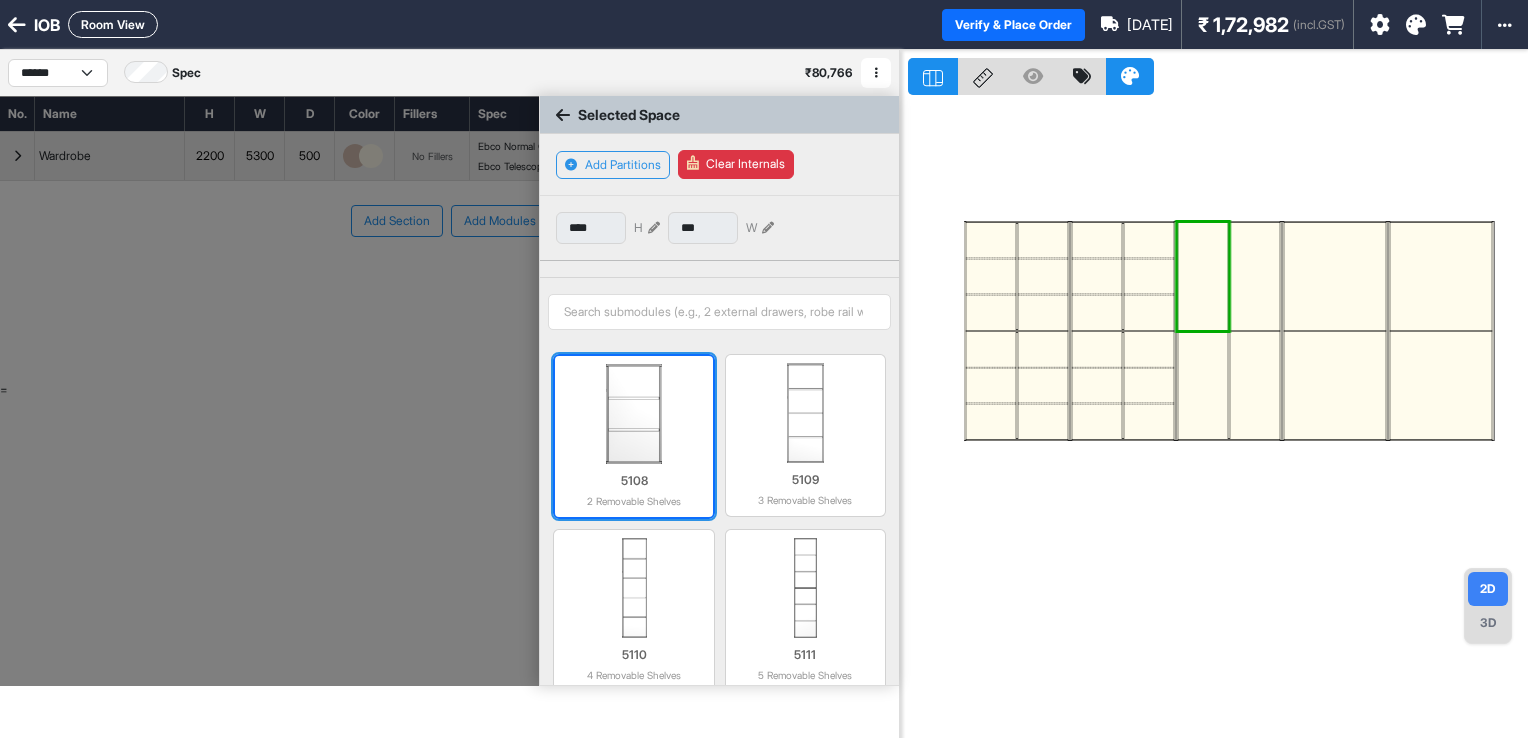 click at bounding box center (633, 414) 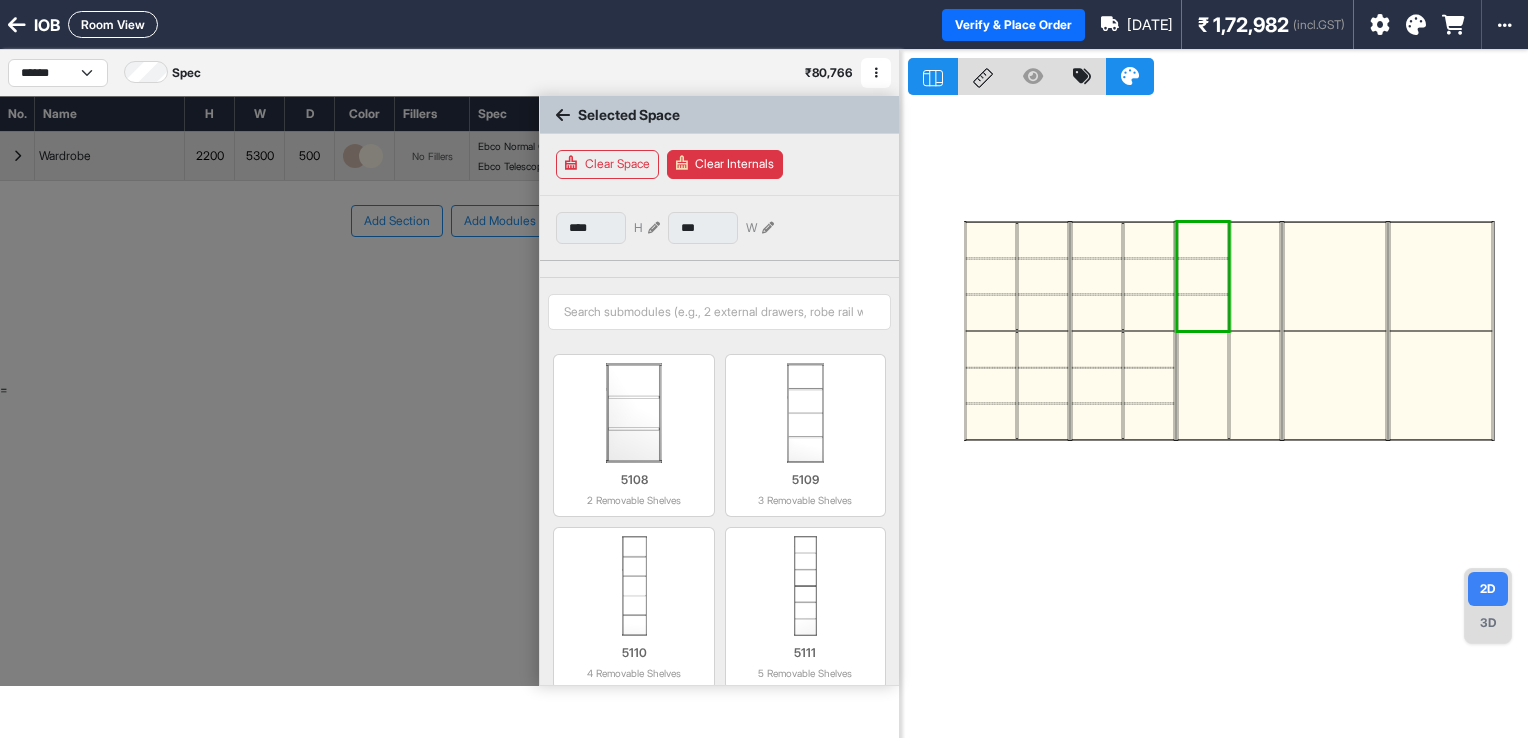 click at bounding box center (1255, 276) 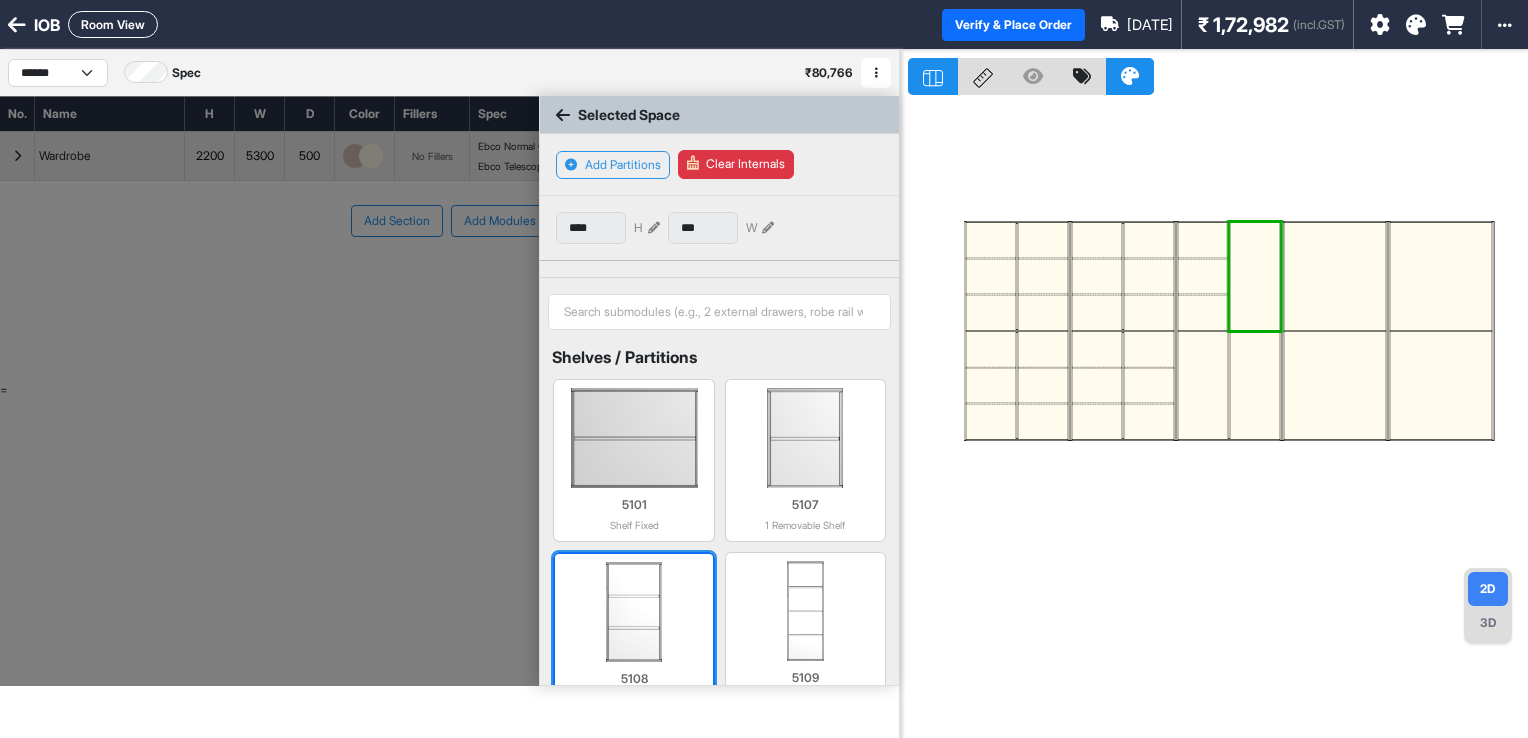 click at bounding box center (633, 612) 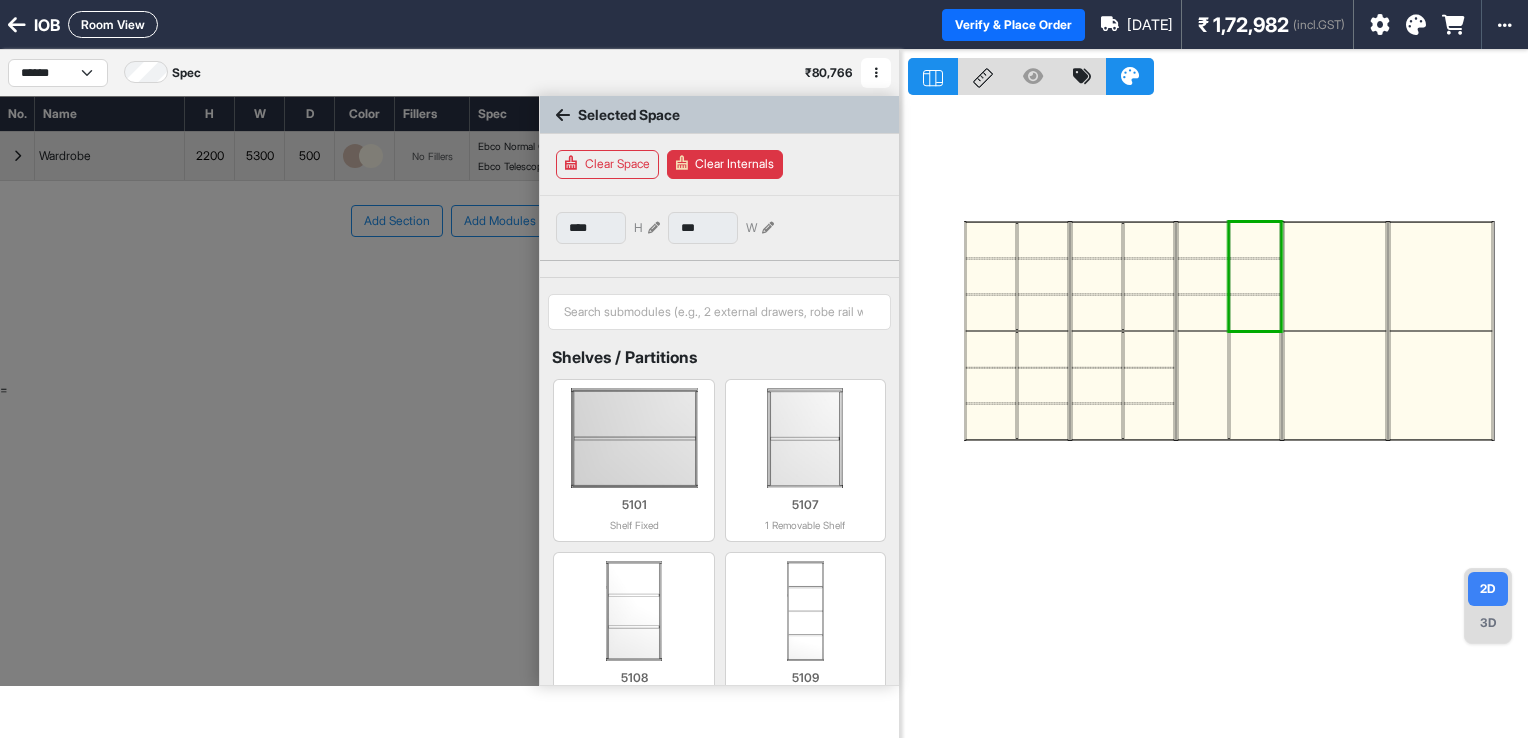 click at bounding box center (1203, 385) 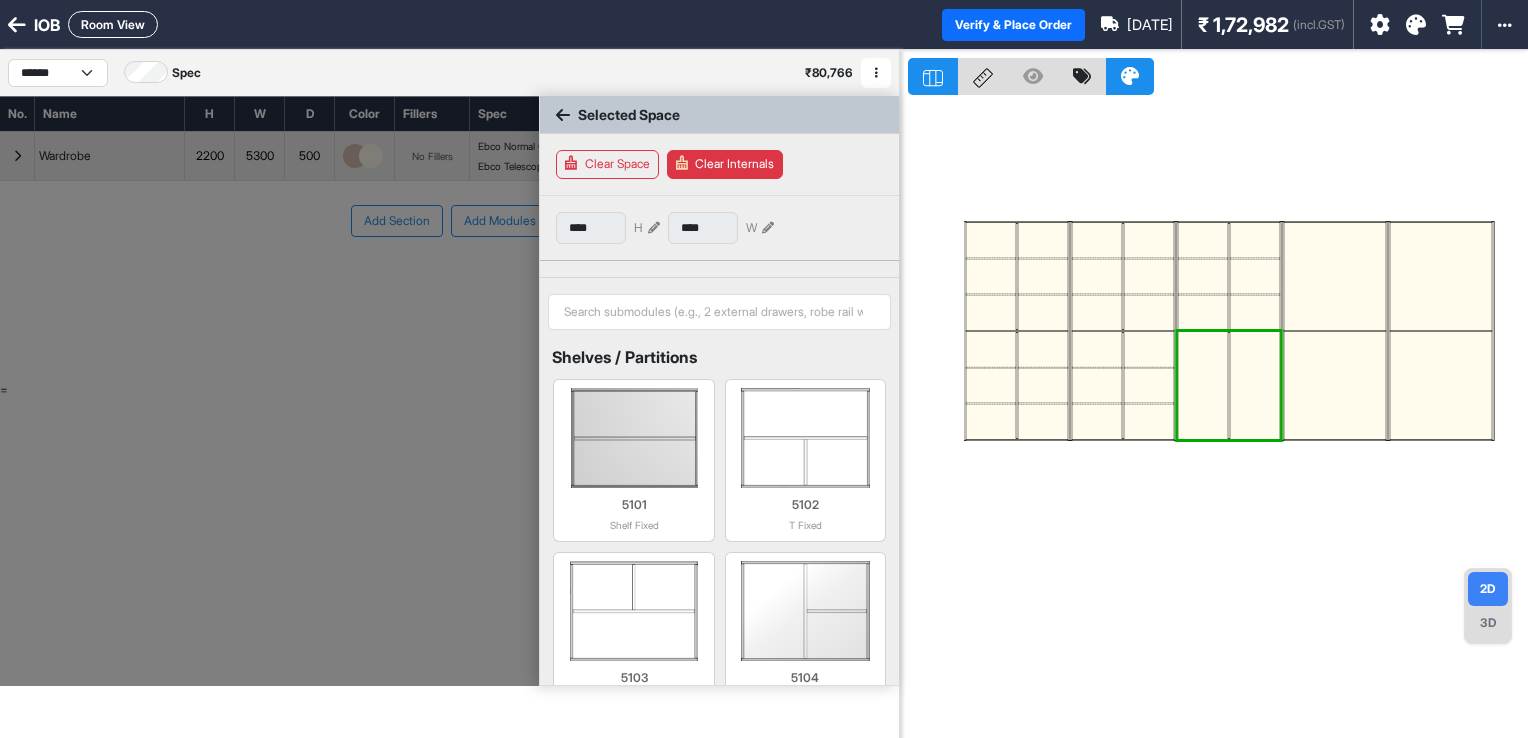 click at bounding box center (1203, 385) 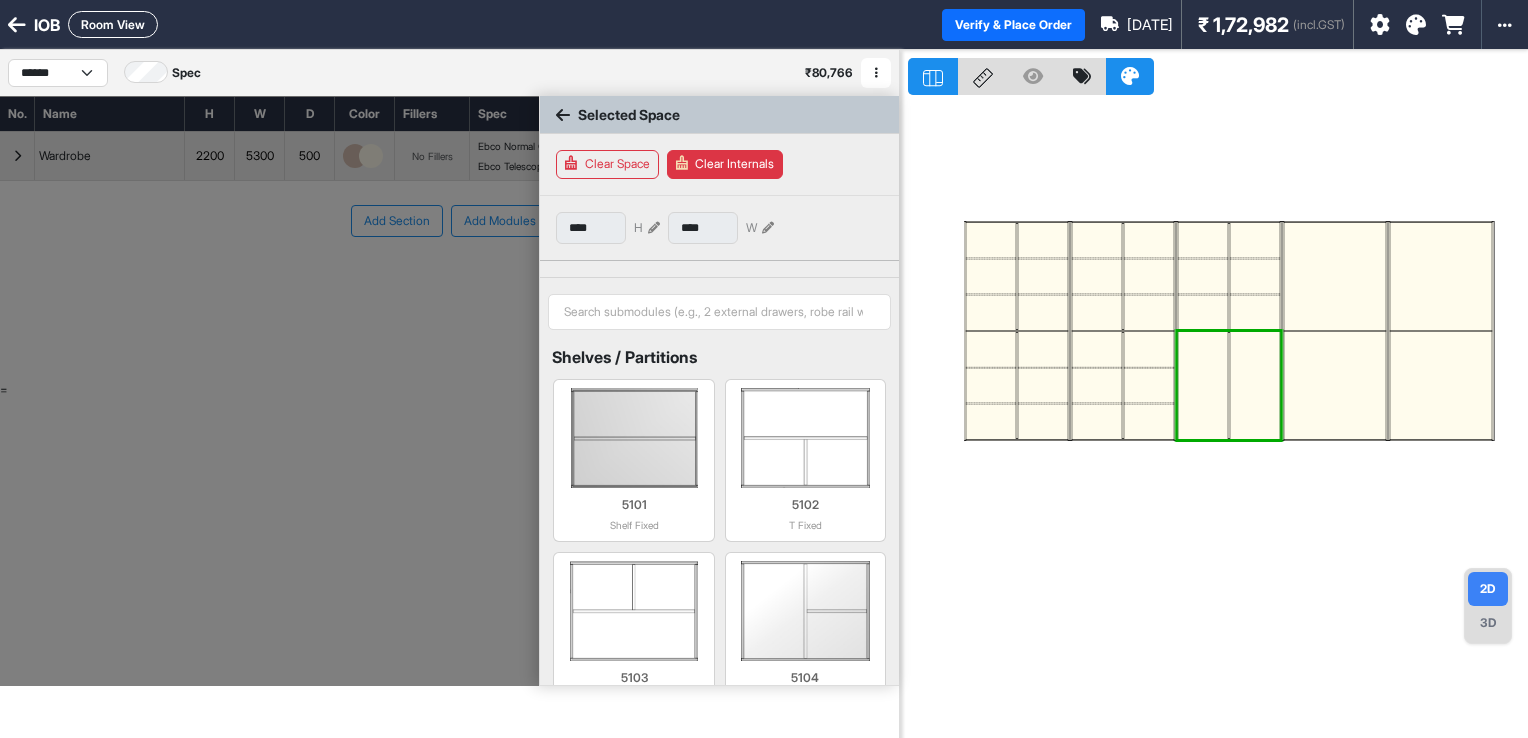 type on "***" 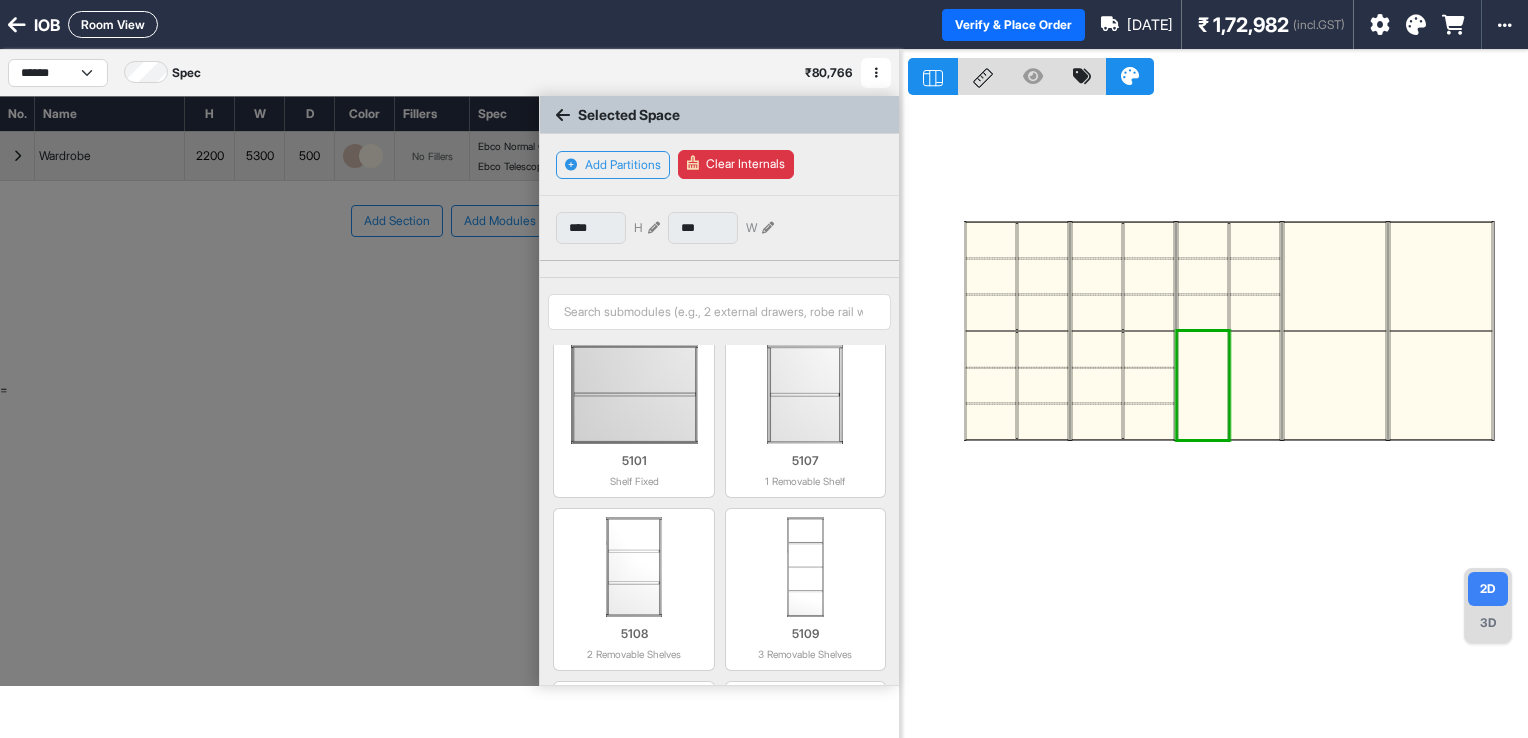 scroll, scrollTop: 200, scrollLeft: 0, axis: vertical 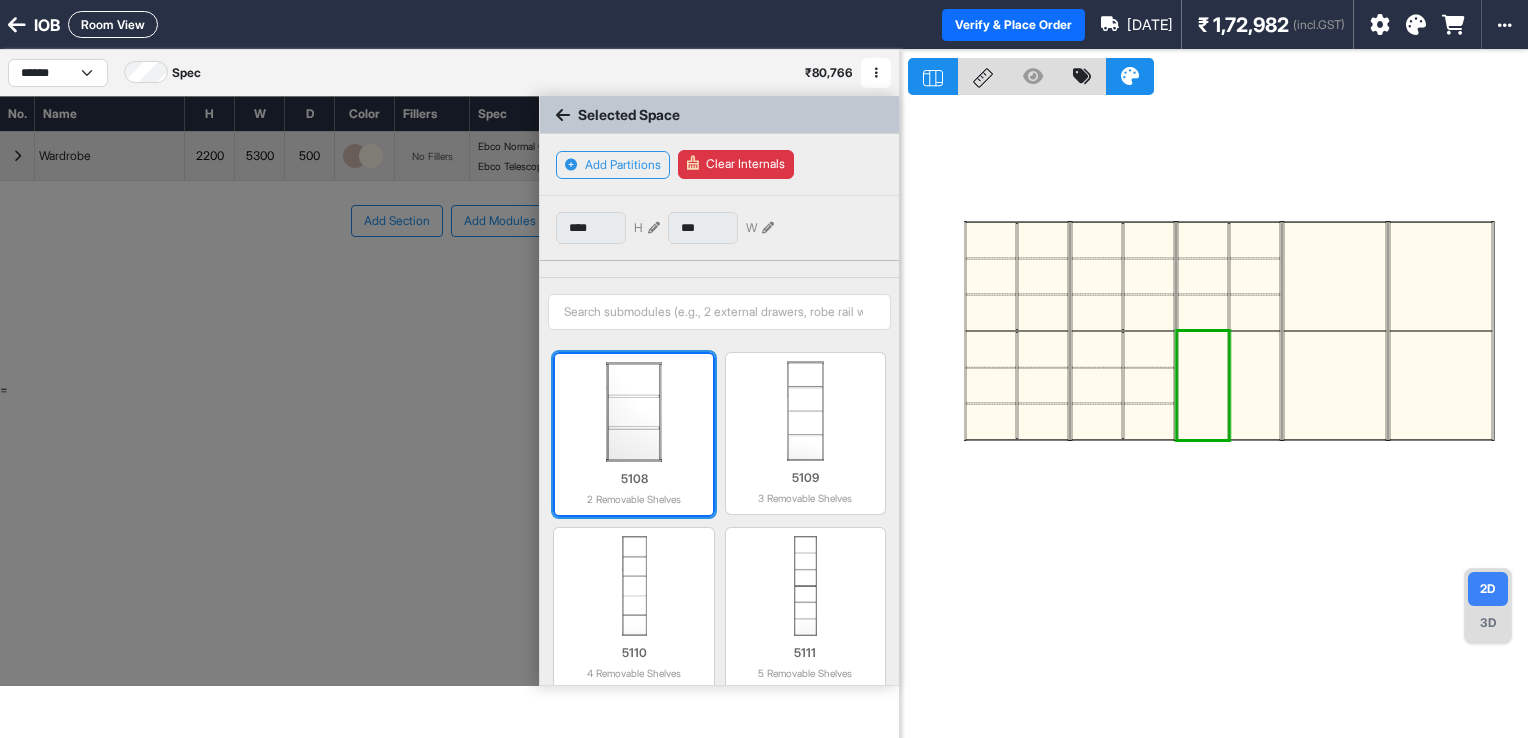 click at bounding box center [633, 412] 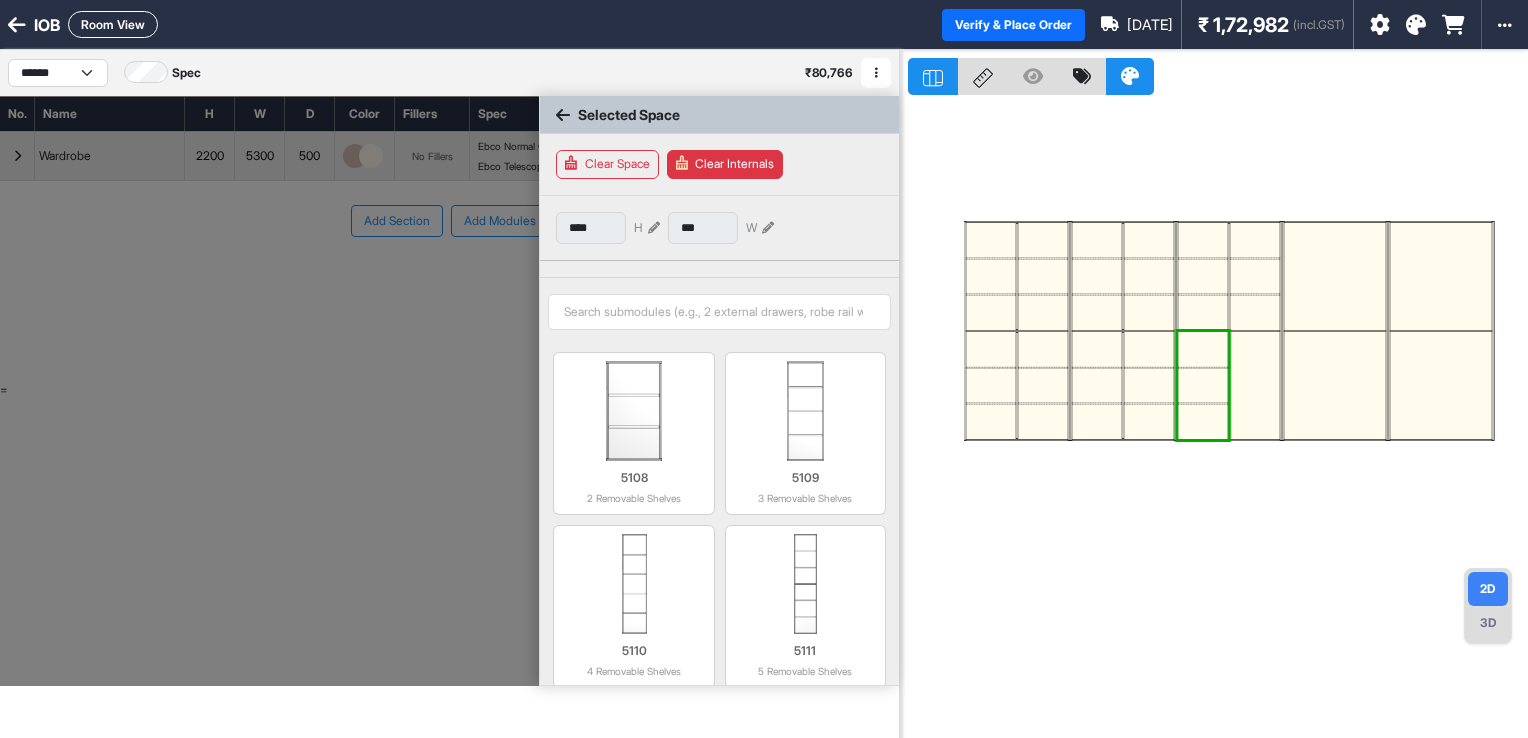 drag, startPoint x: 1193, startPoint y: 374, endPoint x: 1264, endPoint y: 363, distance: 71.84706 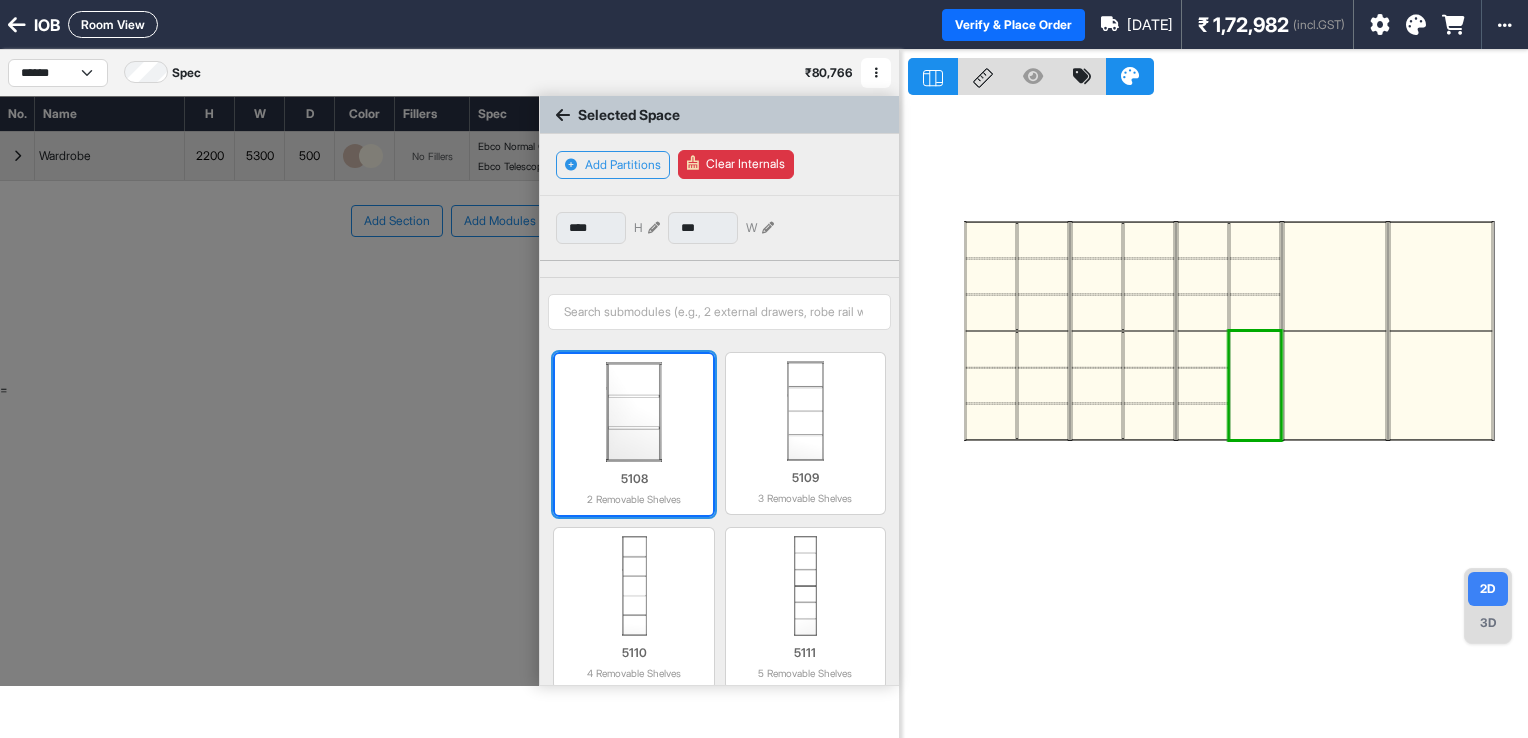 scroll, scrollTop: 198, scrollLeft: 0, axis: vertical 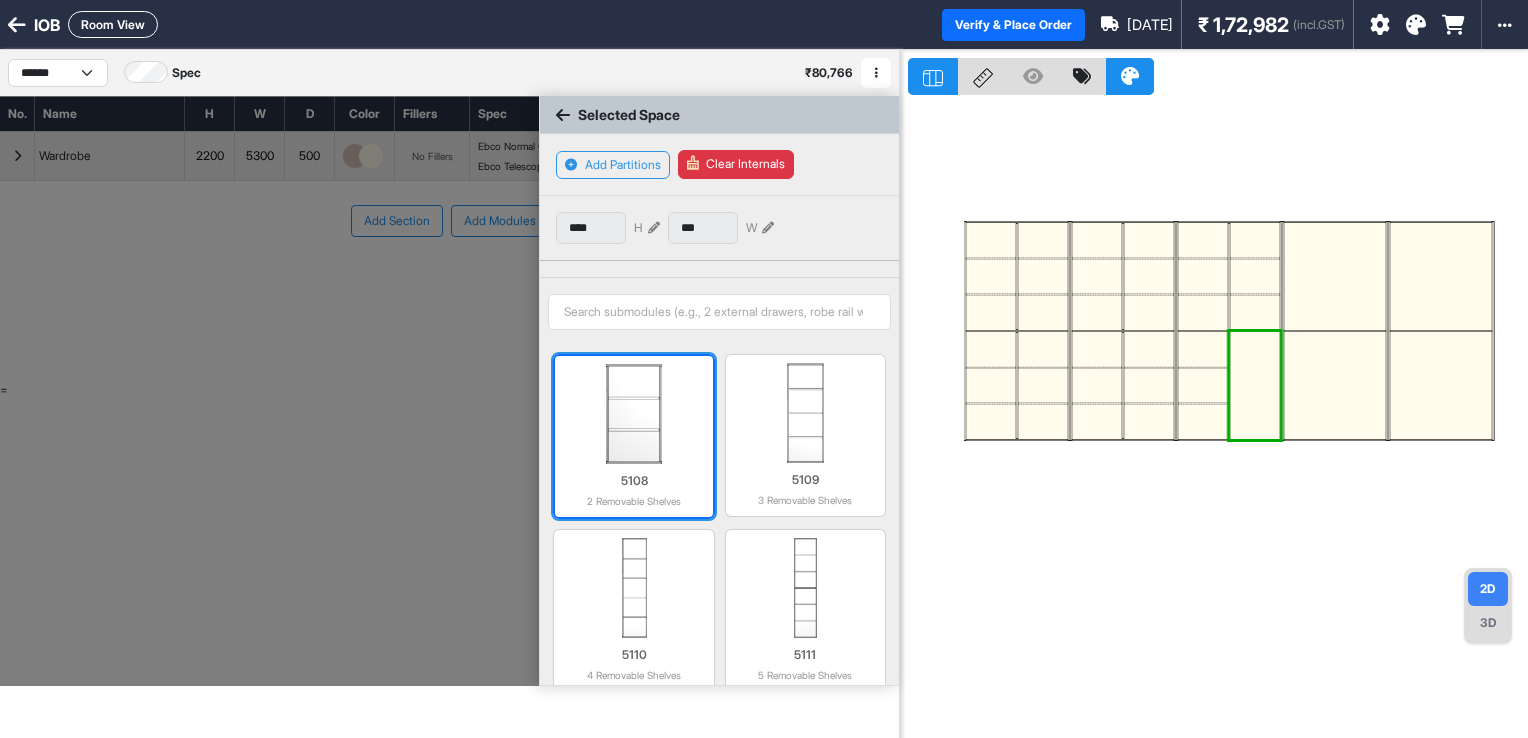 click at bounding box center (633, 414) 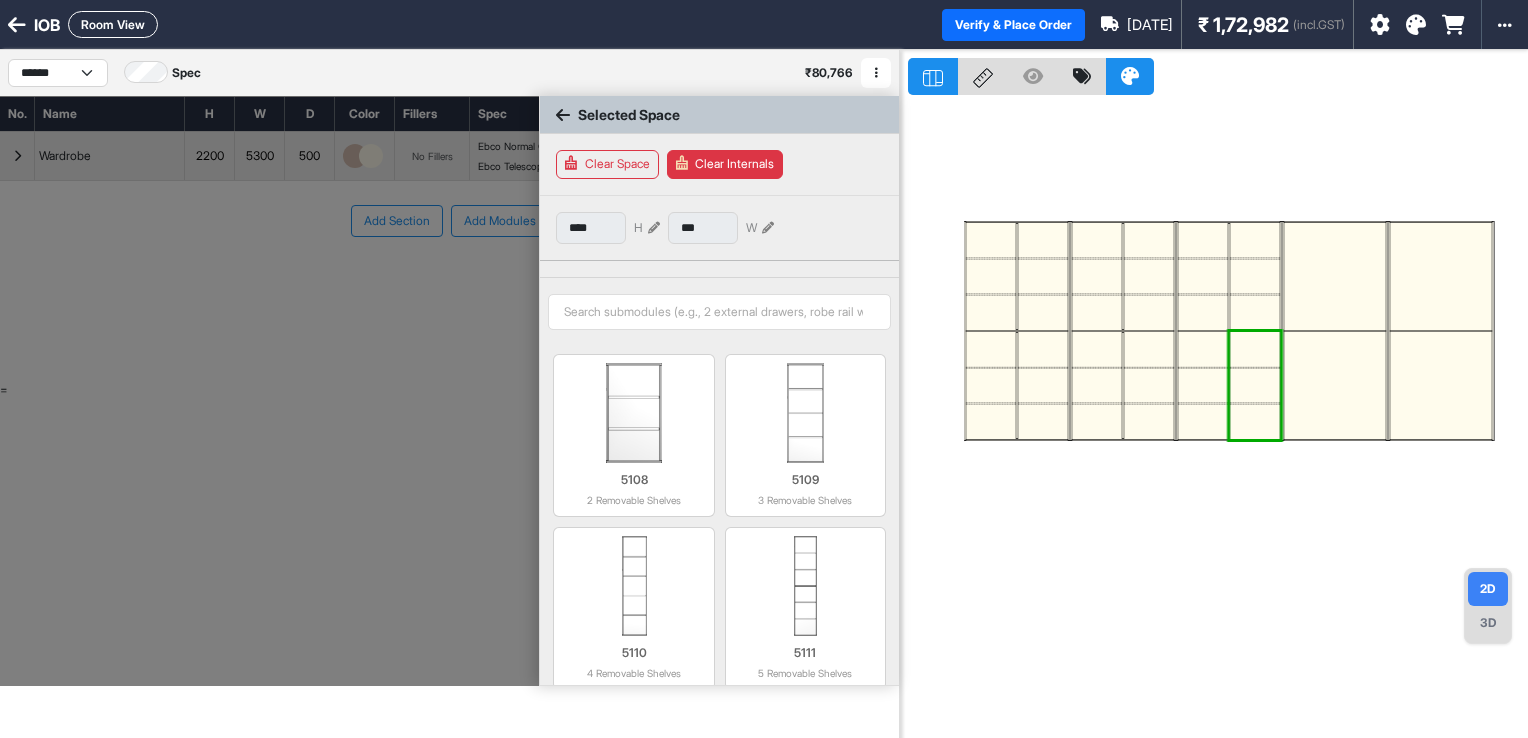 click at bounding box center [1335, 276] 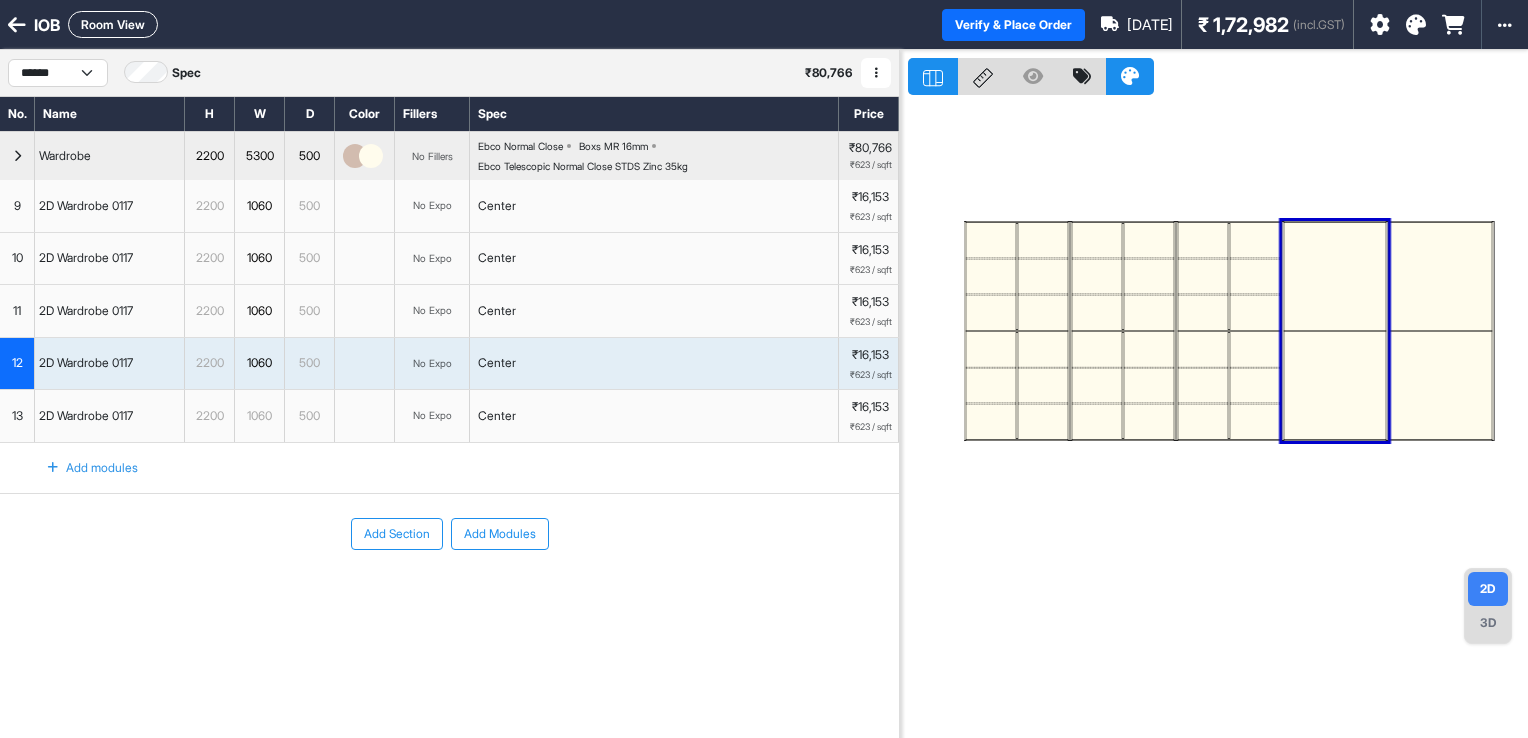click at bounding box center [1335, 276] 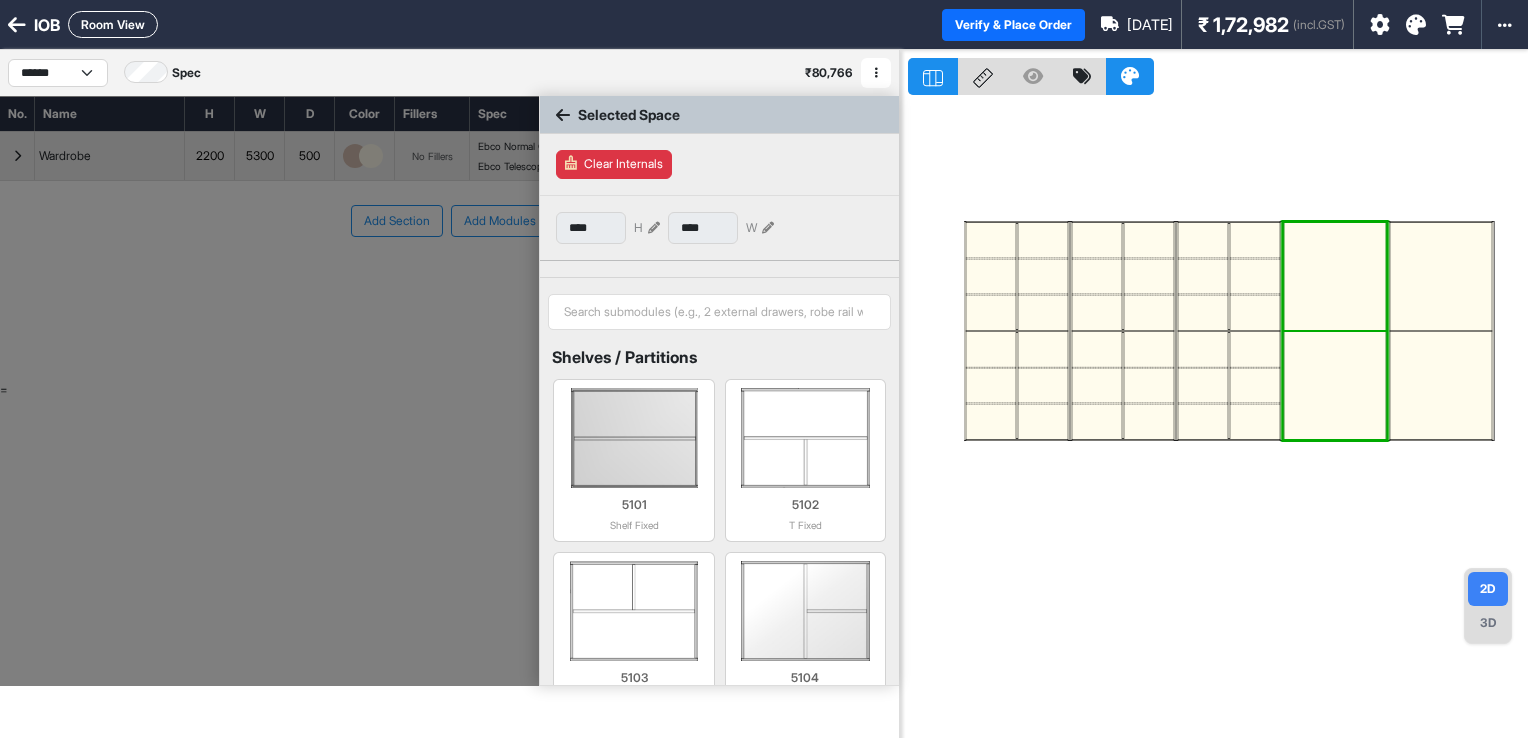 click at bounding box center [1335, 276] 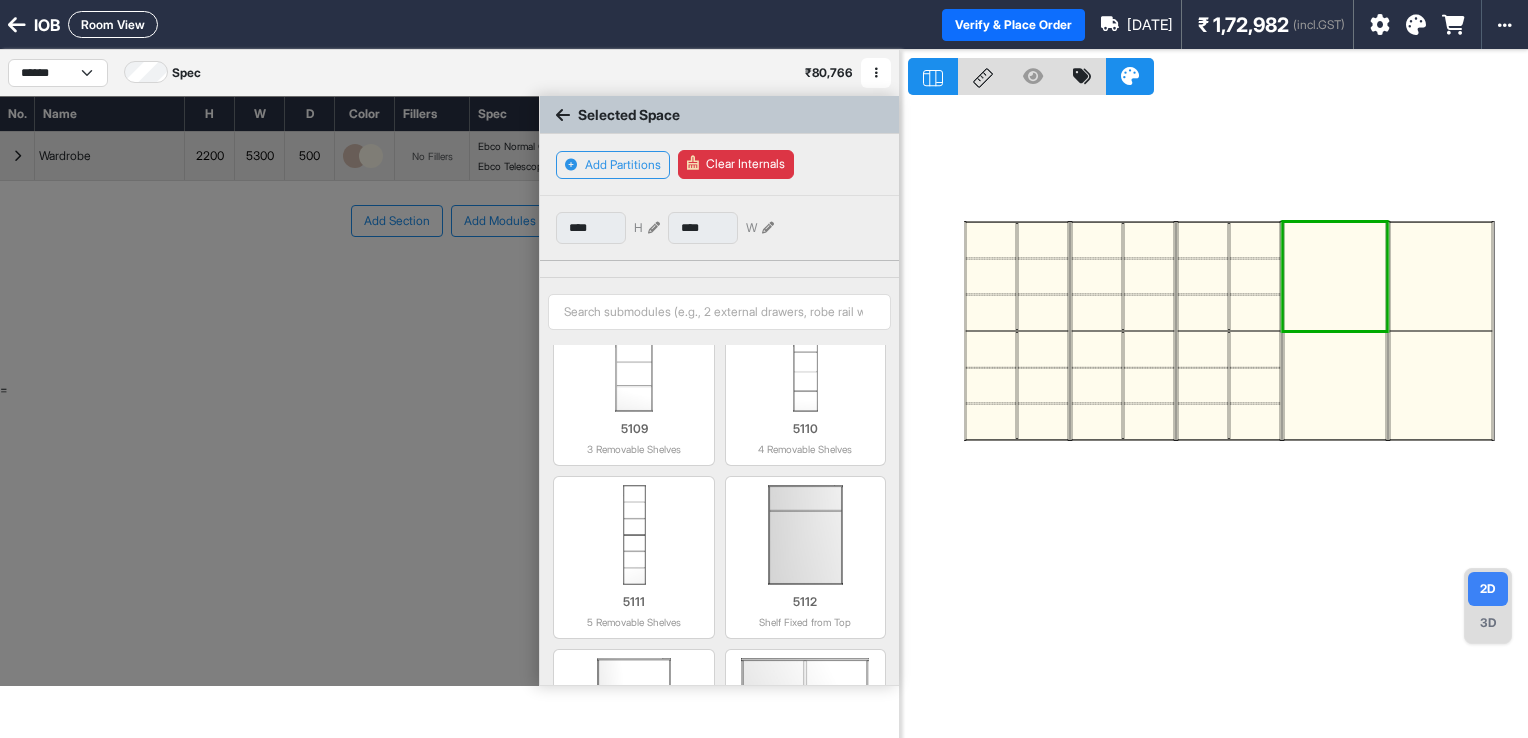 scroll, scrollTop: 999, scrollLeft: 0, axis: vertical 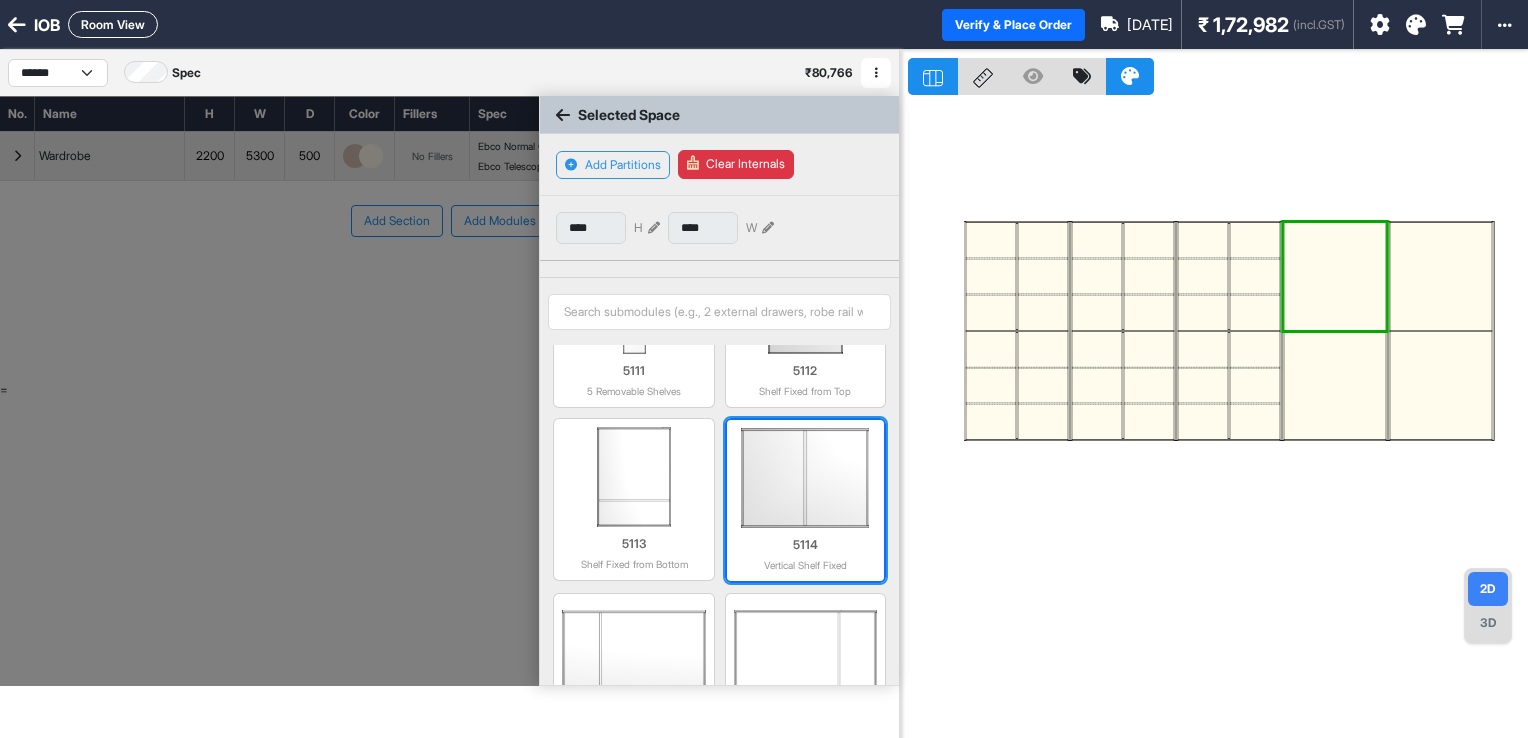 click at bounding box center [805, 478] 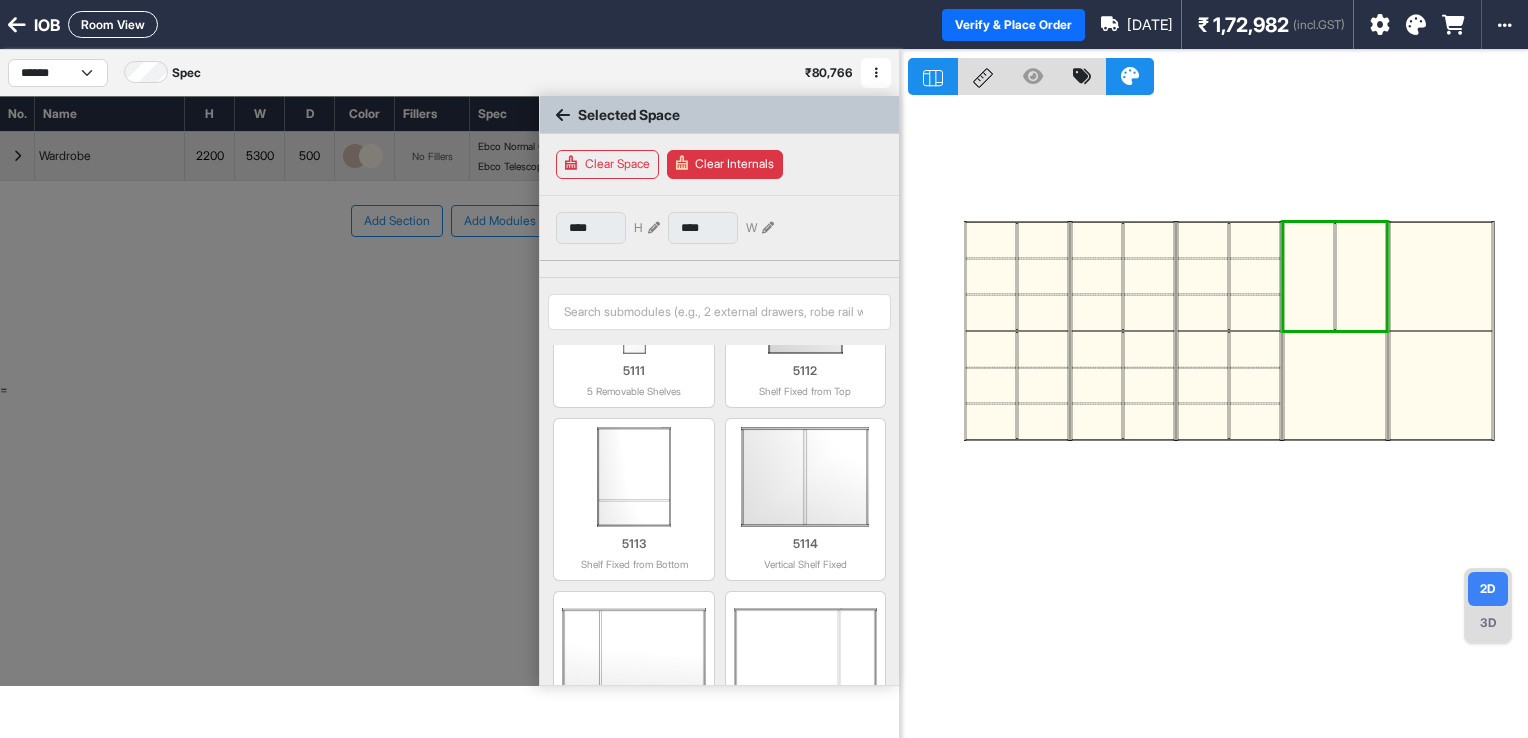 click at bounding box center [1335, 385] 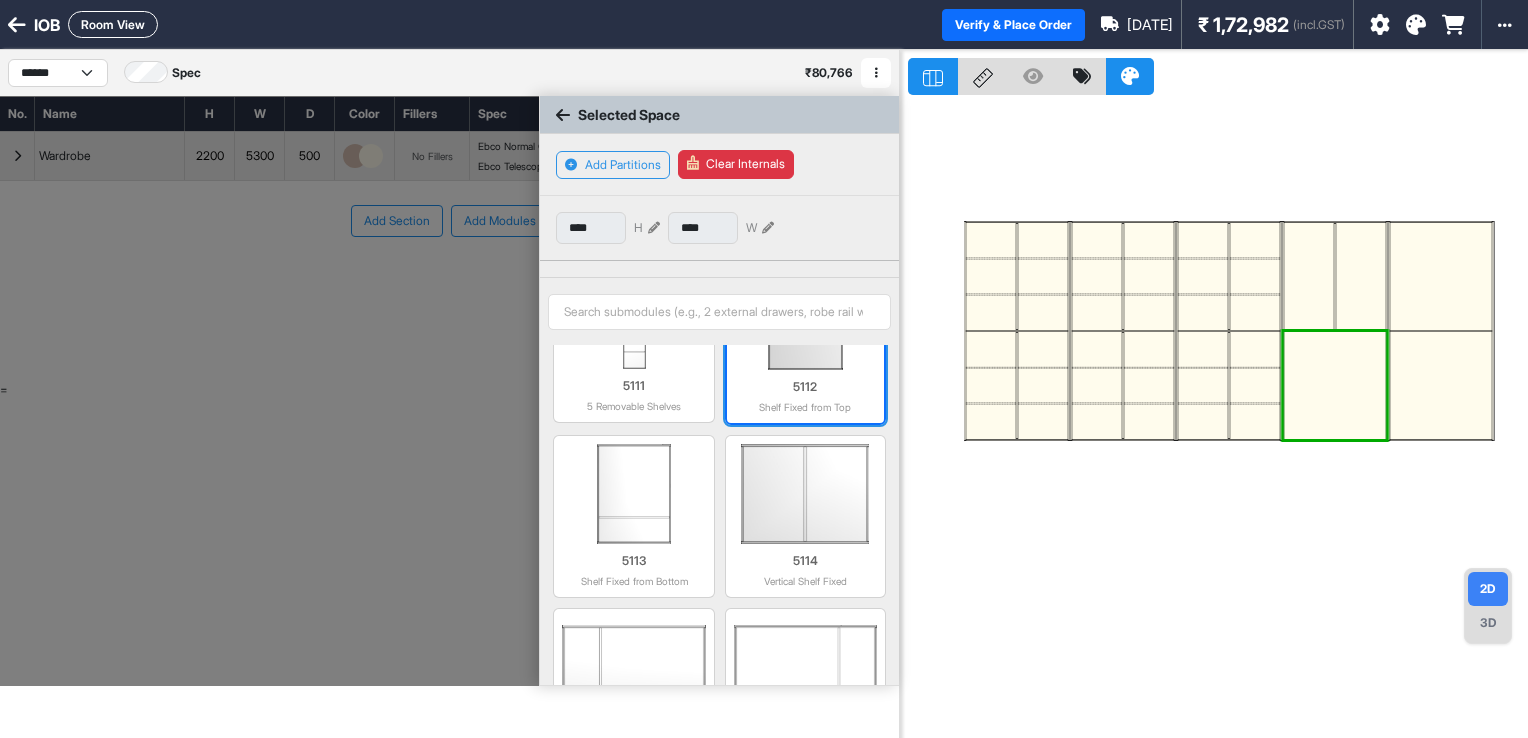 scroll, scrollTop: 996, scrollLeft: 0, axis: vertical 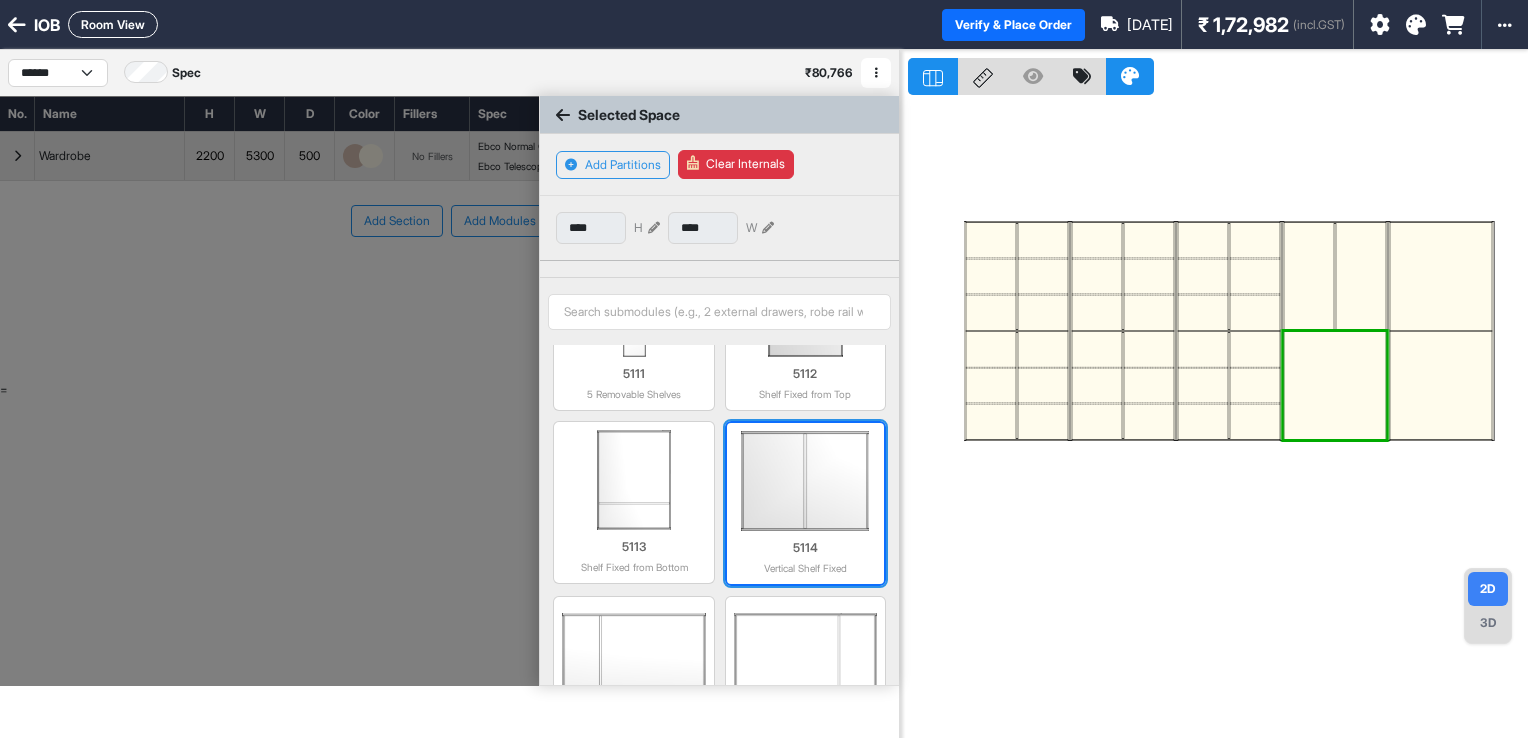 click at bounding box center [805, 481] 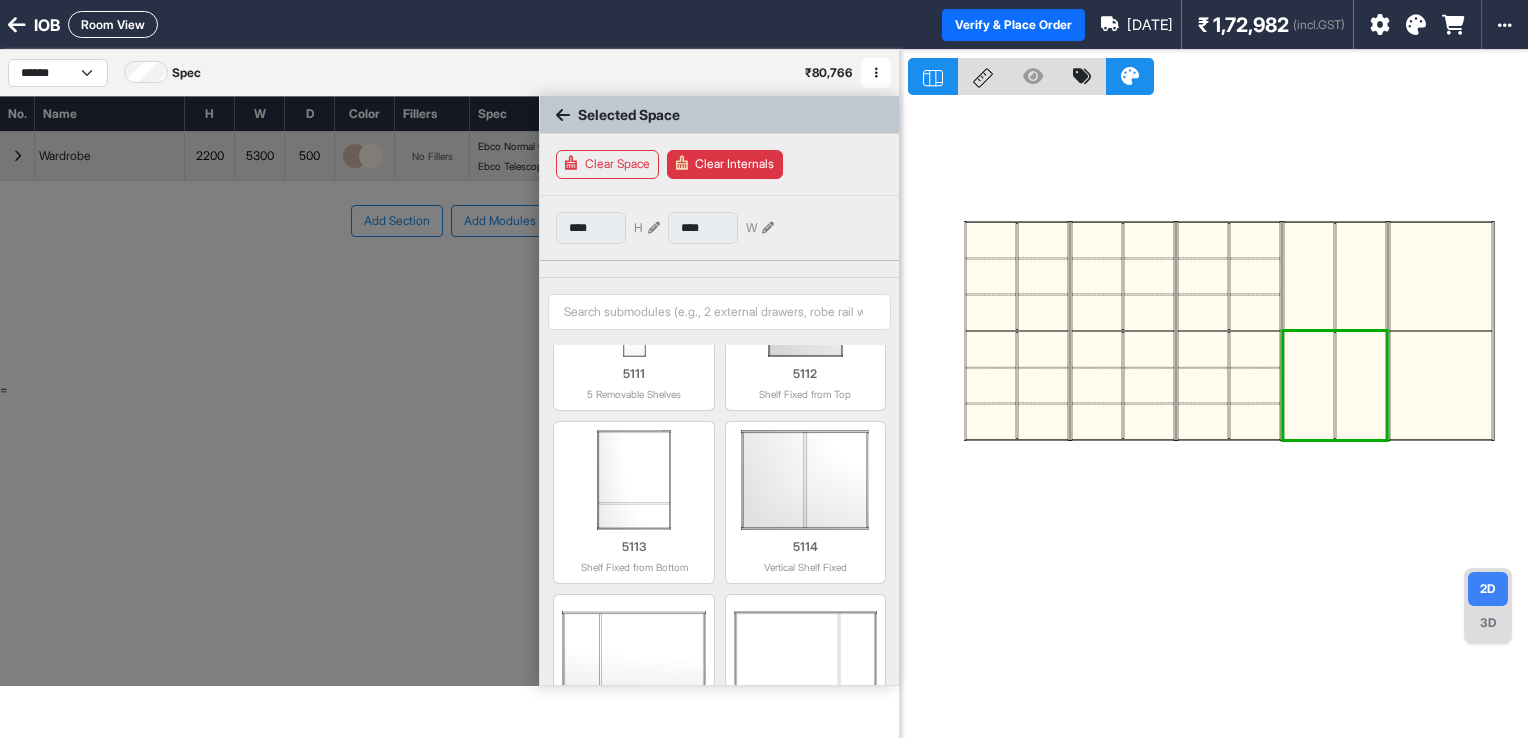 click at bounding box center [1309, 276] 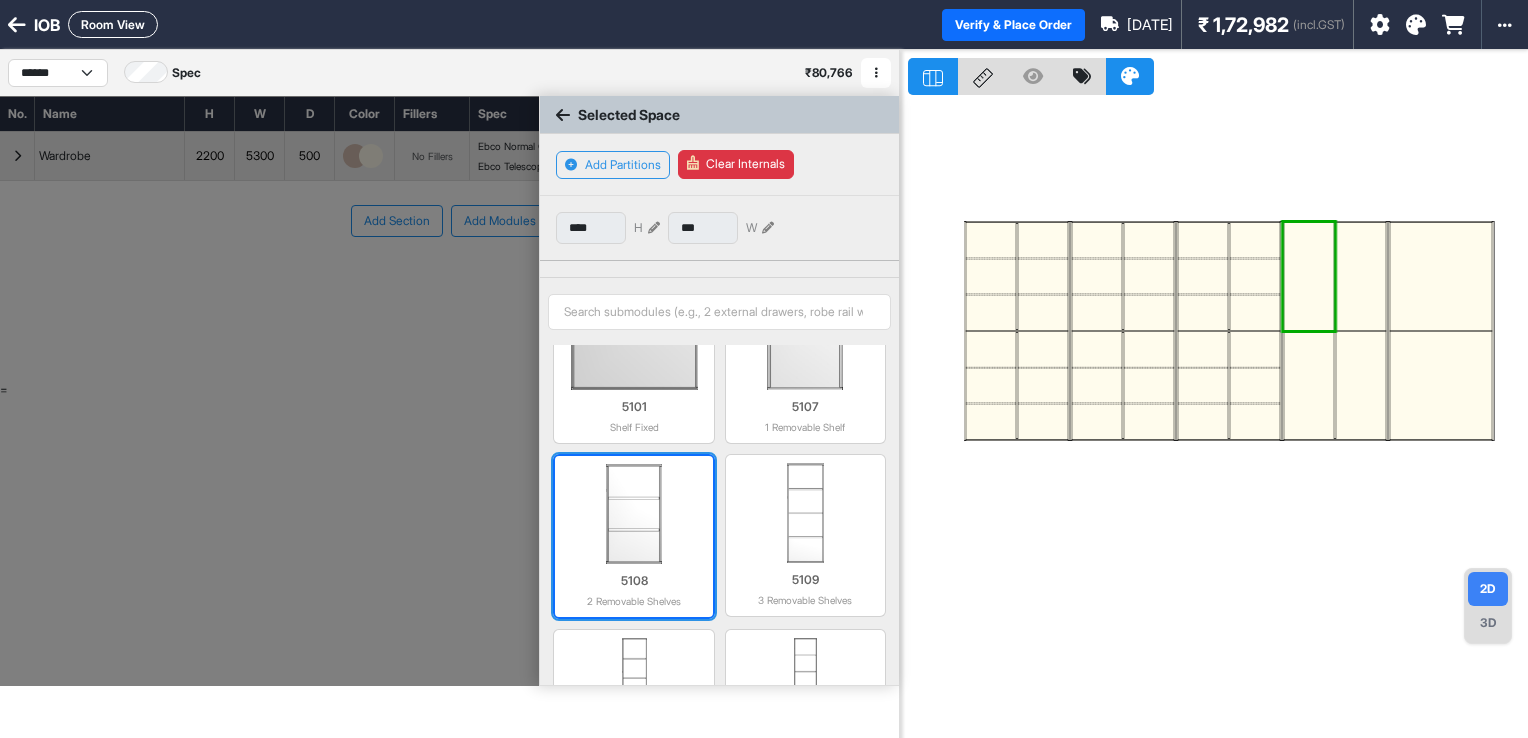scroll, scrollTop: 100, scrollLeft: 0, axis: vertical 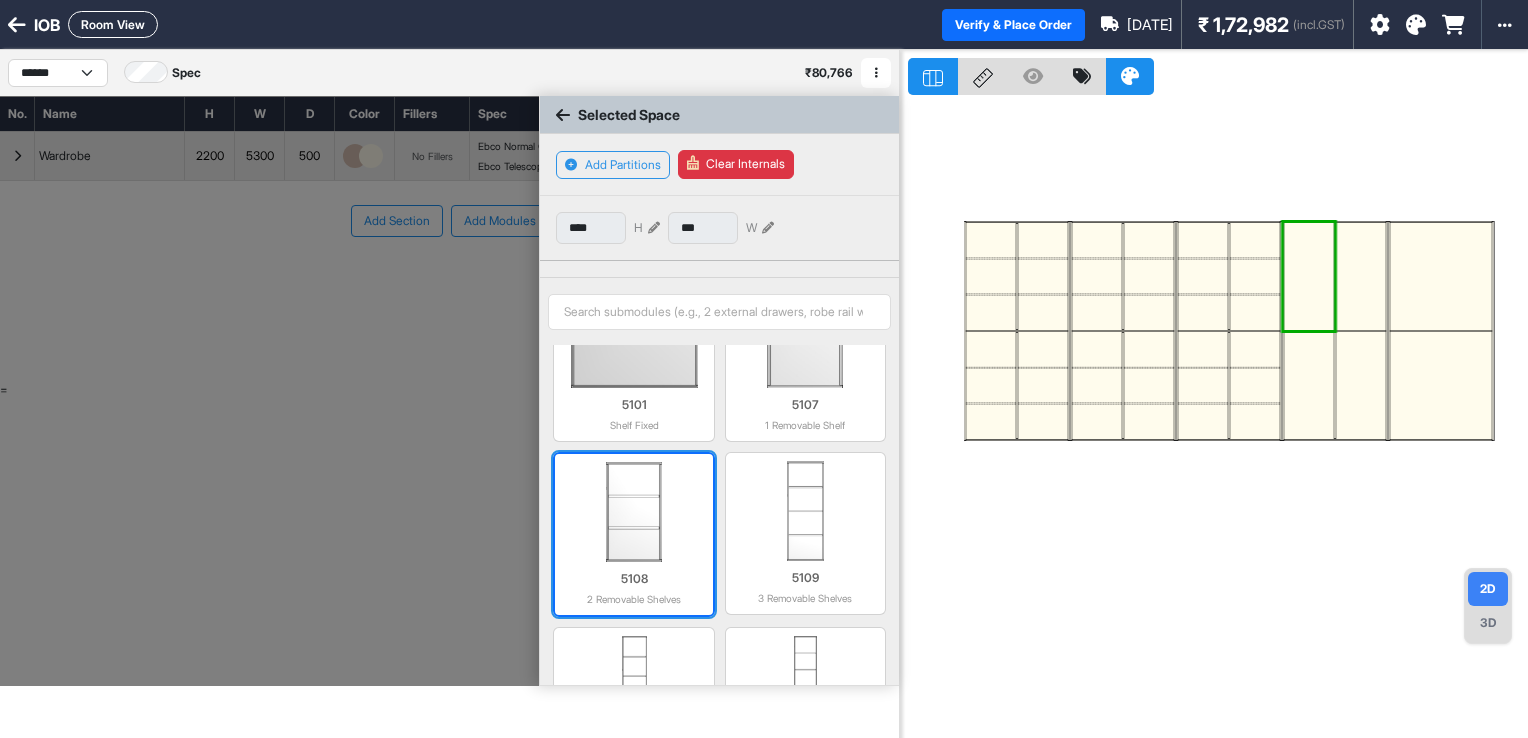 click at bounding box center [633, 512] 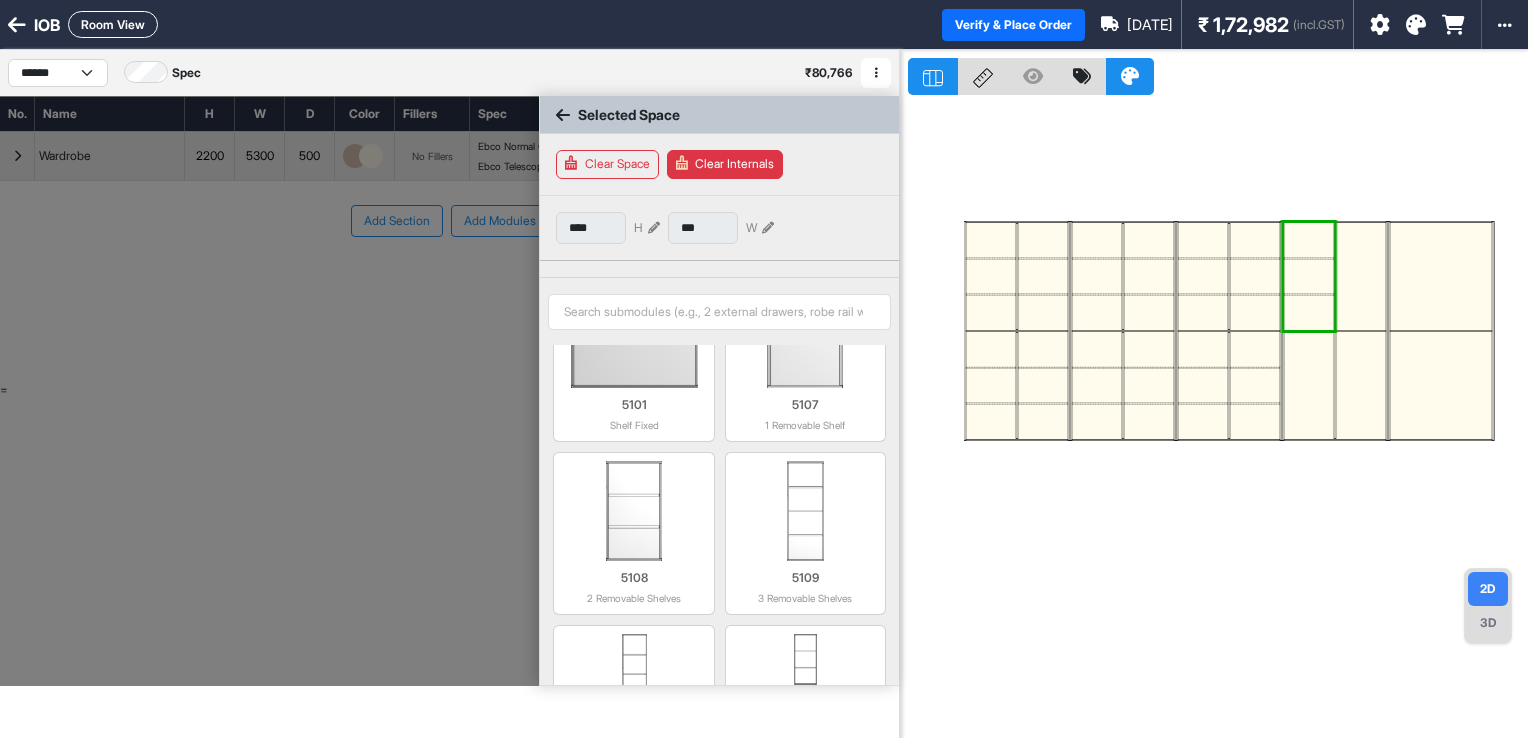click at bounding box center [1361, 276] 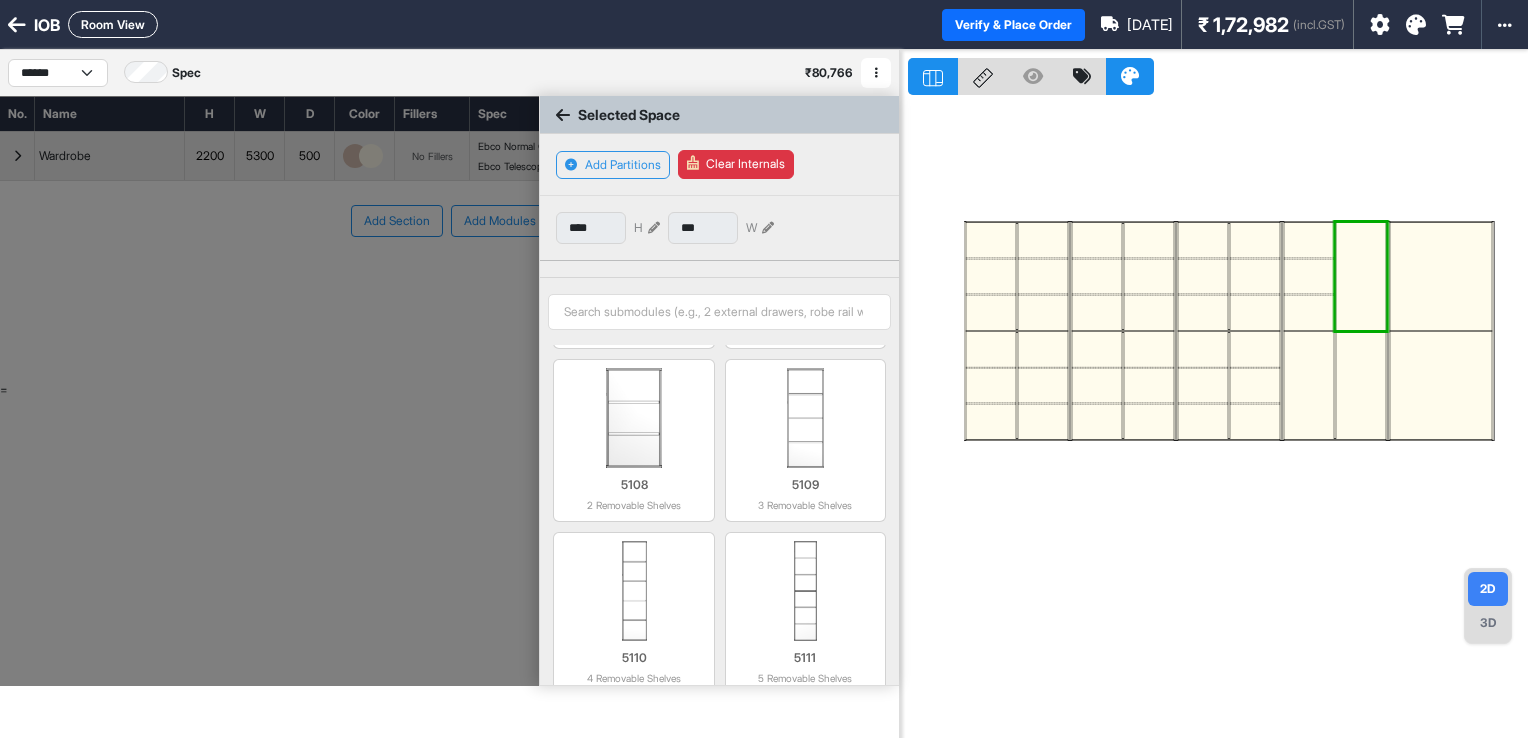 scroll, scrollTop: 200, scrollLeft: 0, axis: vertical 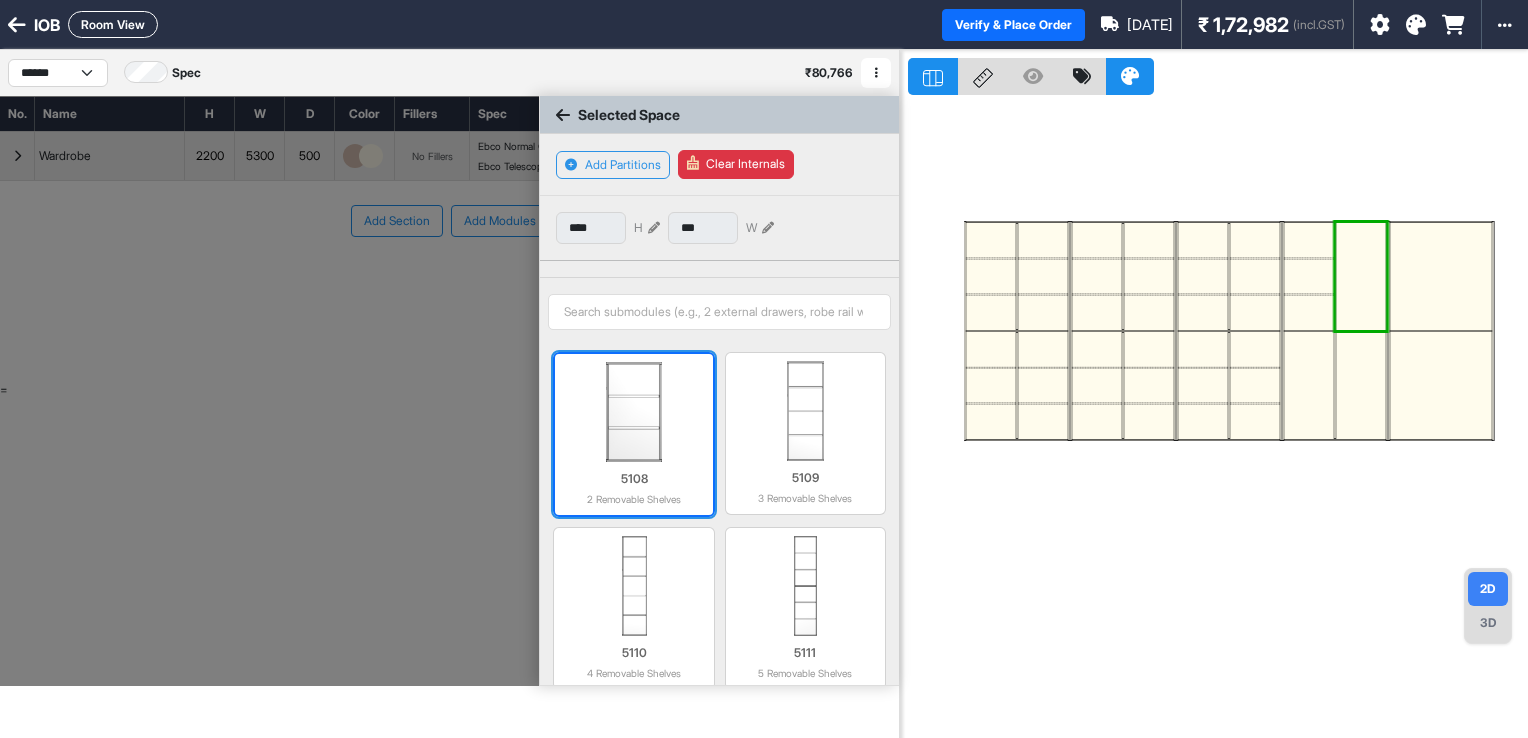 click on "5108" at bounding box center [633, 479] 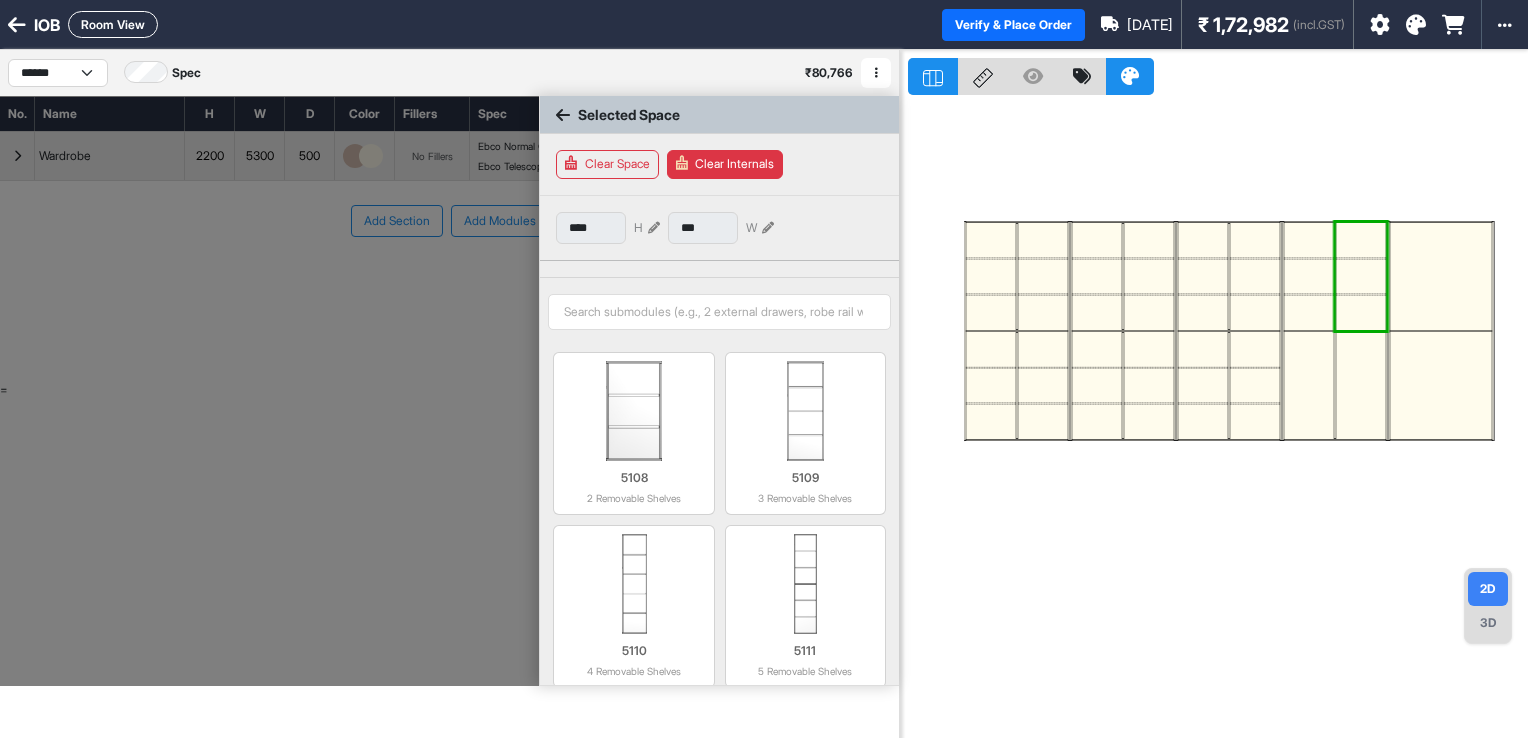click at bounding box center (1309, 385) 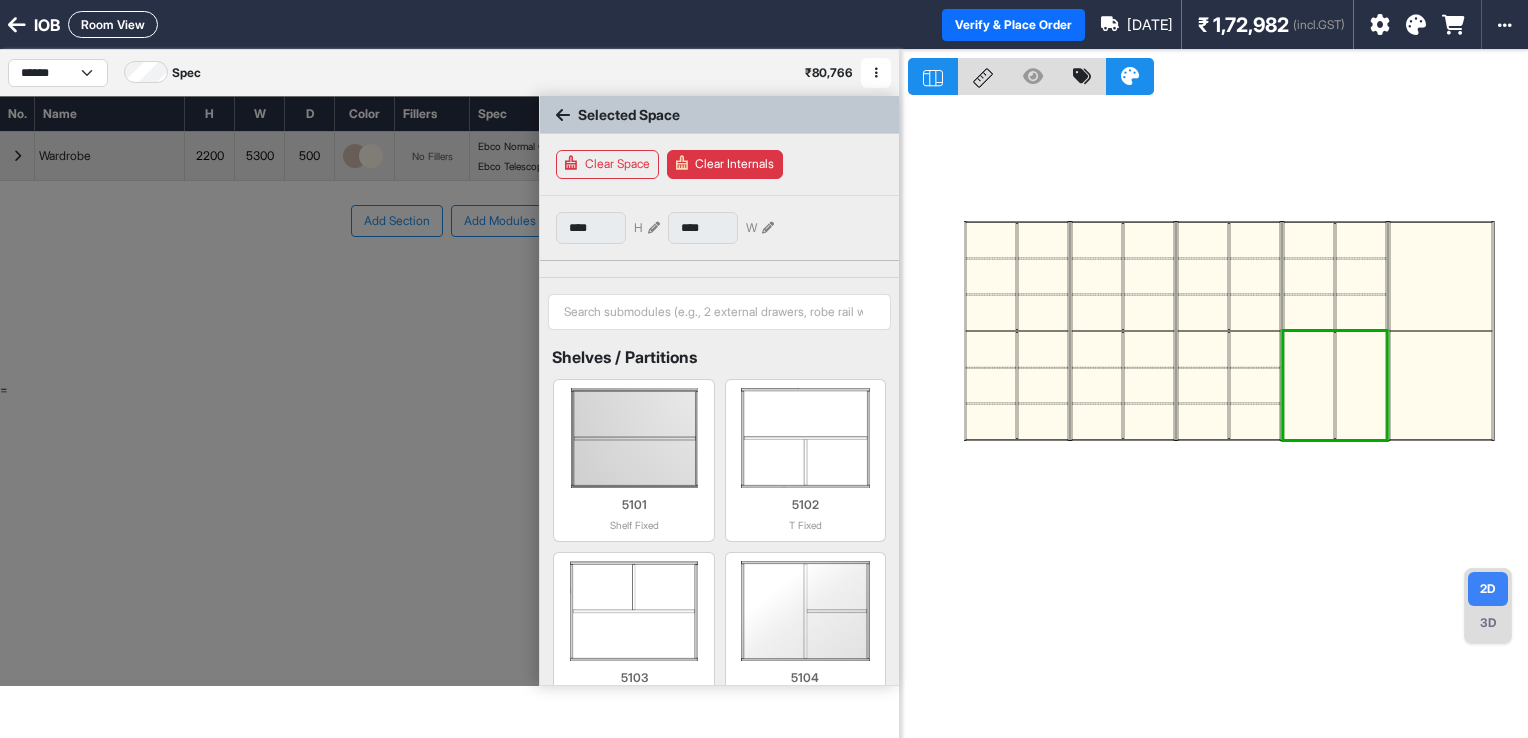 click at bounding box center [1309, 385] 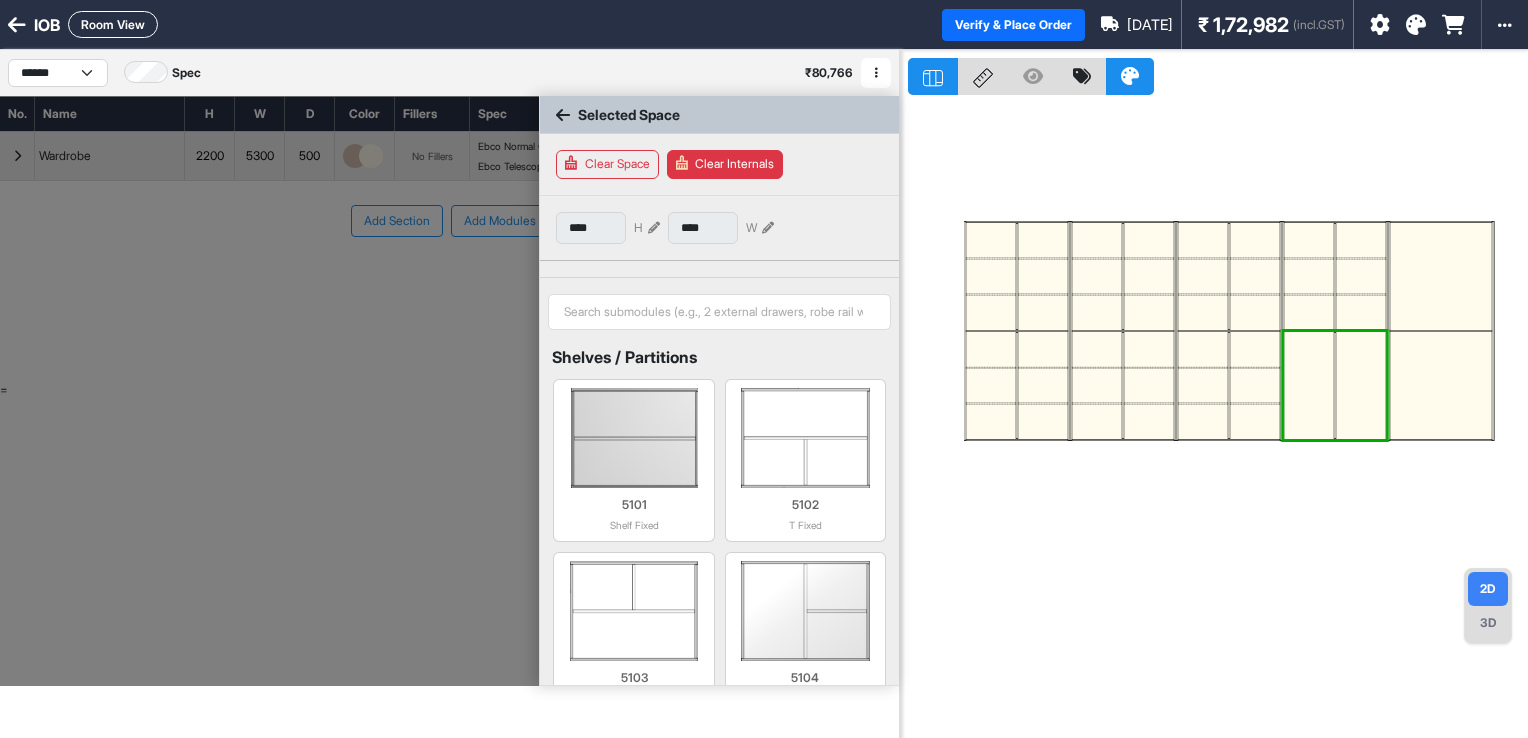 type on "***" 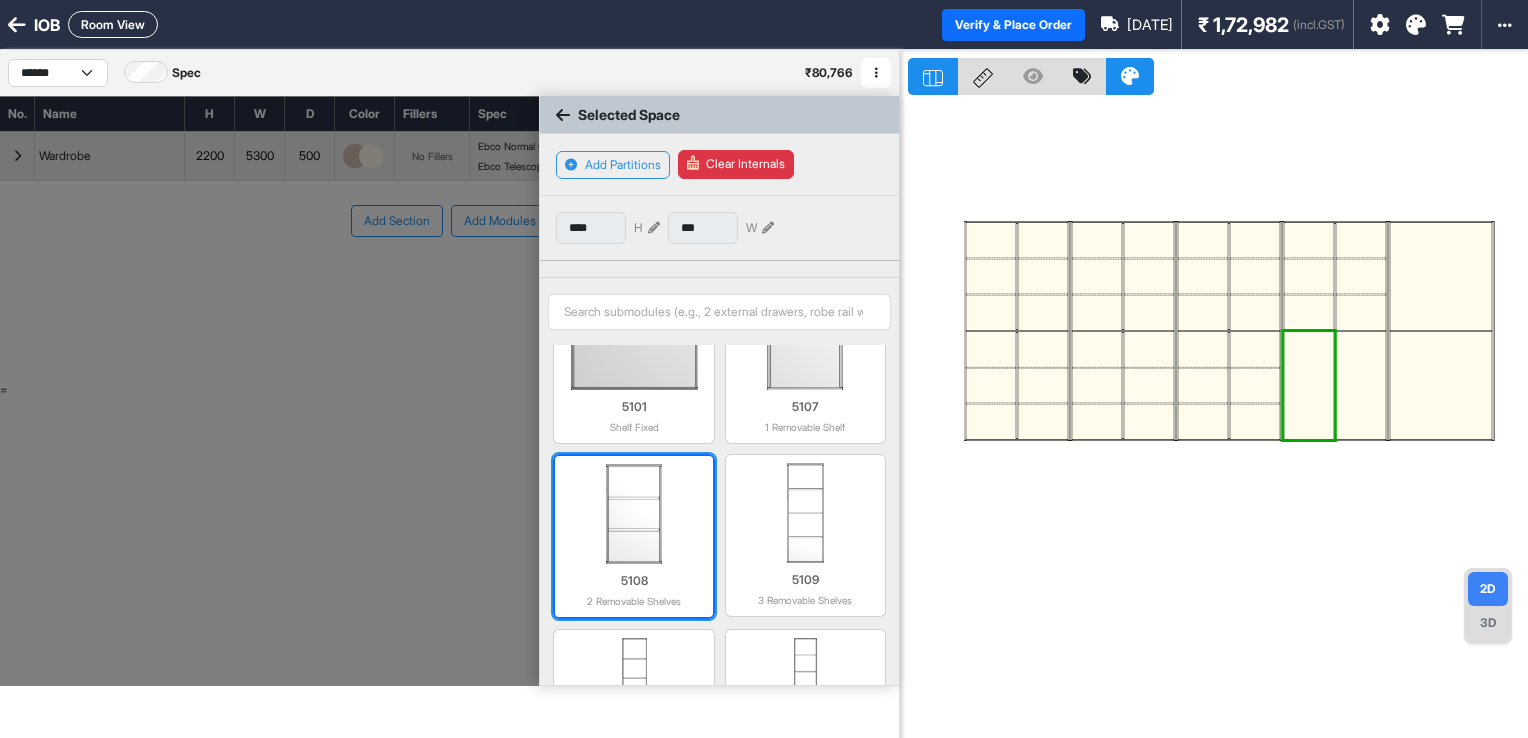 scroll, scrollTop: 100, scrollLeft: 0, axis: vertical 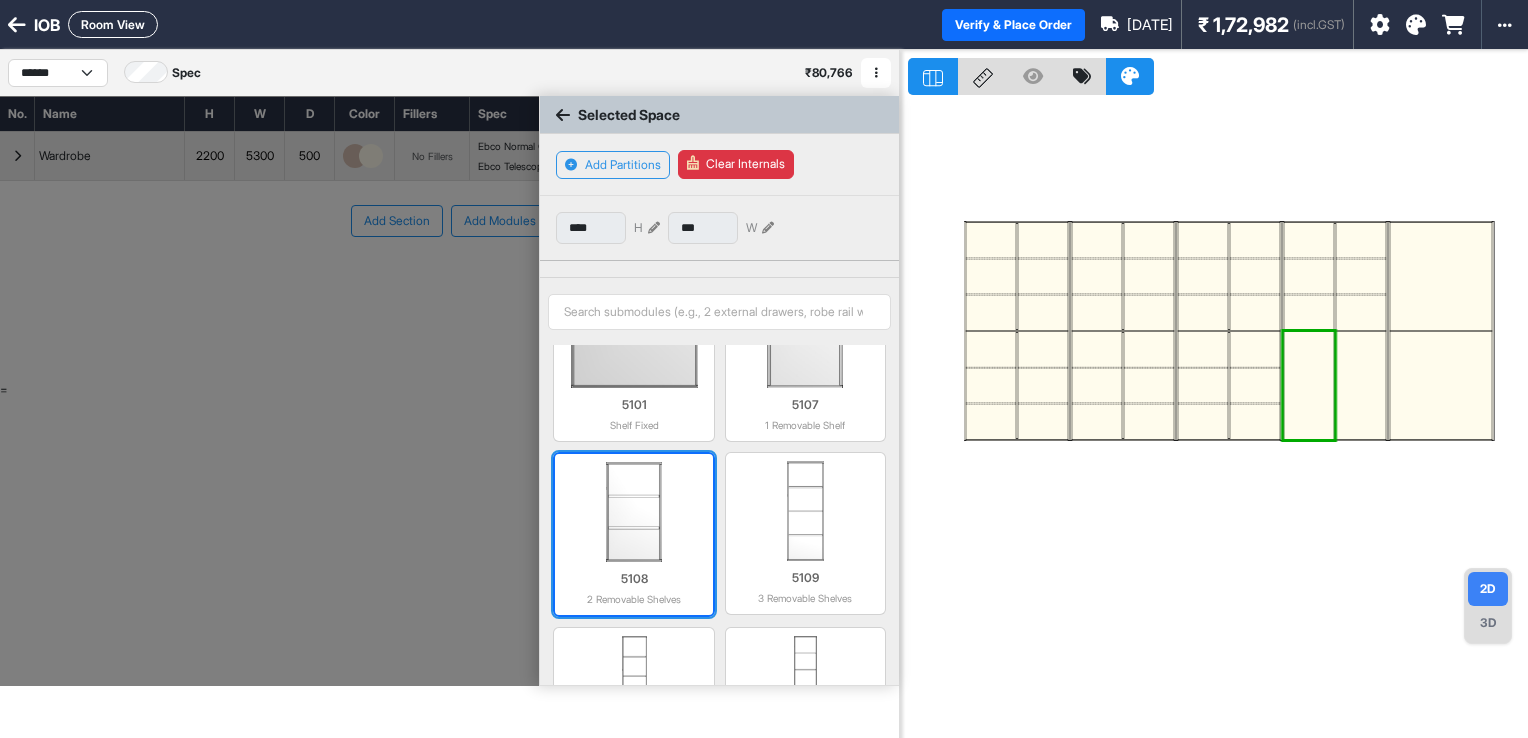 click at bounding box center [633, 512] 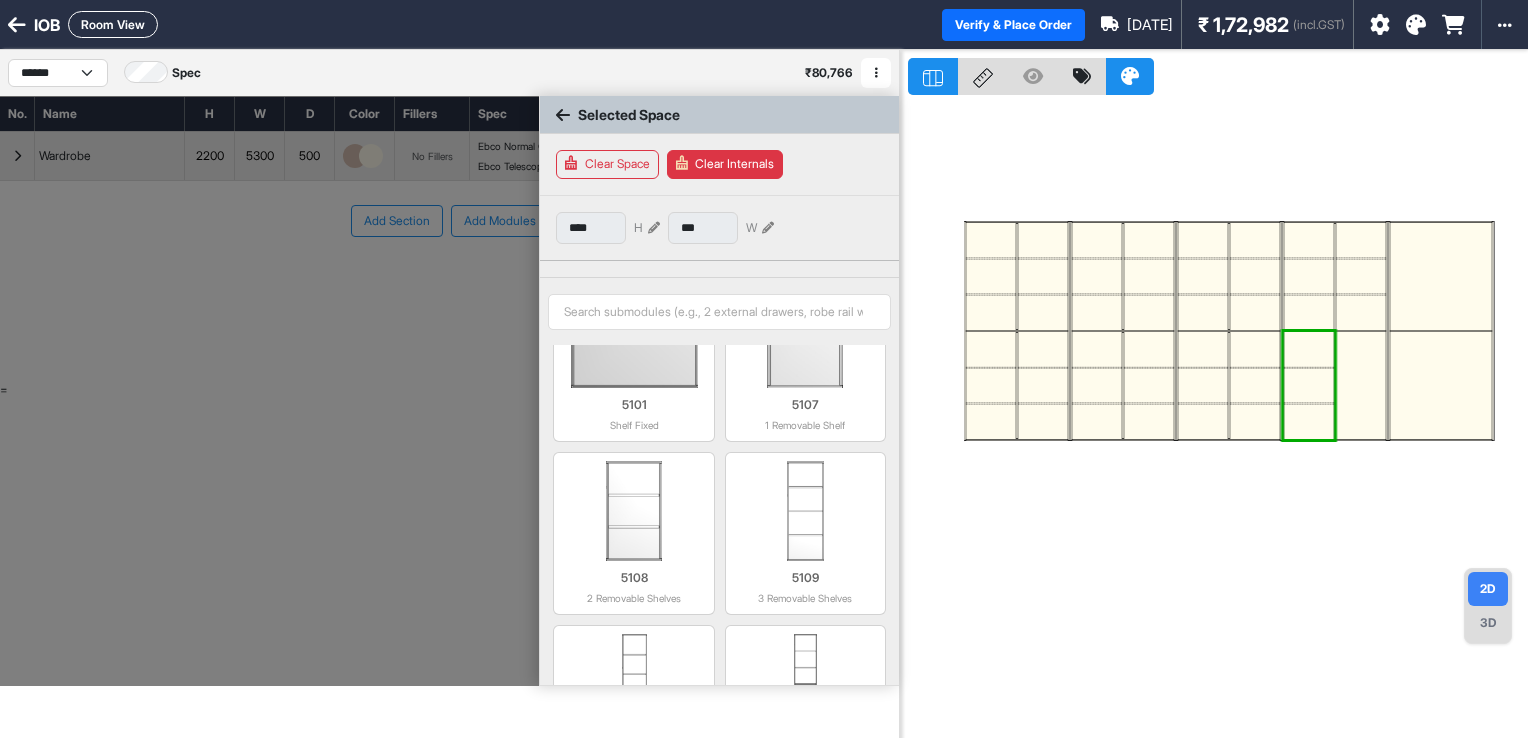 click at bounding box center [1361, 385] 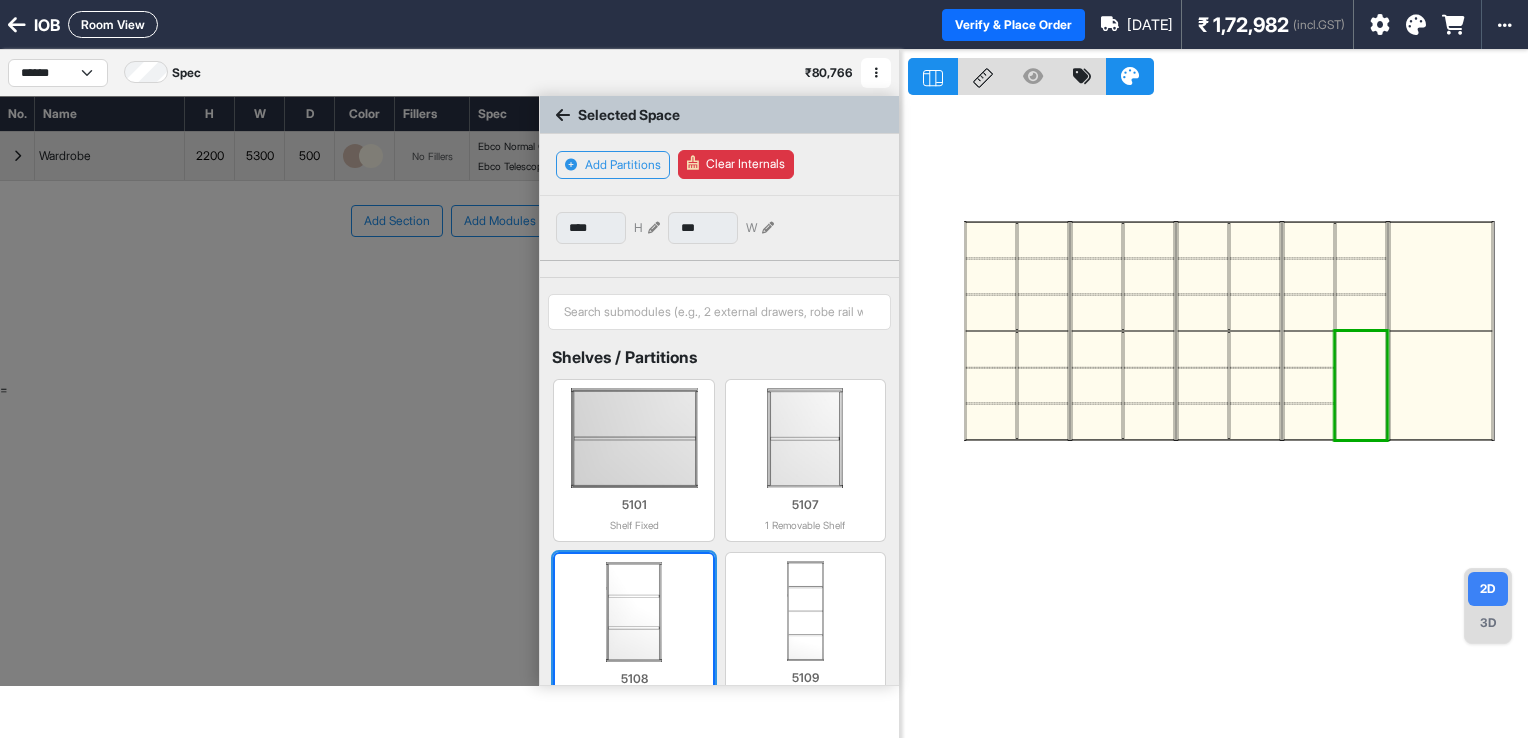 scroll, scrollTop: 100, scrollLeft: 0, axis: vertical 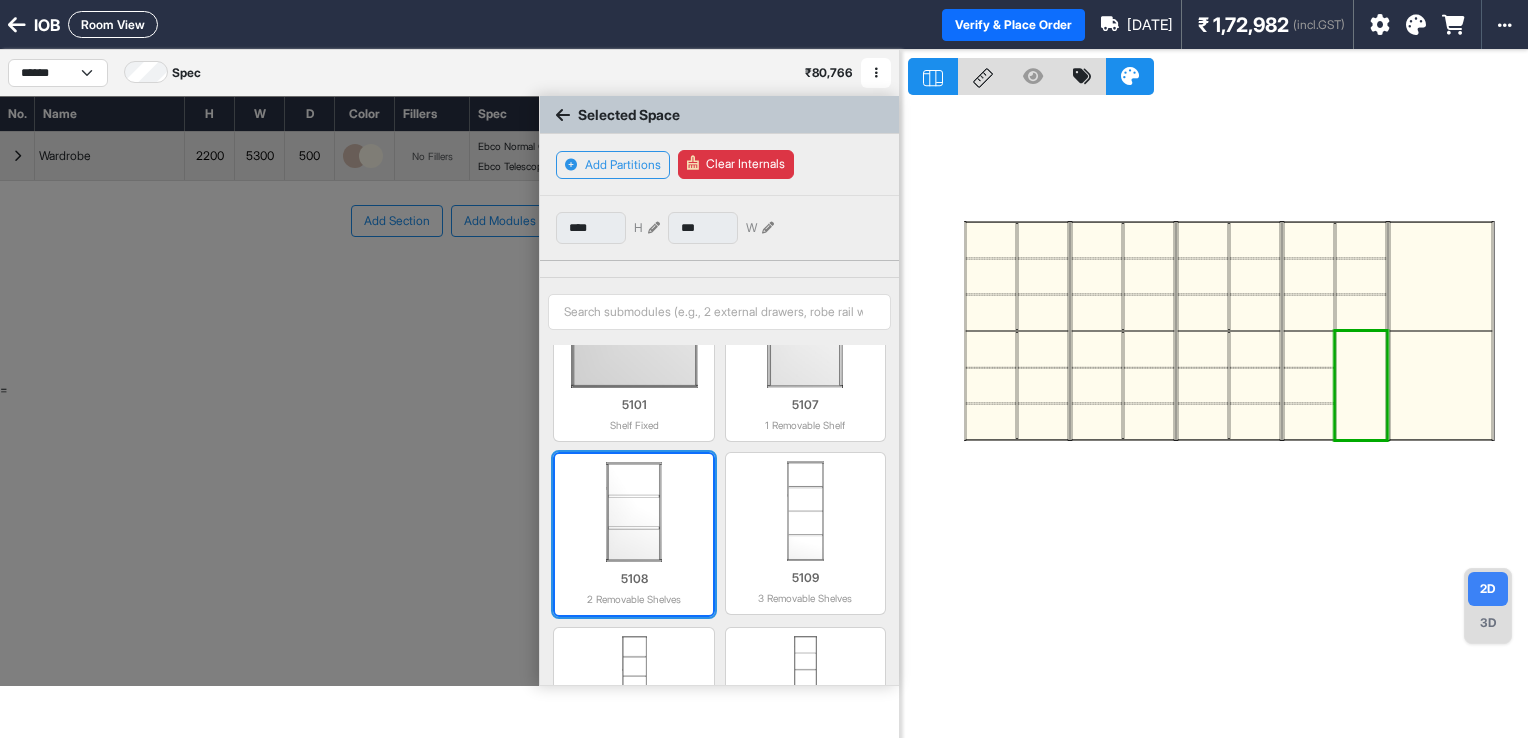 click at bounding box center (633, 512) 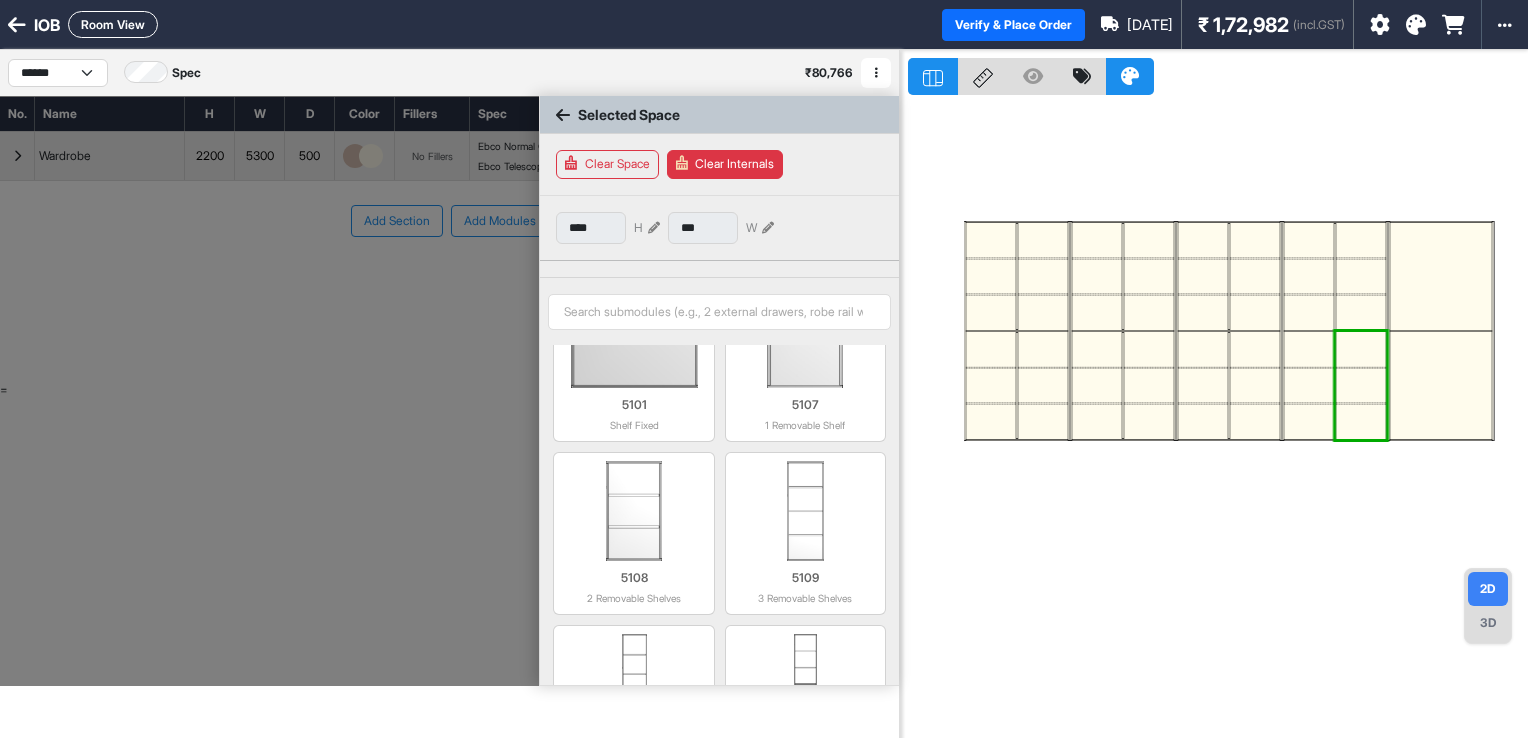 click at bounding box center (1441, 276) 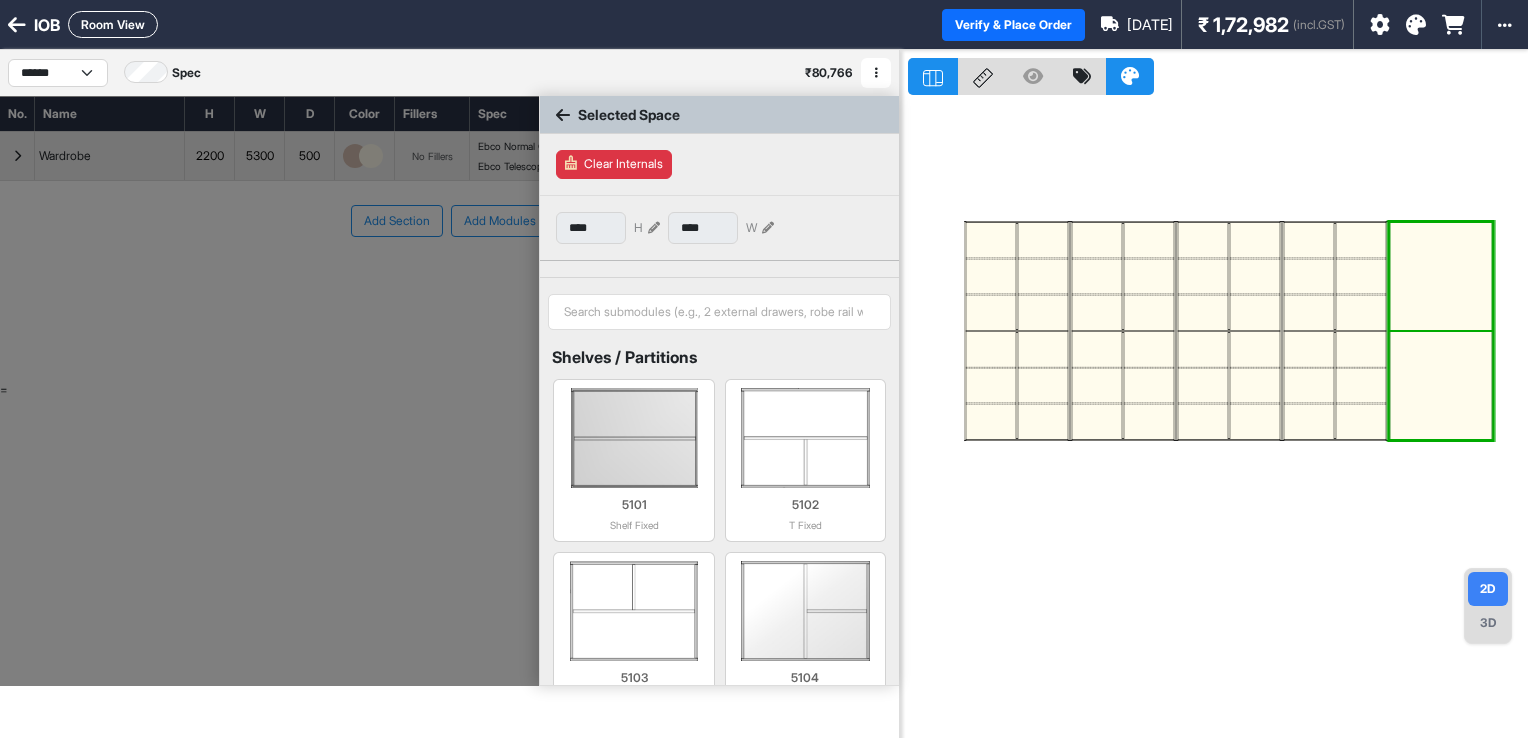 click at bounding box center [1441, 276] 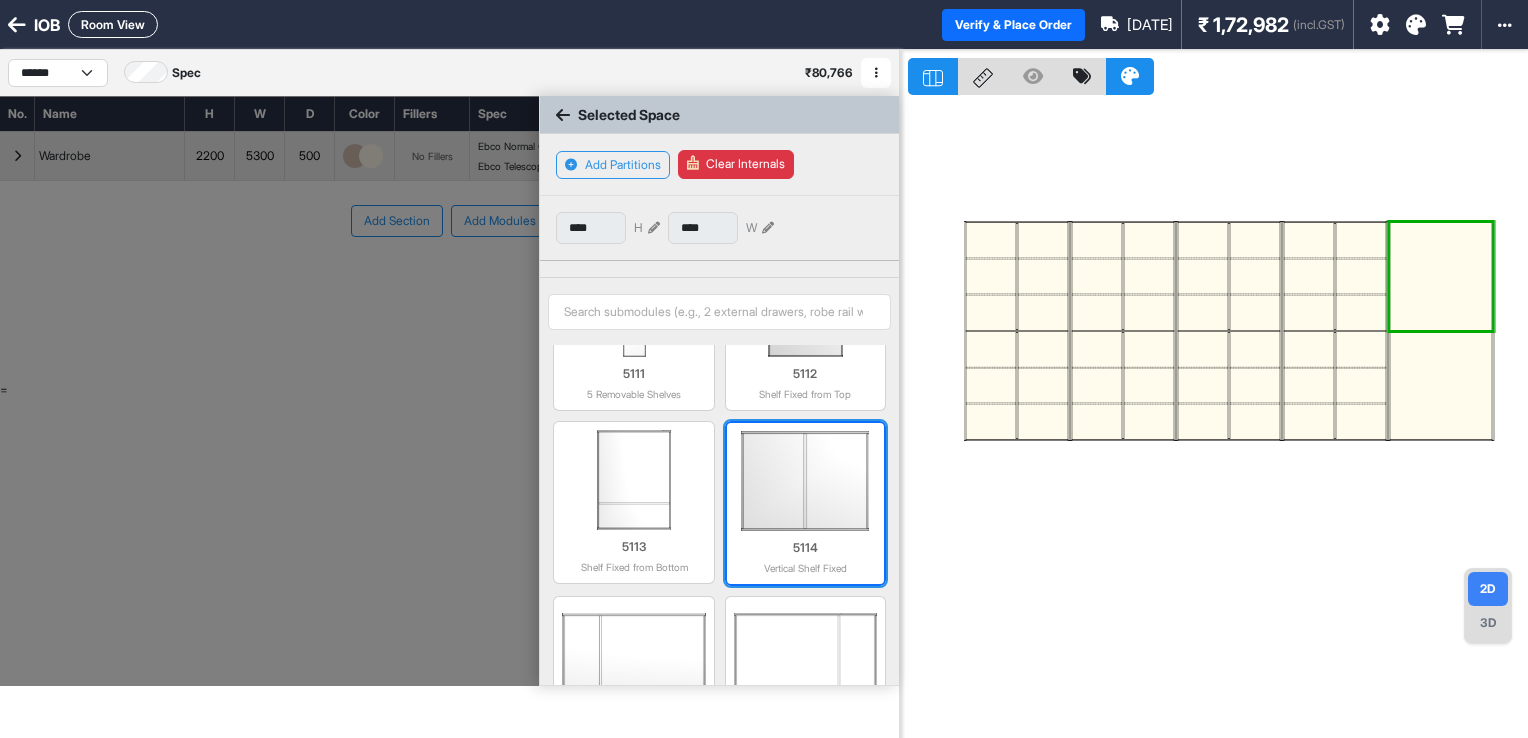 scroll, scrollTop: 995, scrollLeft: 0, axis: vertical 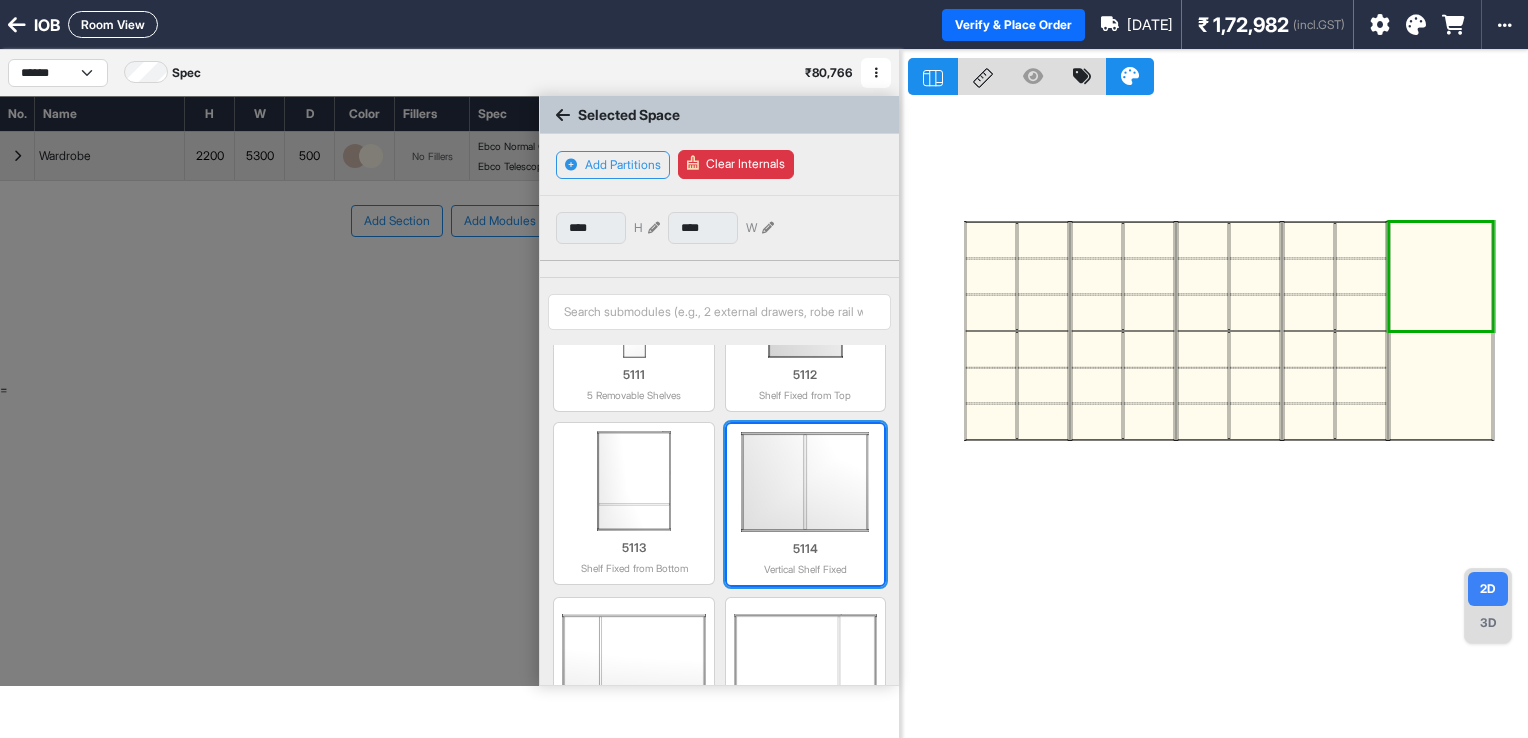 click at bounding box center [805, 482] 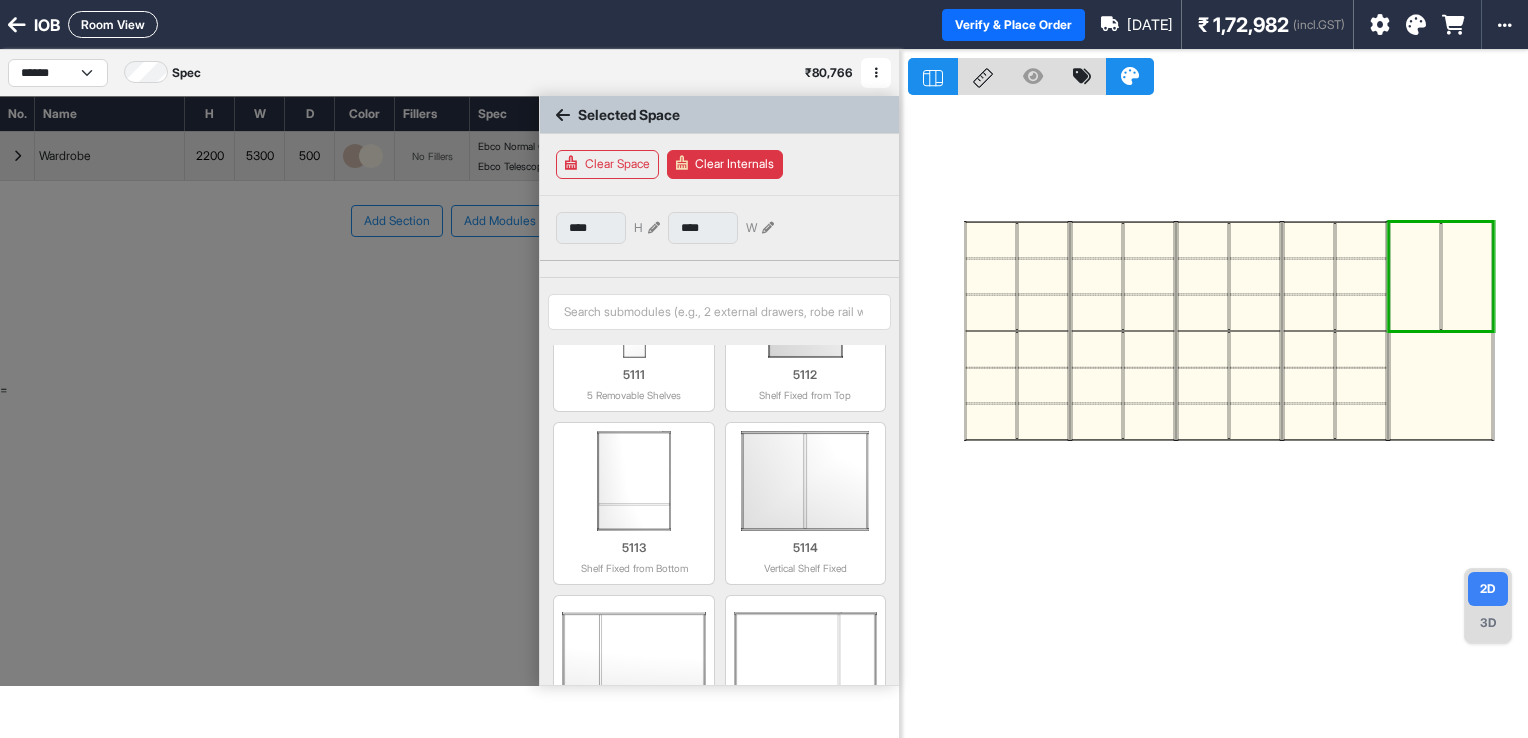 click at bounding box center [1441, 385] 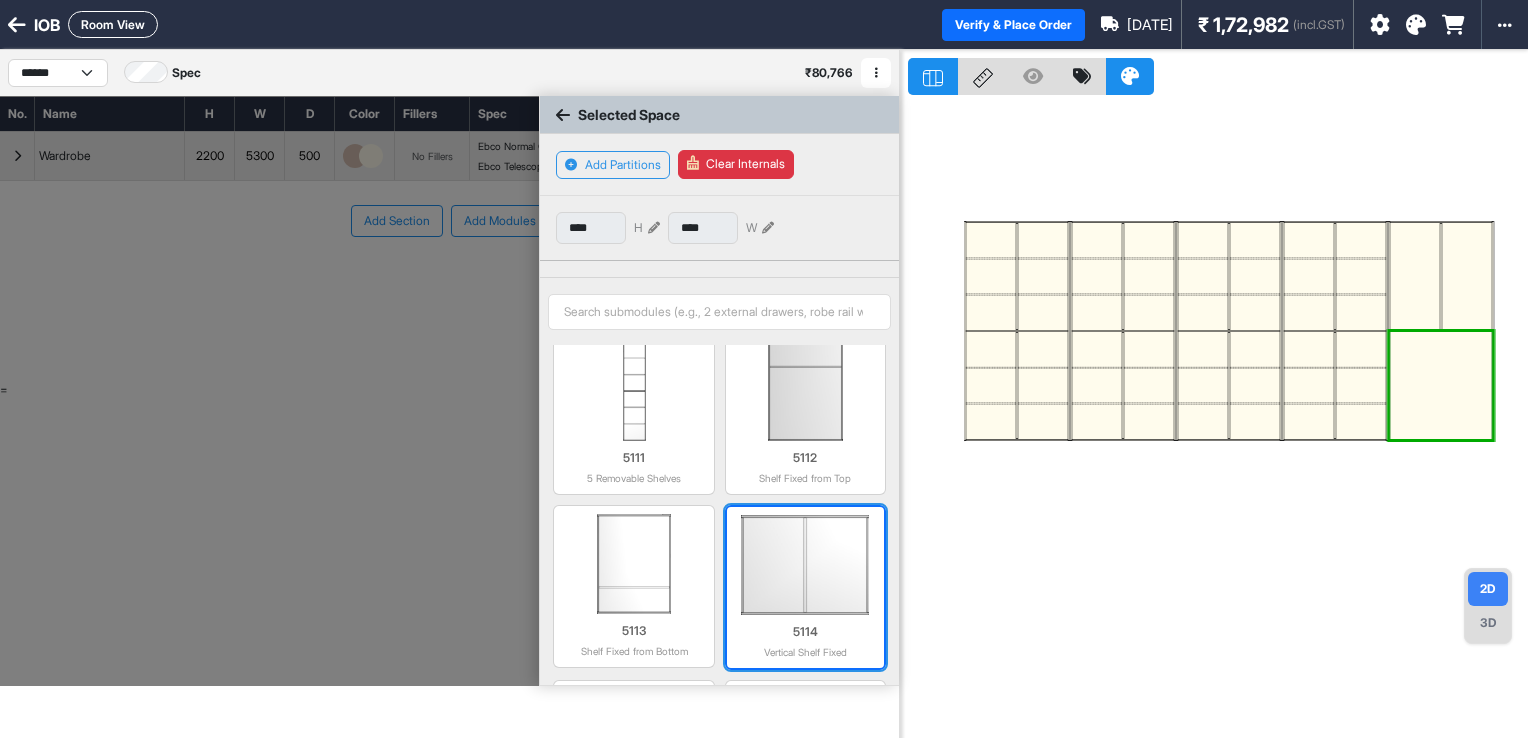 scroll, scrollTop: 898, scrollLeft: 0, axis: vertical 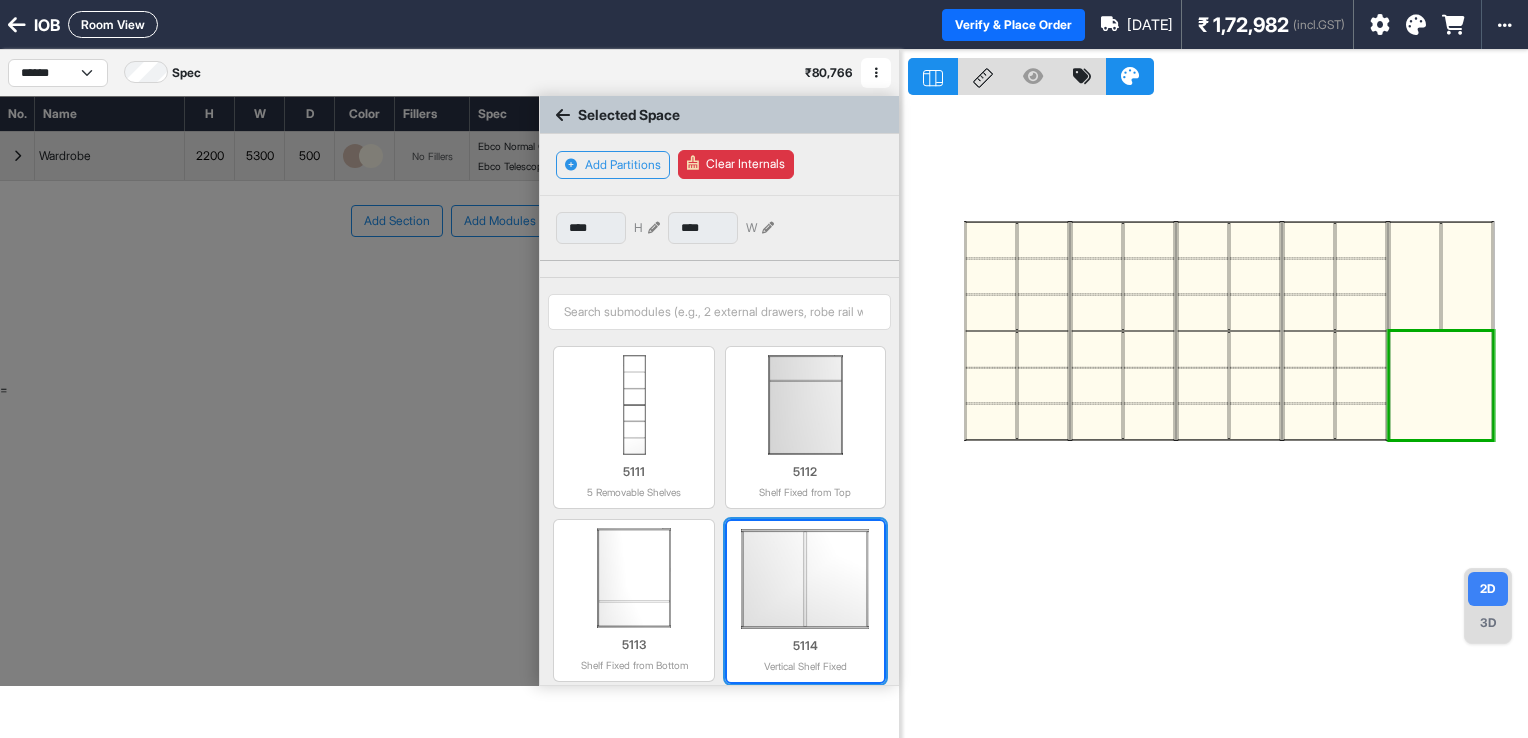 drag, startPoint x: 833, startPoint y: 572, endPoint x: 835, endPoint y: 560, distance: 12.165525 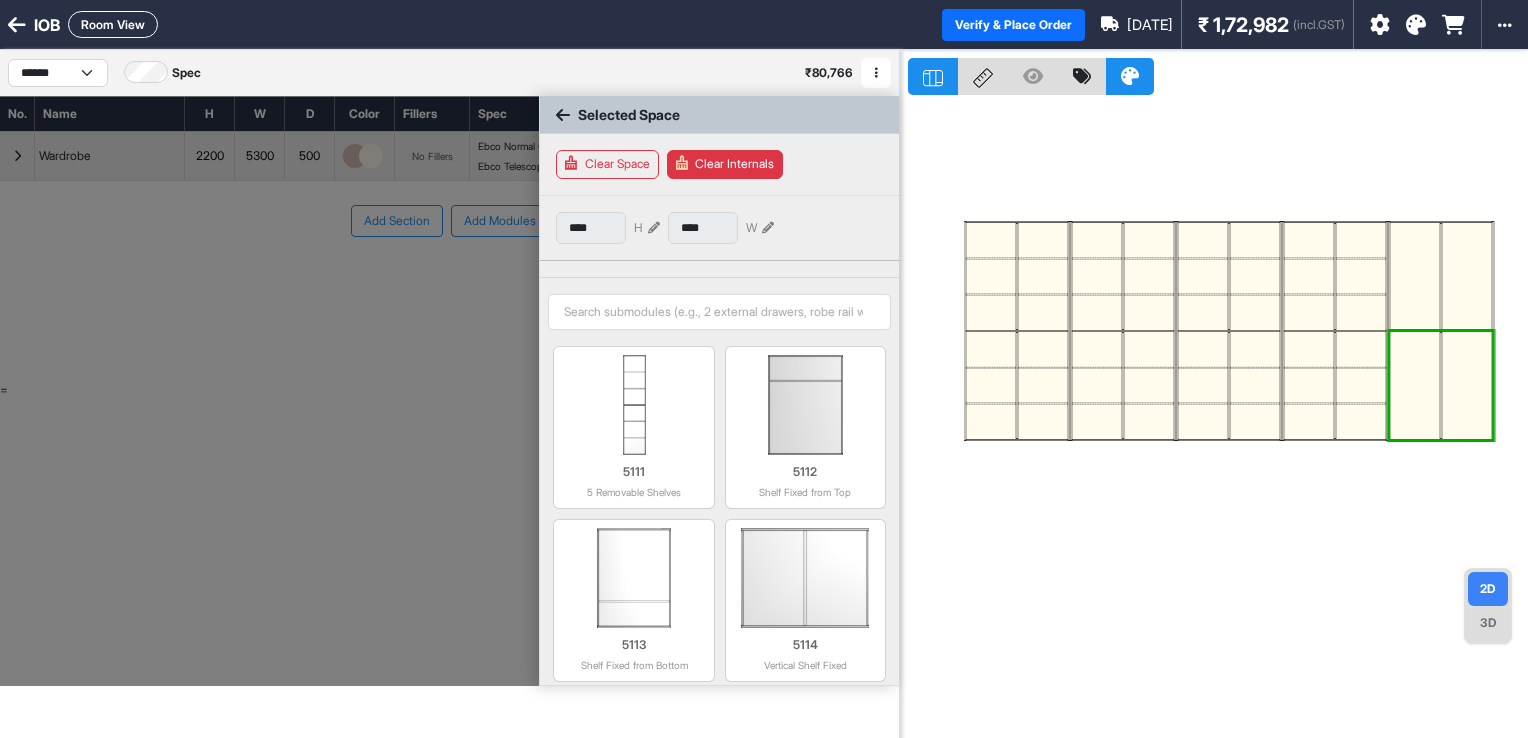 click at bounding box center (1415, 276) 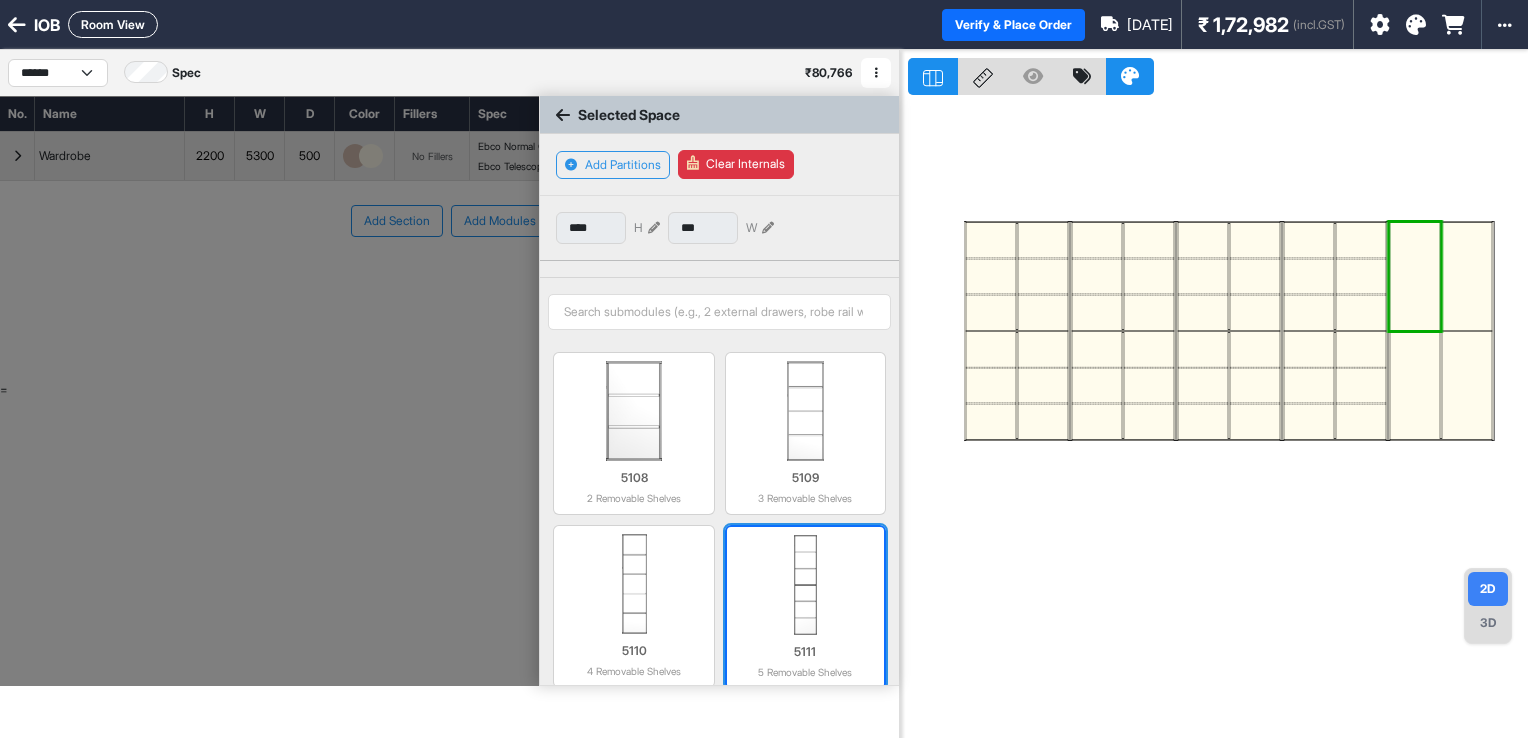 scroll, scrollTop: 198, scrollLeft: 0, axis: vertical 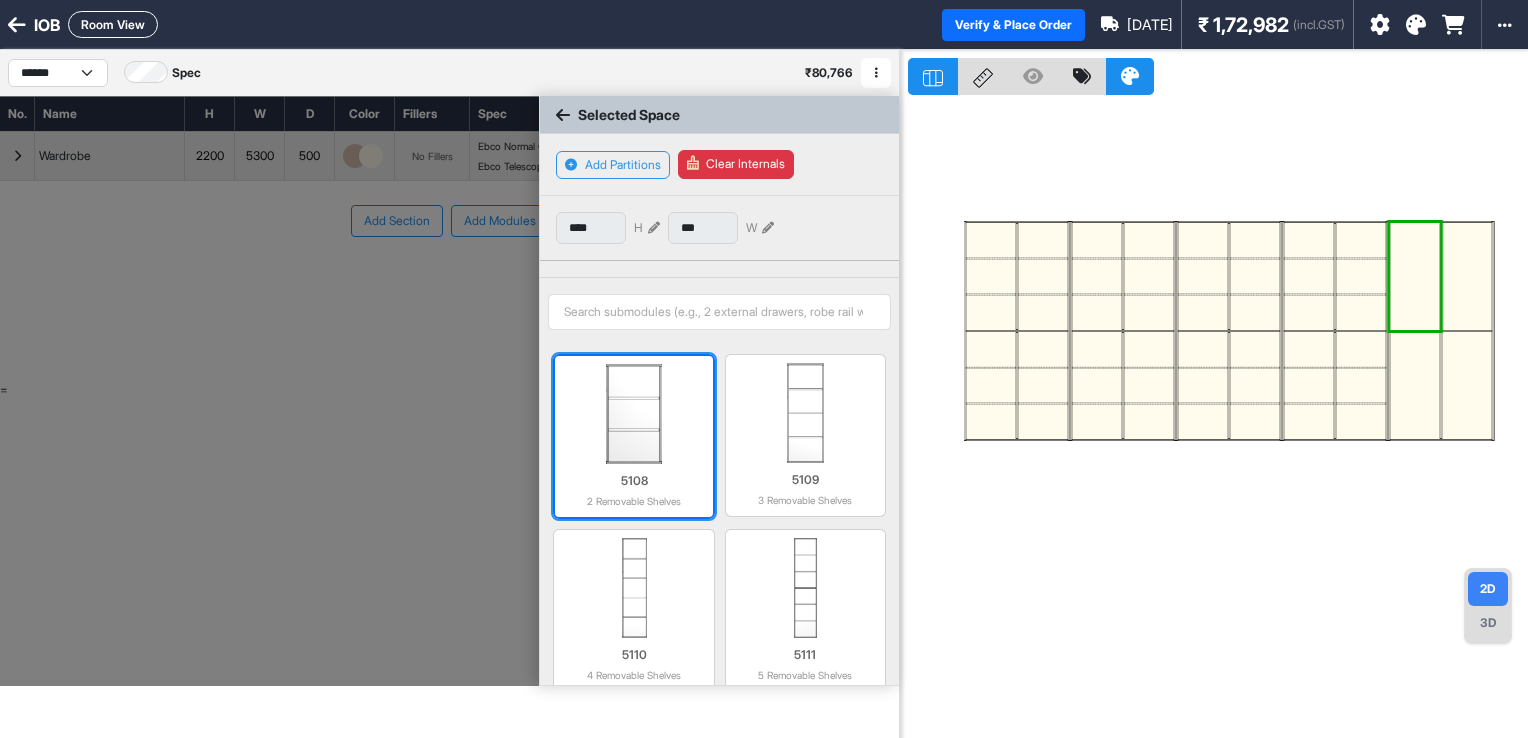 click at bounding box center (633, 414) 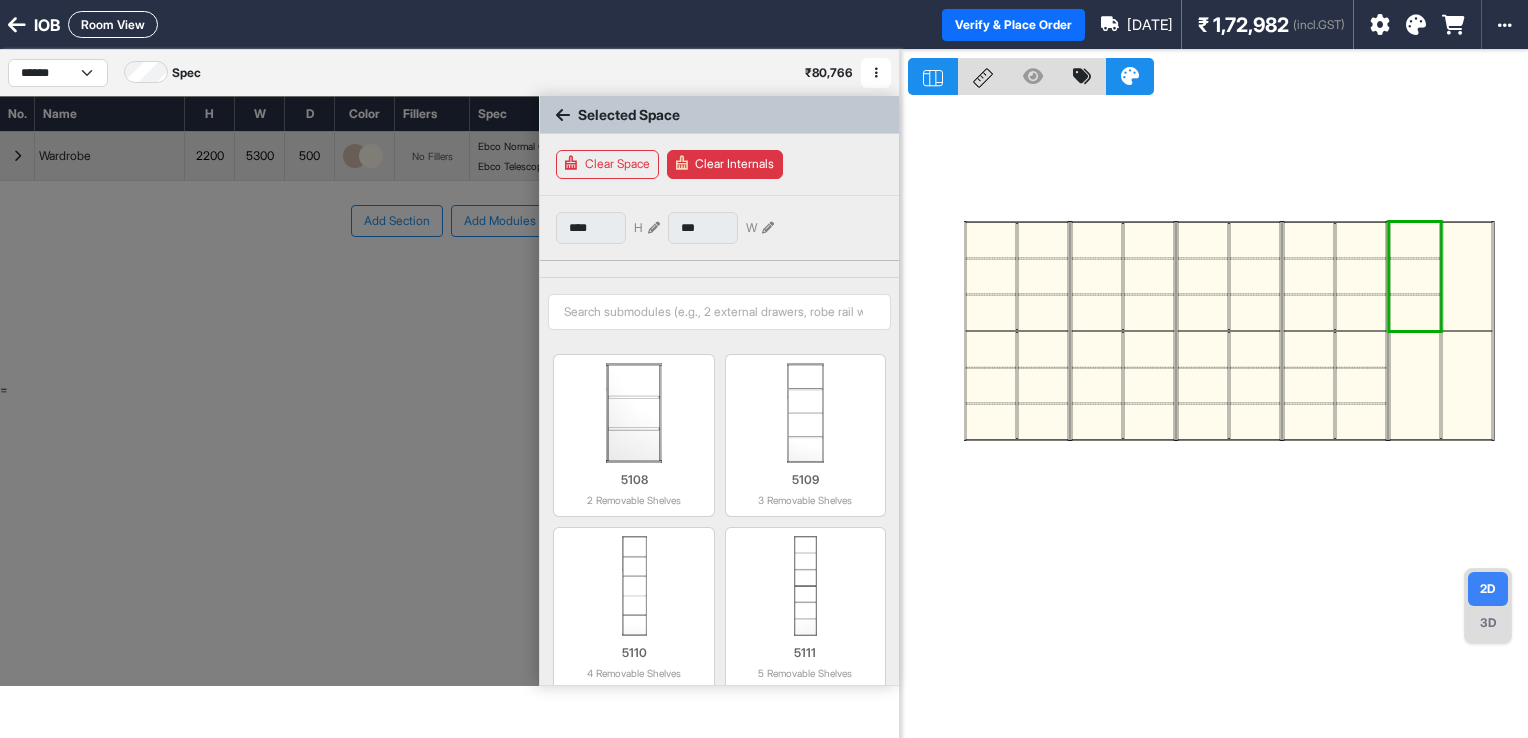 click at bounding box center (1467, 276) 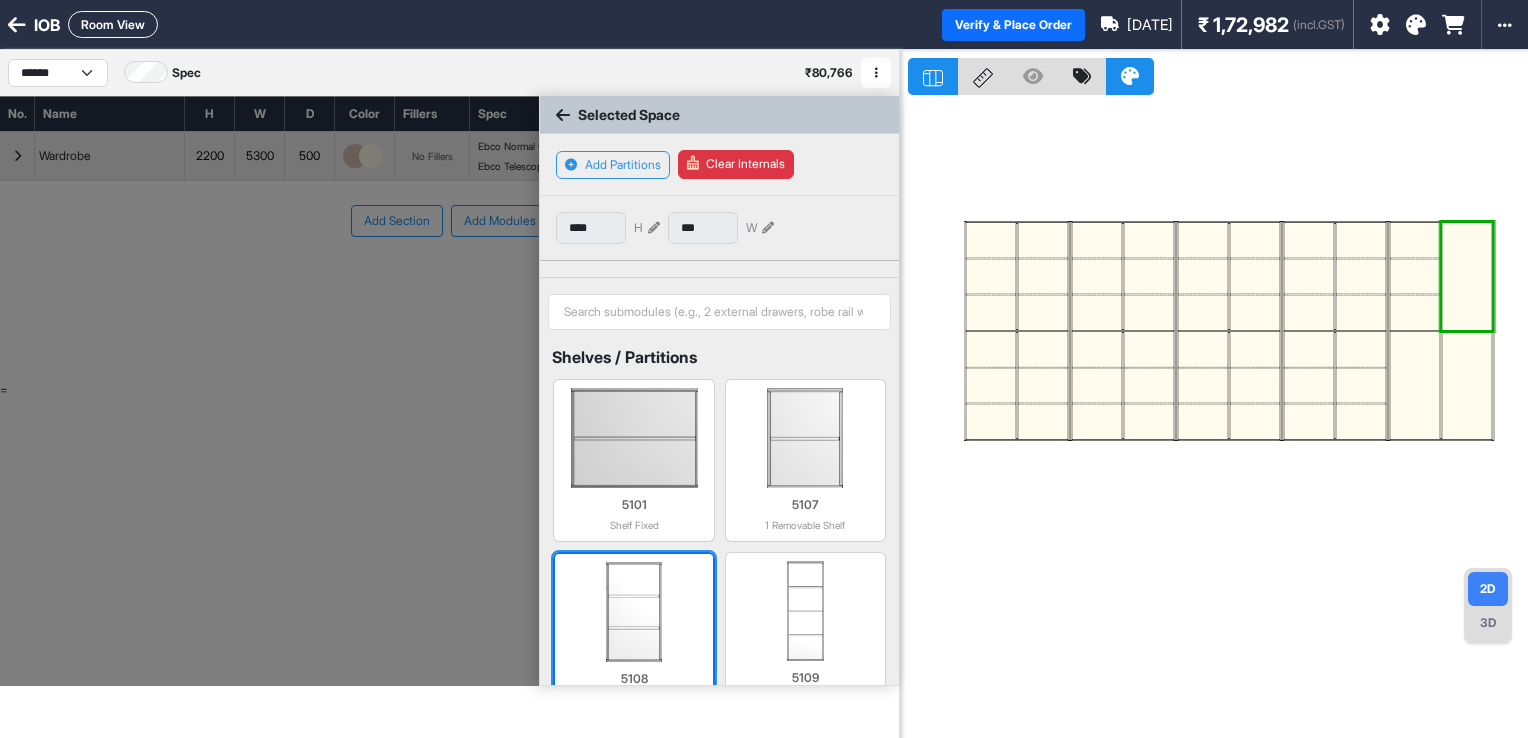 click at bounding box center [633, 612] 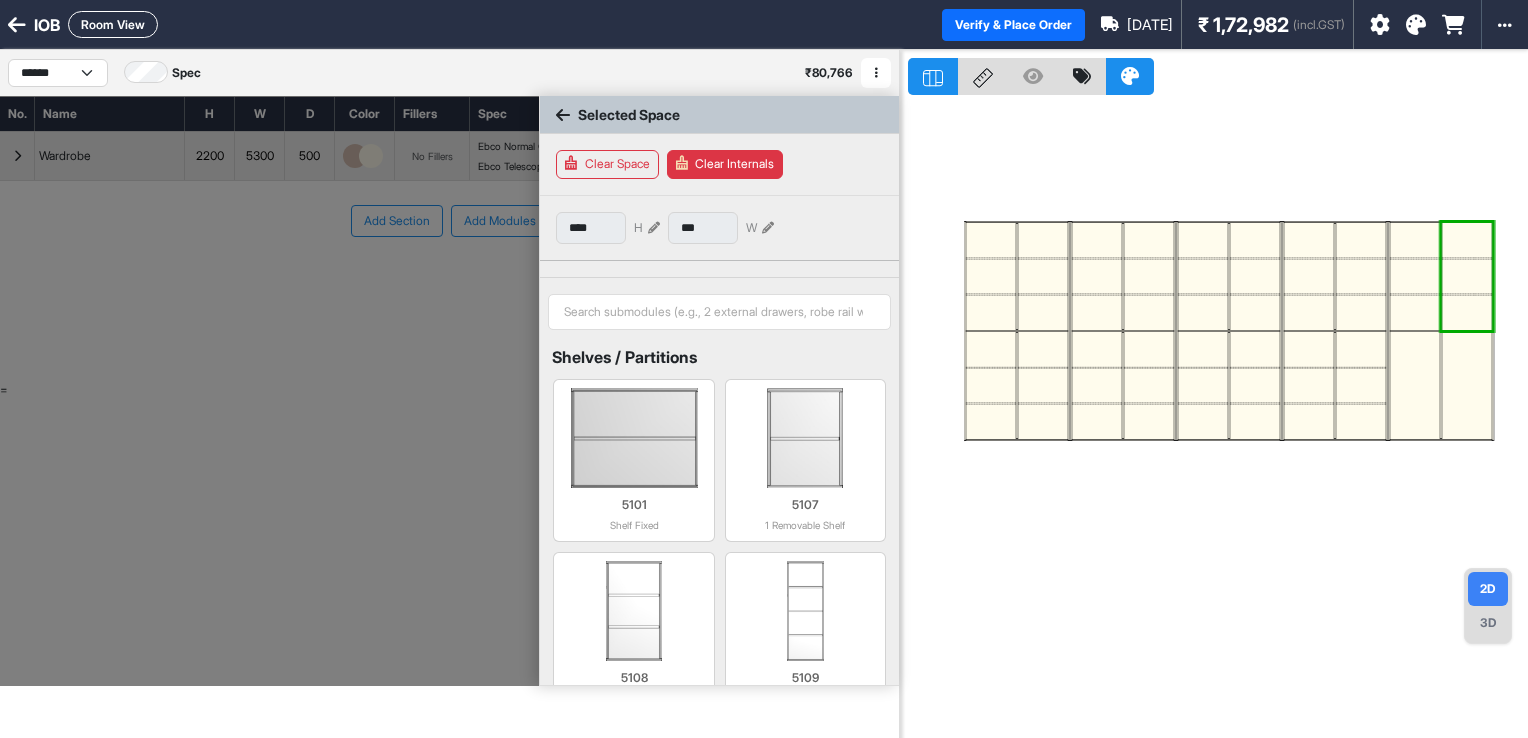 click at bounding box center (1415, 385) 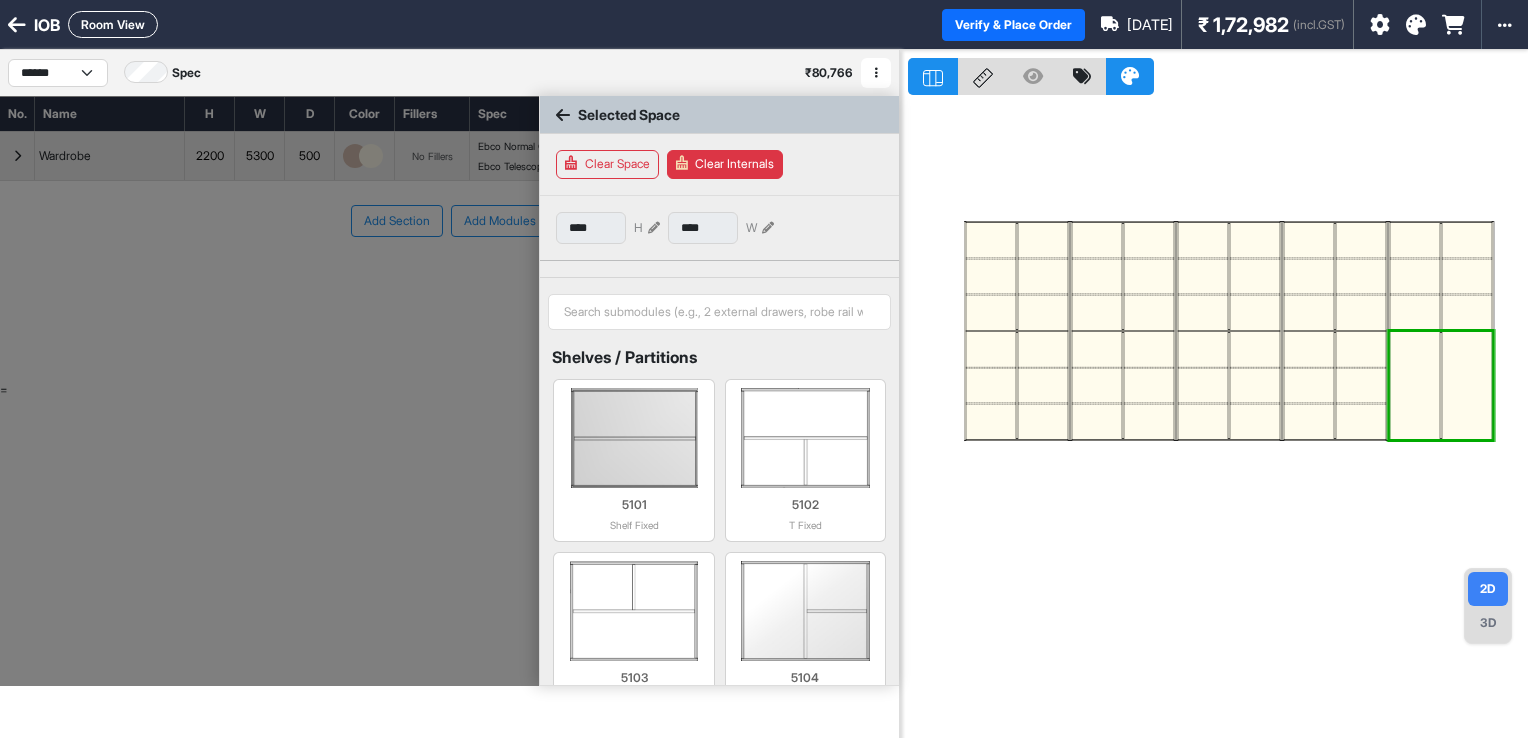 click at bounding box center (1415, 385) 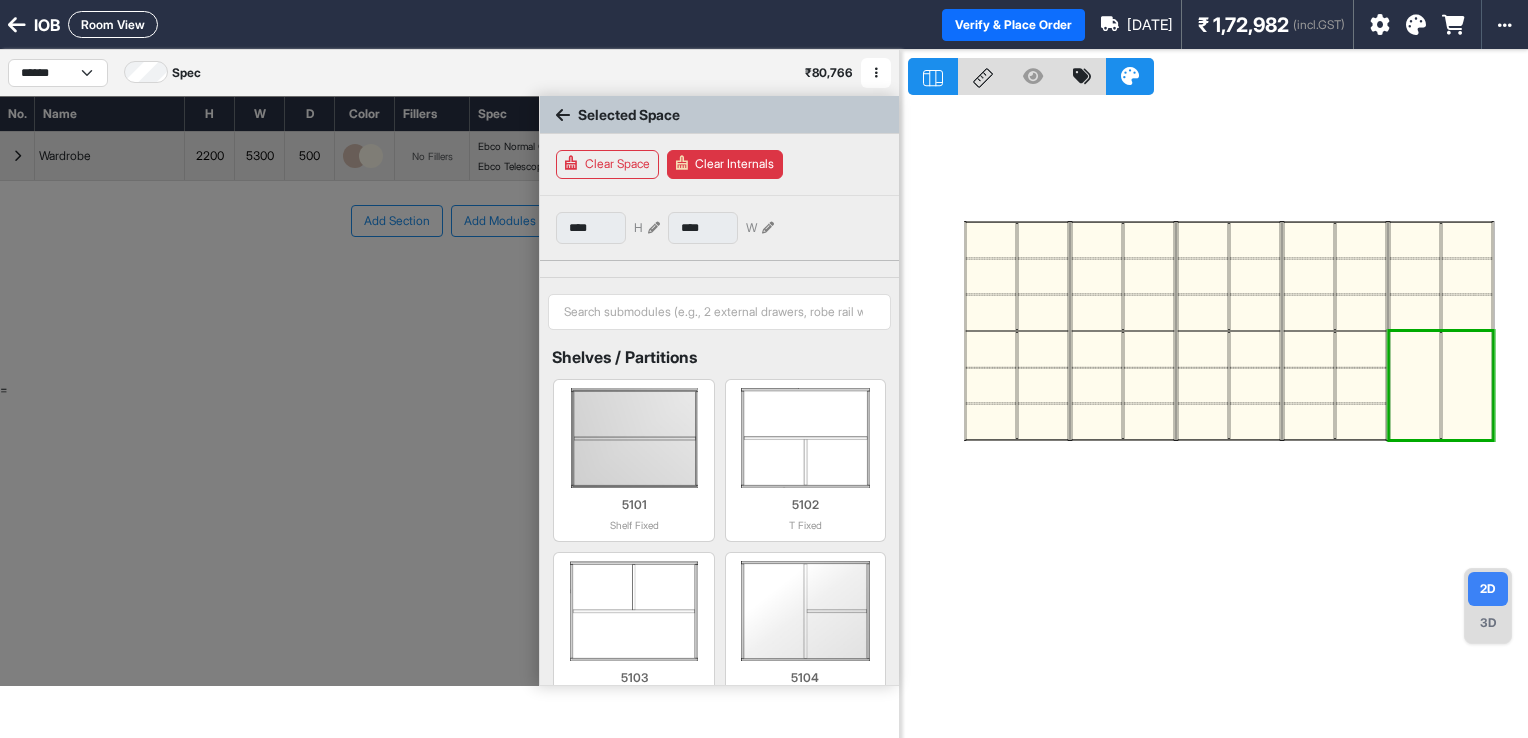 type on "***" 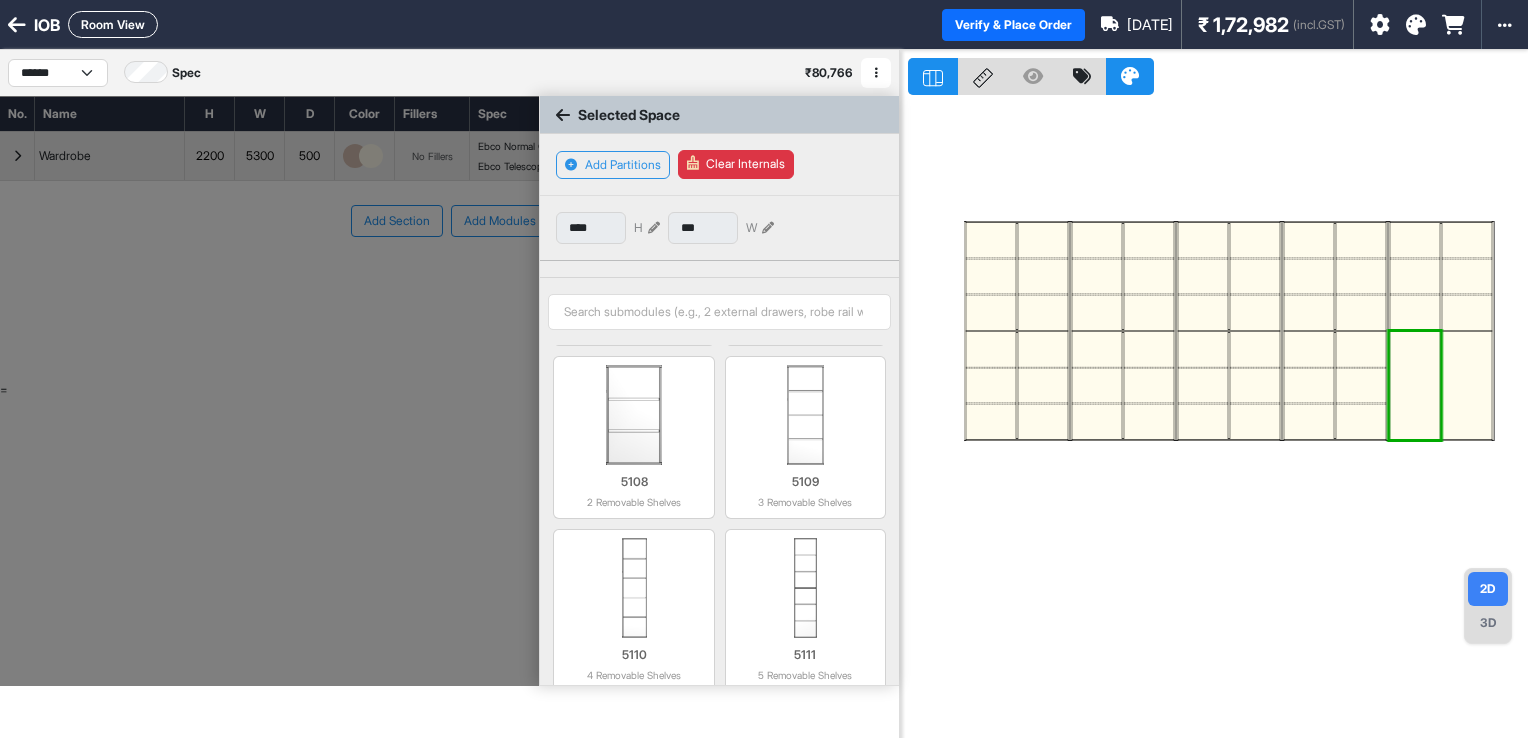 scroll, scrollTop: 200, scrollLeft: 0, axis: vertical 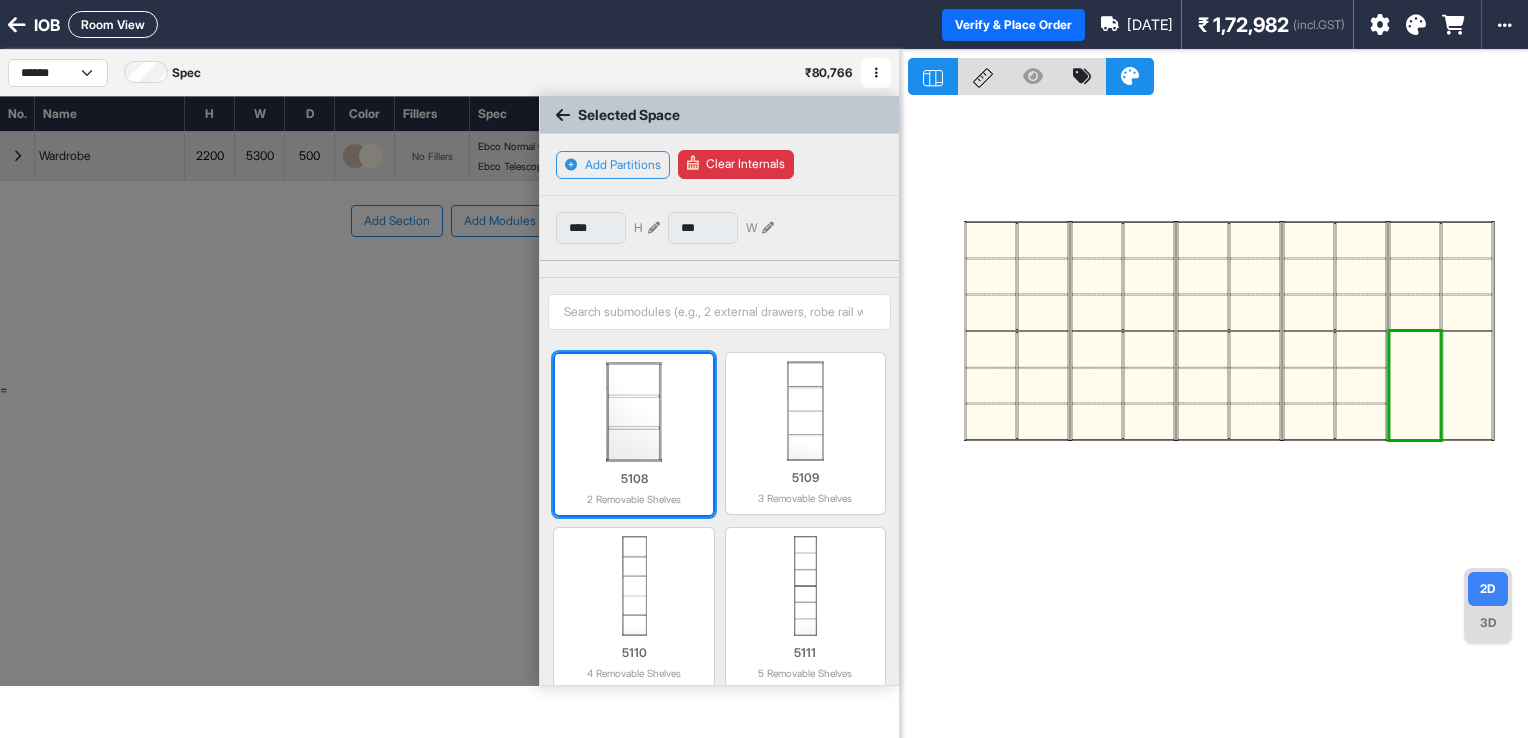 click at bounding box center [633, 412] 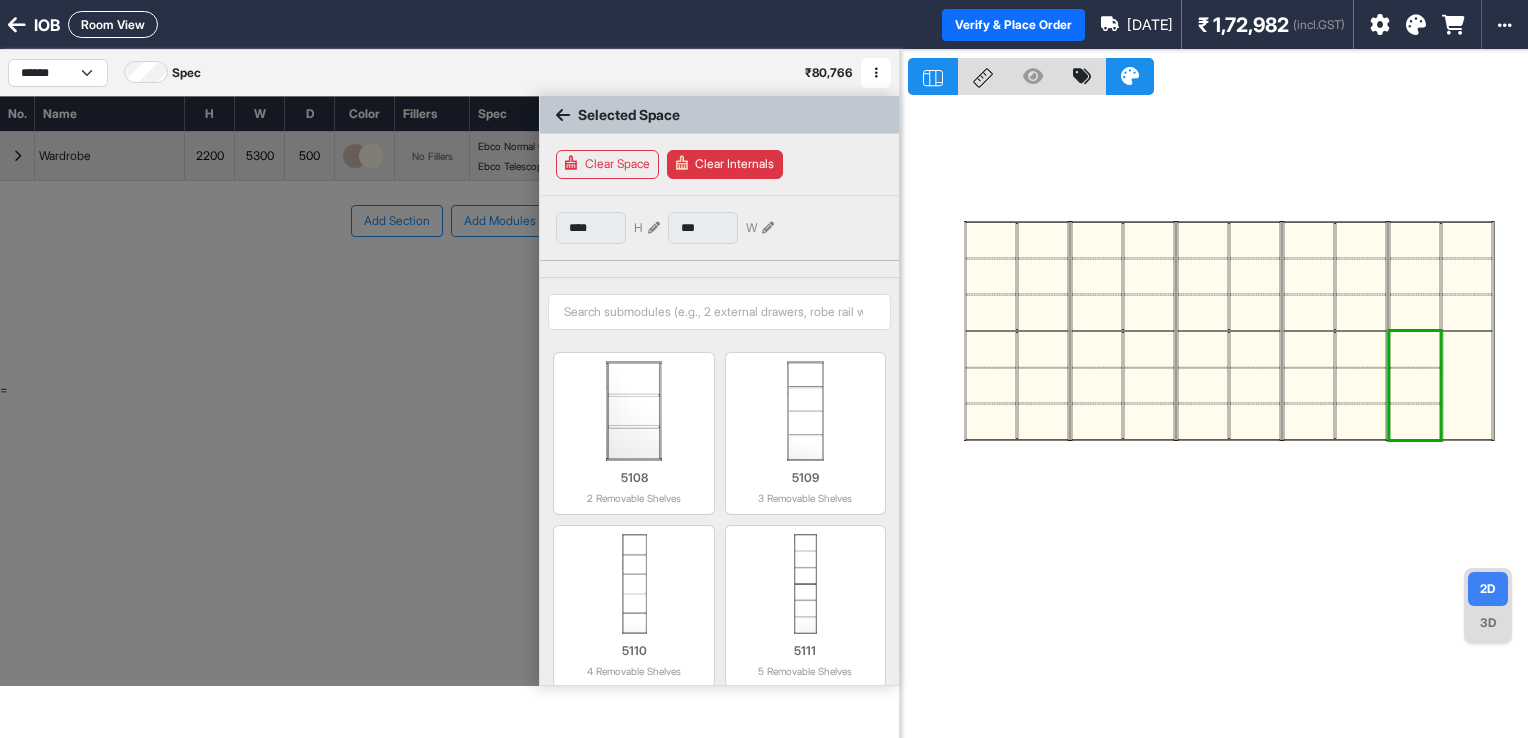 click at bounding box center (1467, 385) 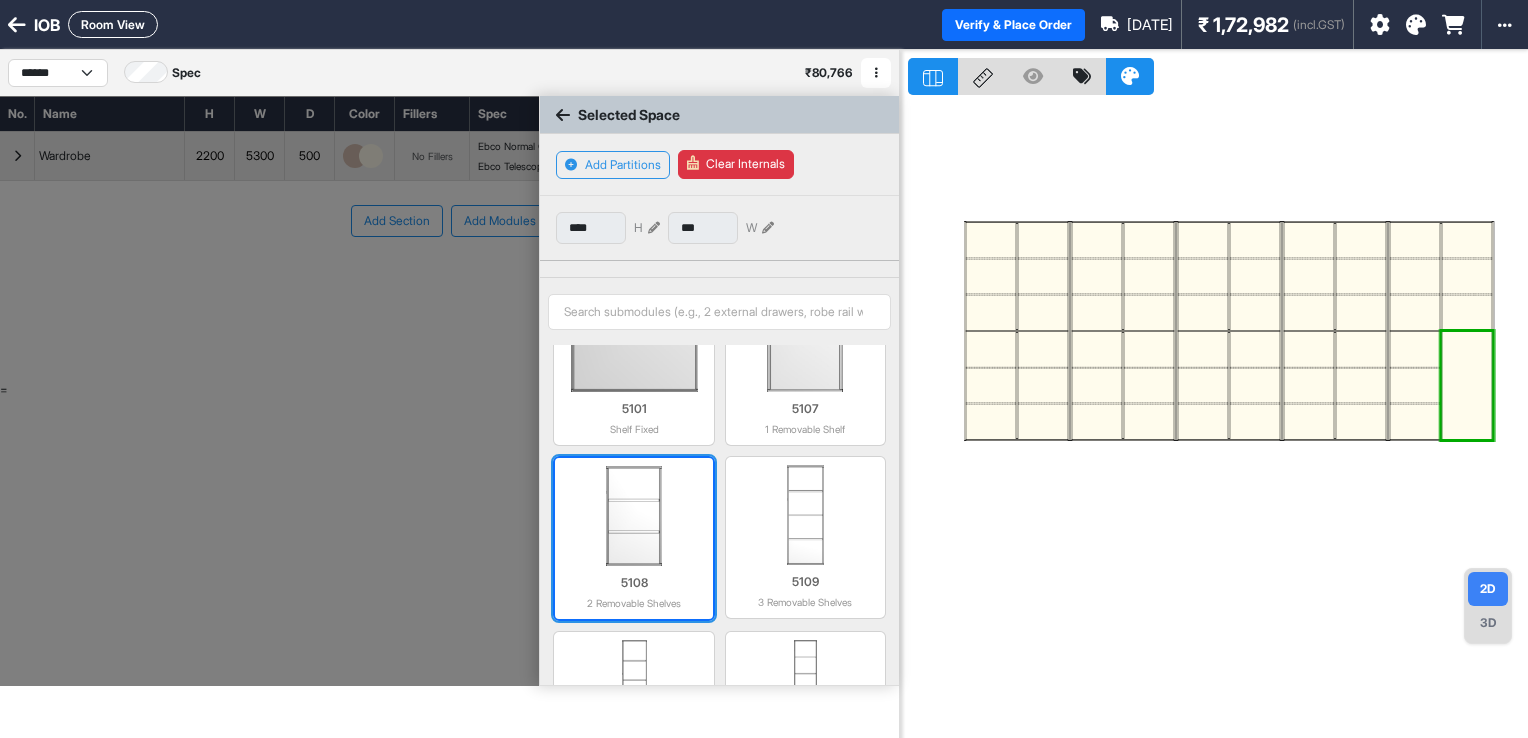 scroll, scrollTop: 100, scrollLeft: 0, axis: vertical 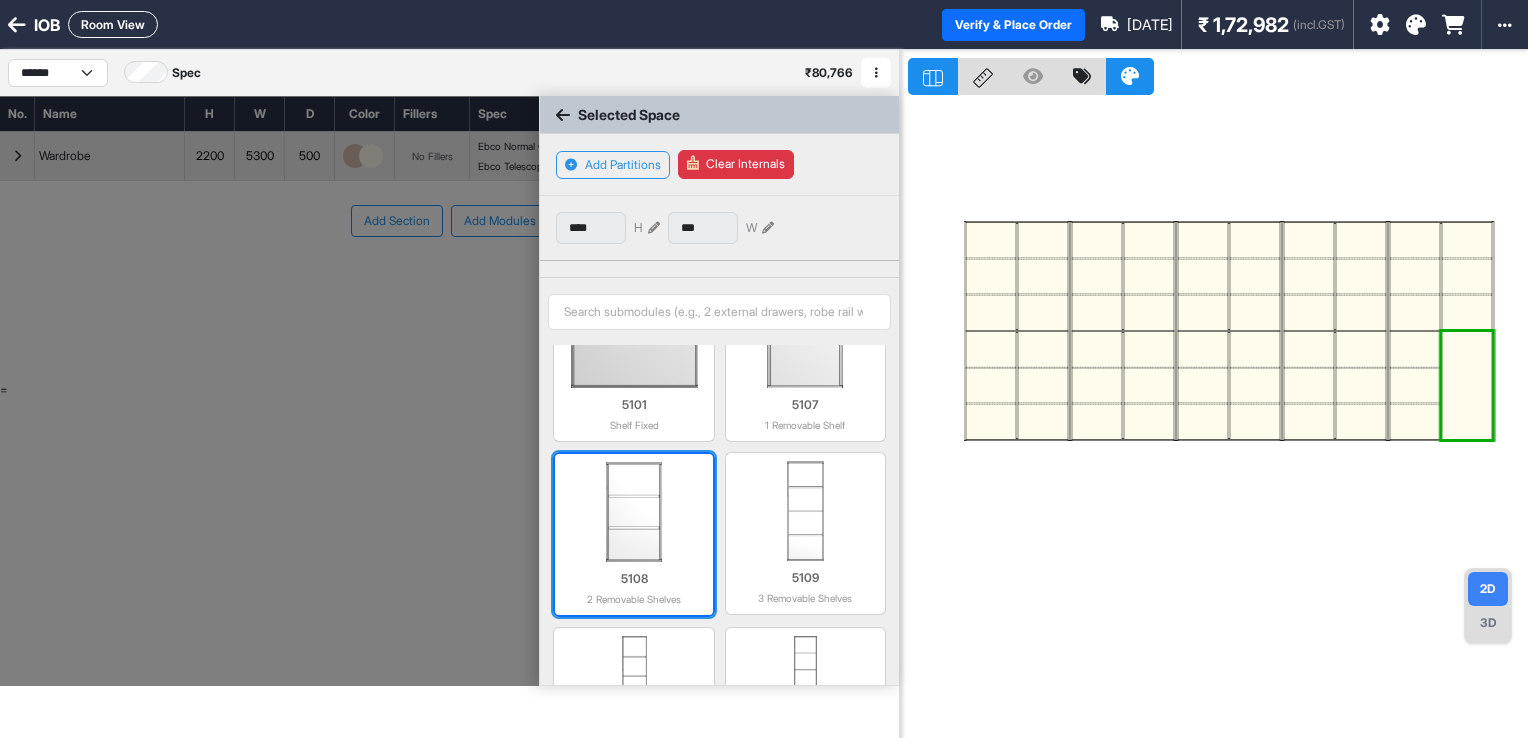 click at bounding box center (633, 512) 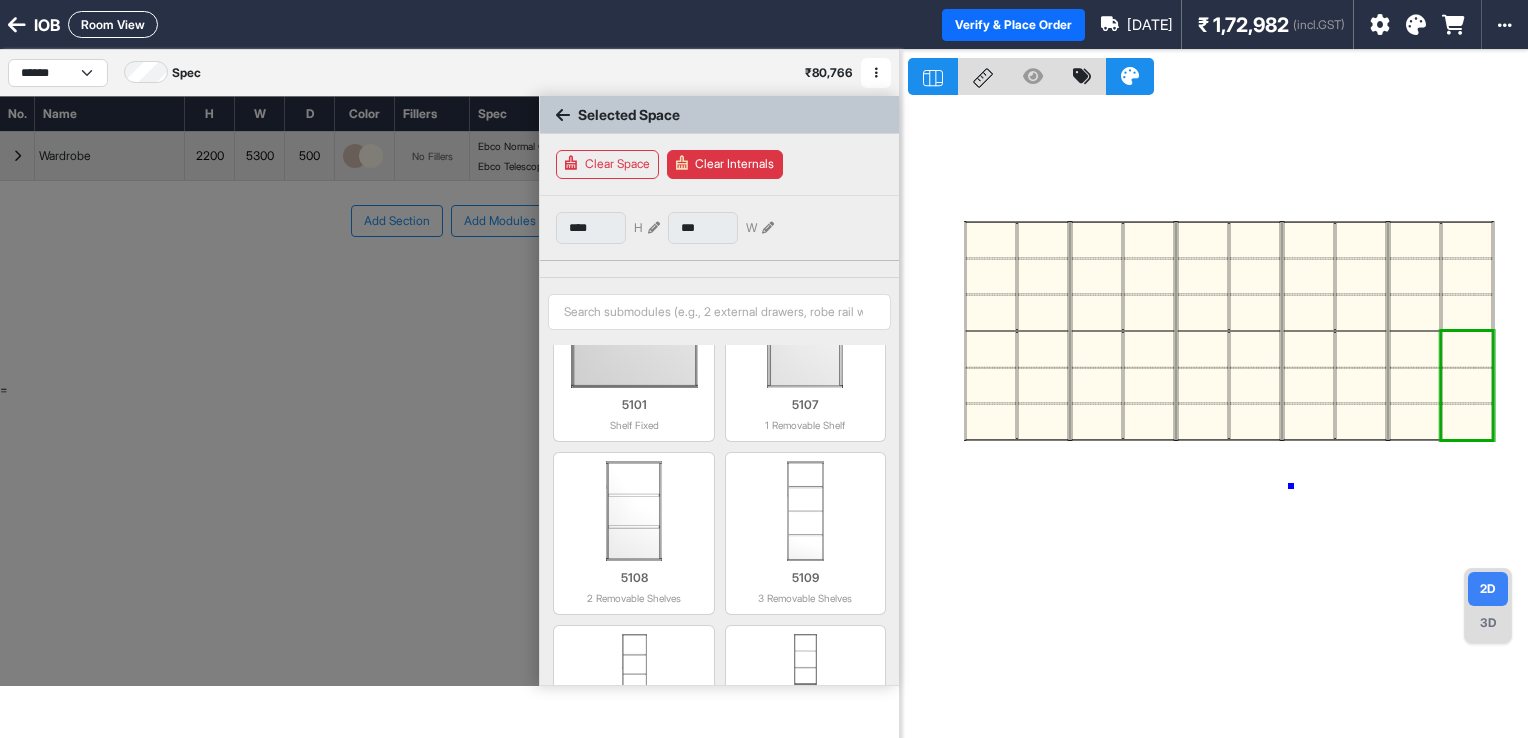 click at bounding box center [1218, 419] 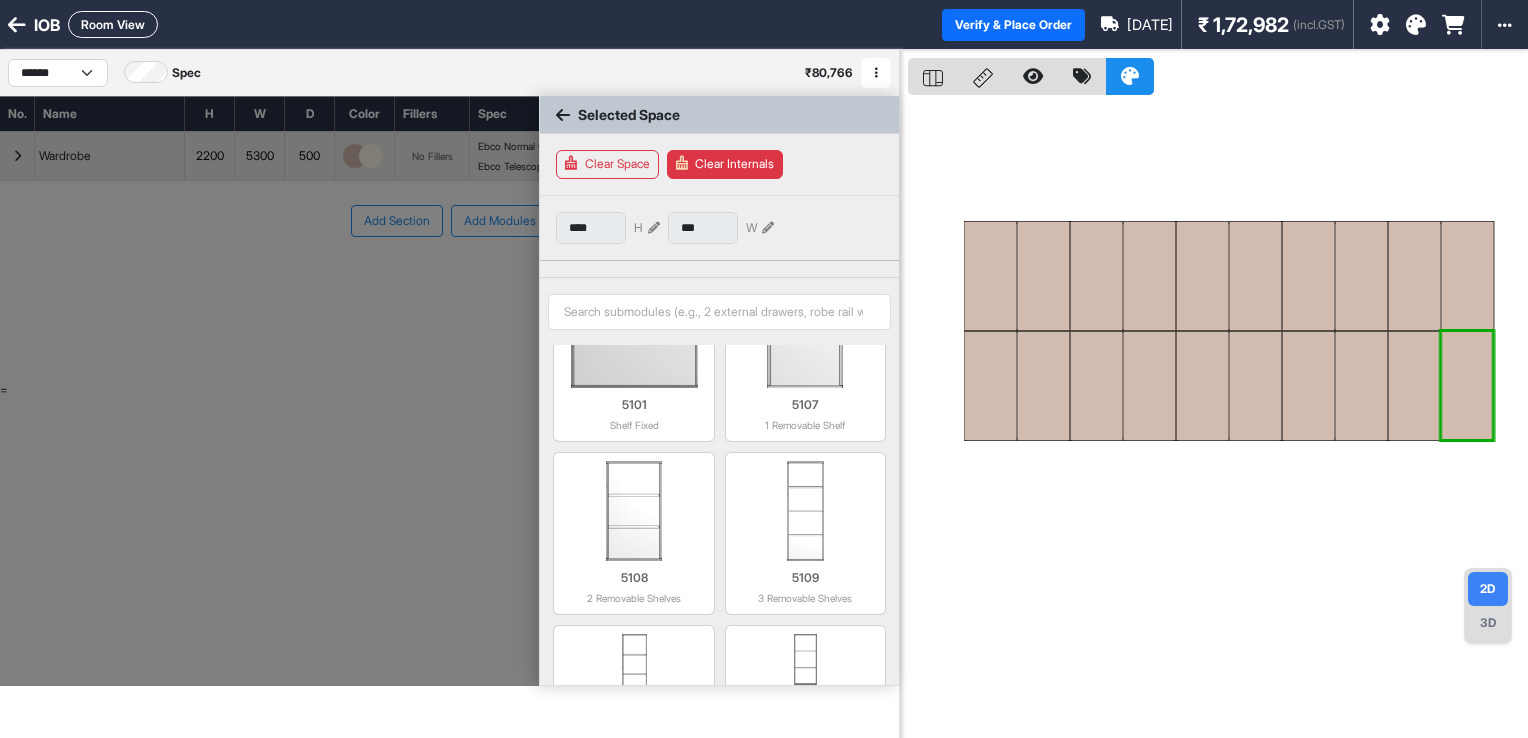 click at bounding box center [1218, 419] 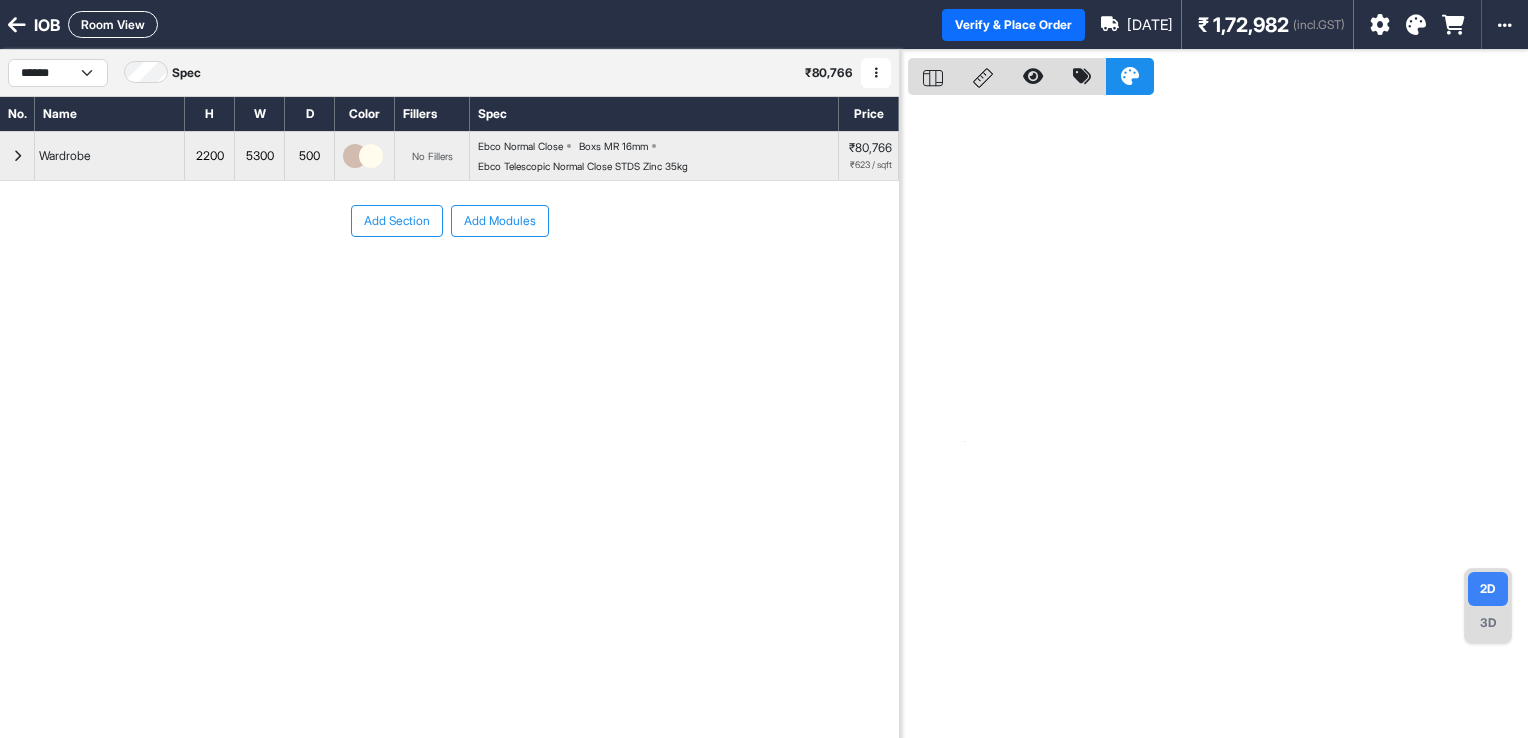click at bounding box center [17, 156] 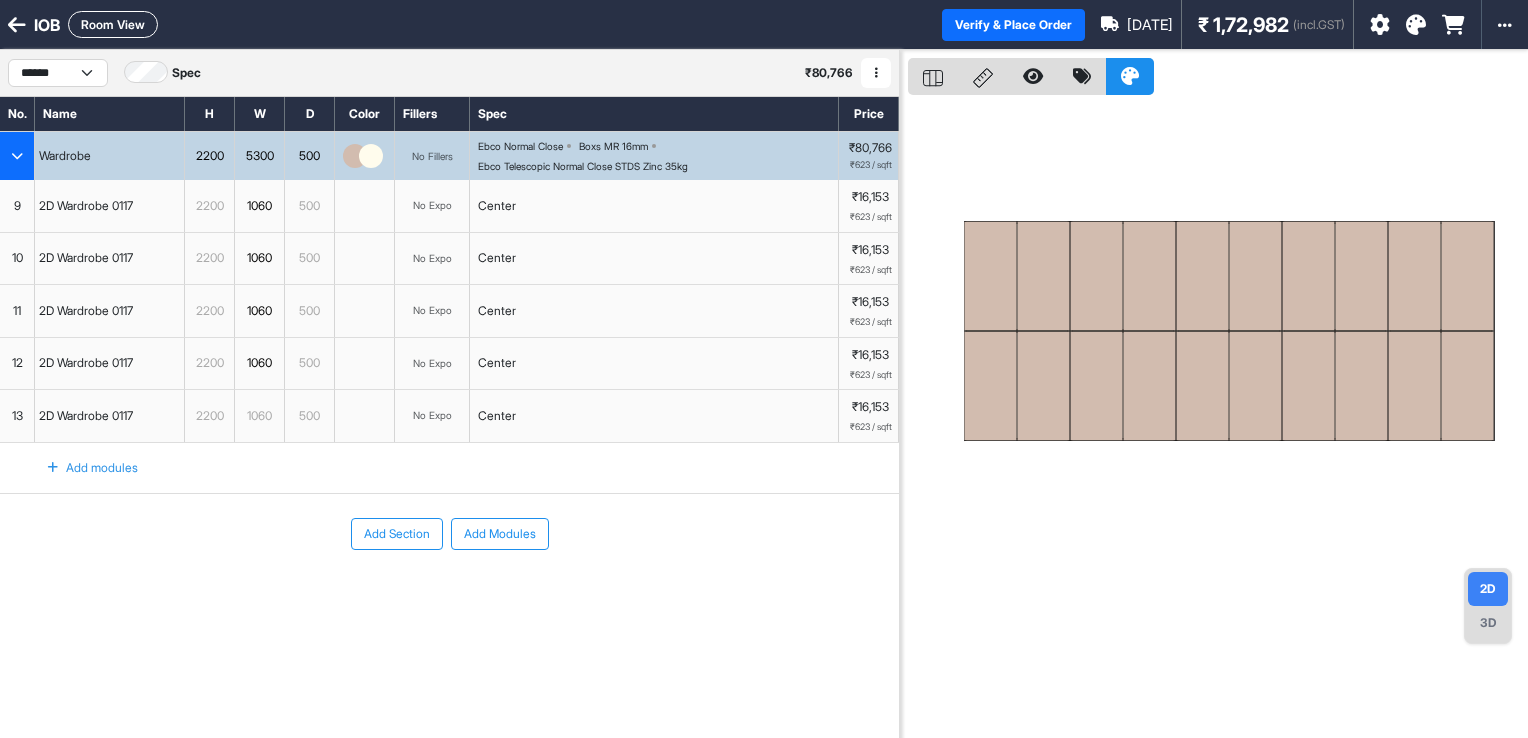 click on "Add Section" at bounding box center [397, 534] 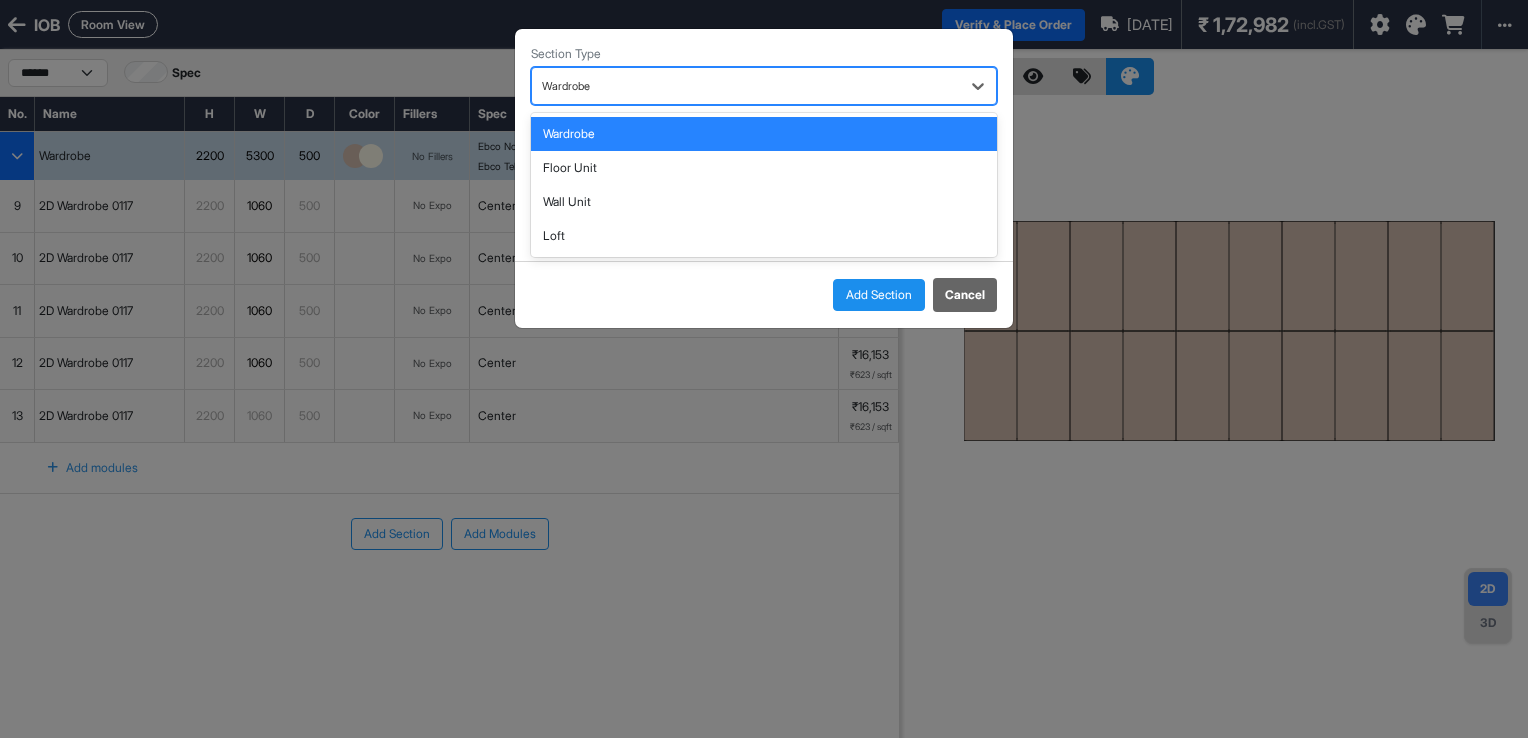 click at bounding box center [746, 86] 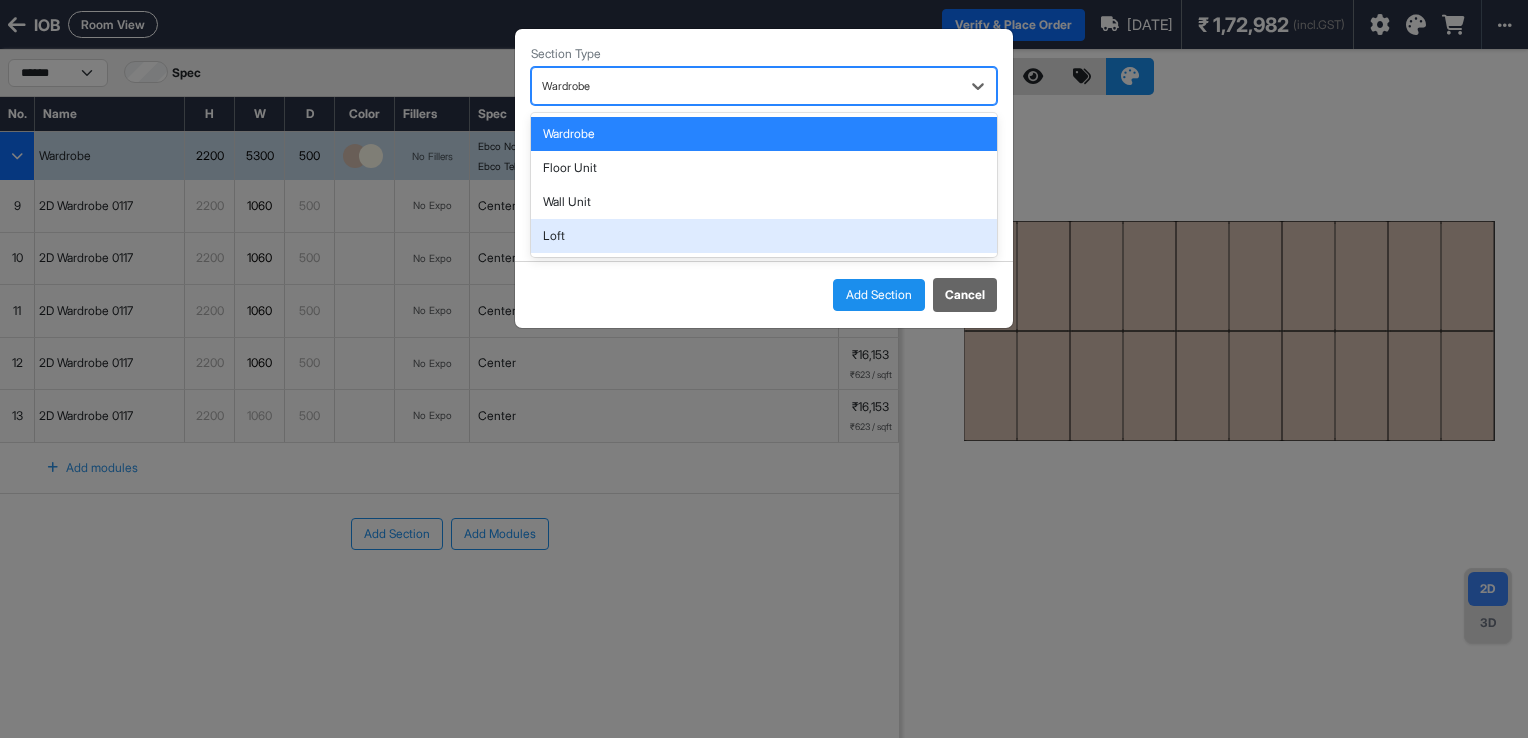 click on "Loft" at bounding box center [764, 236] 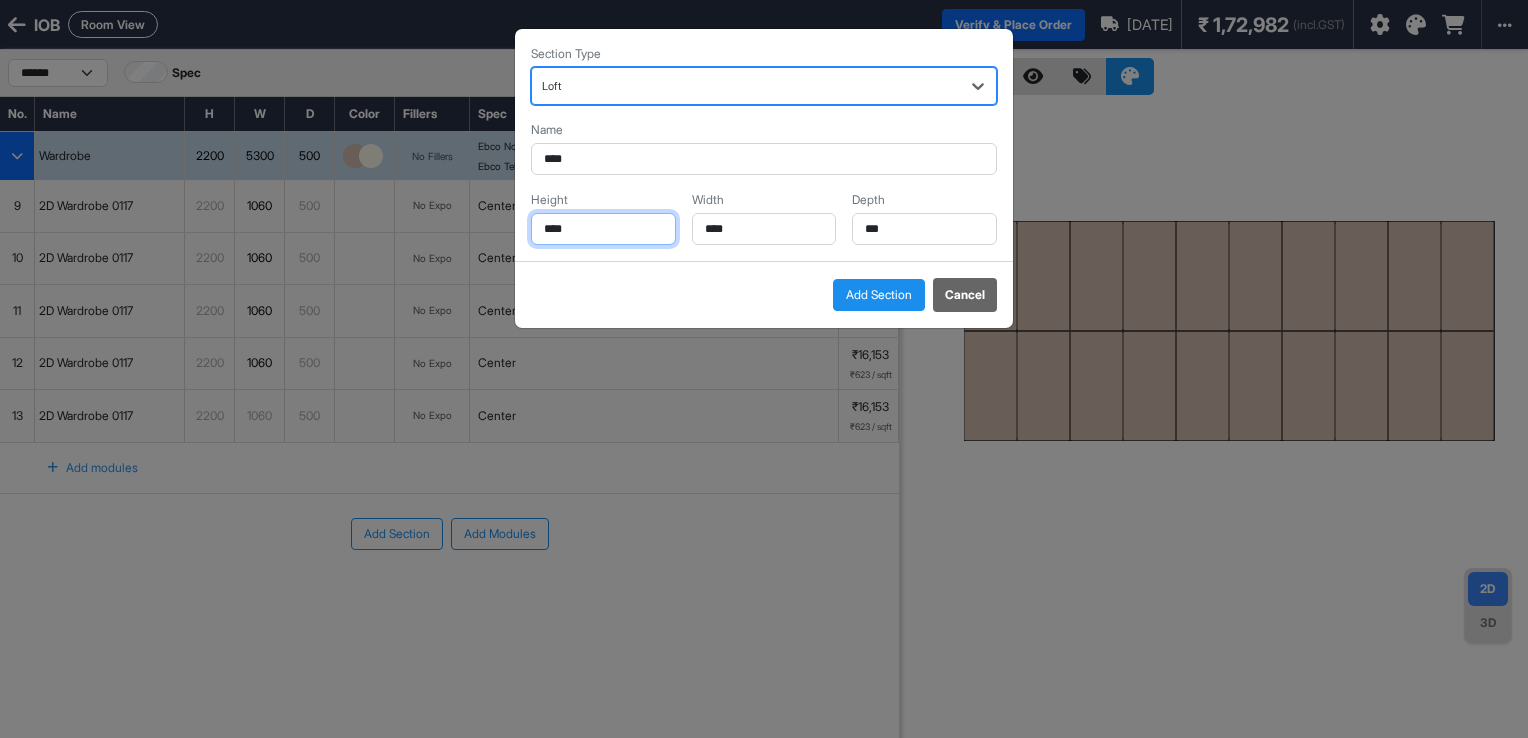 click on "****" at bounding box center (603, 229) 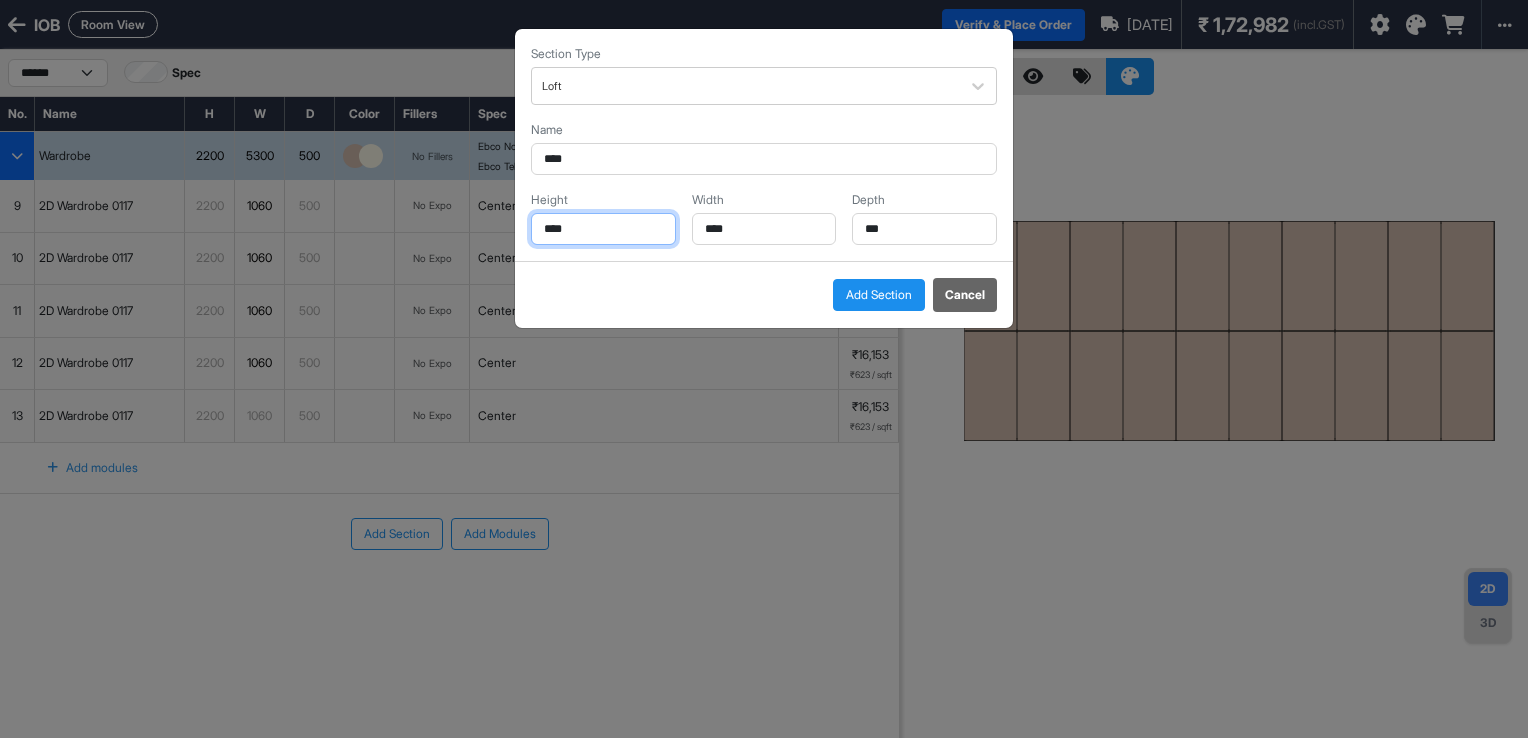 drag, startPoint x: 577, startPoint y: 230, endPoint x: 527, endPoint y: 230, distance: 50 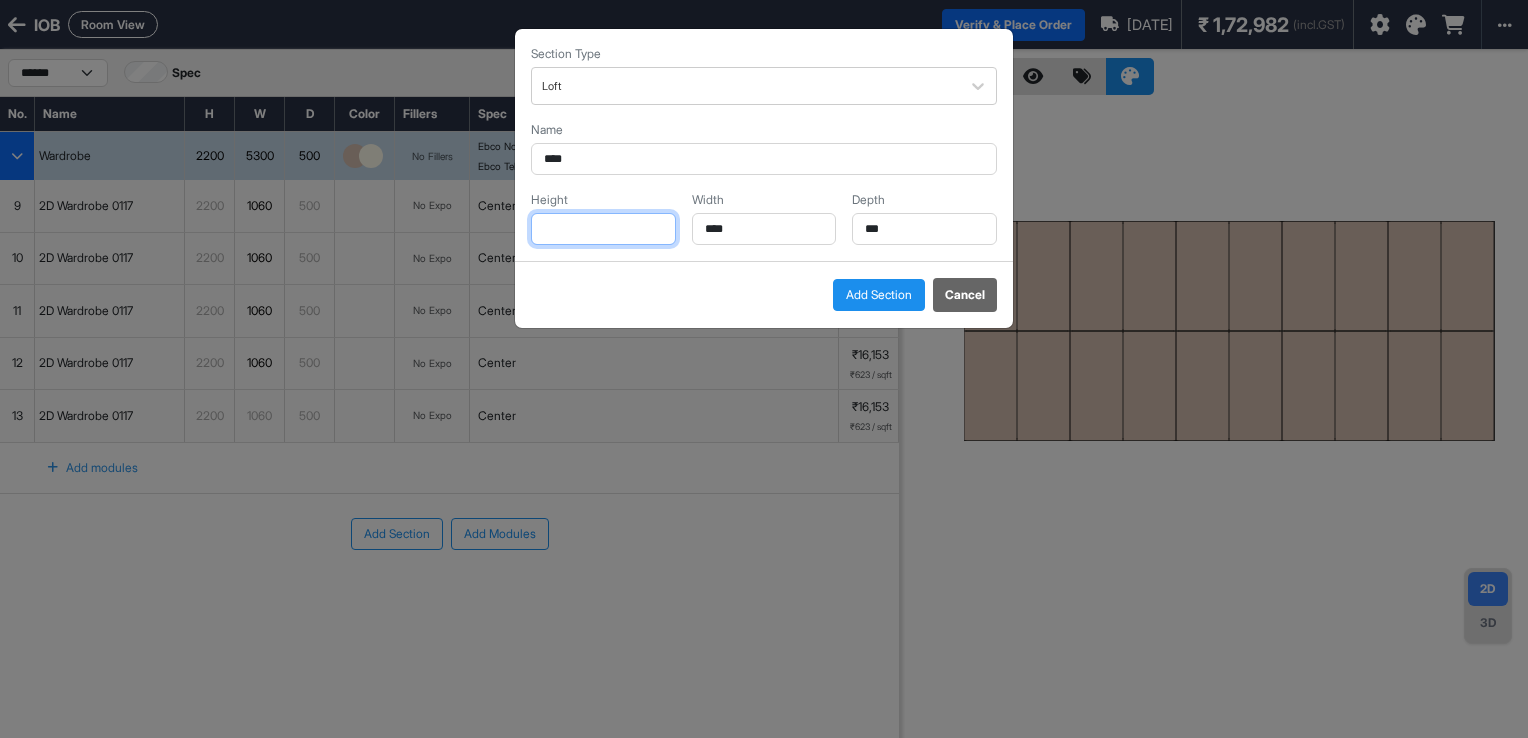 type on "*" 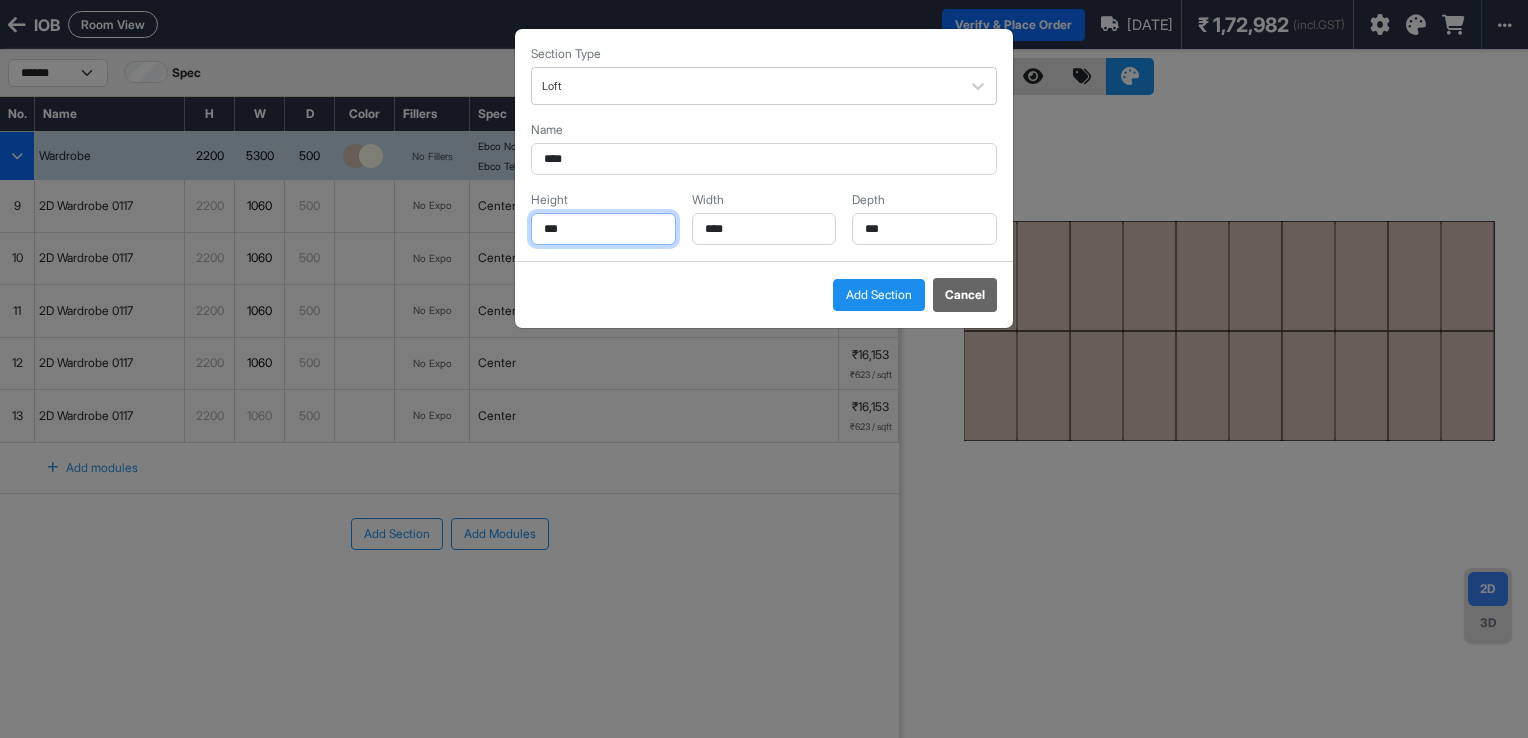 type on "***" 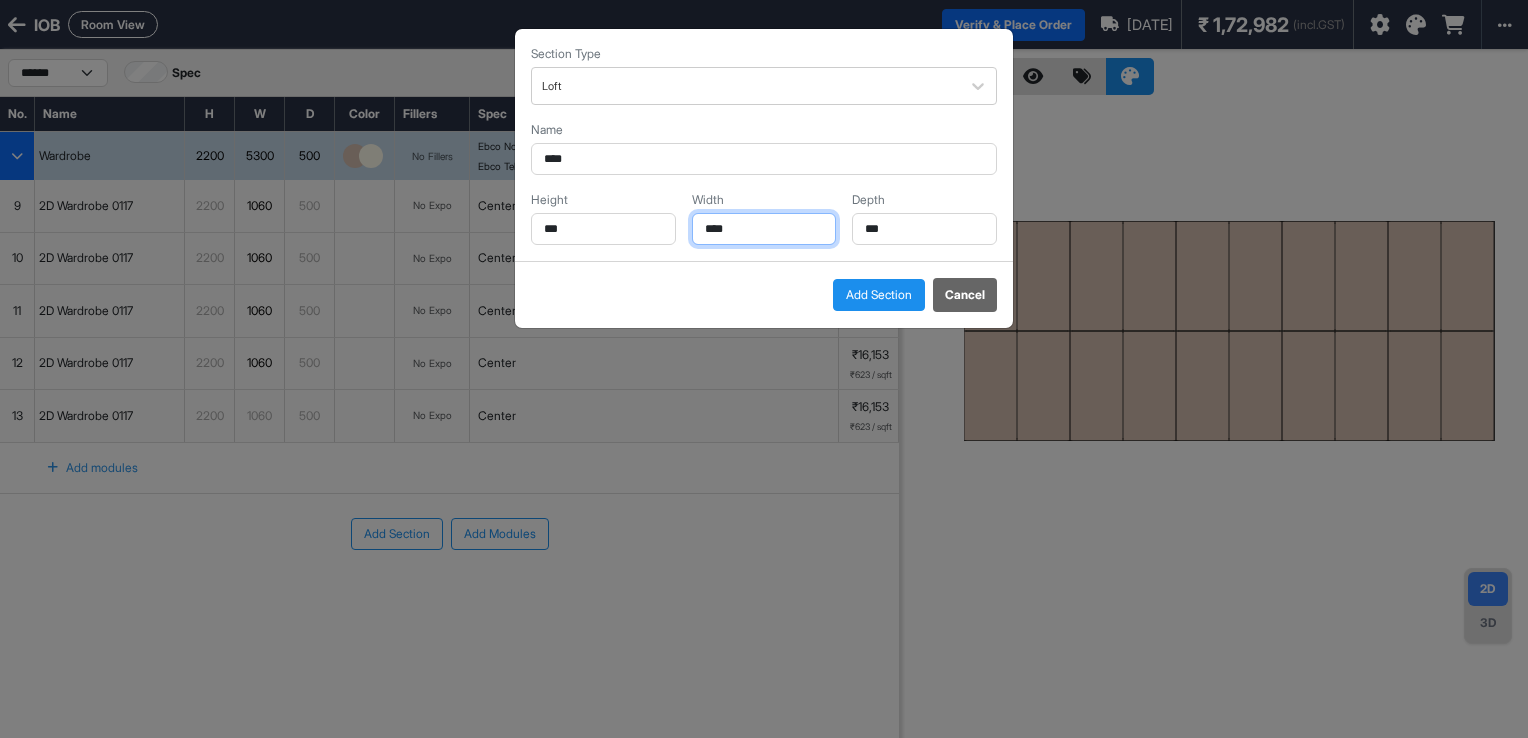 click on "****" at bounding box center (764, 229) 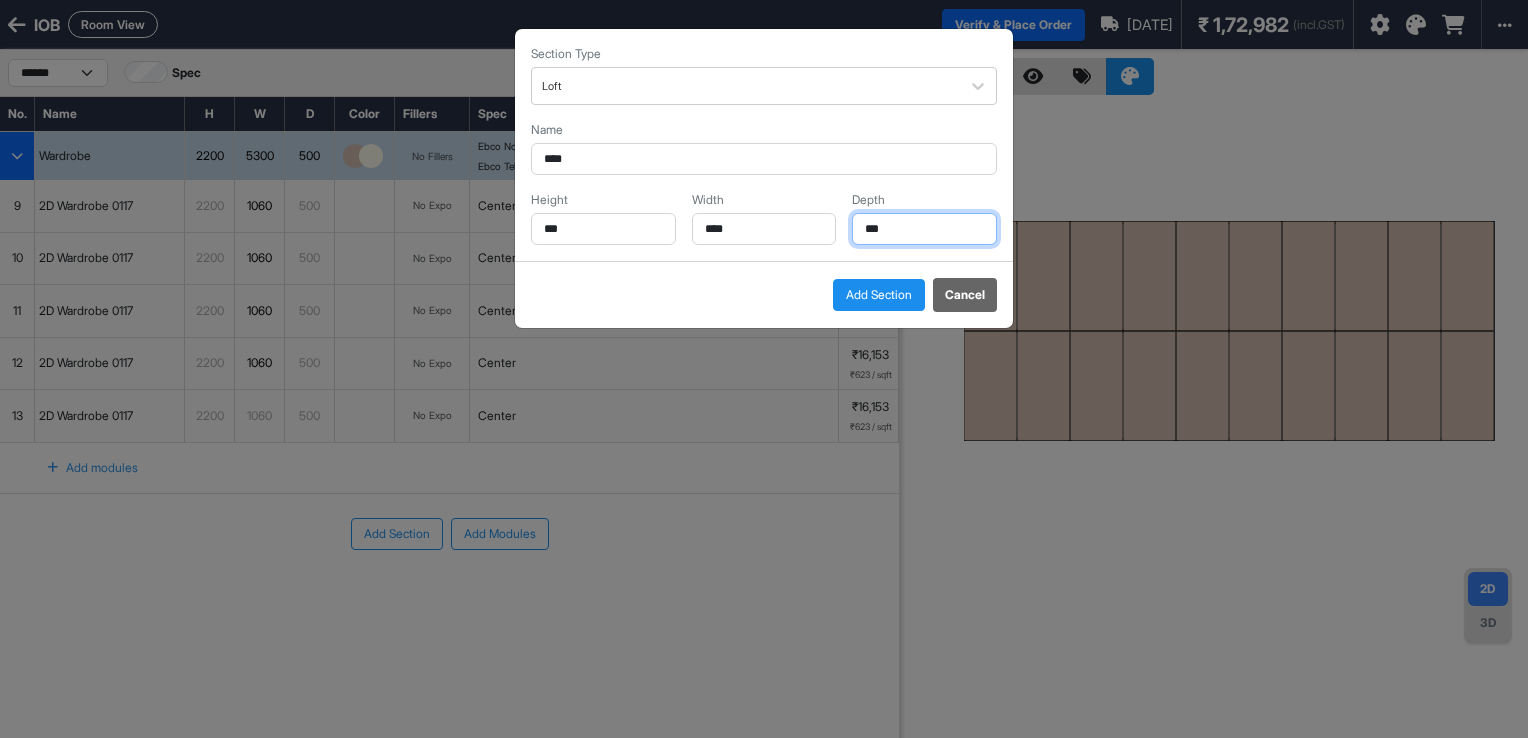 click on "***" at bounding box center [924, 229] 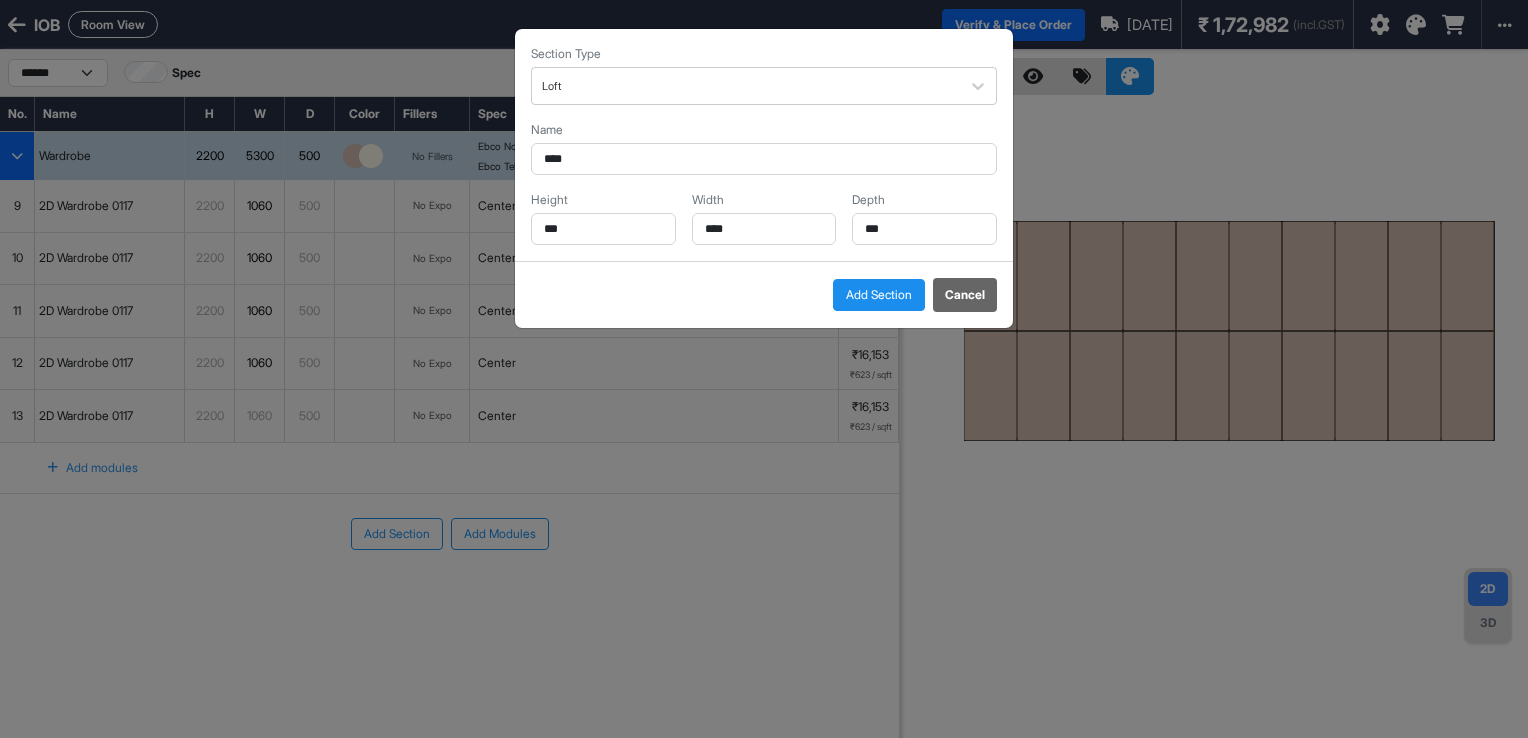 click on "Add Section" at bounding box center [879, 295] 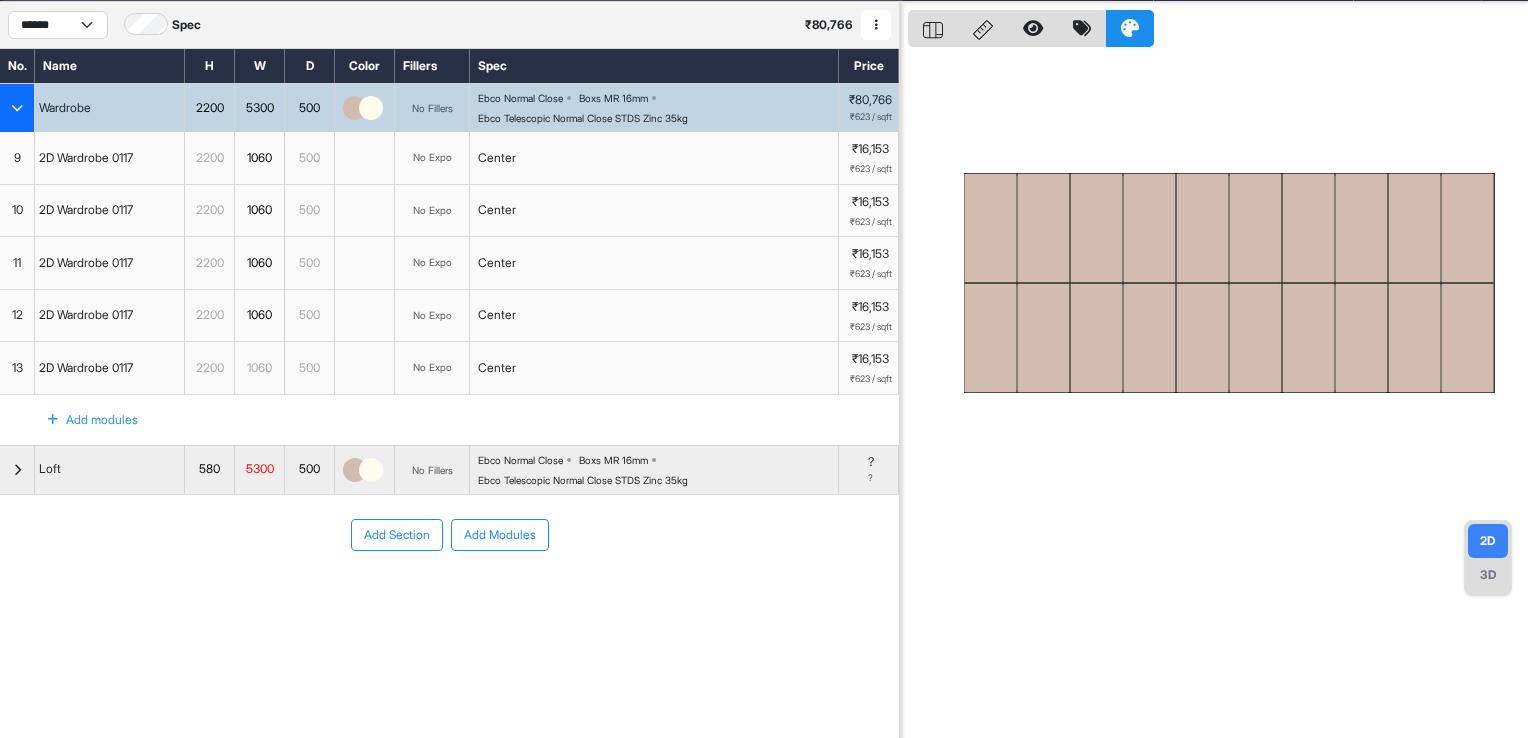 scroll, scrollTop: 50, scrollLeft: 0, axis: vertical 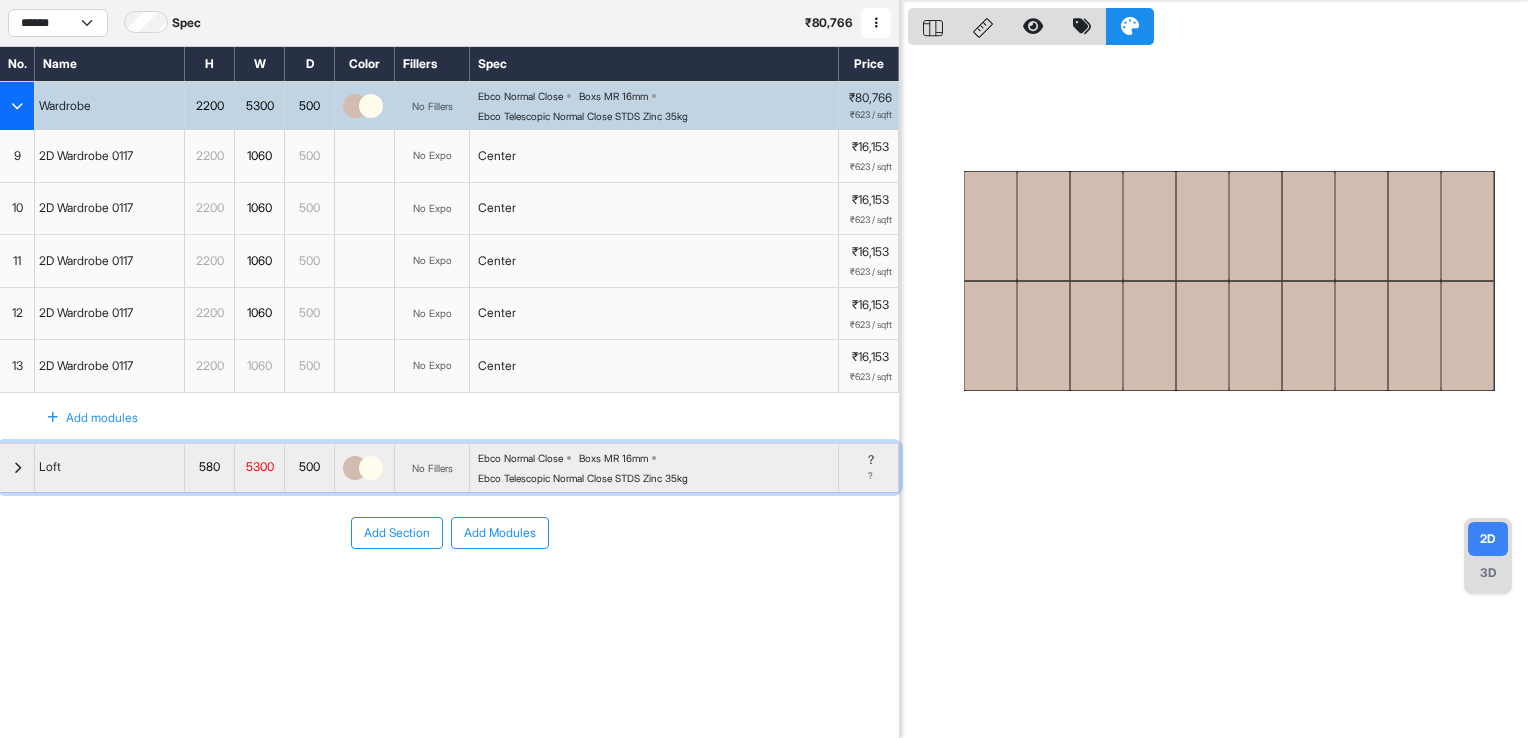 click at bounding box center (17, 468) 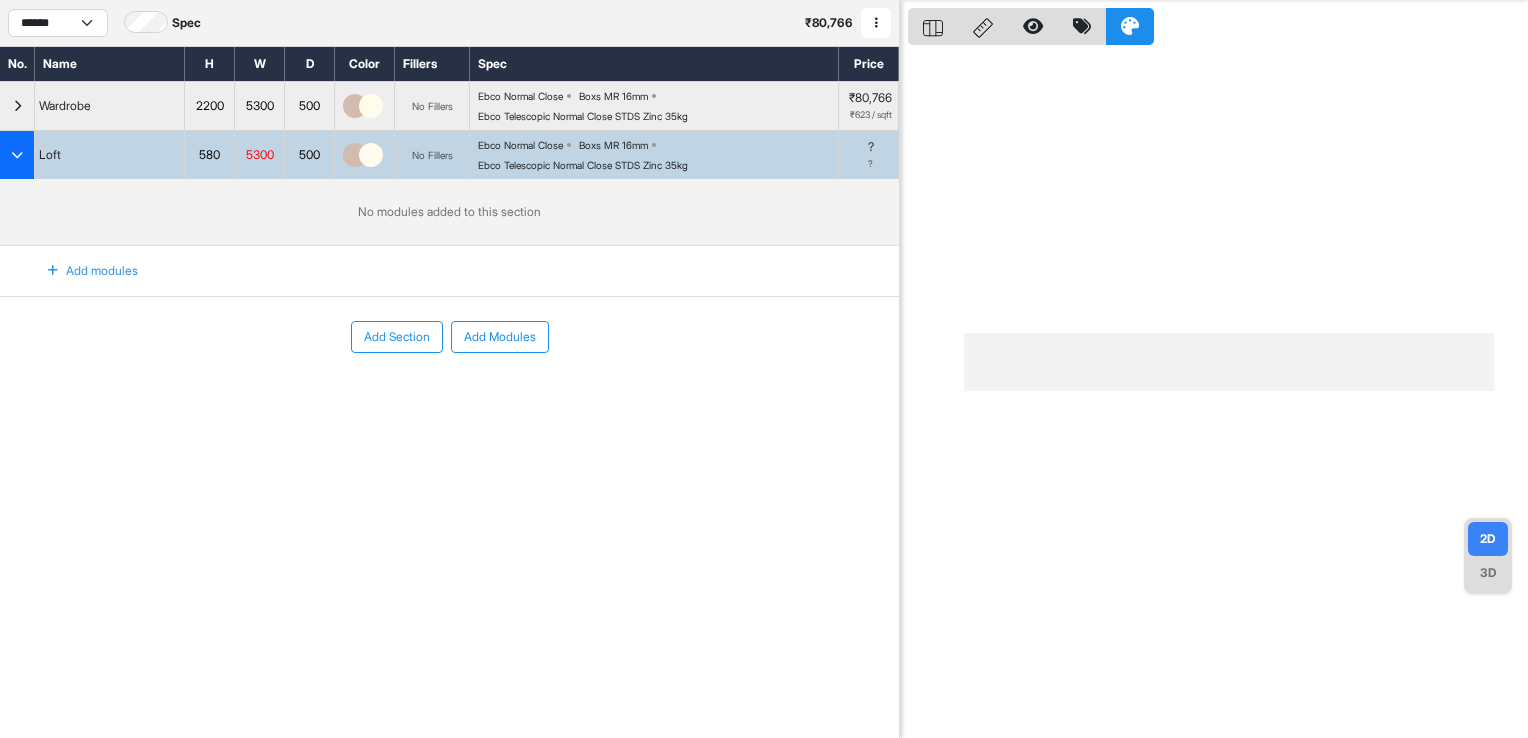 click at bounding box center [53, 271] 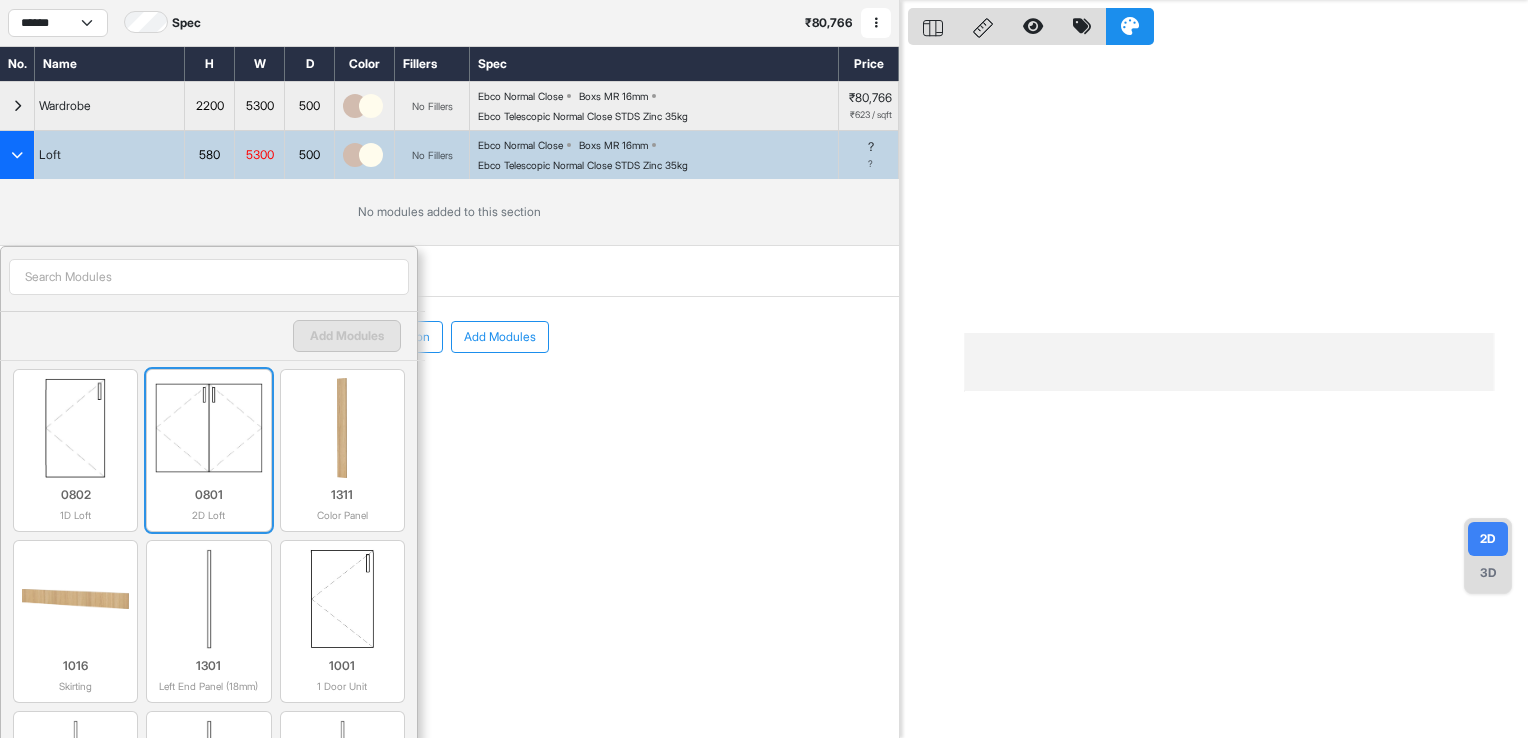 click at bounding box center (208, 428) 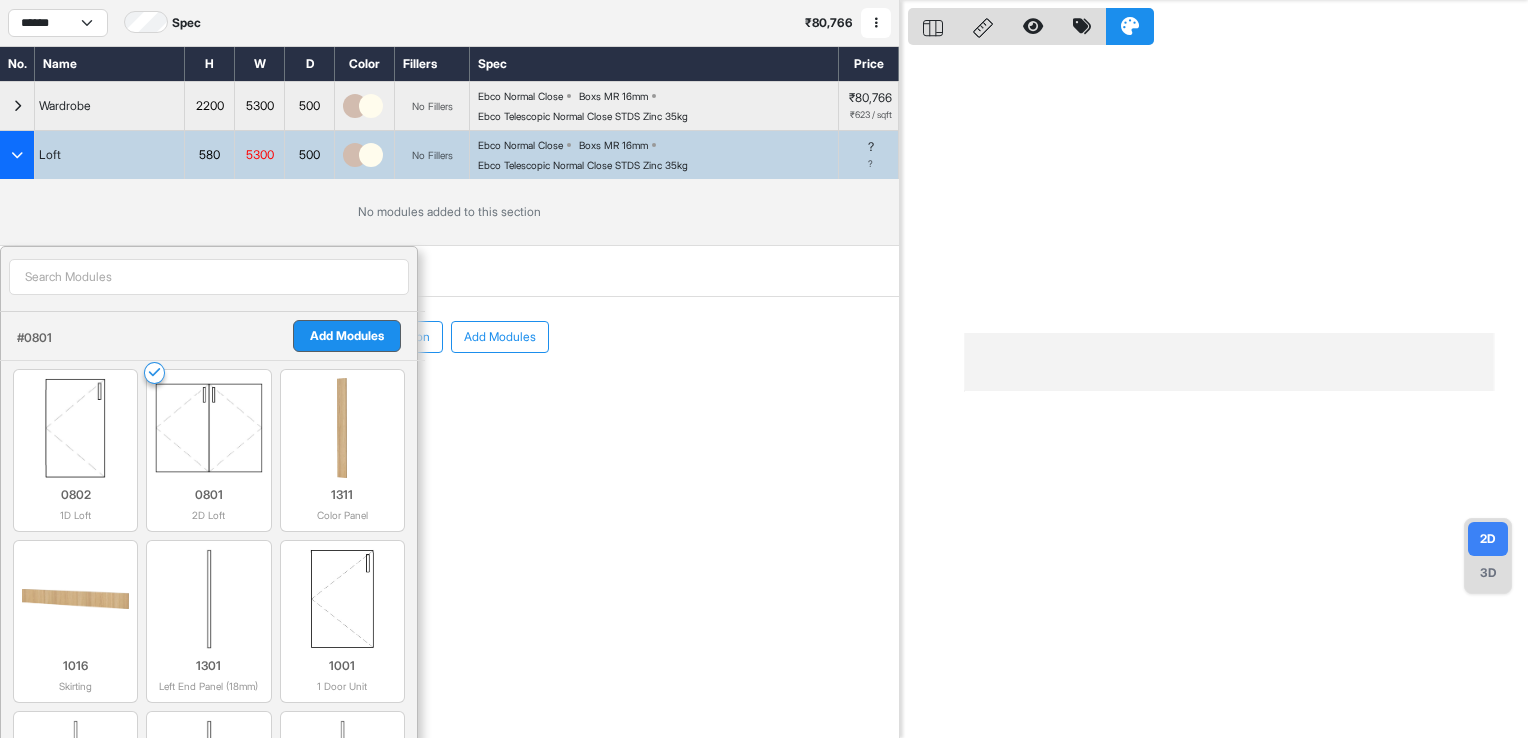 click on "Add Modules" at bounding box center [347, 336] 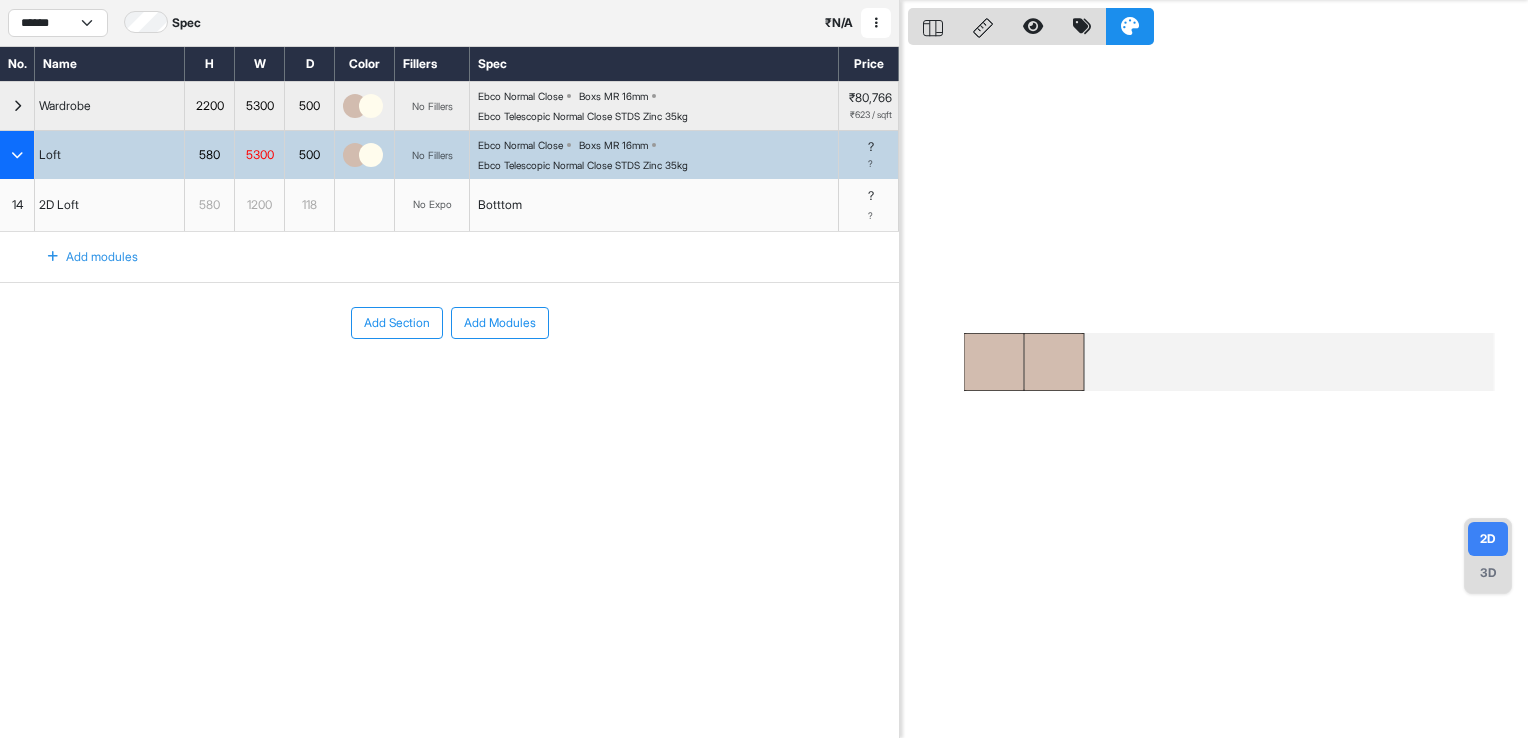 click on "1200" at bounding box center [259, 205] 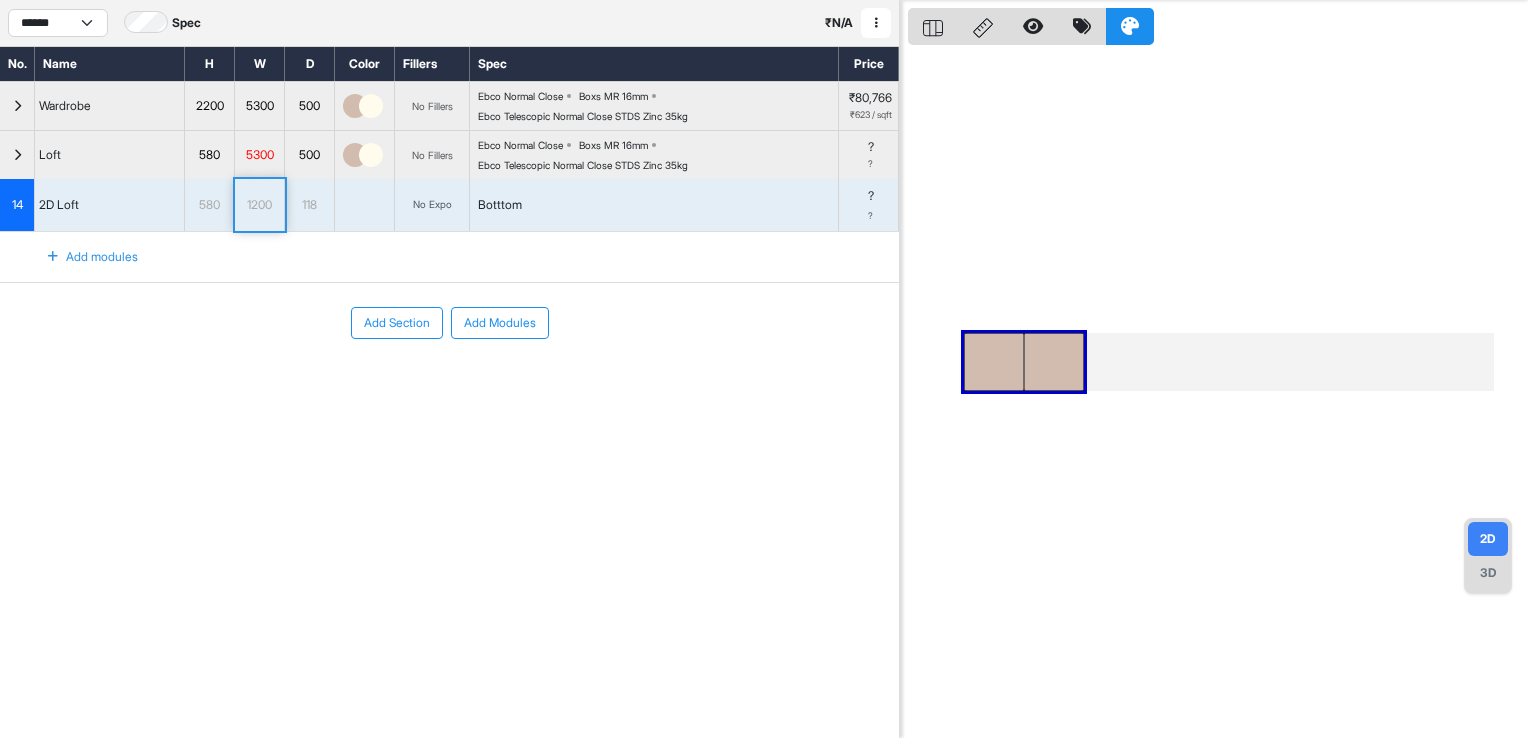 click on "1200" at bounding box center [259, 205] 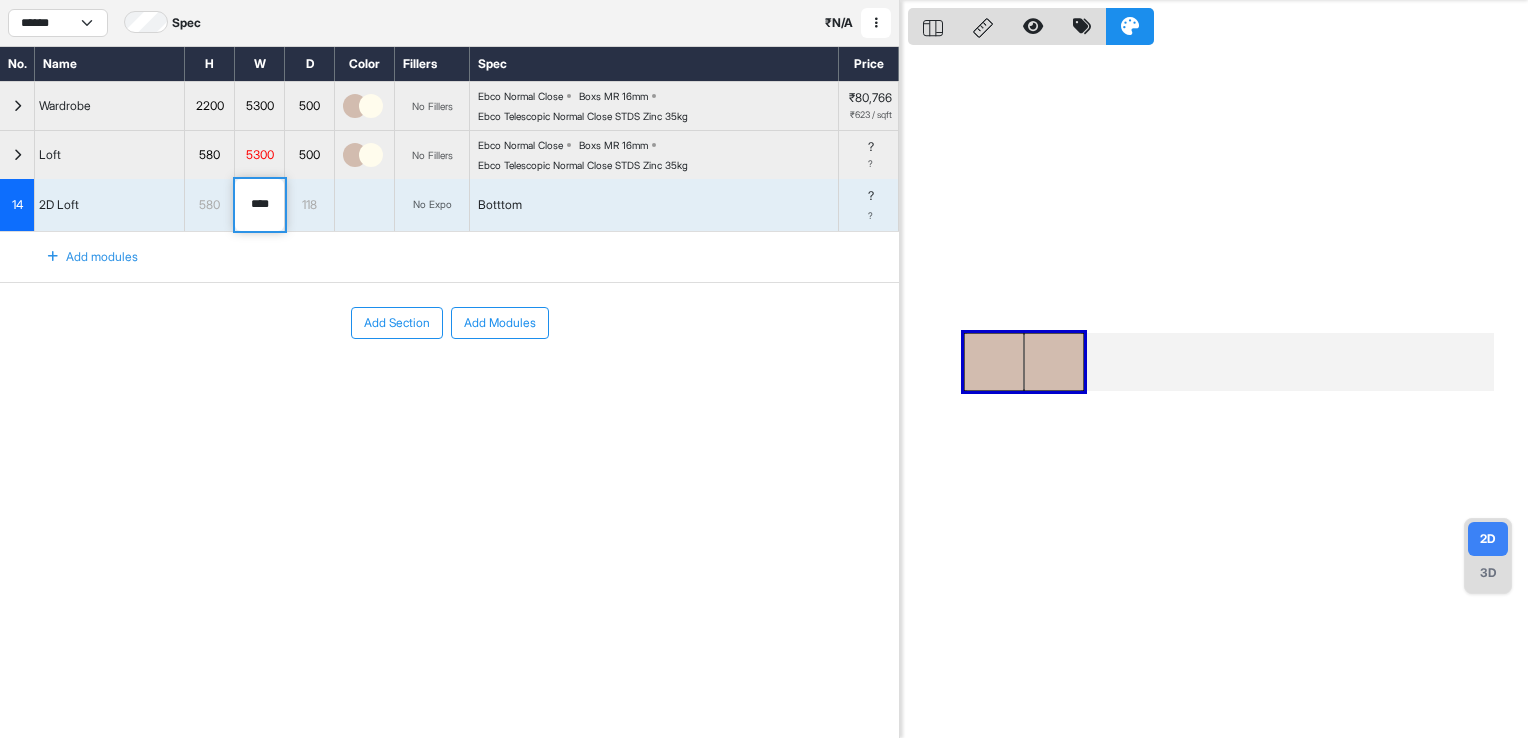 drag, startPoint x: 274, startPoint y: 198, endPoint x: 228, endPoint y: 196, distance: 46.043457 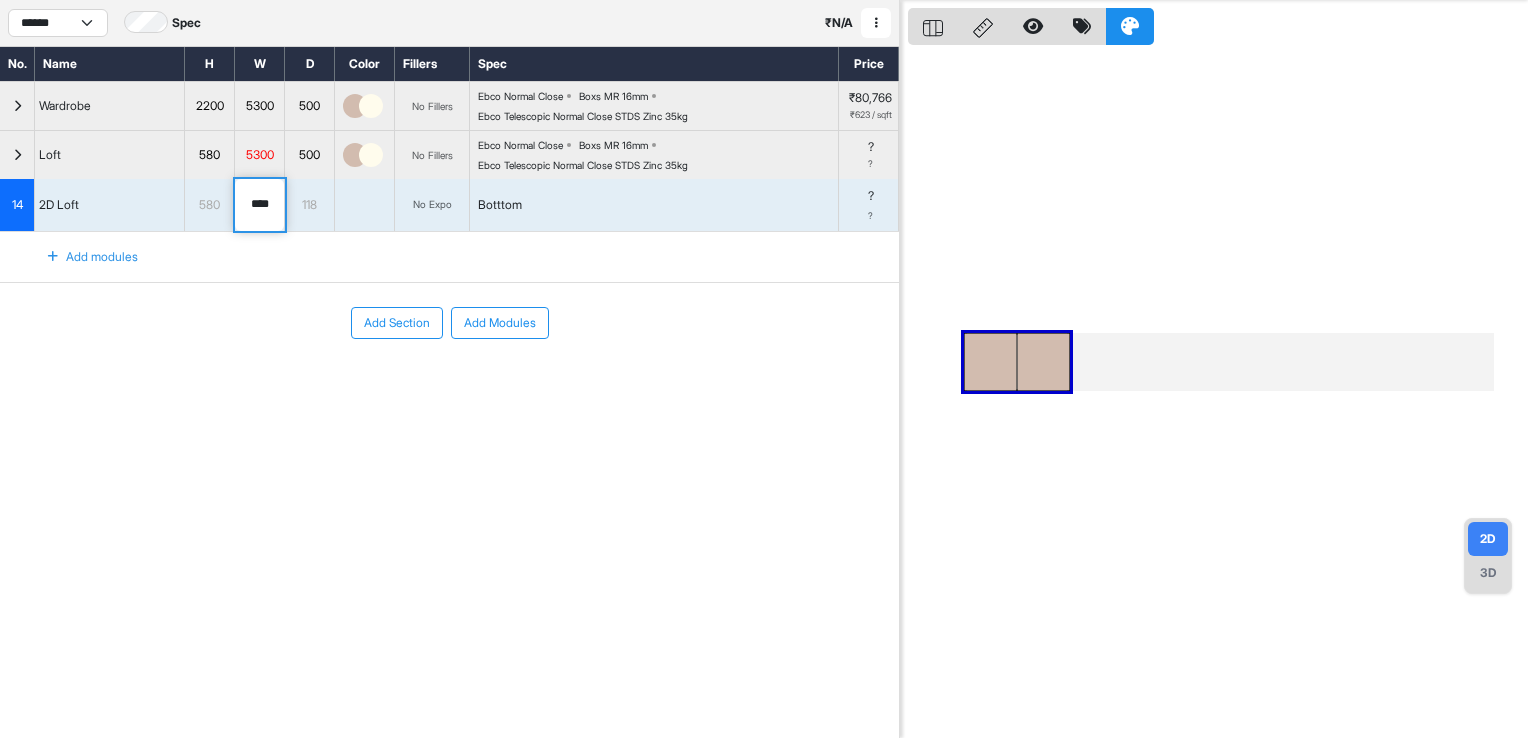 click at bounding box center (53, 257) 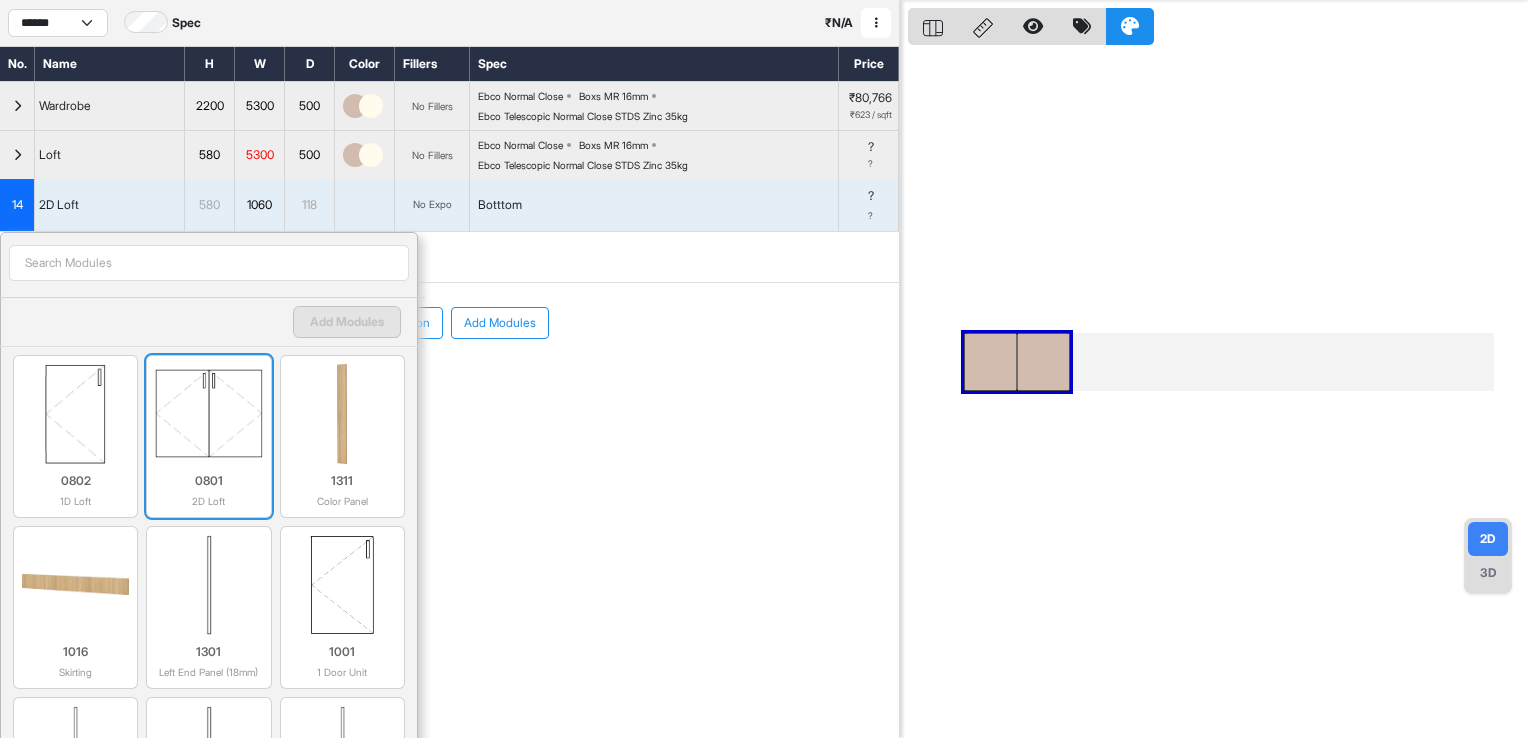 click at bounding box center [208, 414] 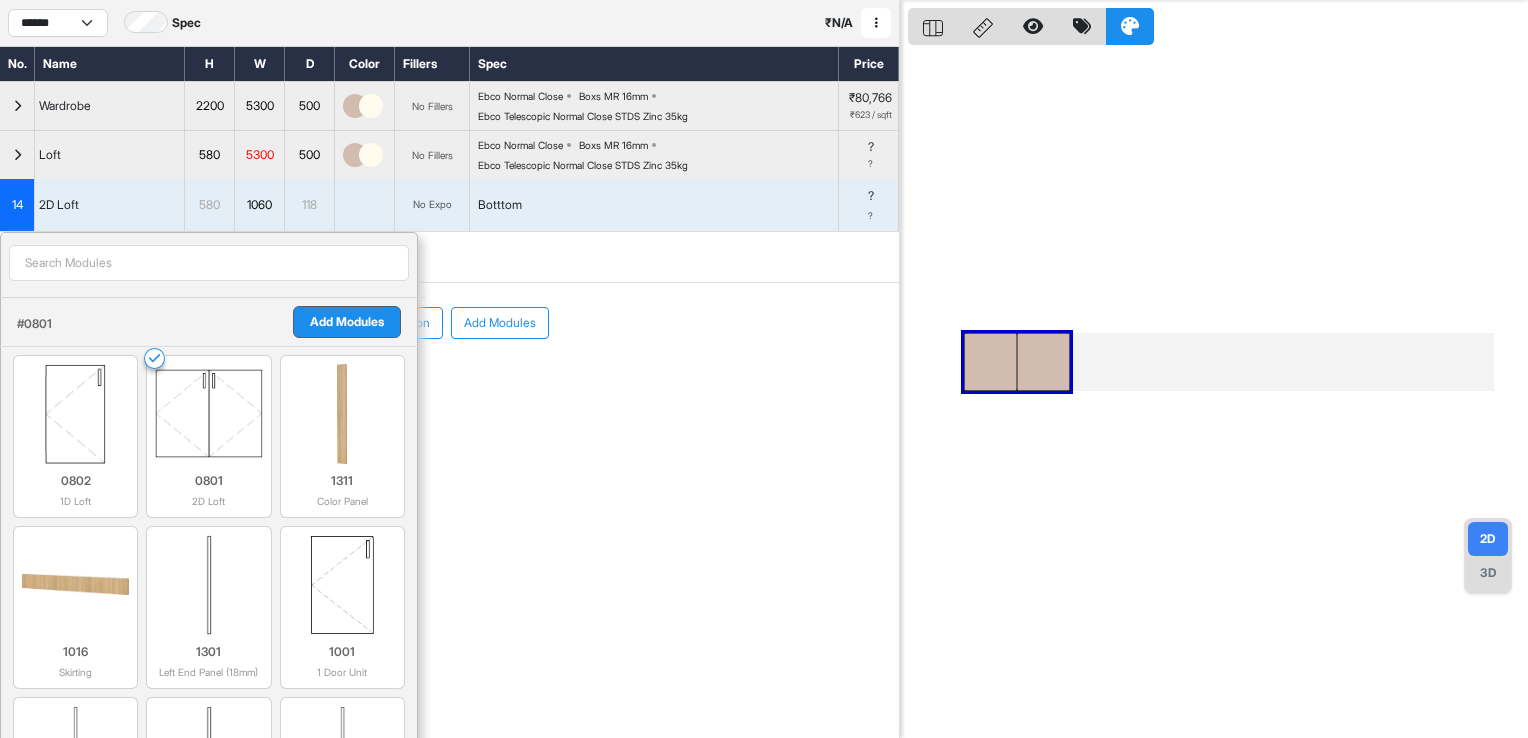 click on "Add Modules" at bounding box center [347, 322] 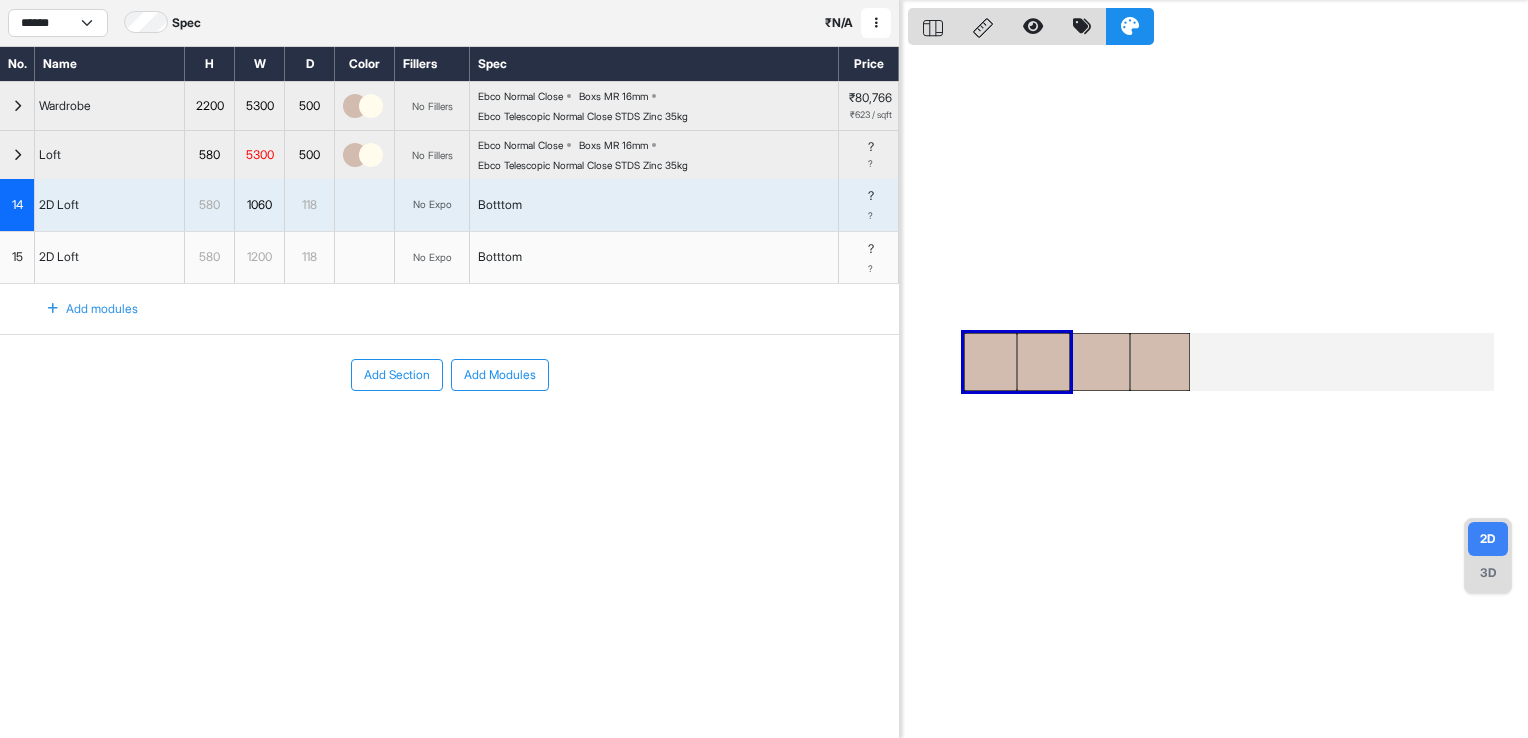 click on "1200" at bounding box center (259, 257) 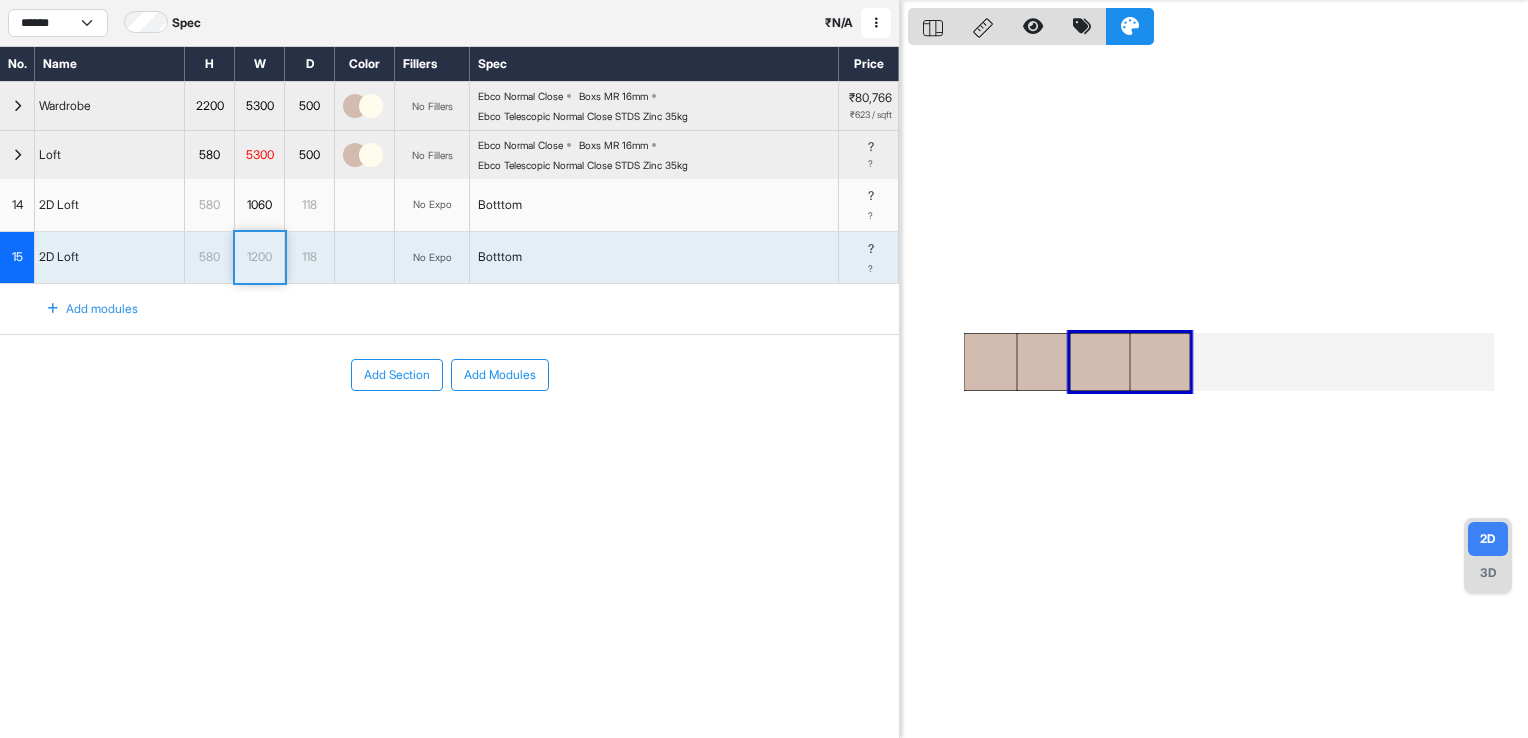 click on "1200" at bounding box center (259, 257) 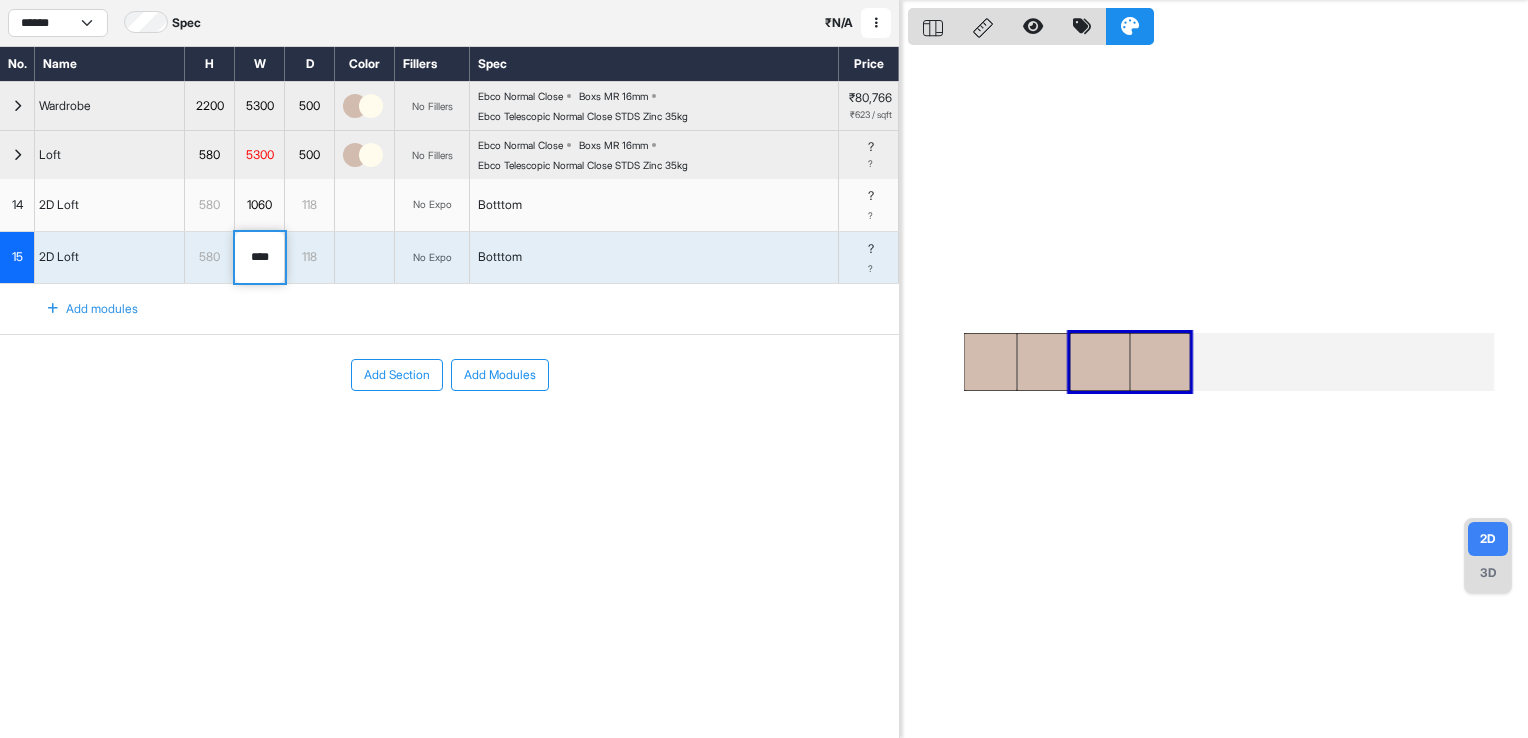 drag, startPoint x: 274, startPoint y: 255, endPoint x: 220, endPoint y: 250, distance: 54.230988 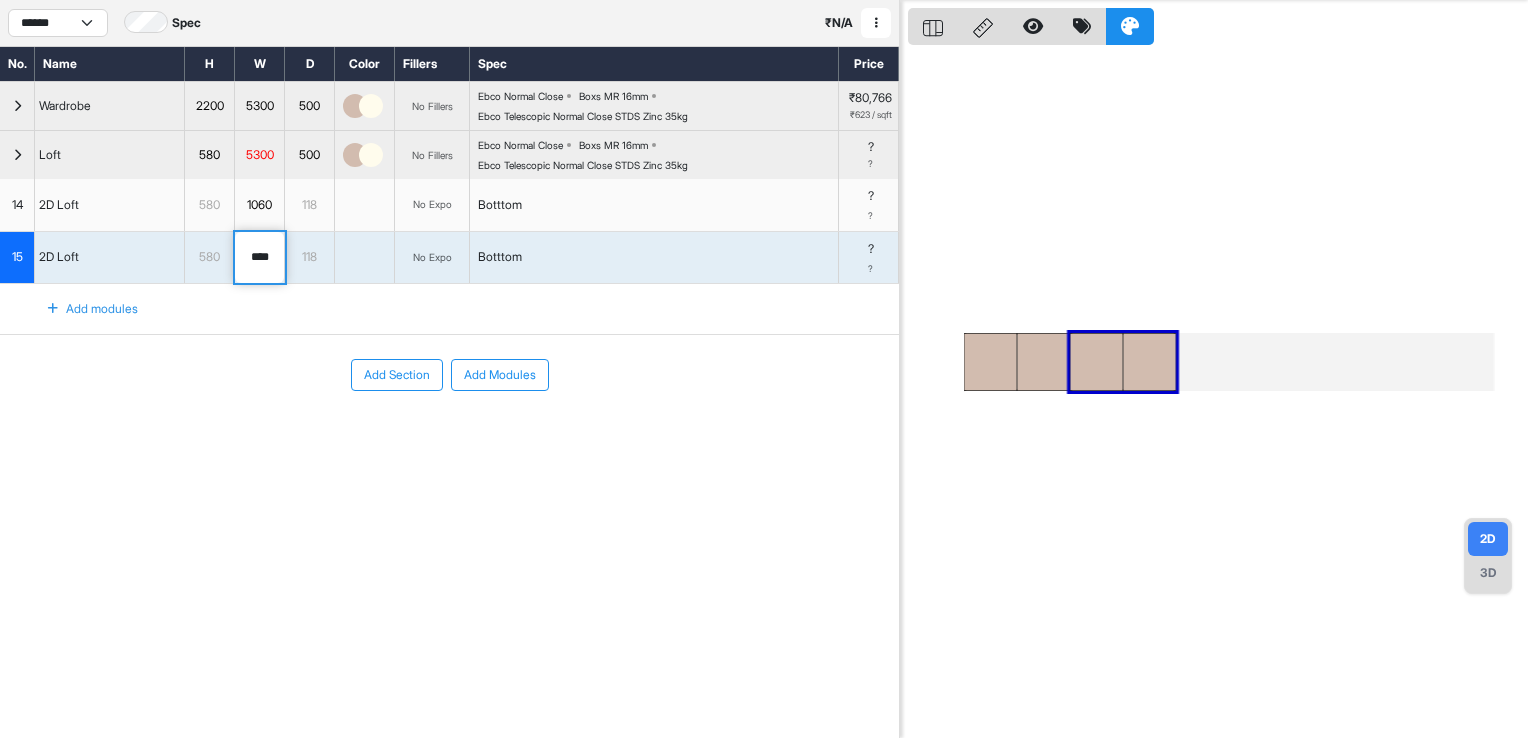 click at bounding box center (53, 309) 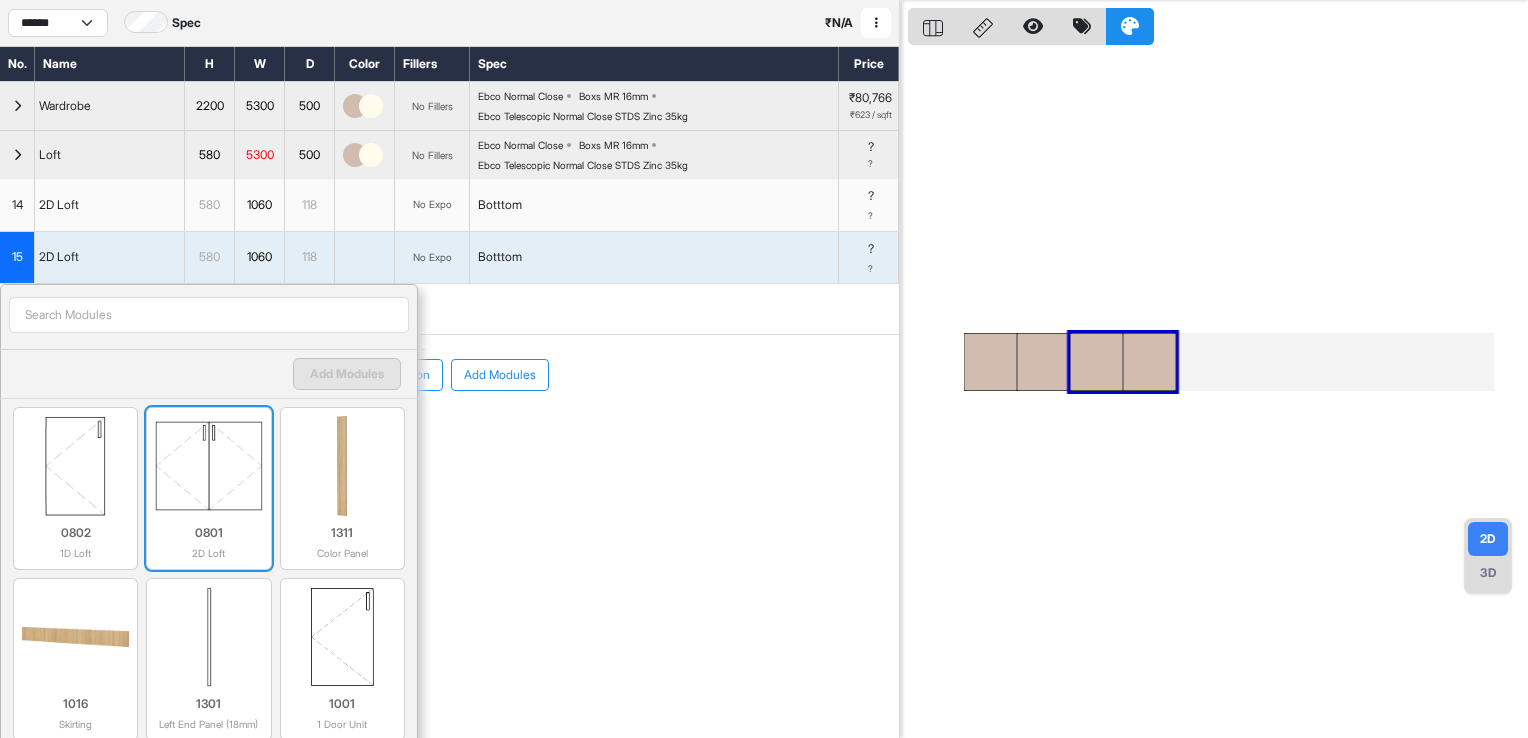 click at bounding box center (208, 466) 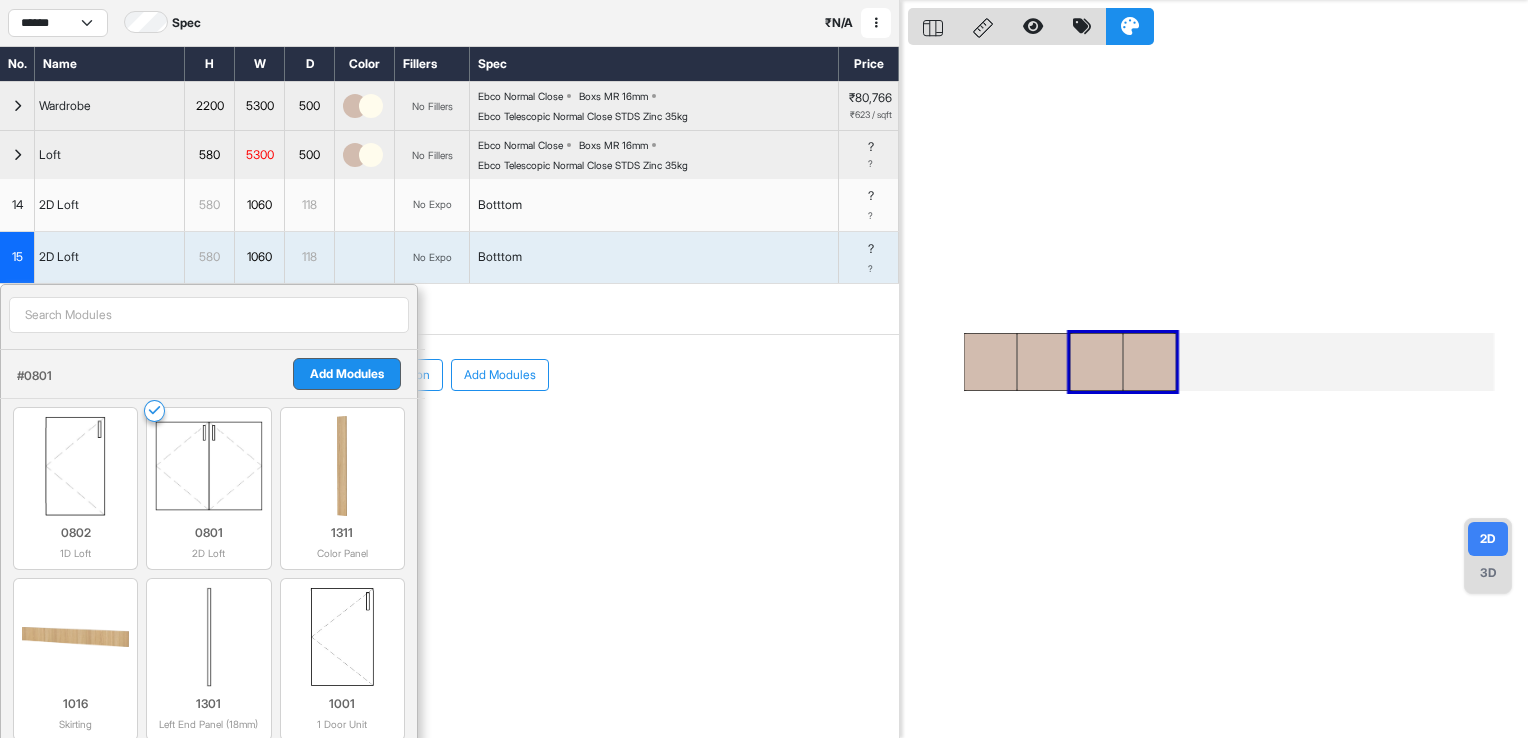 click on "Add Modules" at bounding box center (347, 374) 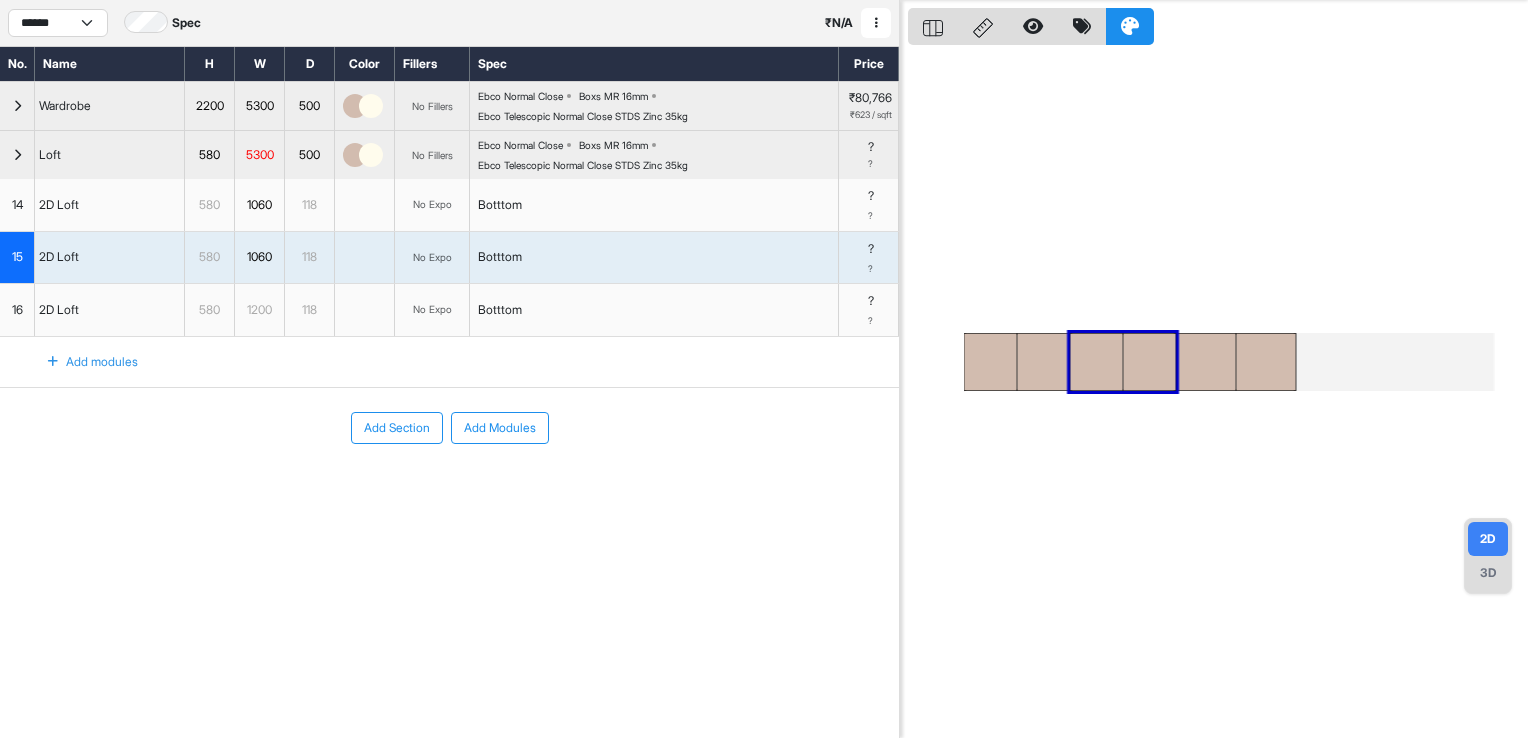 click on "1200" at bounding box center [259, 310] 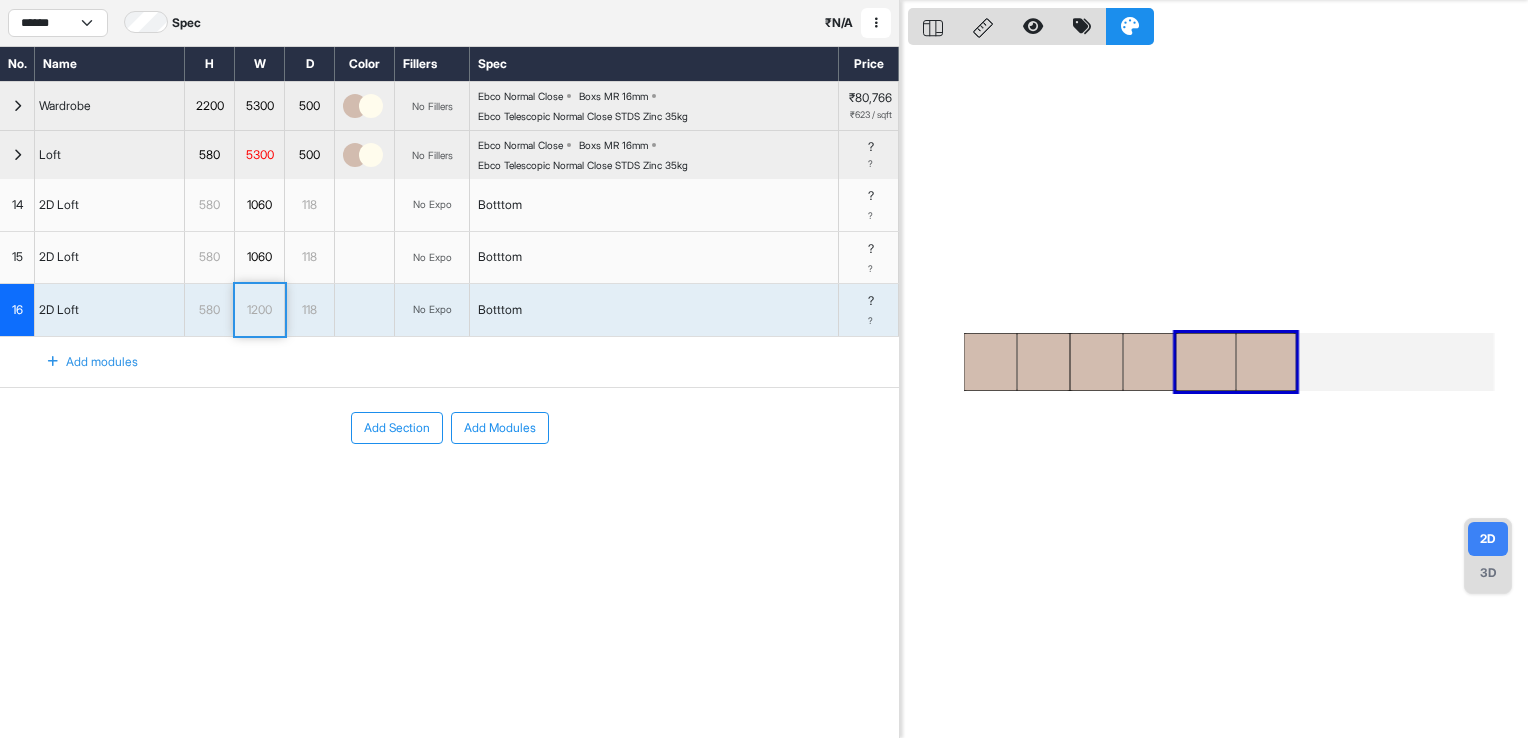 click on "1200" at bounding box center (259, 310) 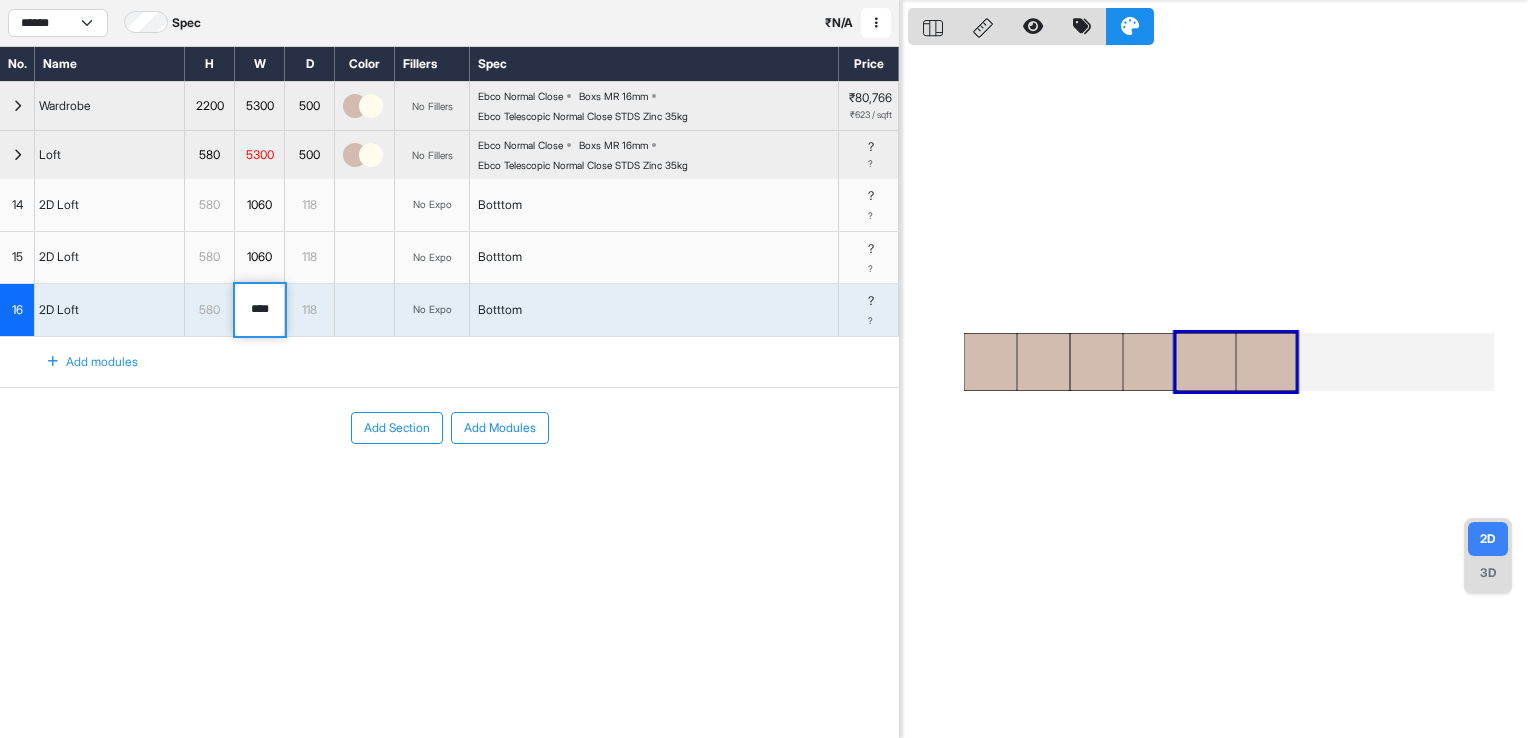 drag, startPoint x: 274, startPoint y: 302, endPoint x: 230, endPoint y: 302, distance: 44 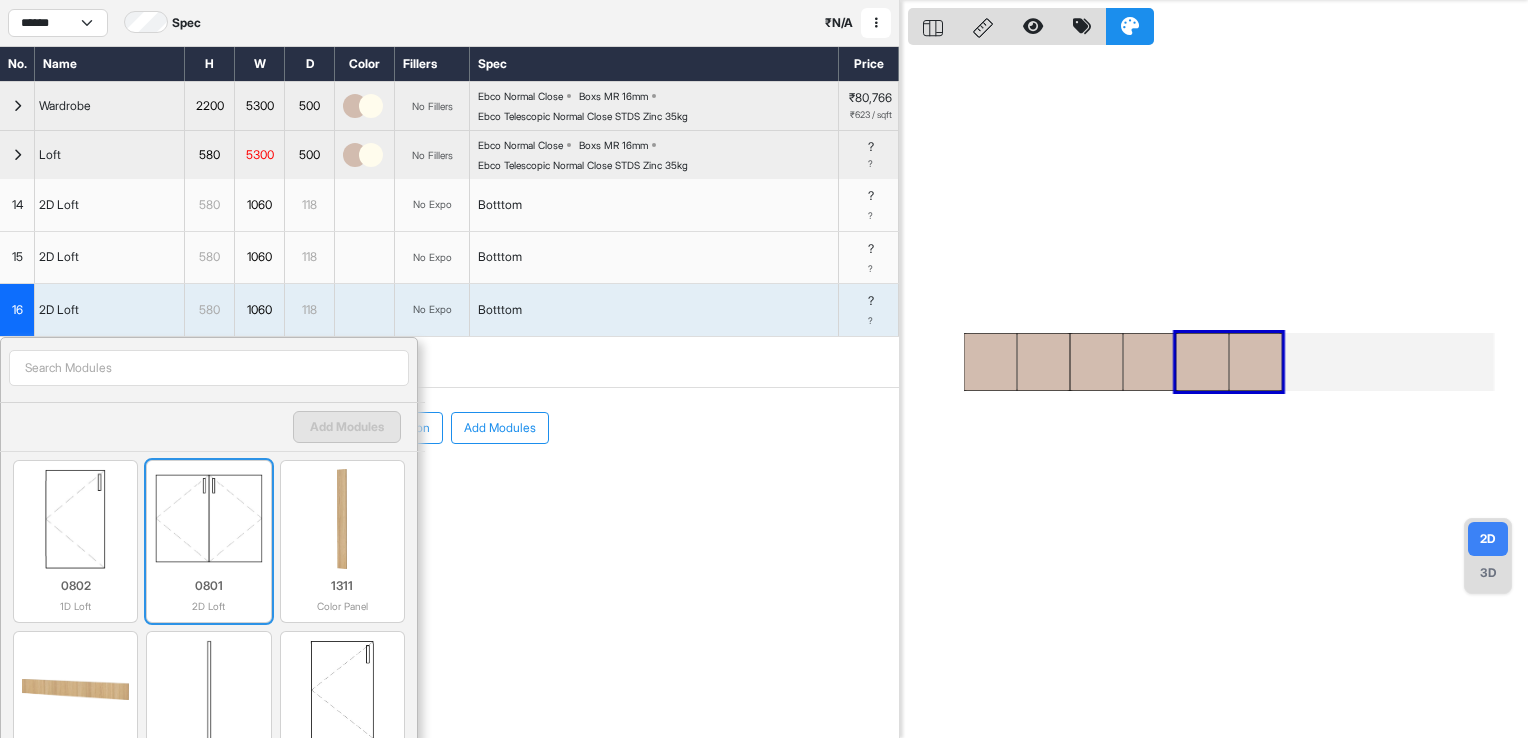 click at bounding box center [208, 519] 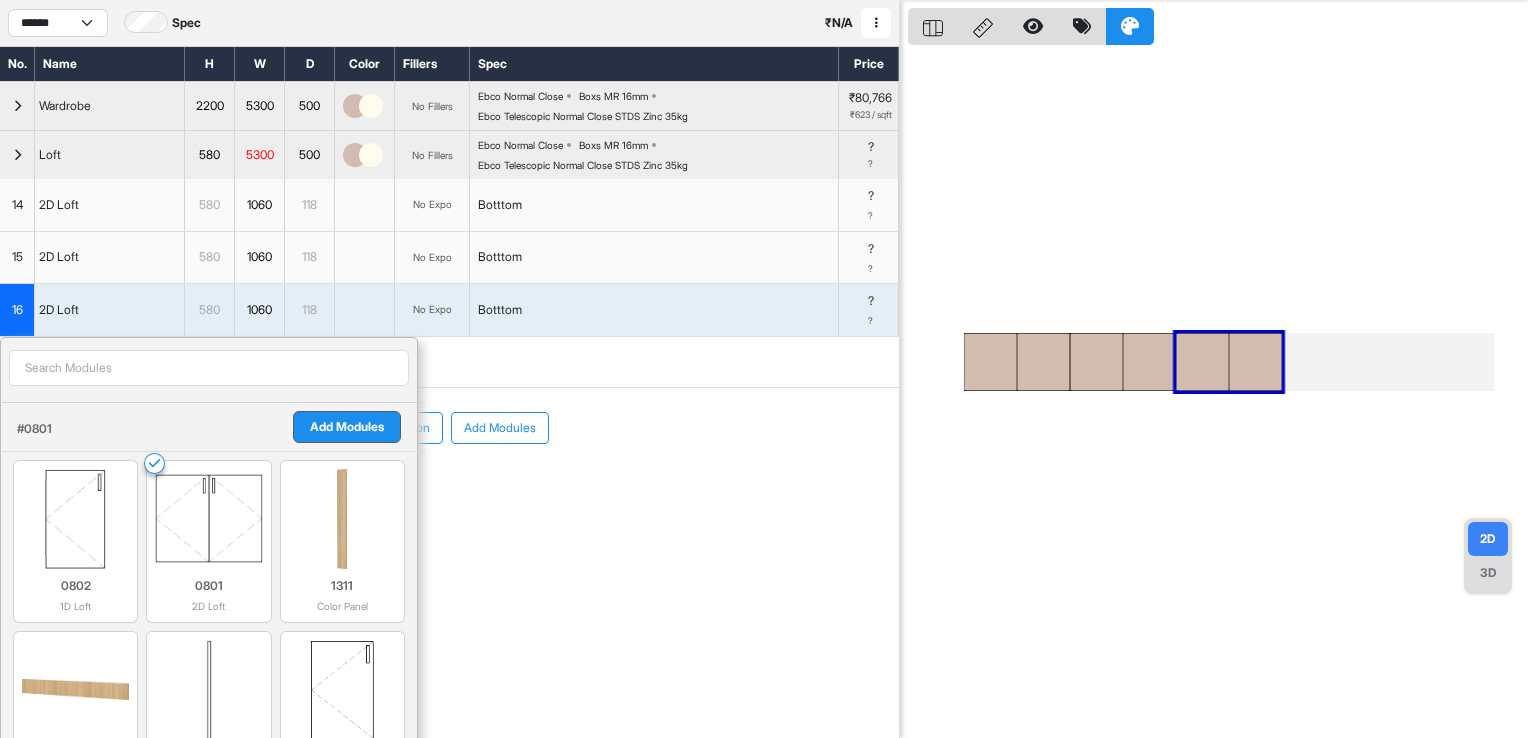 click on "Add Modules" at bounding box center (347, 427) 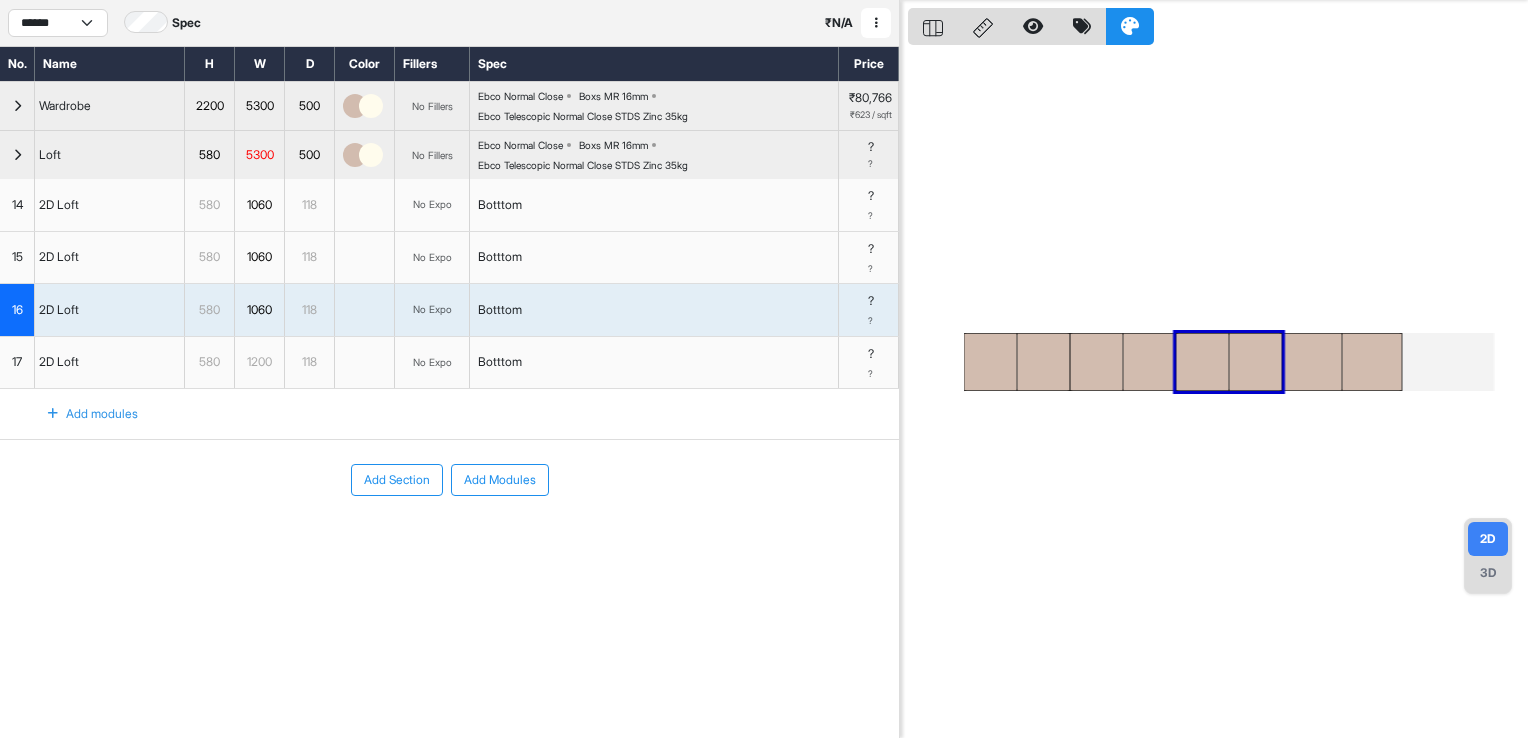 click on "1200" at bounding box center [259, 362] 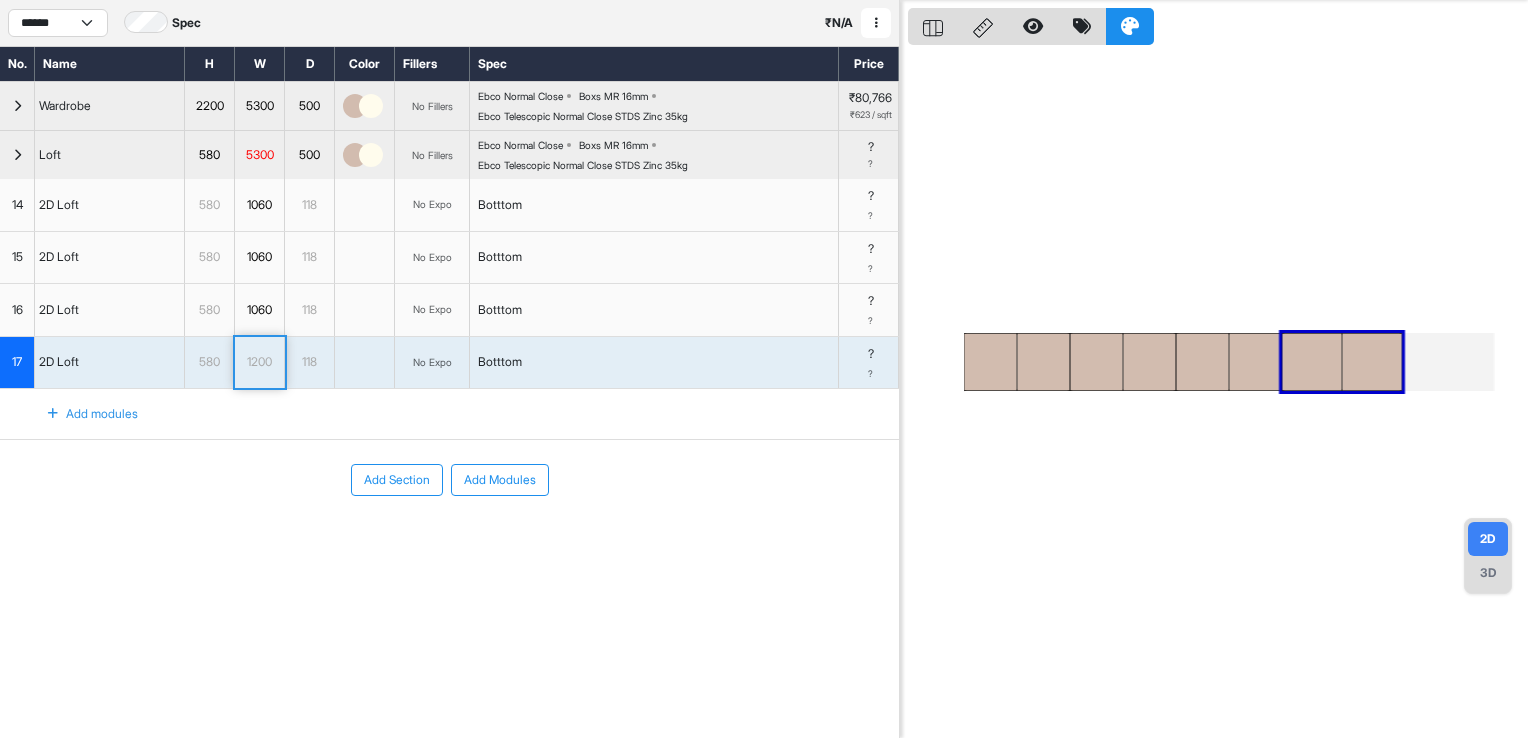 click on "1200" at bounding box center [259, 362] 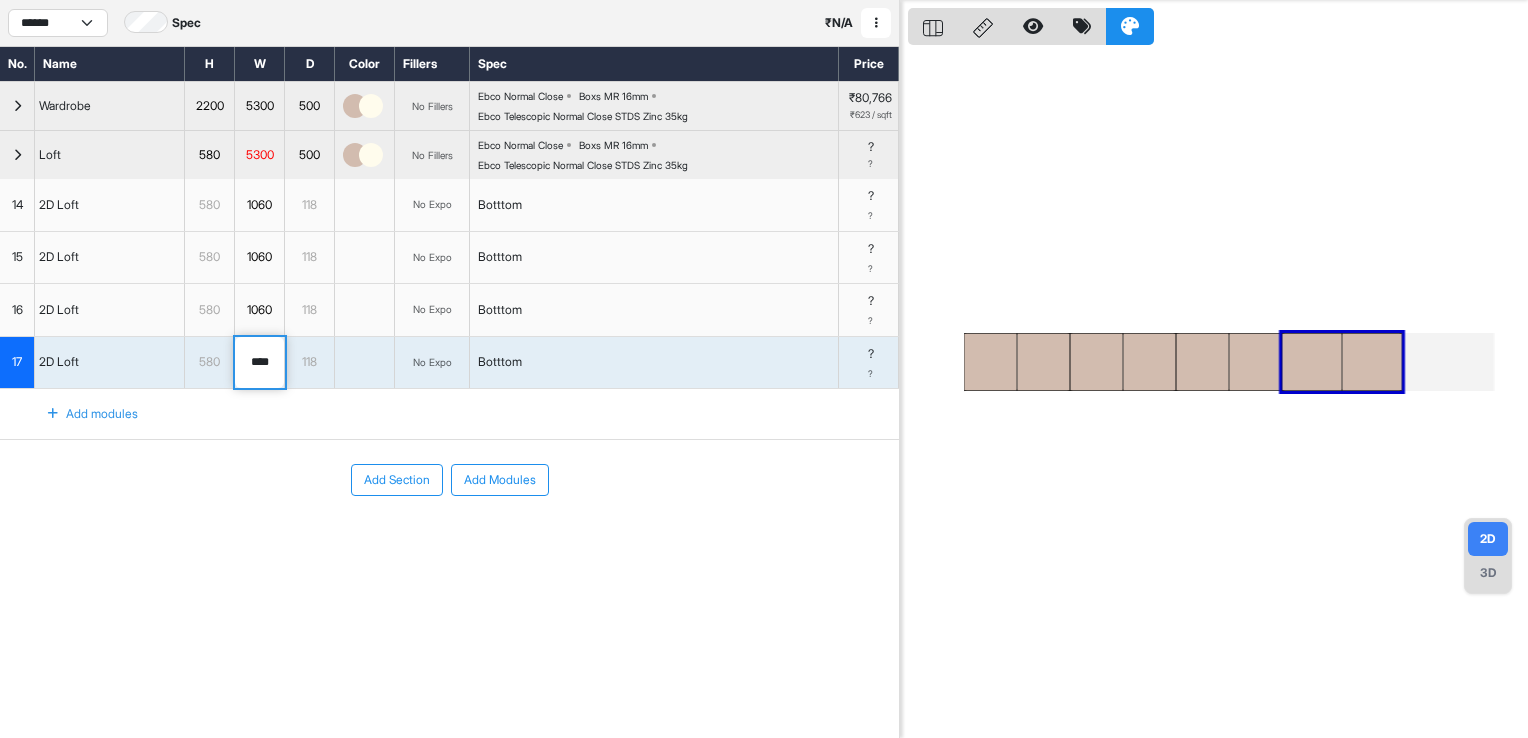 drag, startPoint x: 277, startPoint y: 351, endPoint x: 204, endPoint y: 348, distance: 73.061615 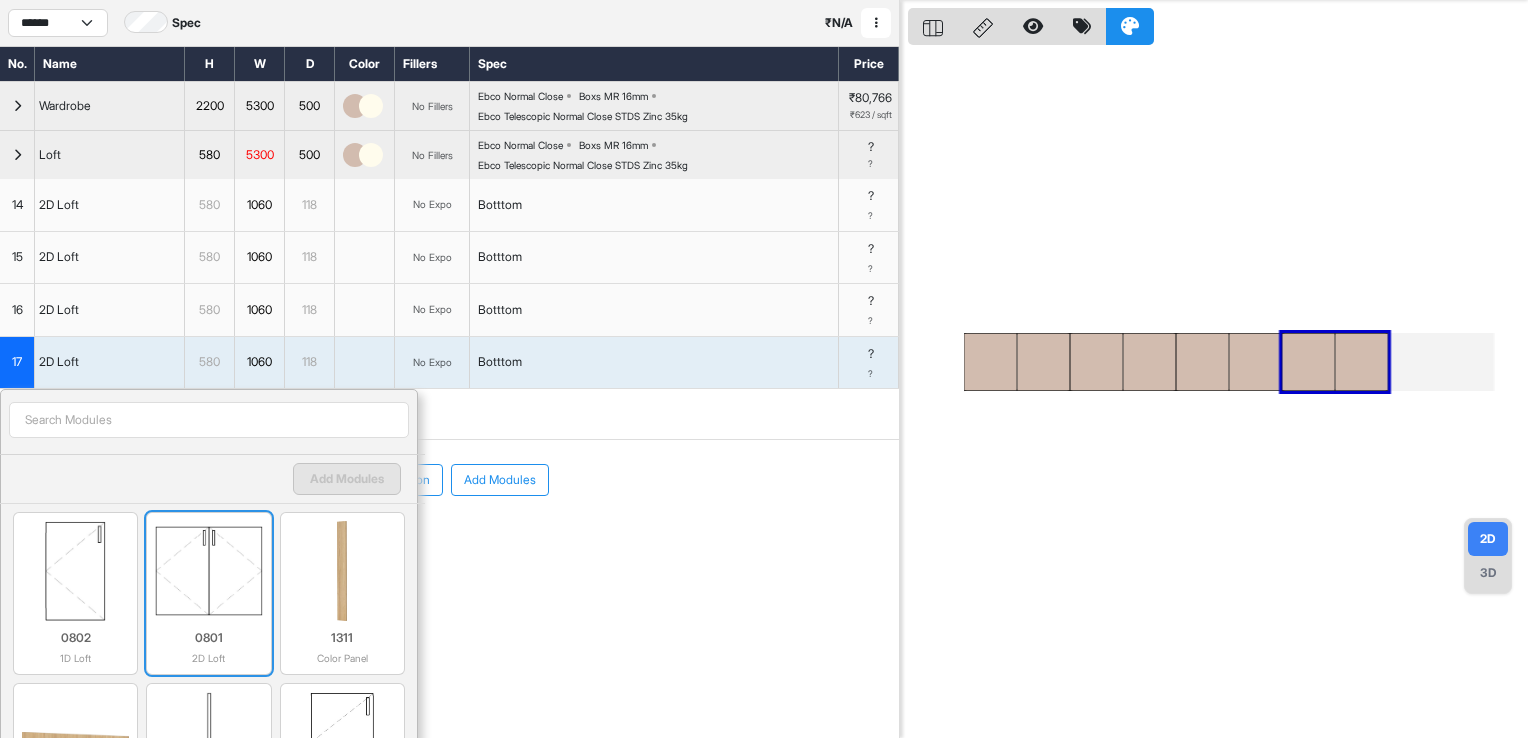 click at bounding box center [208, 571] 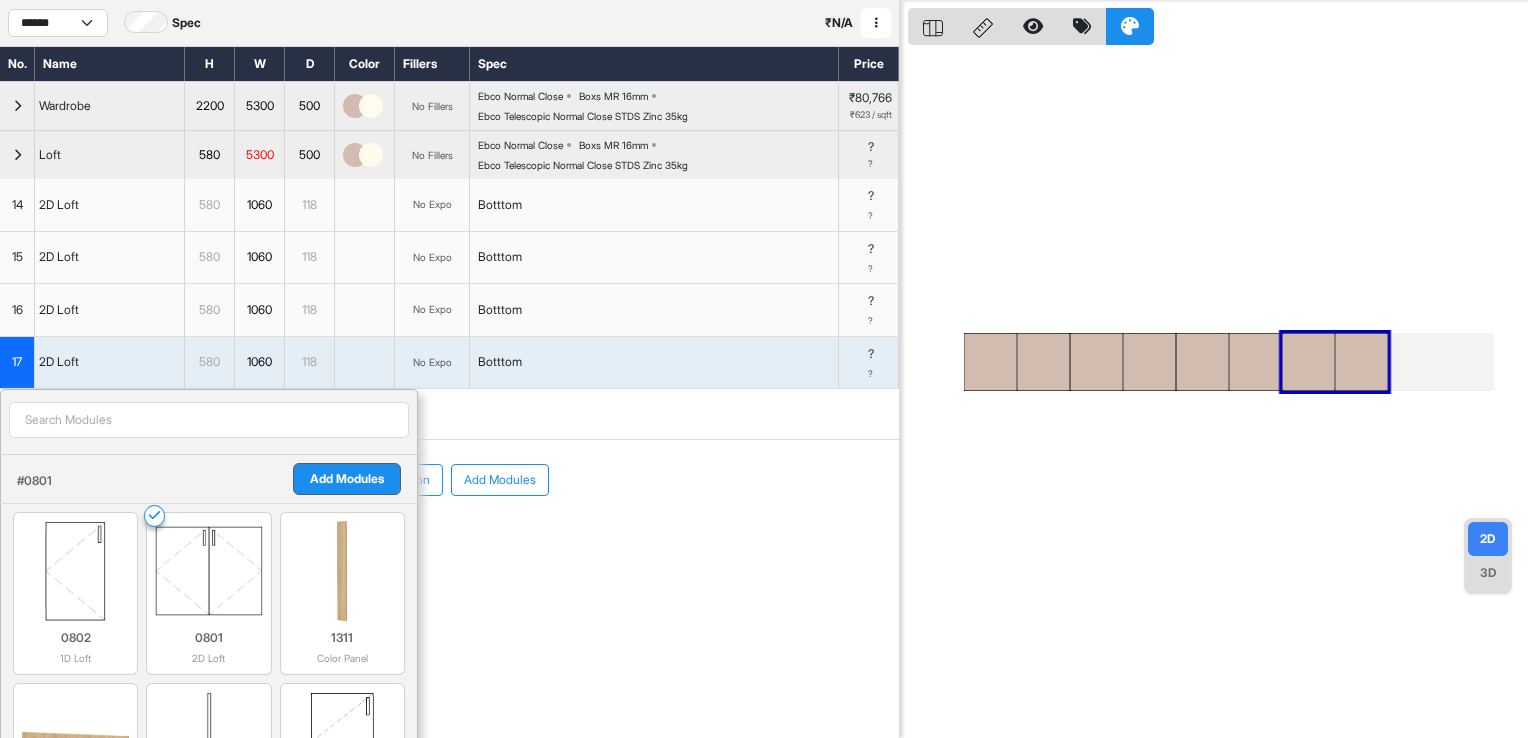 click on "Add Modules" at bounding box center [347, 479] 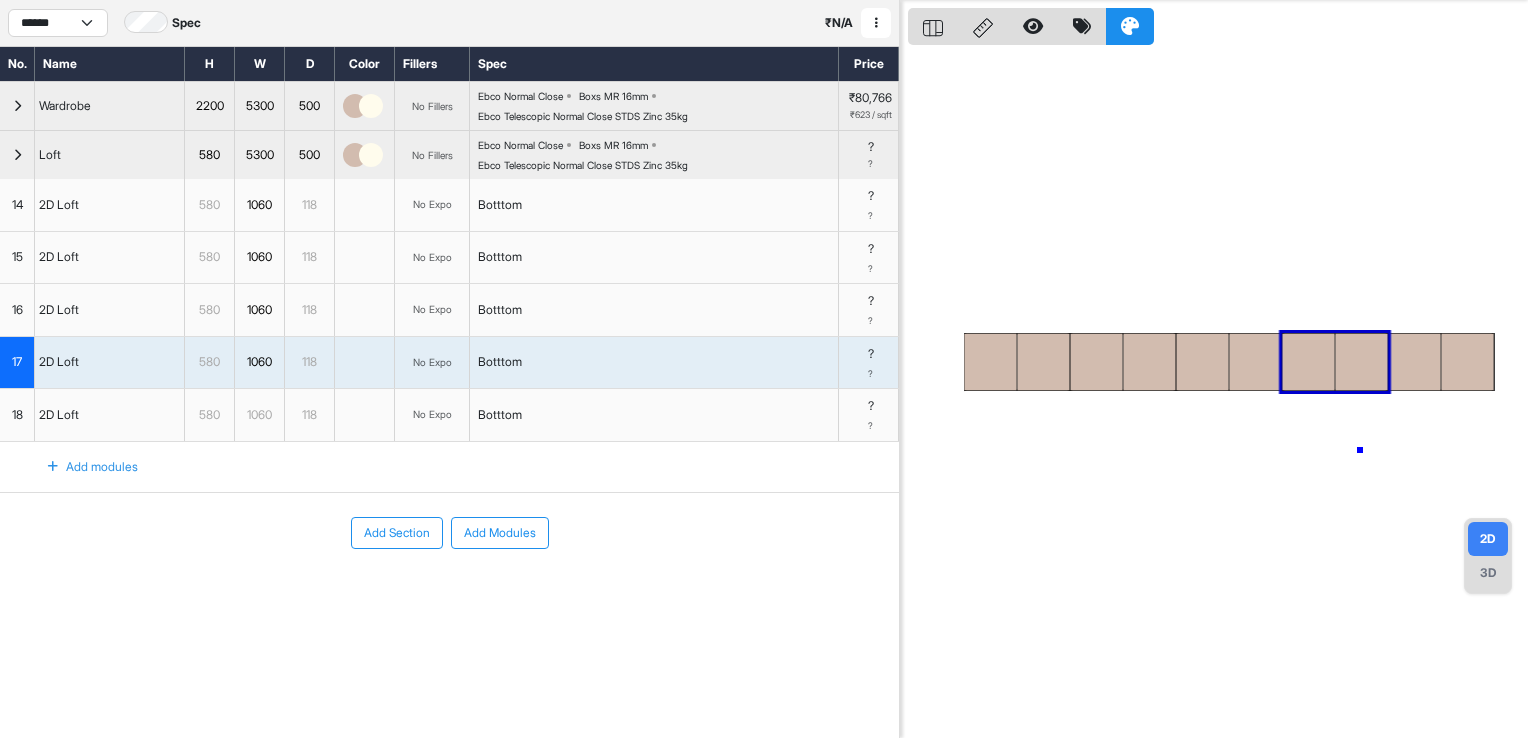 click at bounding box center [1218, 369] 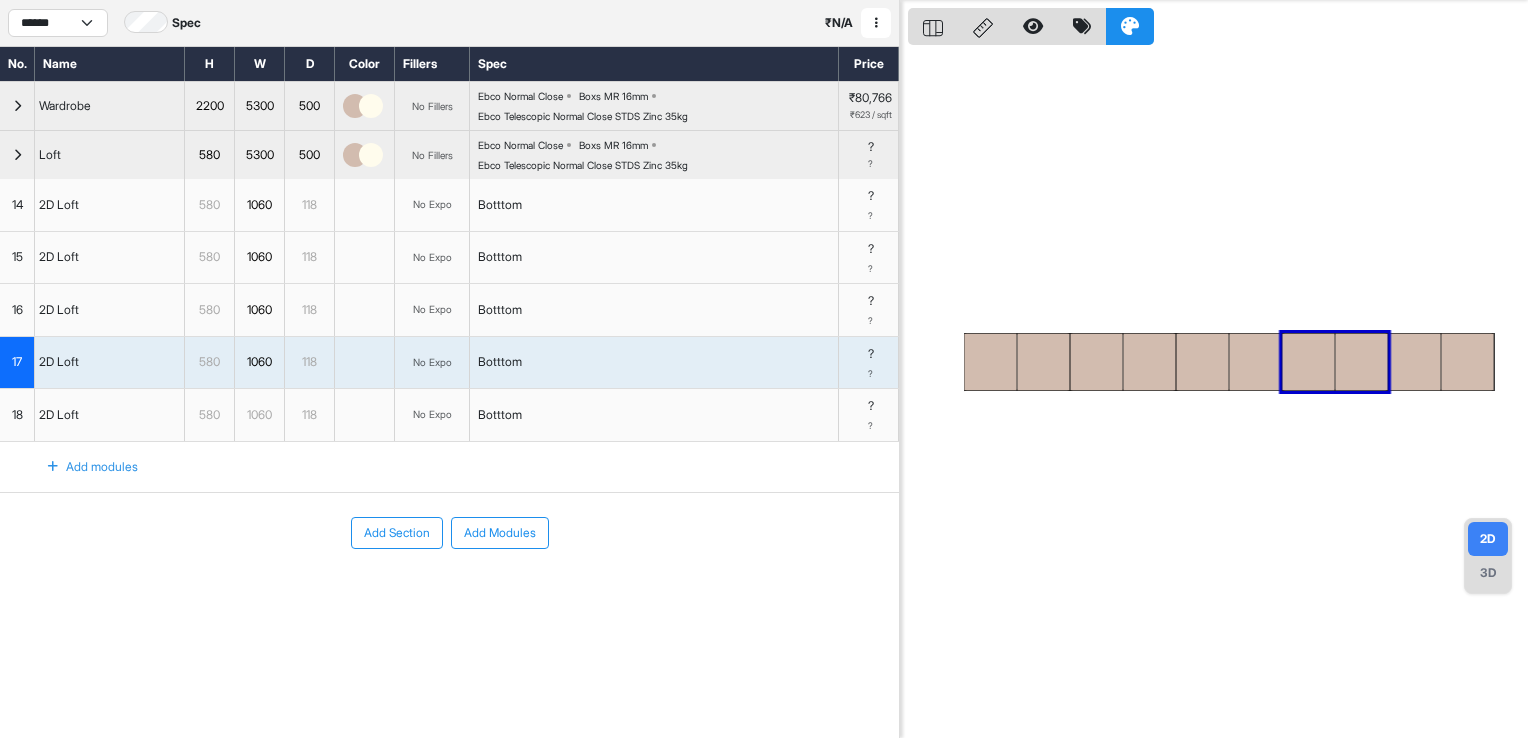 click at bounding box center [1218, 369] 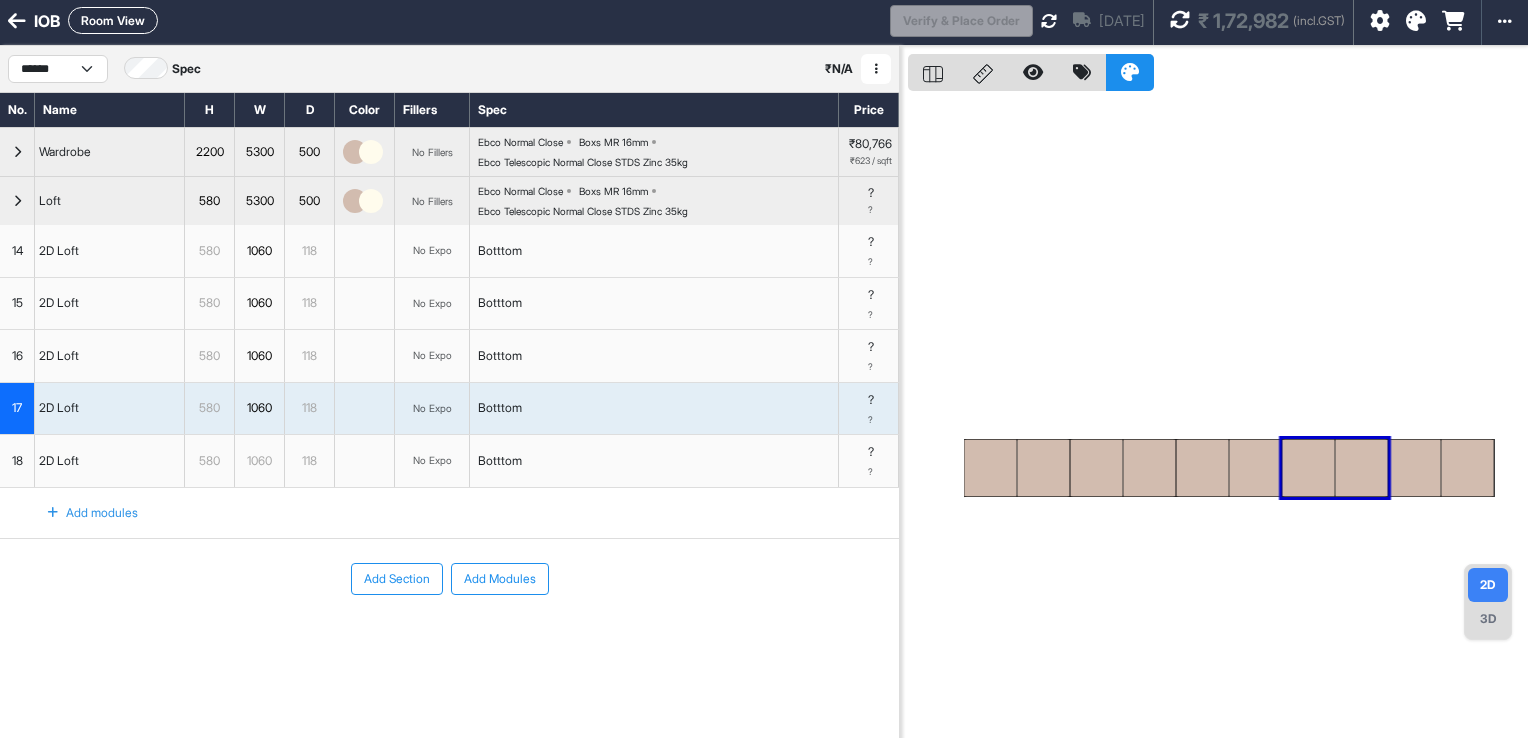 scroll, scrollTop: 0, scrollLeft: 0, axis: both 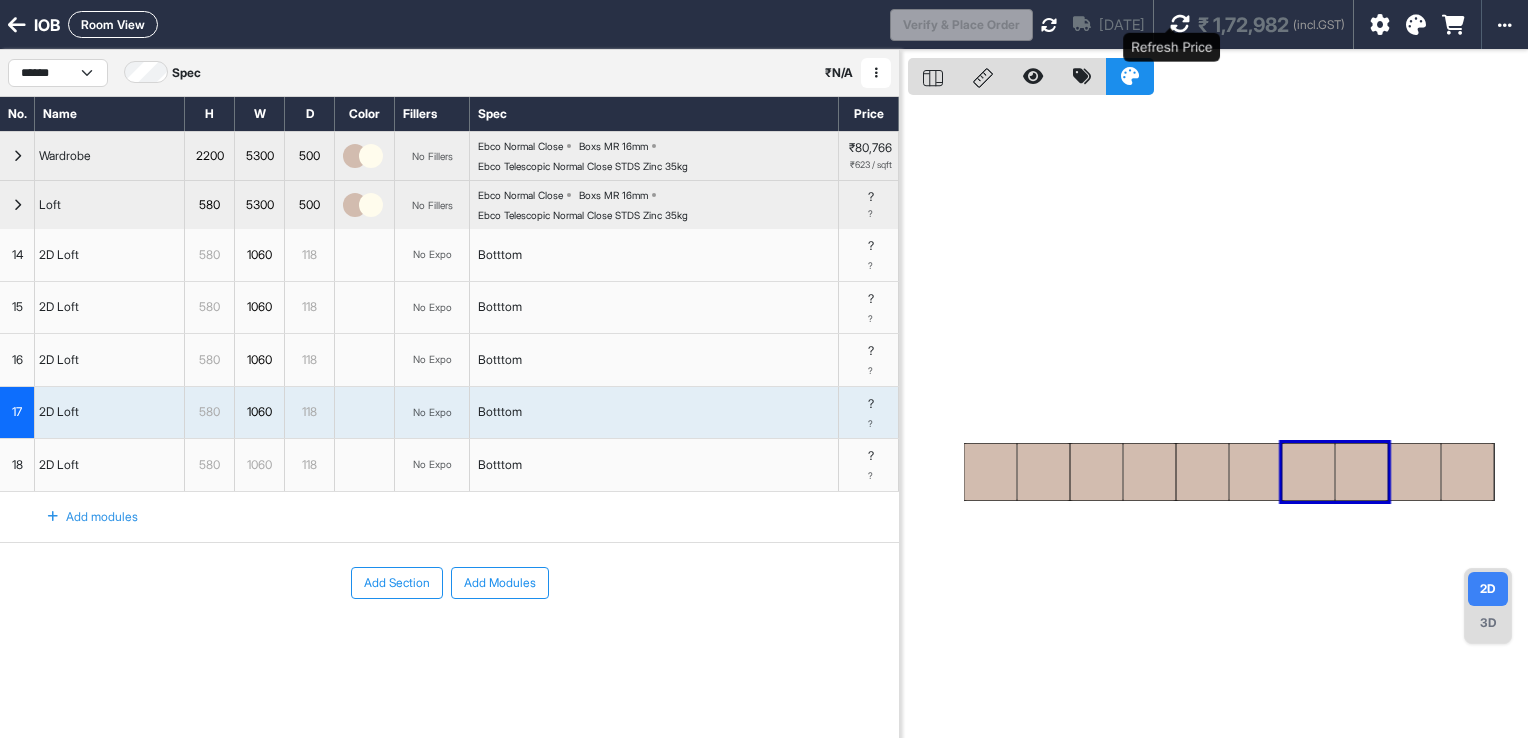click at bounding box center [1180, 24] 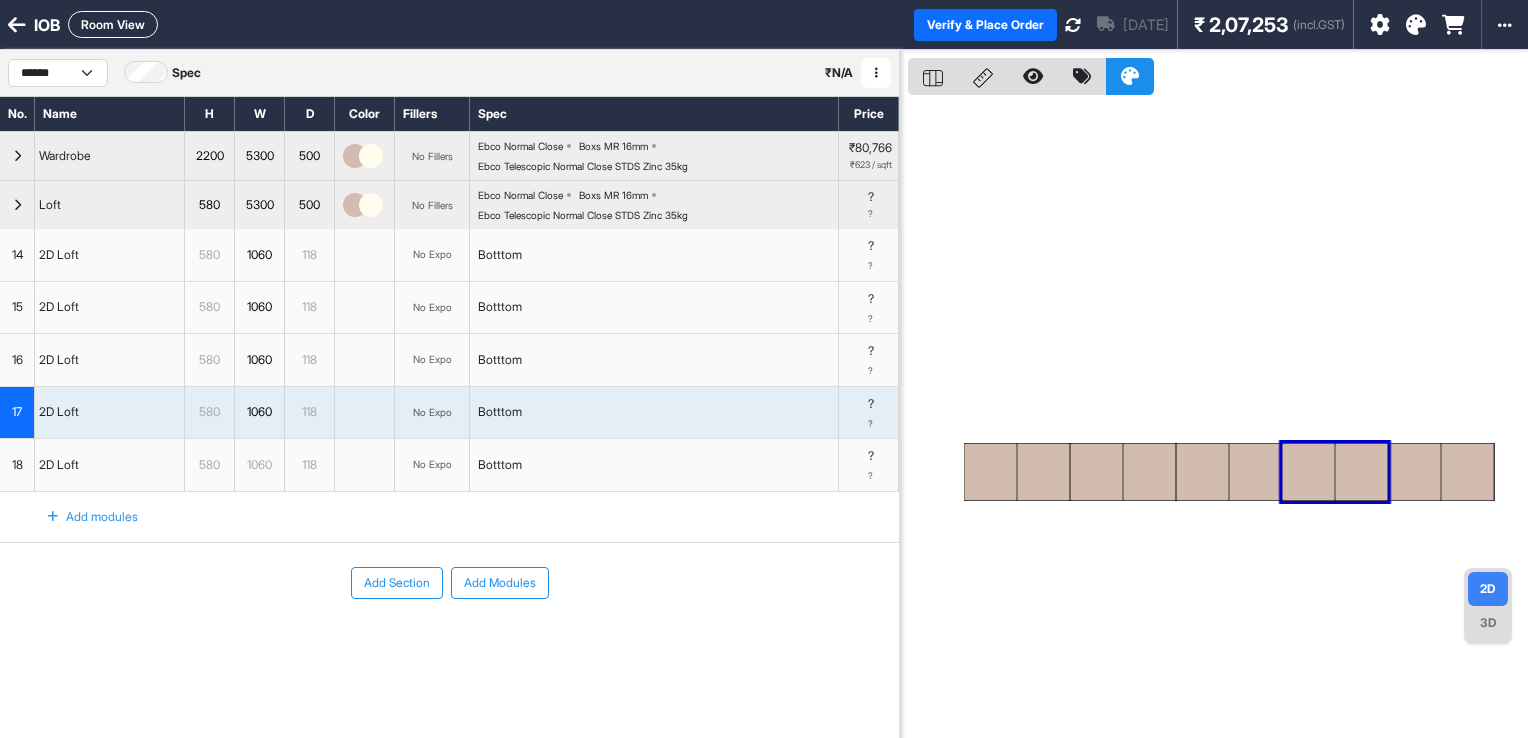 click on "[DATE]" at bounding box center [1121, 24] 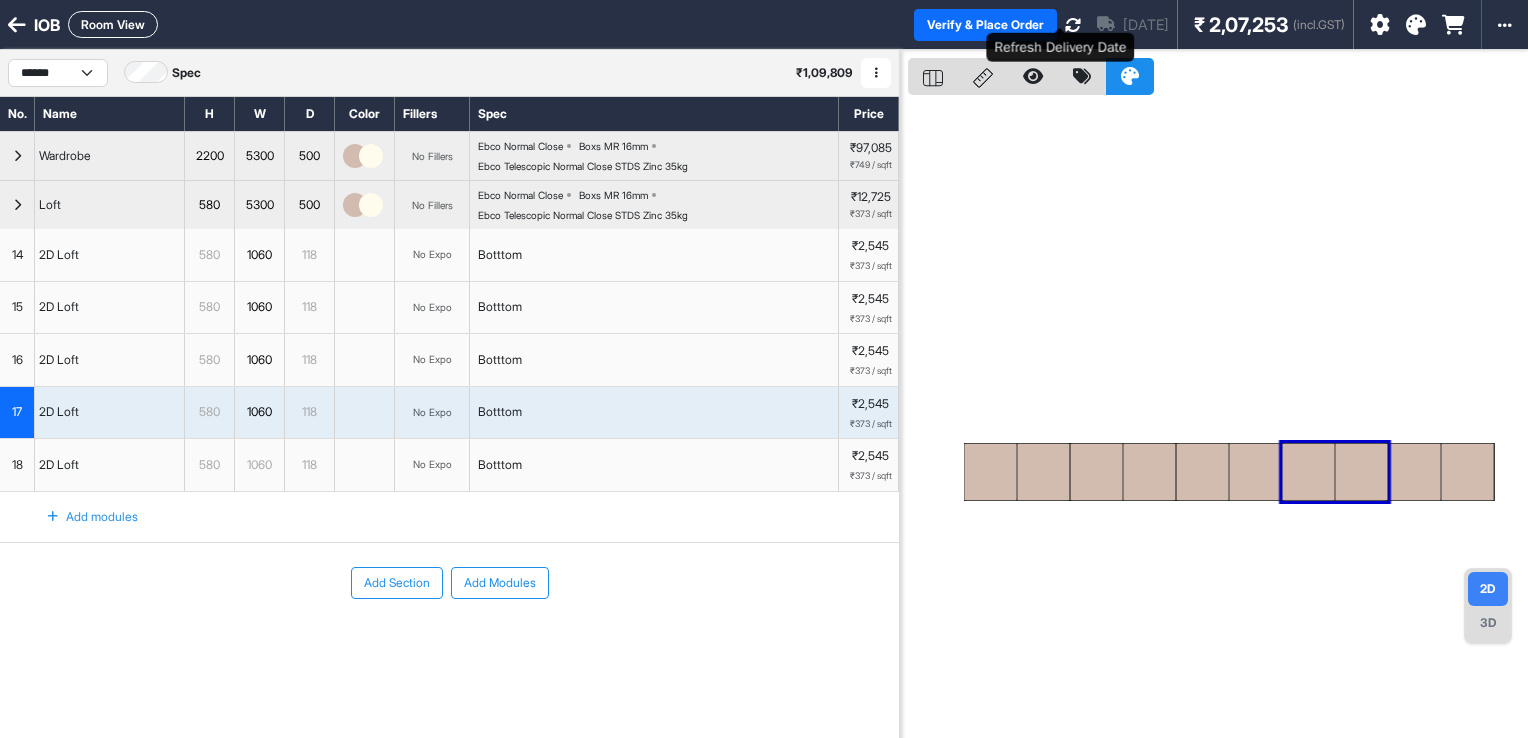 click at bounding box center (1073, 25) 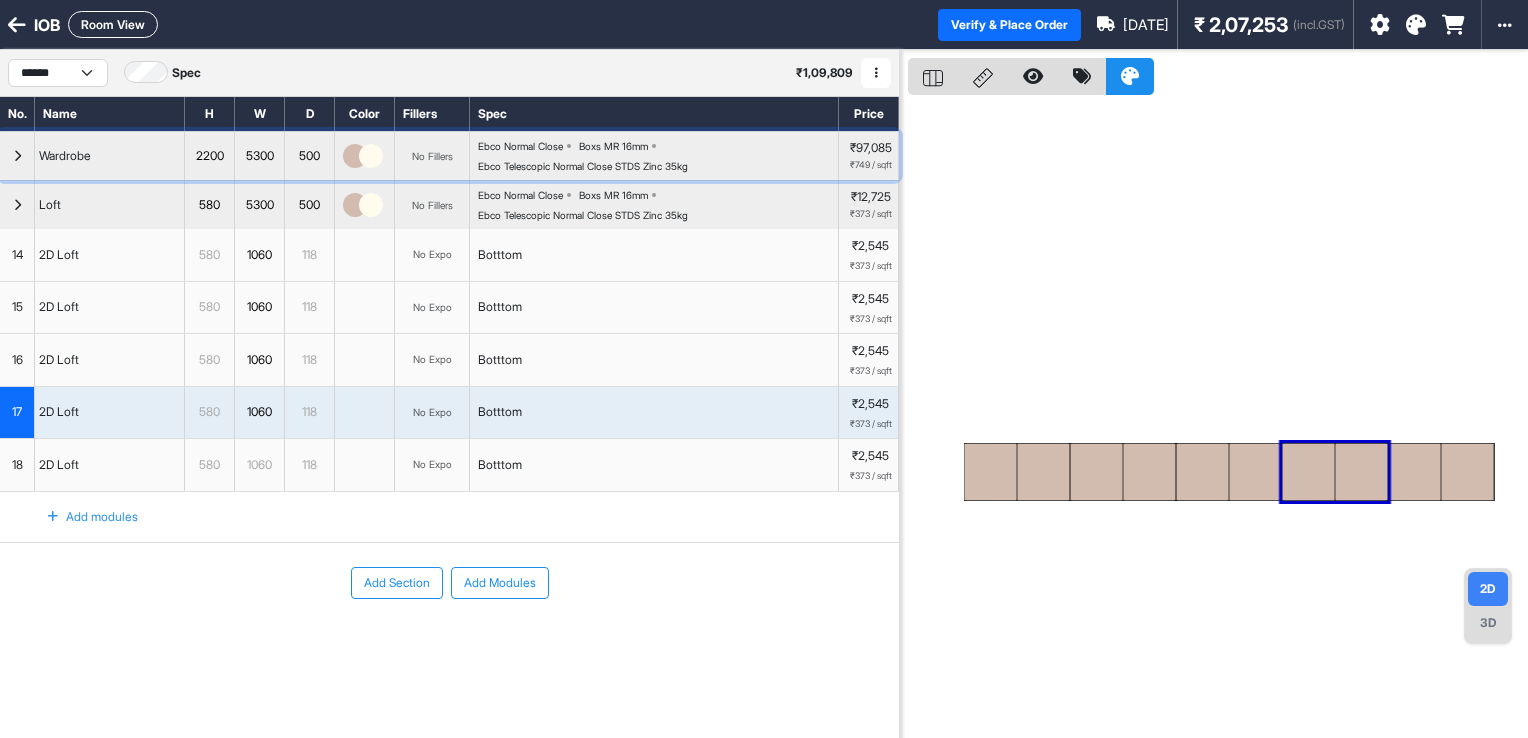click at bounding box center (17, 156) 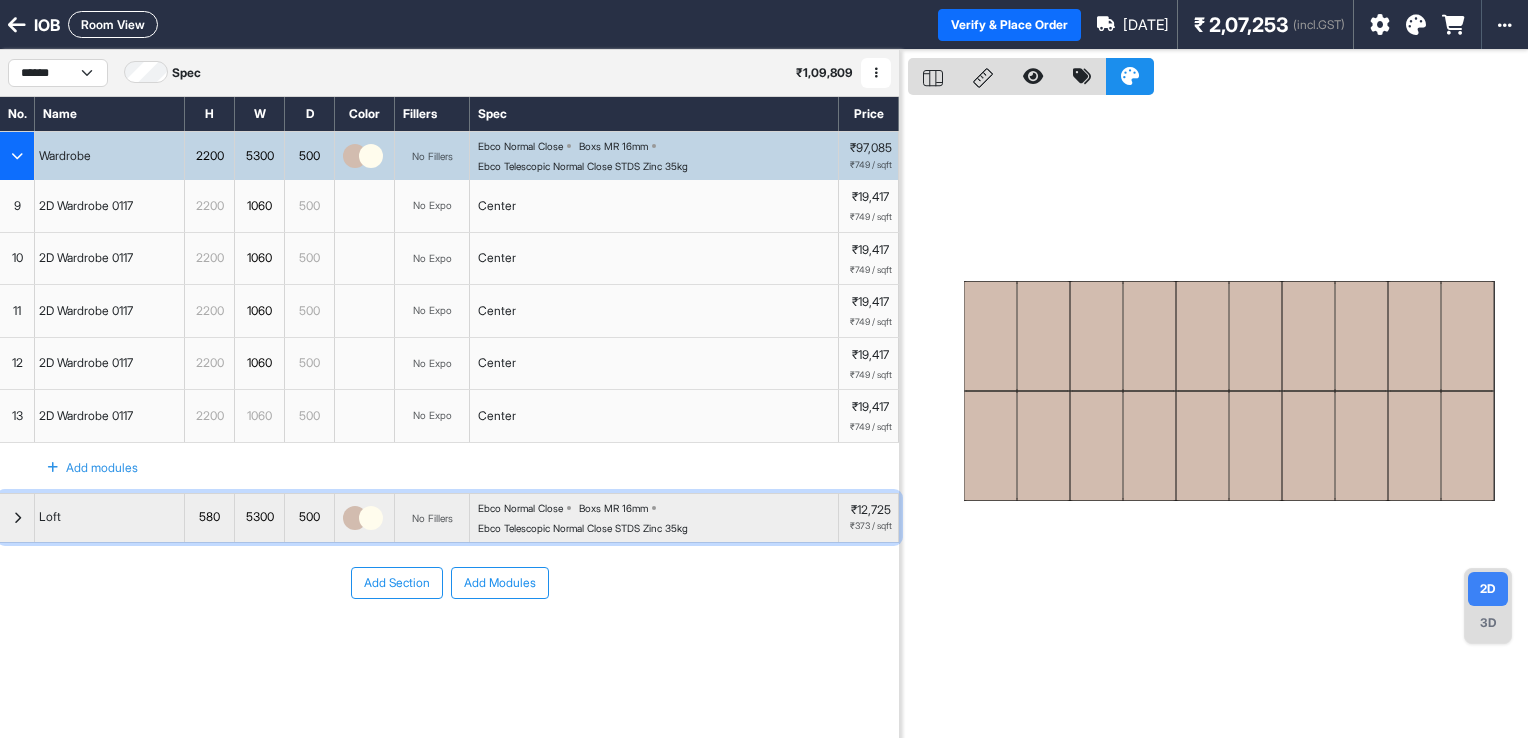 click at bounding box center [17, 518] 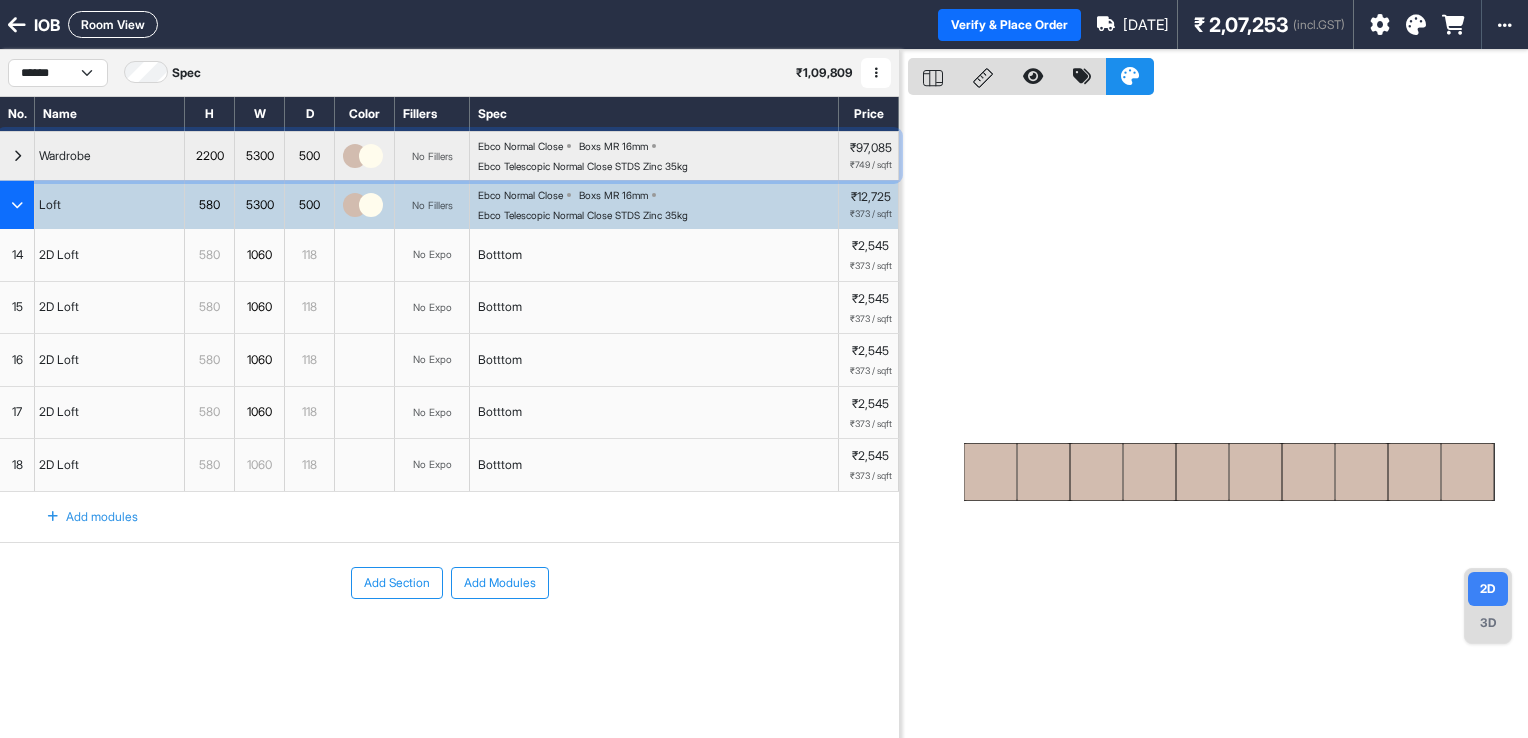 click at bounding box center [17, 156] 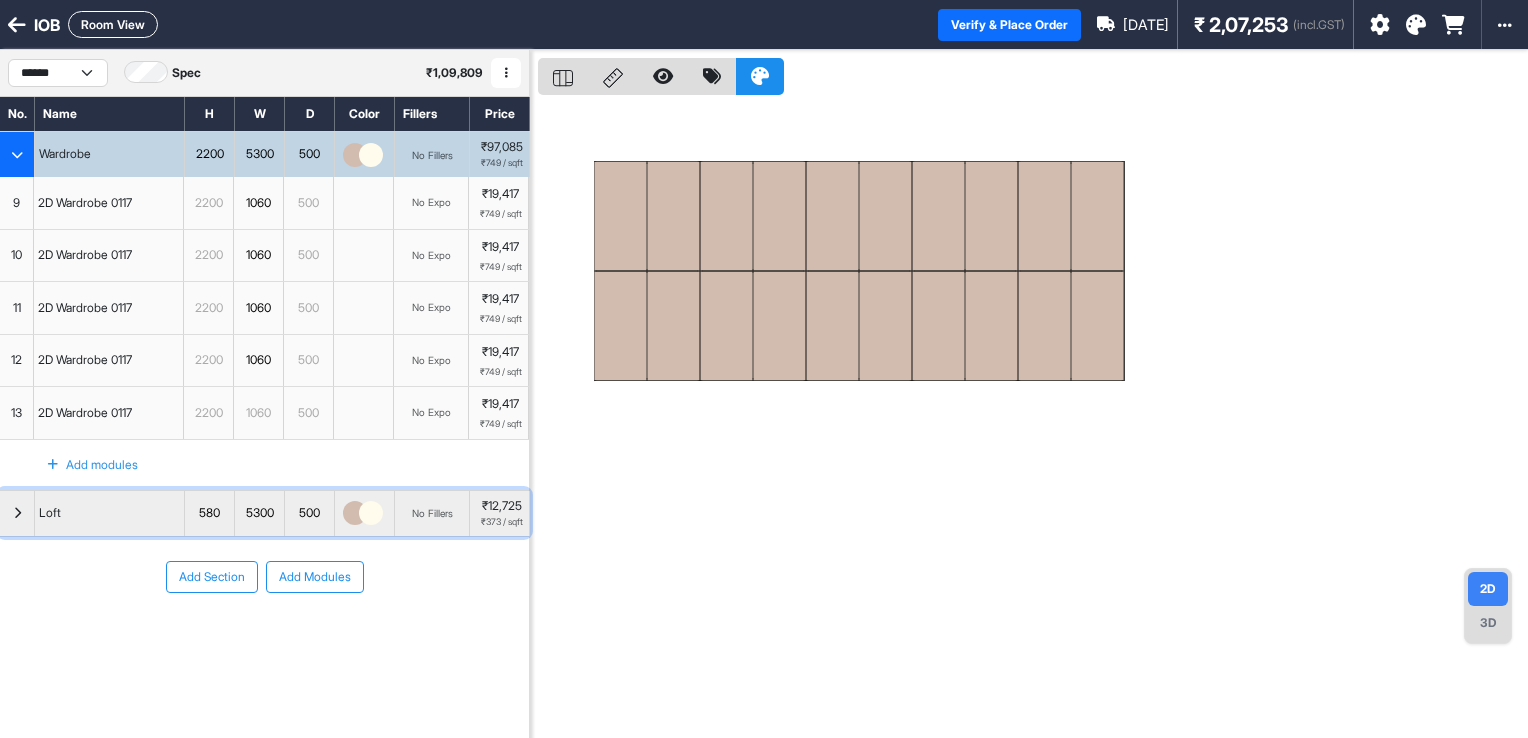 click at bounding box center (17, 513) 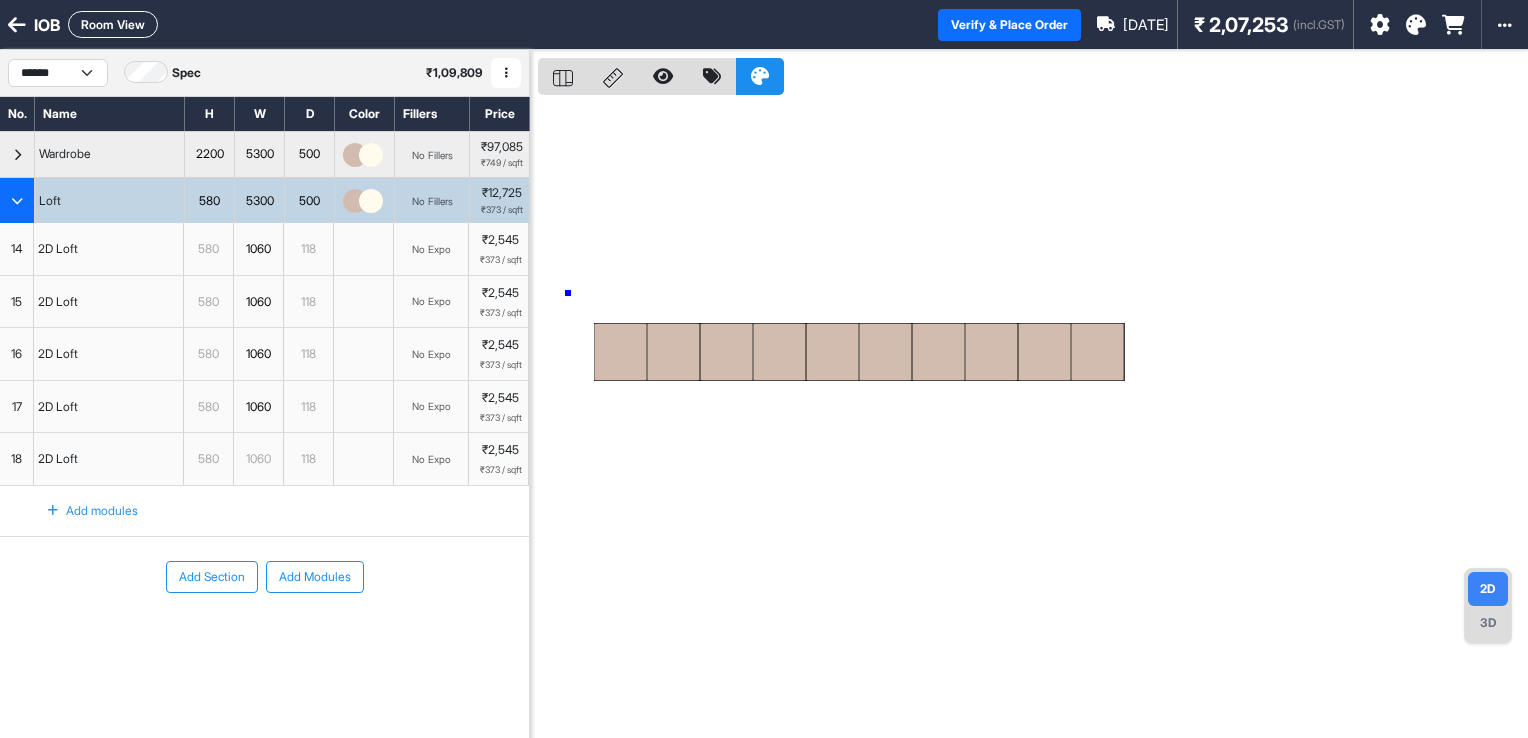 drag, startPoint x: 568, startPoint y: 293, endPoint x: 1033, endPoint y: 377, distance: 472.52618 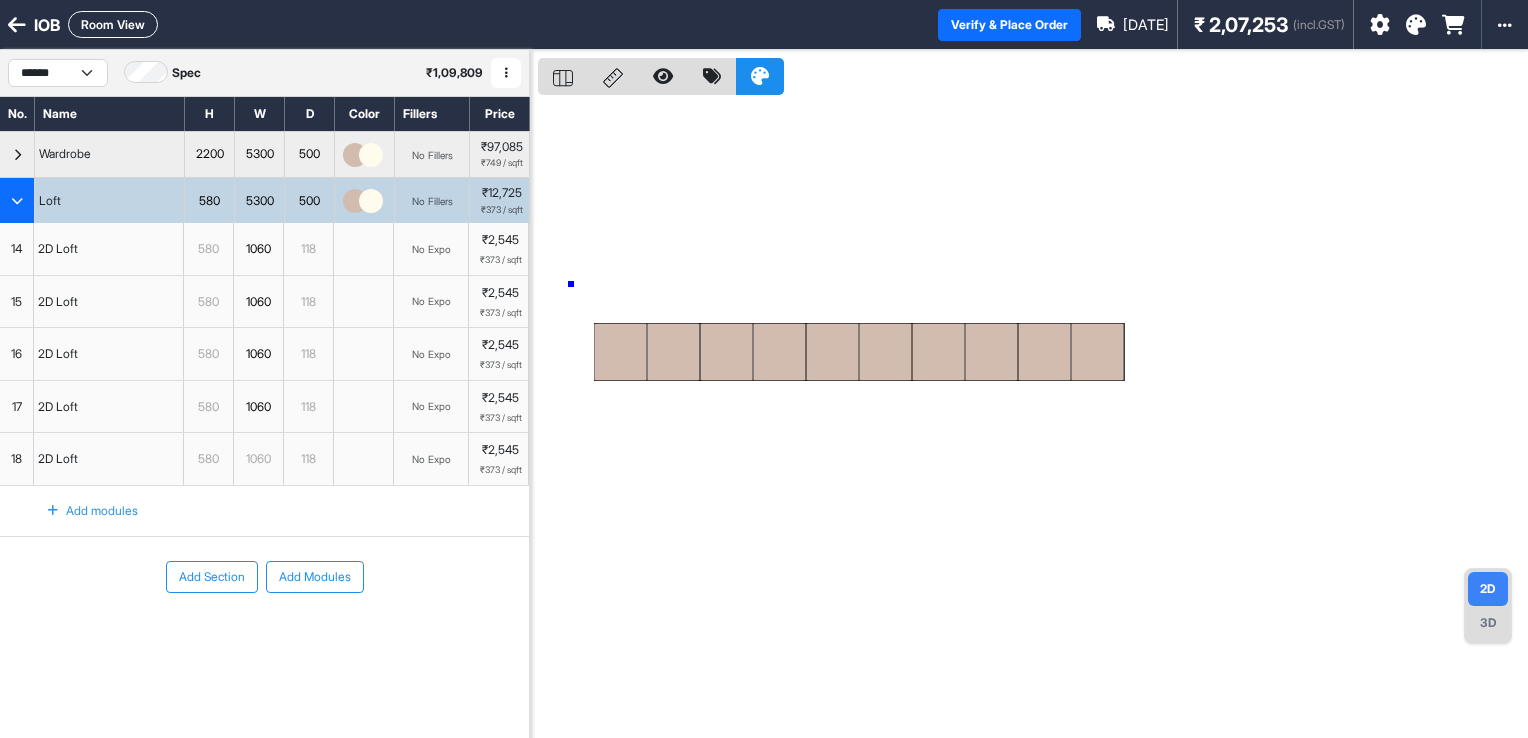 drag, startPoint x: 571, startPoint y: 284, endPoint x: 941, endPoint y: 386, distance: 383.80203 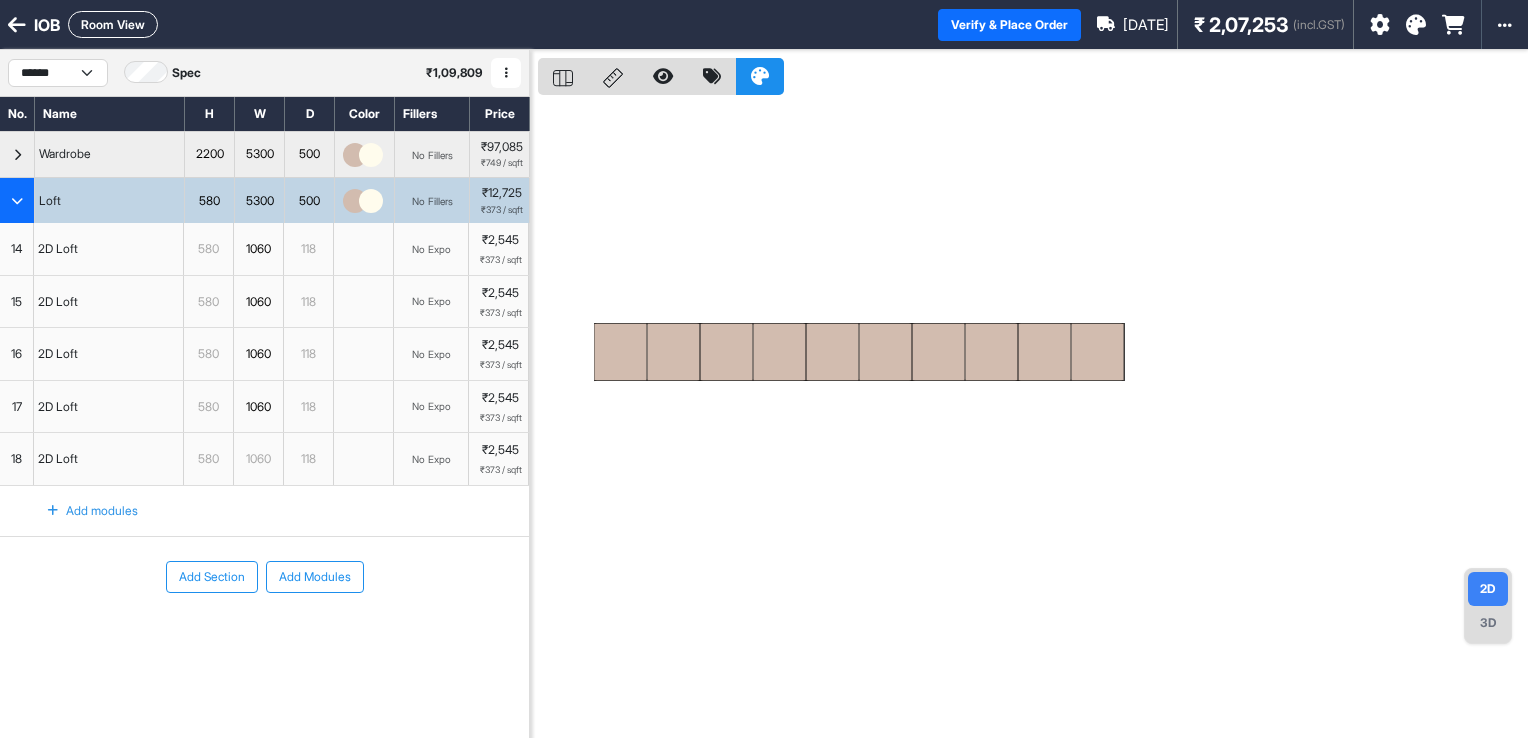 click at bounding box center (1033, 419) 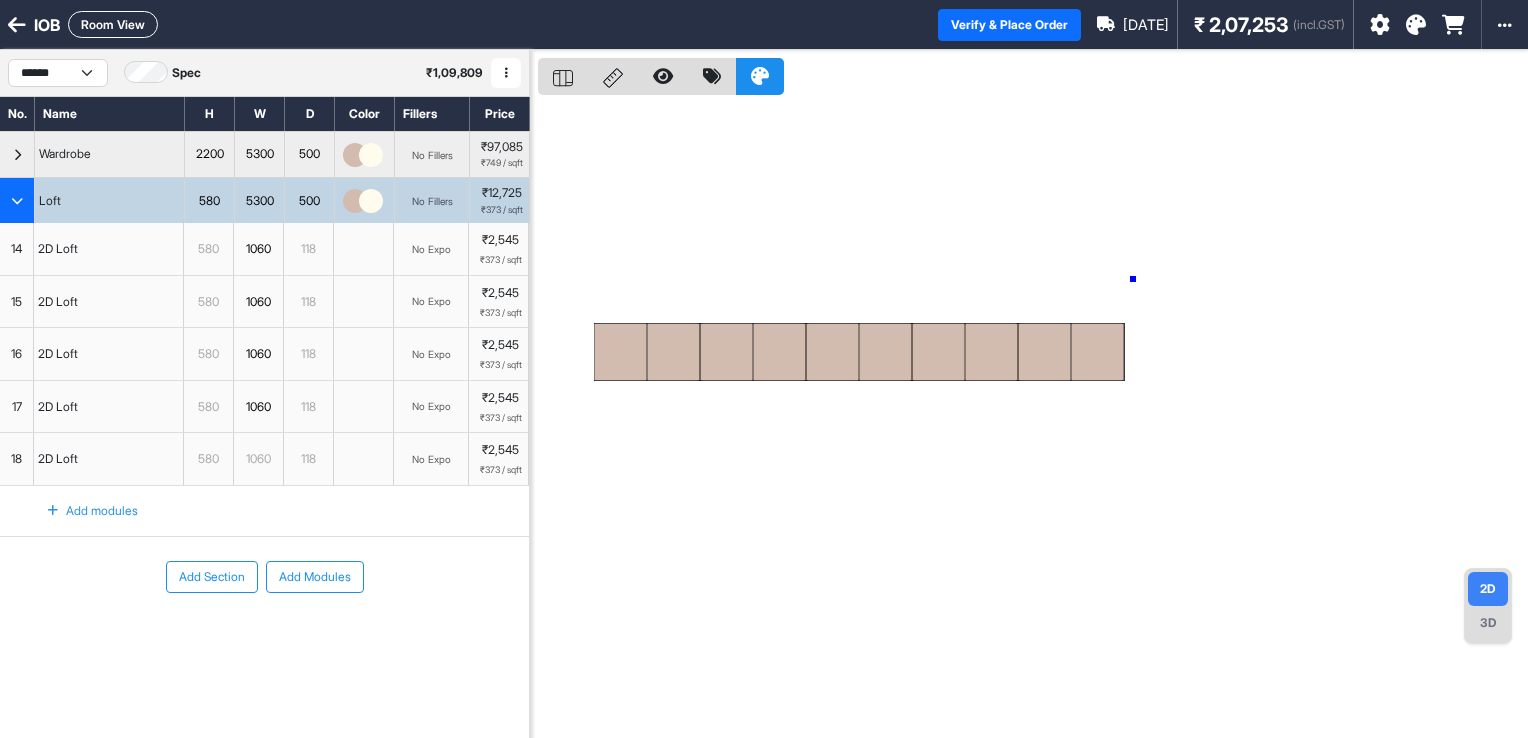 drag, startPoint x: 1133, startPoint y: 279, endPoint x: 1124, endPoint y: 321, distance: 42.953465 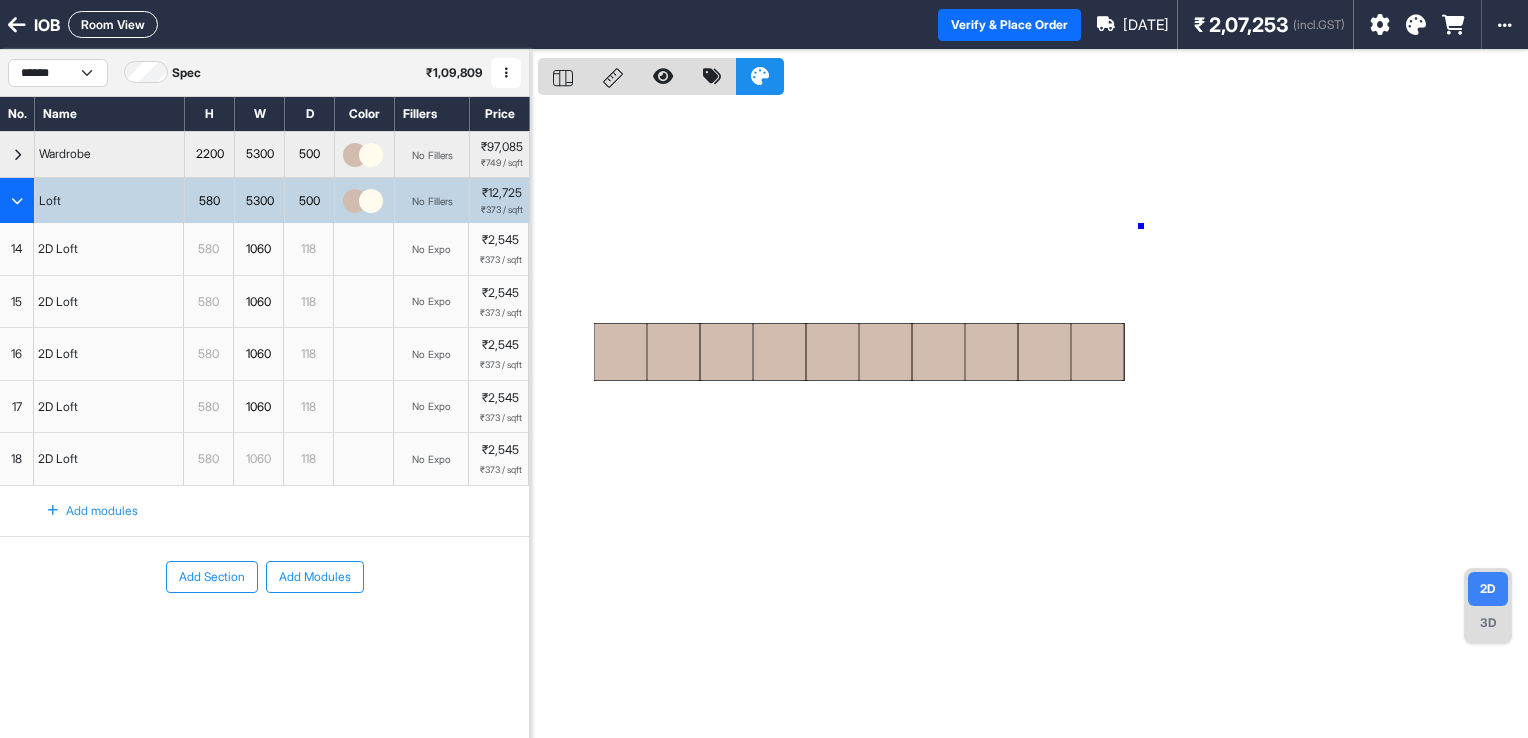 drag, startPoint x: 1141, startPoint y: 226, endPoint x: 760, endPoint y: 462, distance: 448.17072 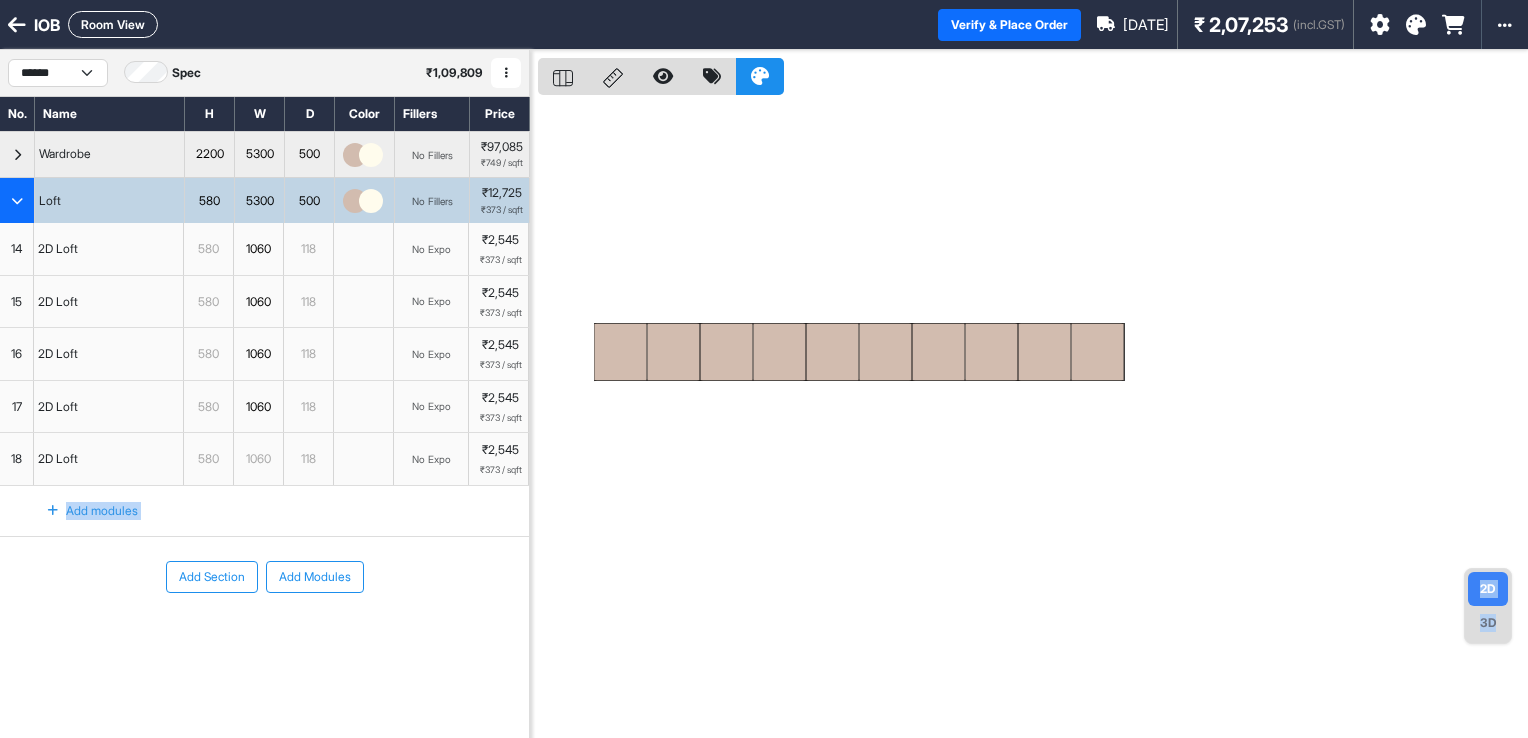 drag, startPoint x: 533, startPoint y: 296, endPoint x: 558, endPoint y: 300, distance: 25.317978 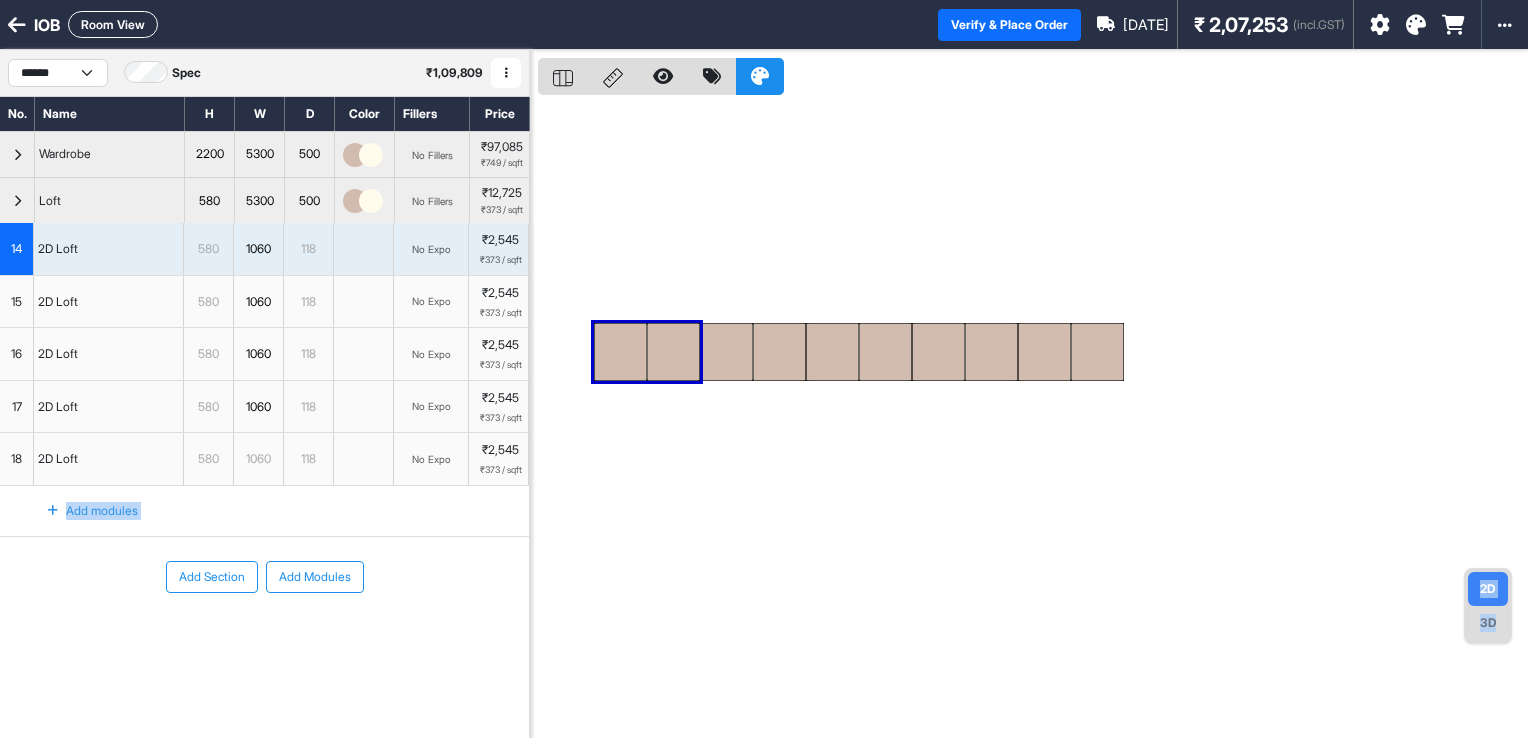 click at bounding box center [779, 352] 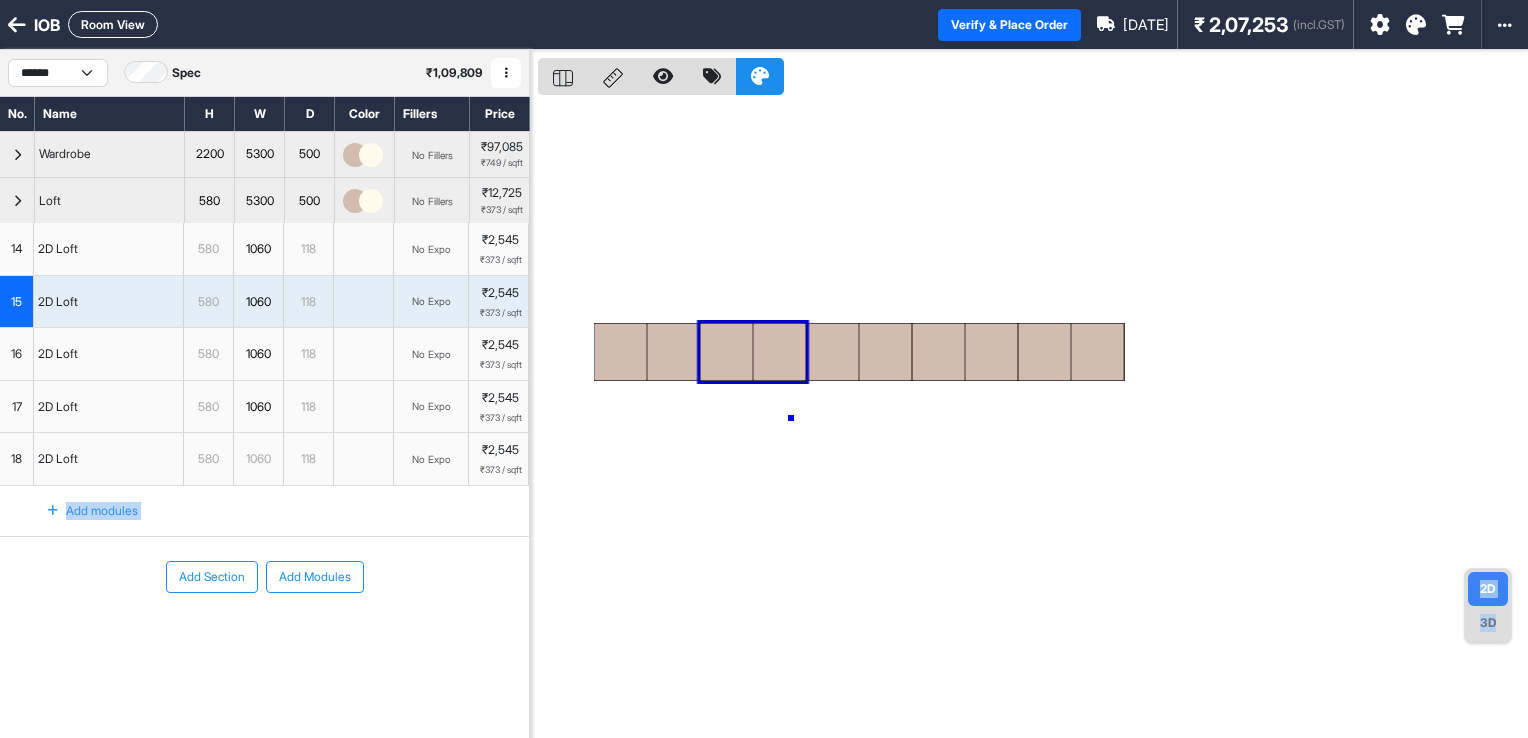 click at bounding box center [1033, 419] 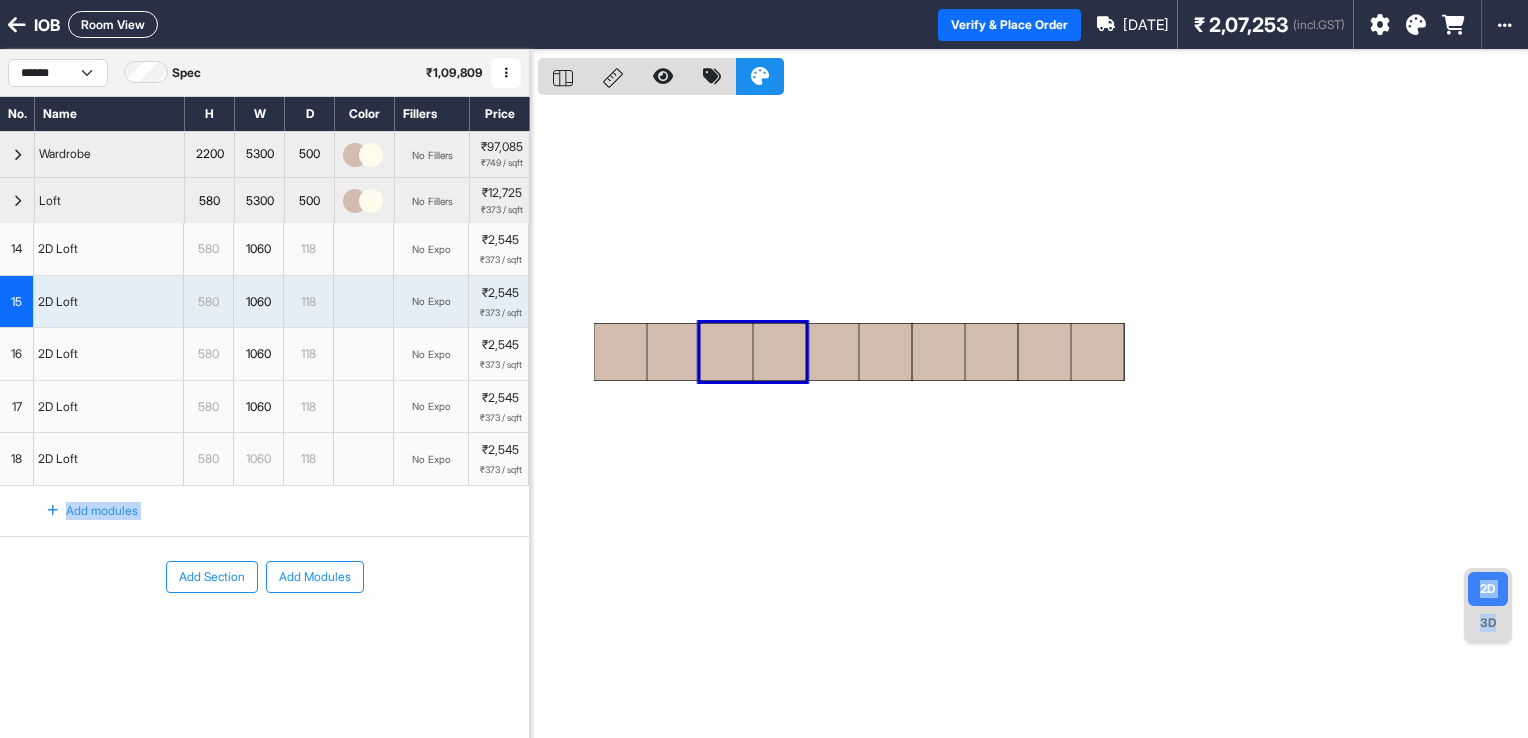 click at bounding box center (673, 352) 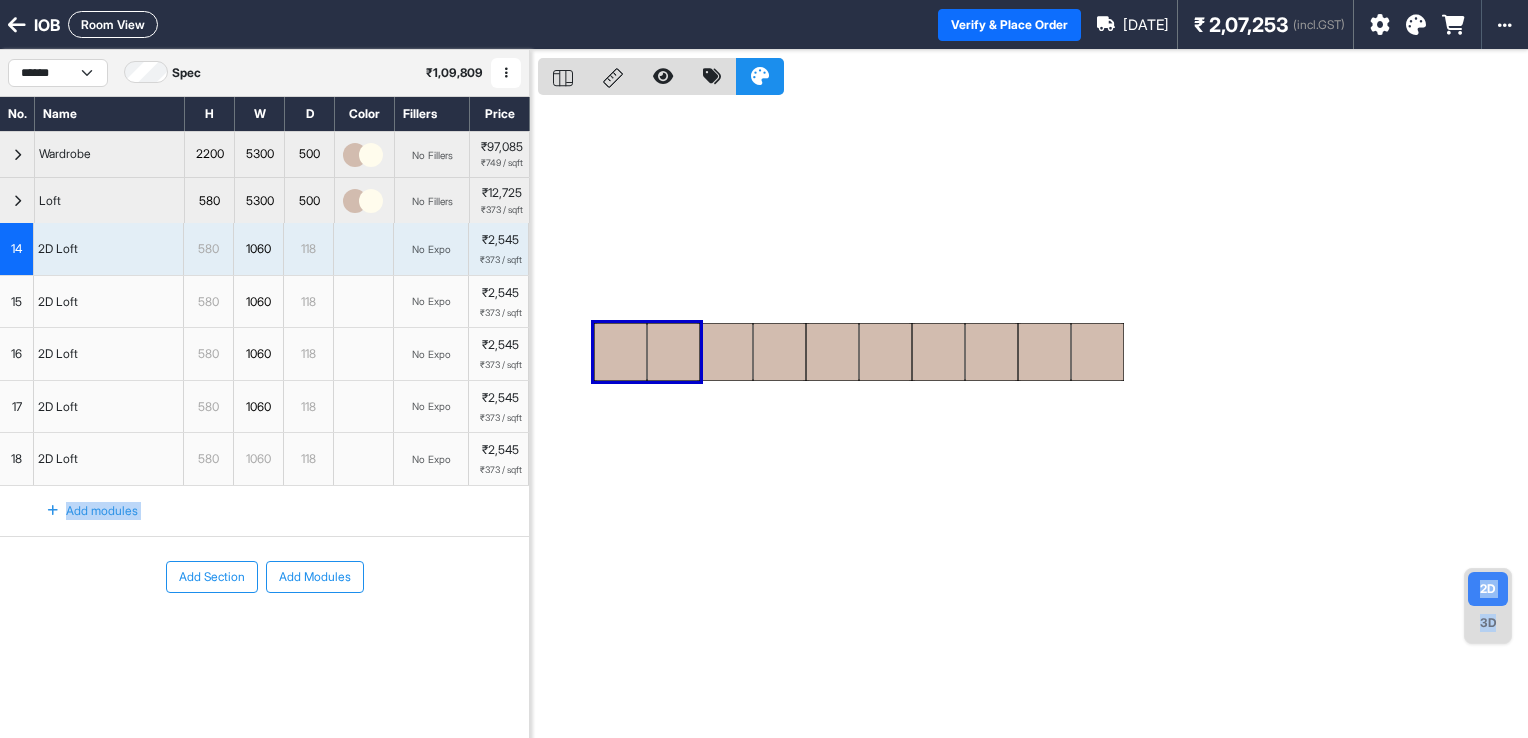 click at bounding box center (726, 352) 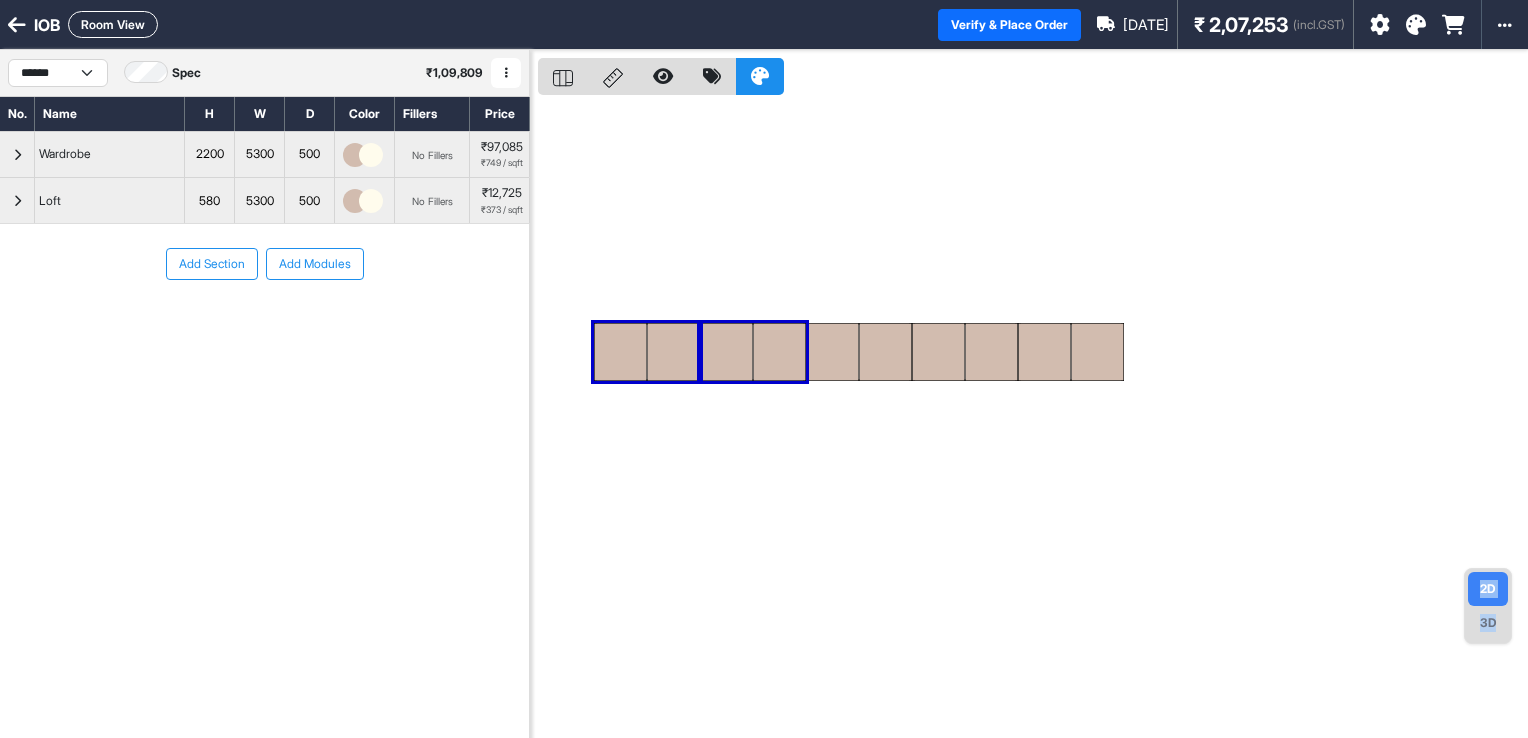 click at bounding box center (885, 352) 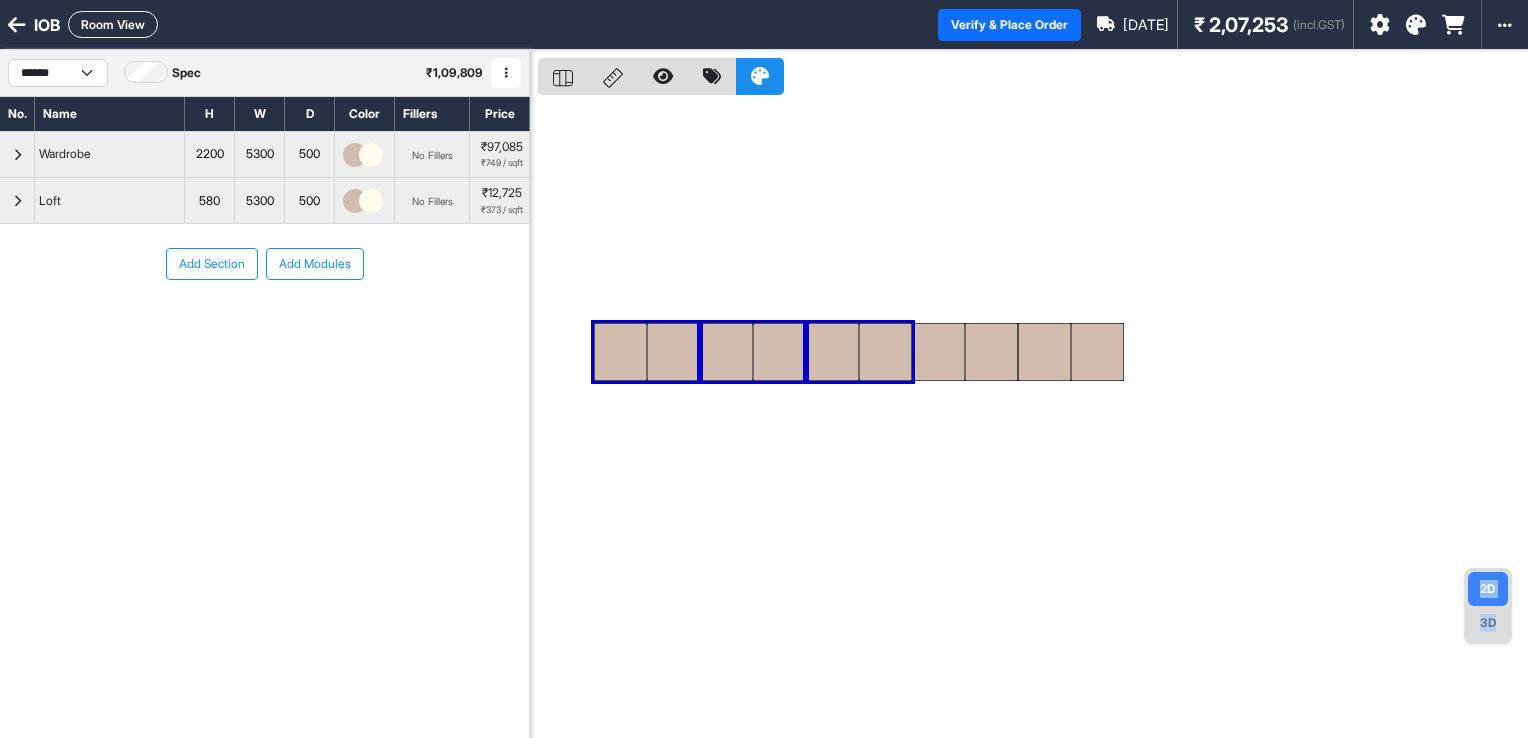 click at bounding box center [938, 352] 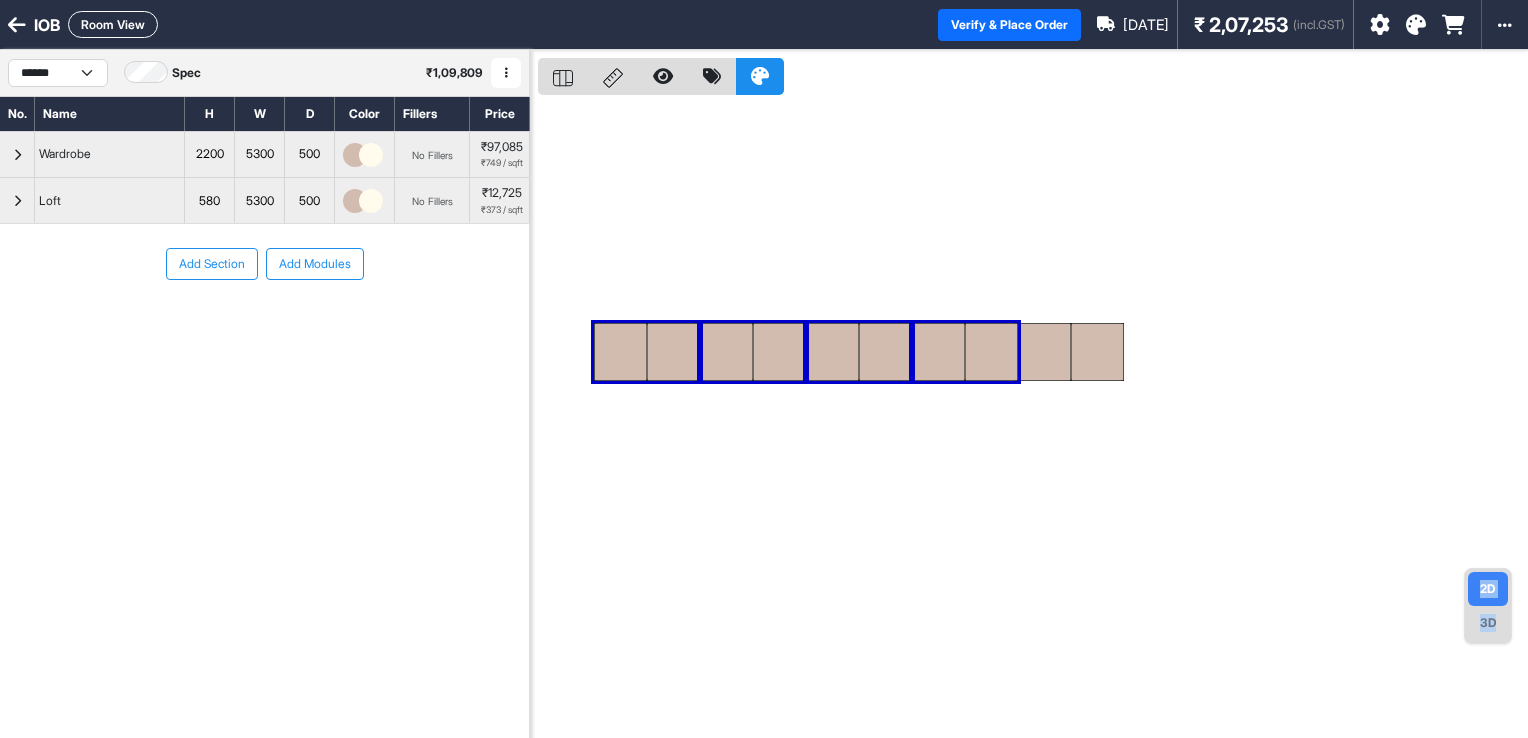 click at bounding box center (1044, 352) 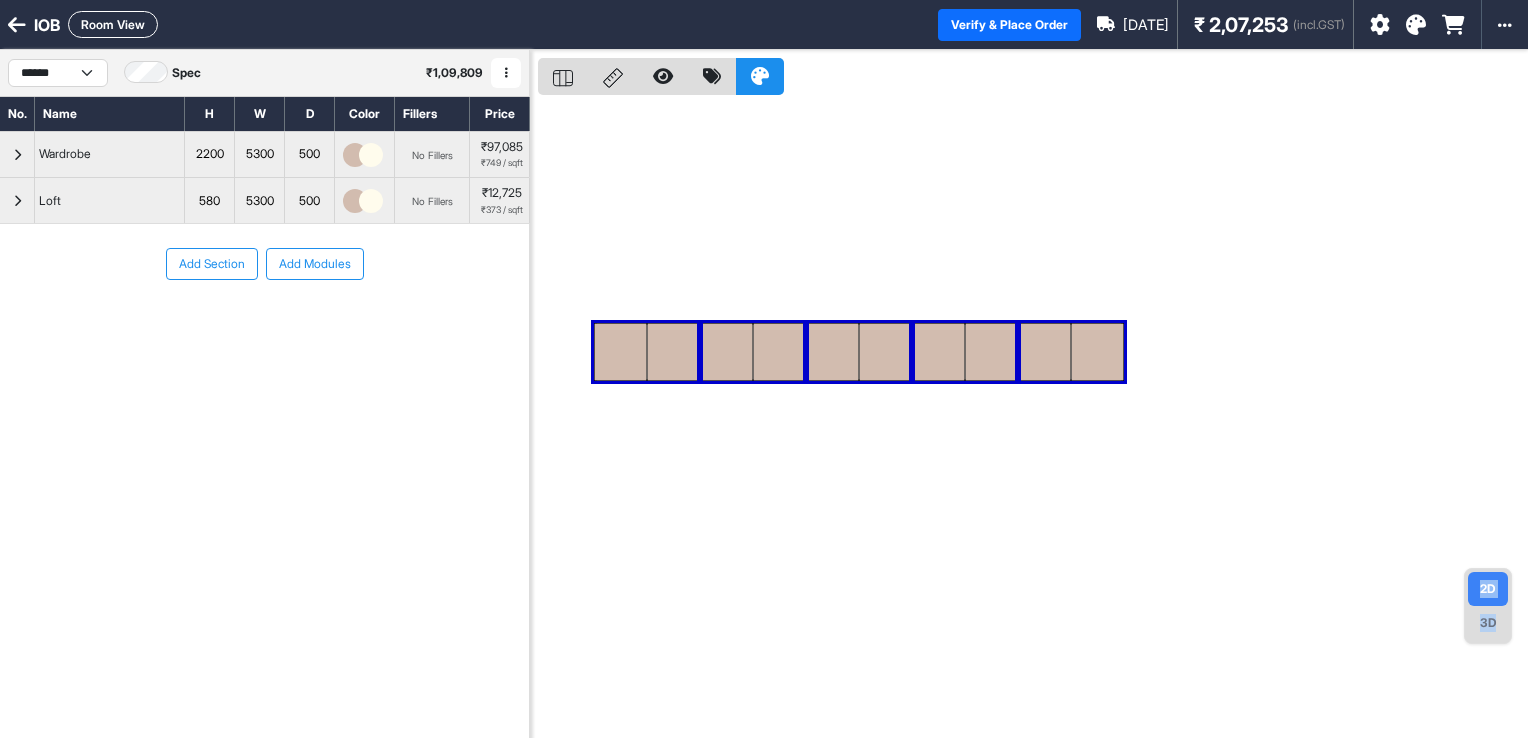 copy on "Add modules
To pick up a draggable item, press the space bar.
While dragging, use the arrow keys to move the item.
Press space again to drop the item in its new position, or press escape to cancel.
Add Section Add Modules     2D 3D" 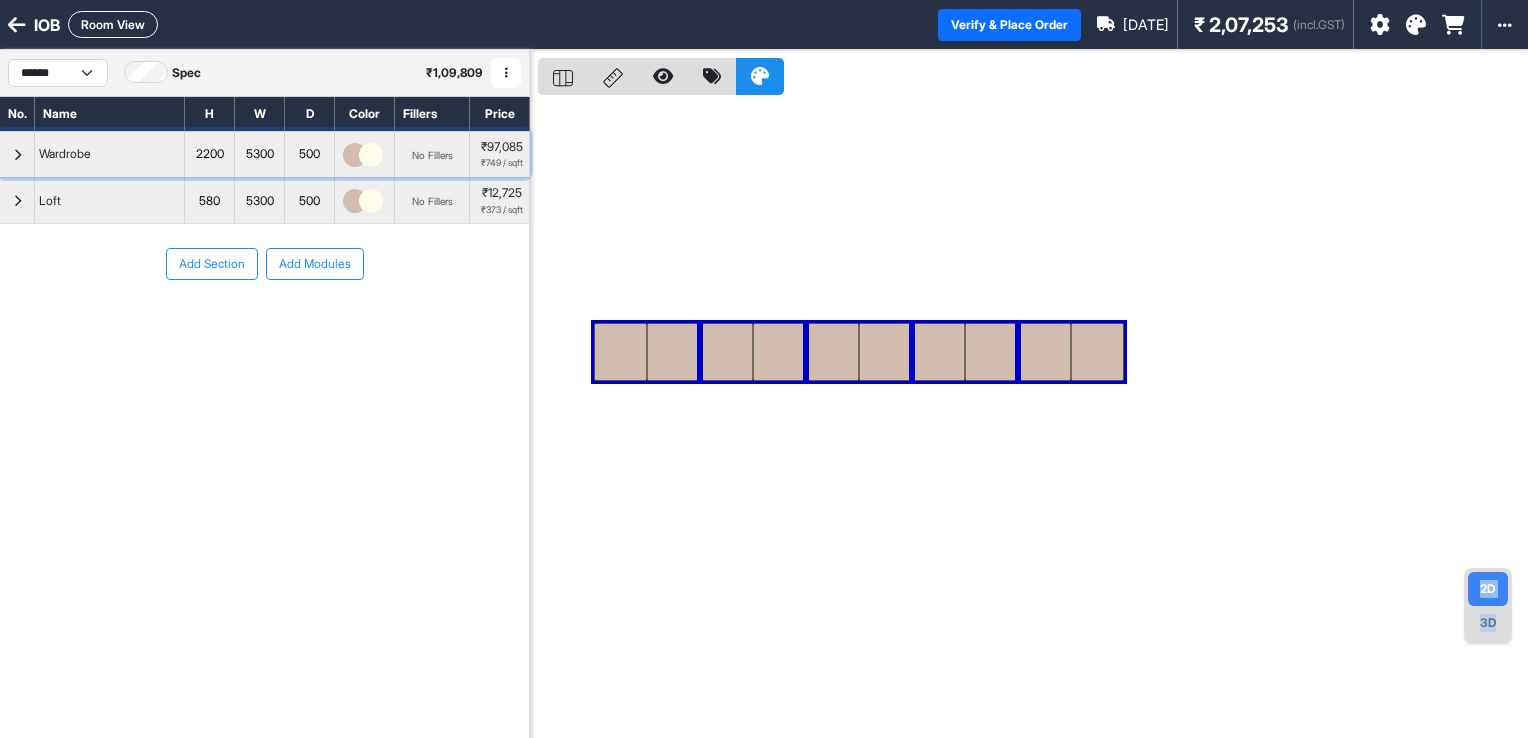 click at bounding box center (17, 154) 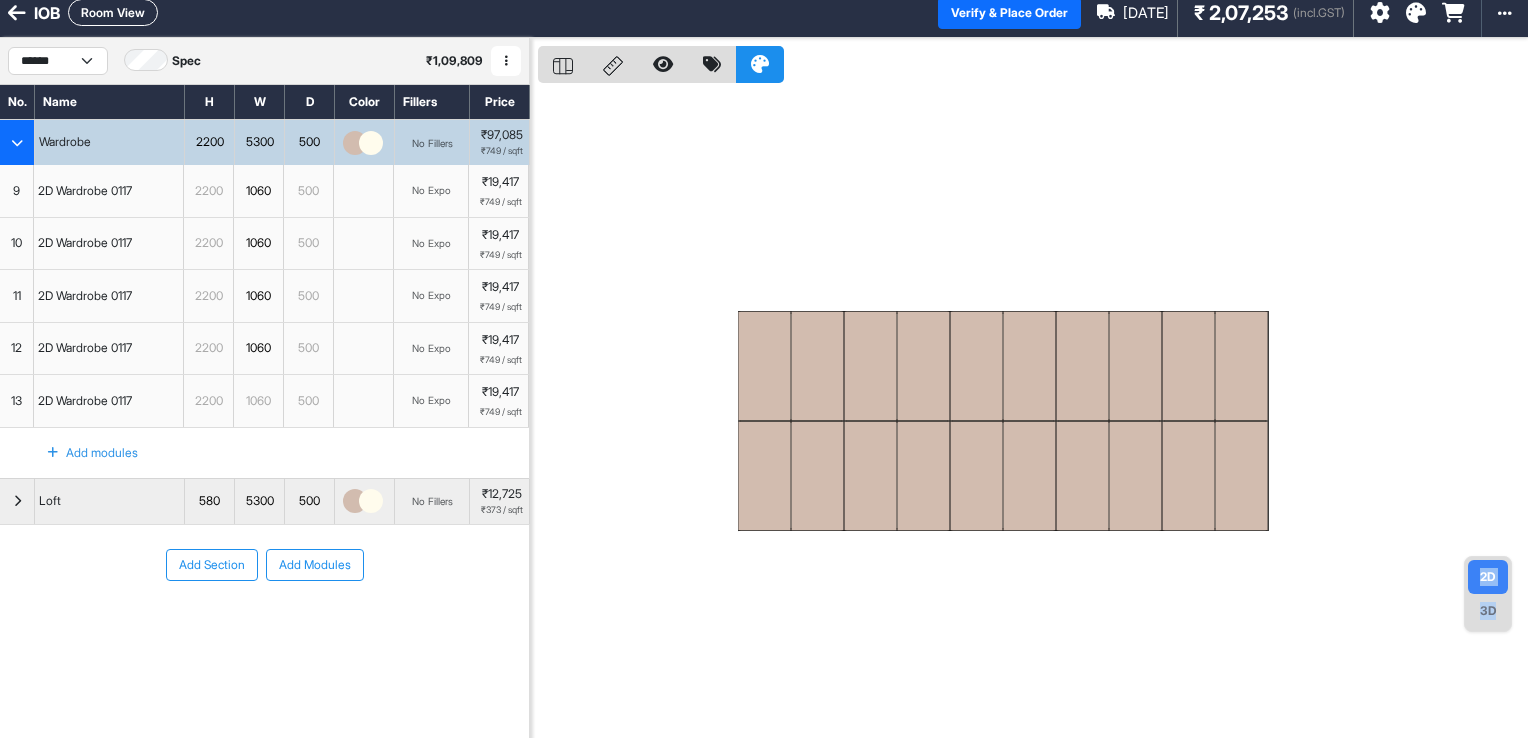 drag, startPoint x: 555, startPoint y: 338, endPoint x: 698, endPoint y: 370, distance: 146.53668 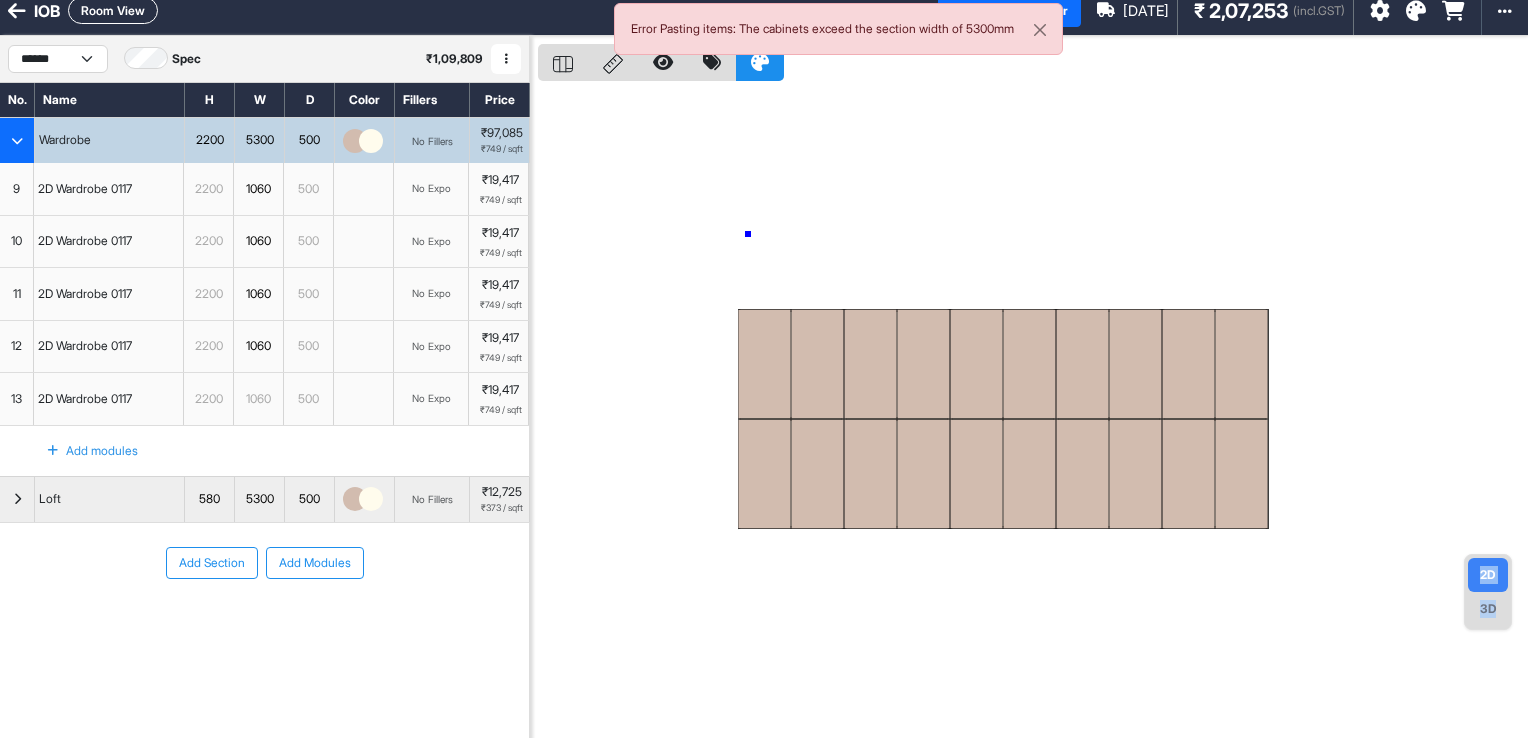 click at bounding box center [1033, 405] 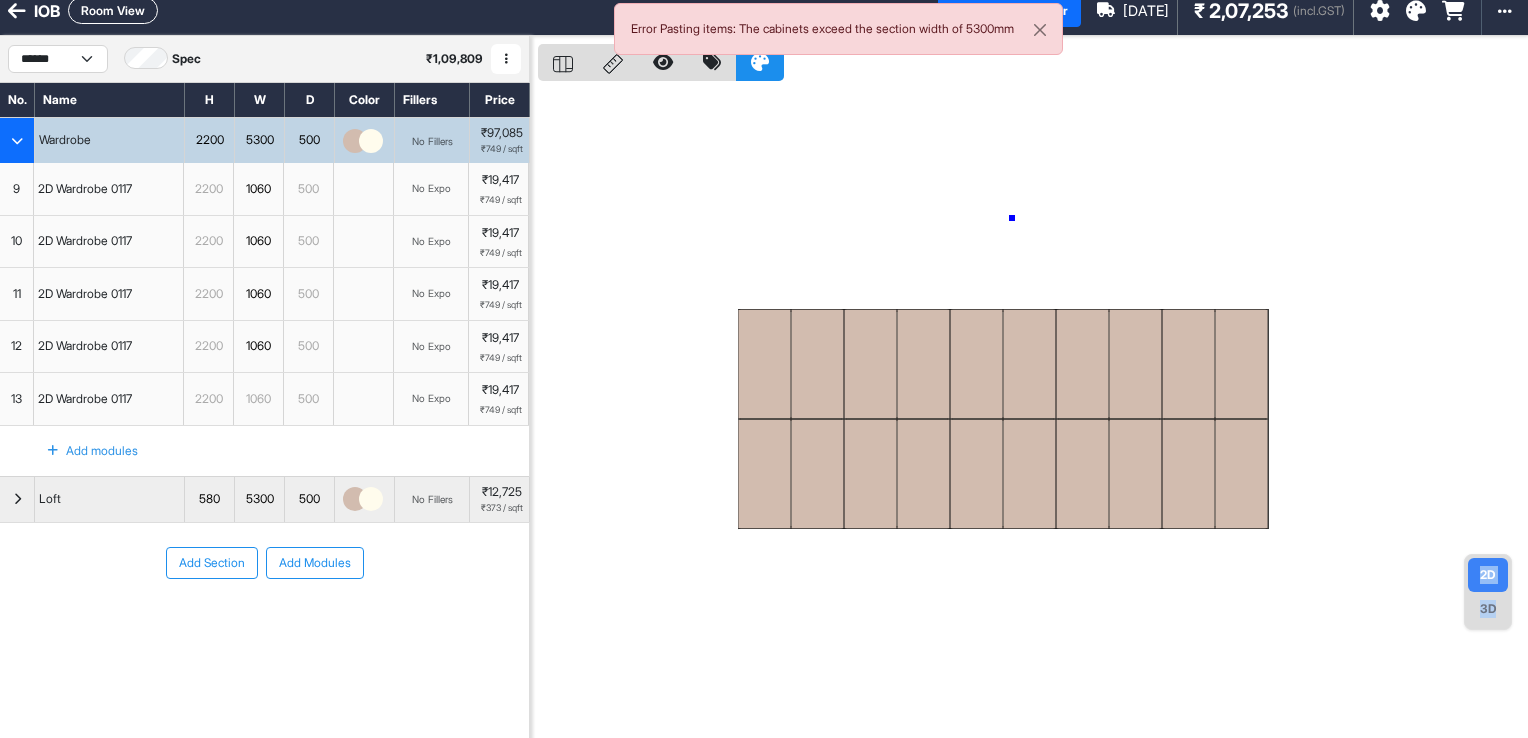 click at bounding box center (1033, 405) 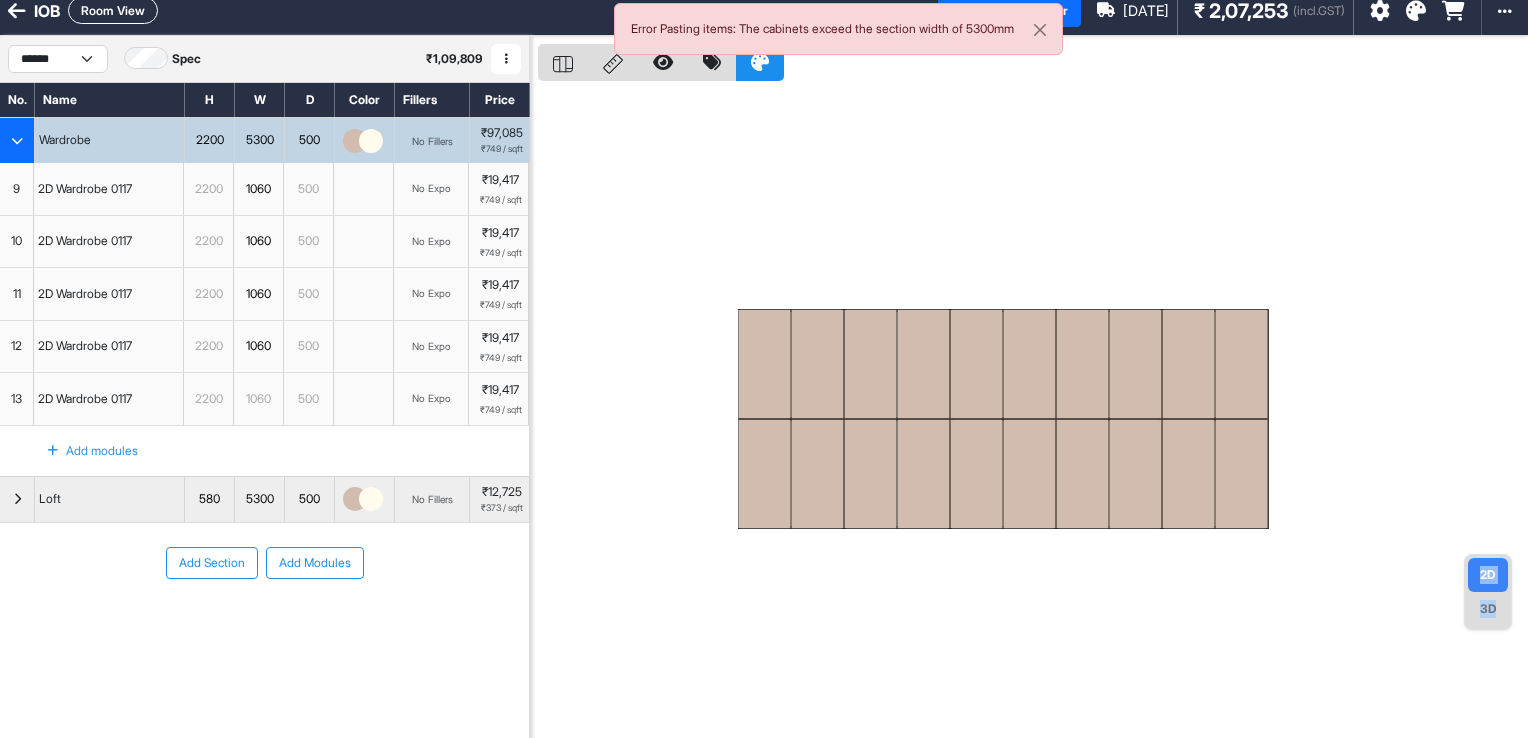drag, startPoint x: 964, startPoint y: 216, endPoint x: 925, endPoint y: 231, distance: 41.785164 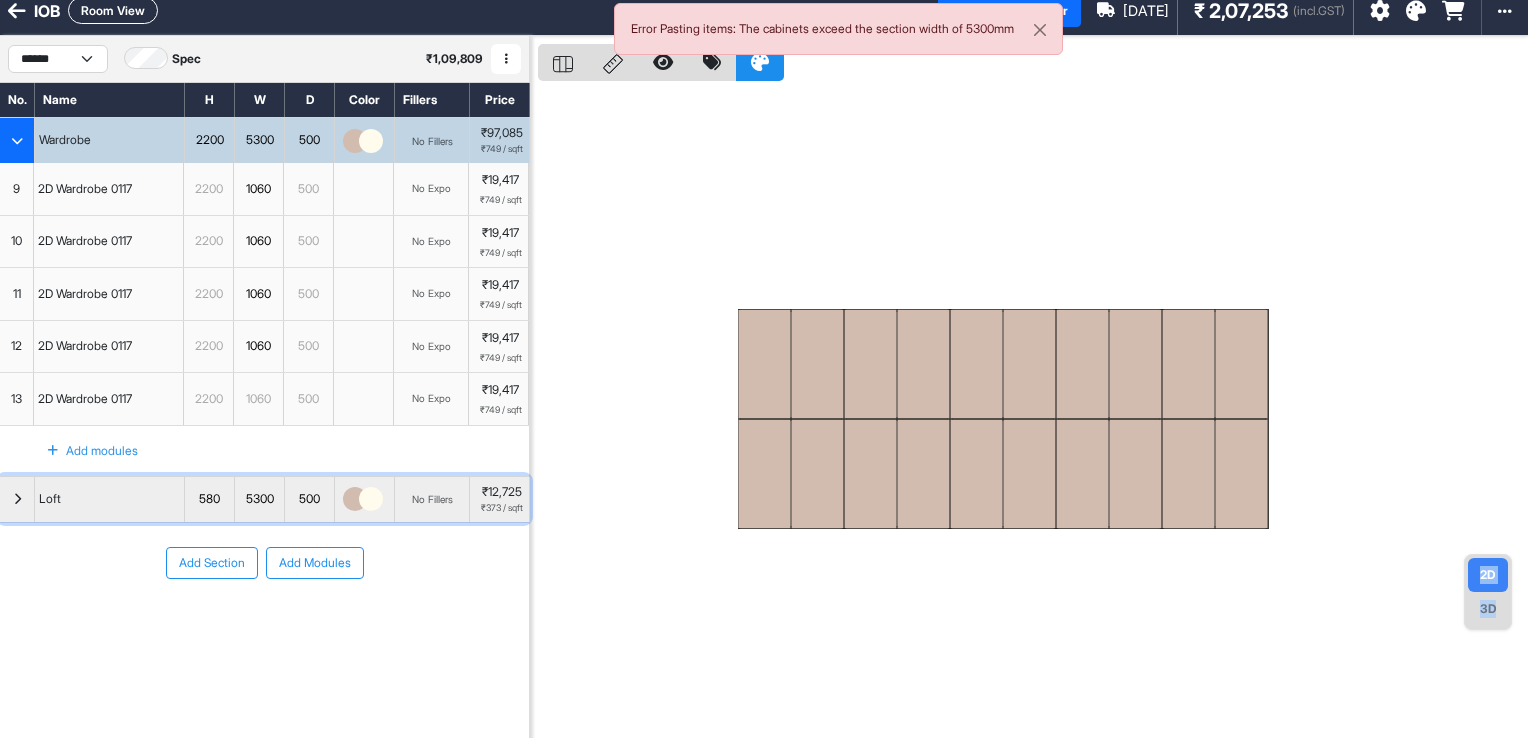 click at bounding box center [17, 499] 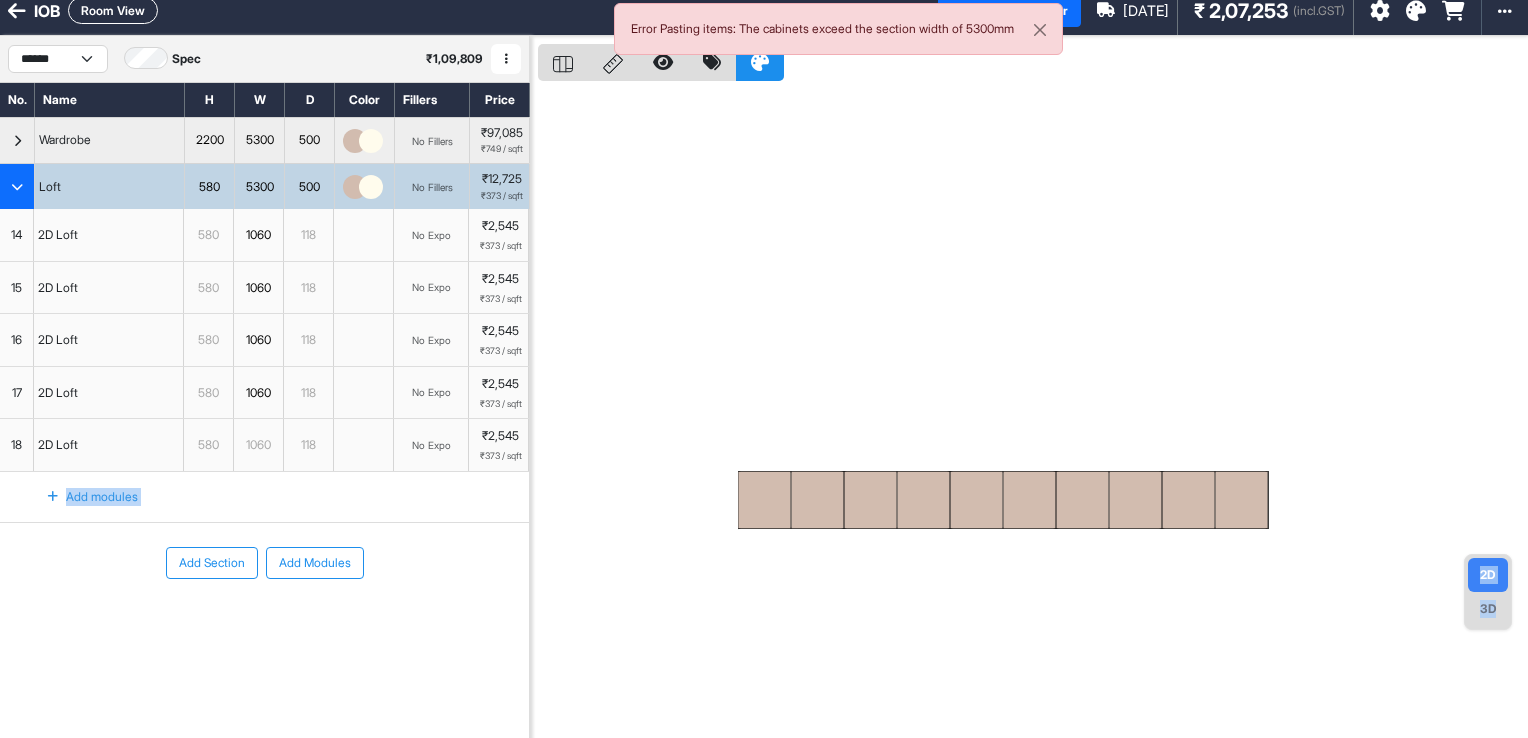 click at bounding box center [1033, 405] 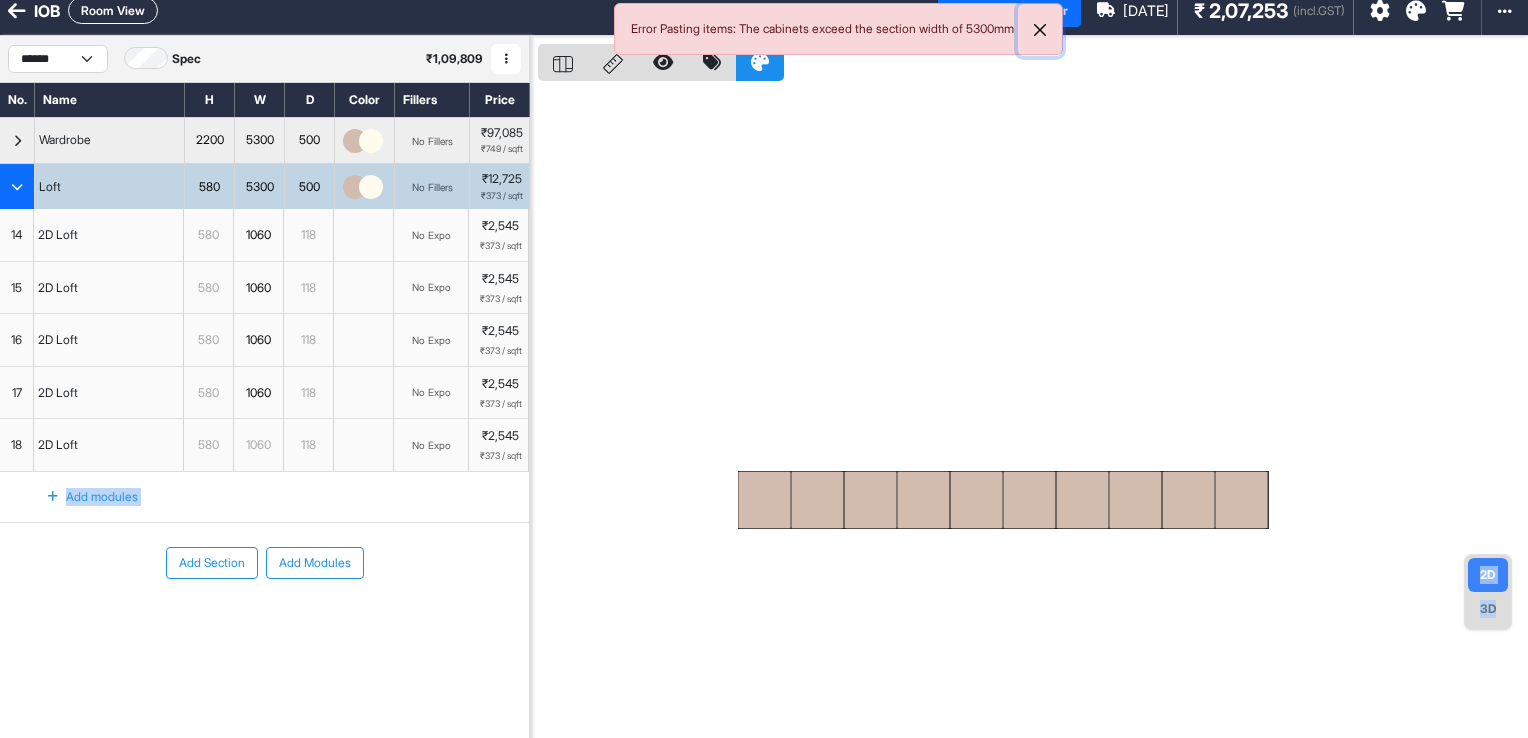 click at bounding box center [1040, 30] 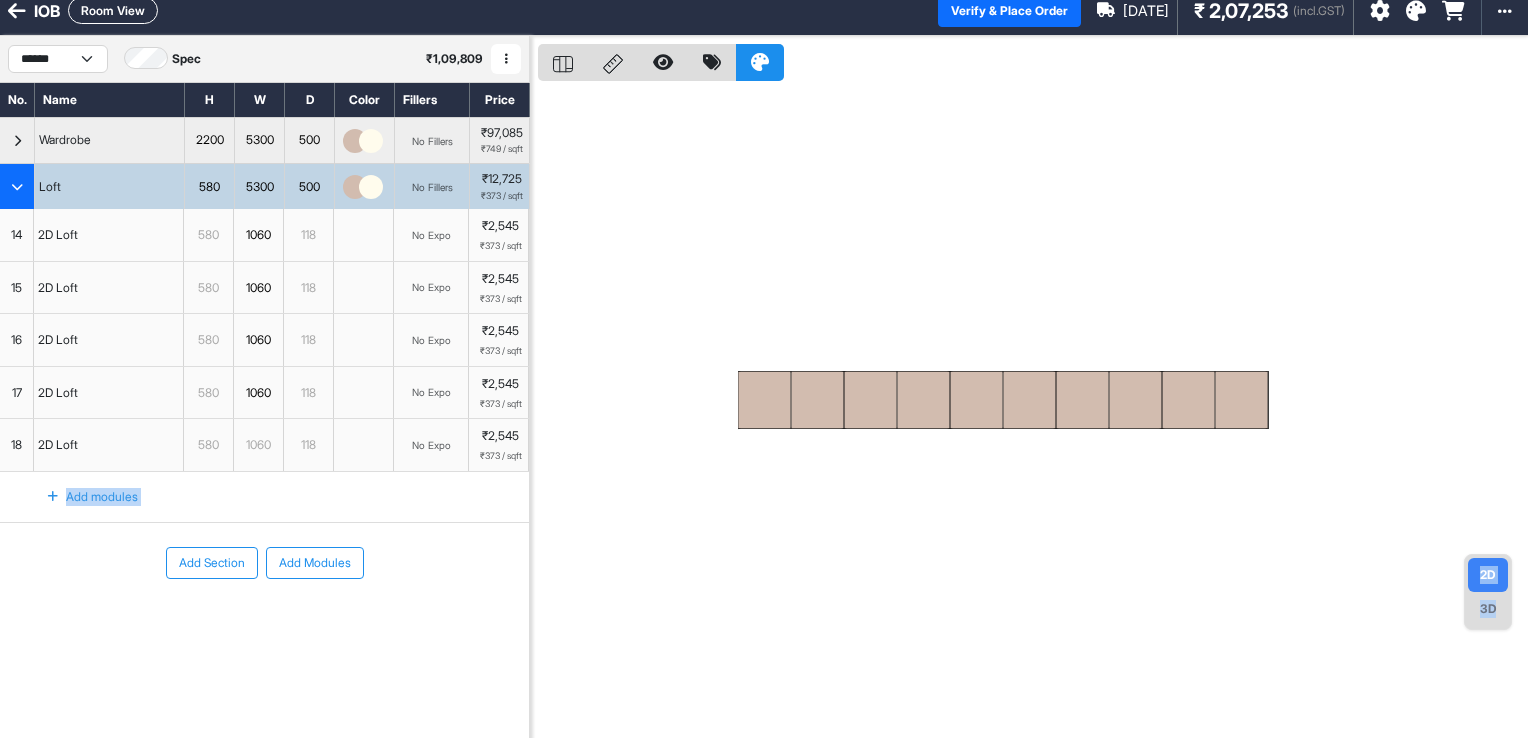 click at bounding box center [1033, 405] 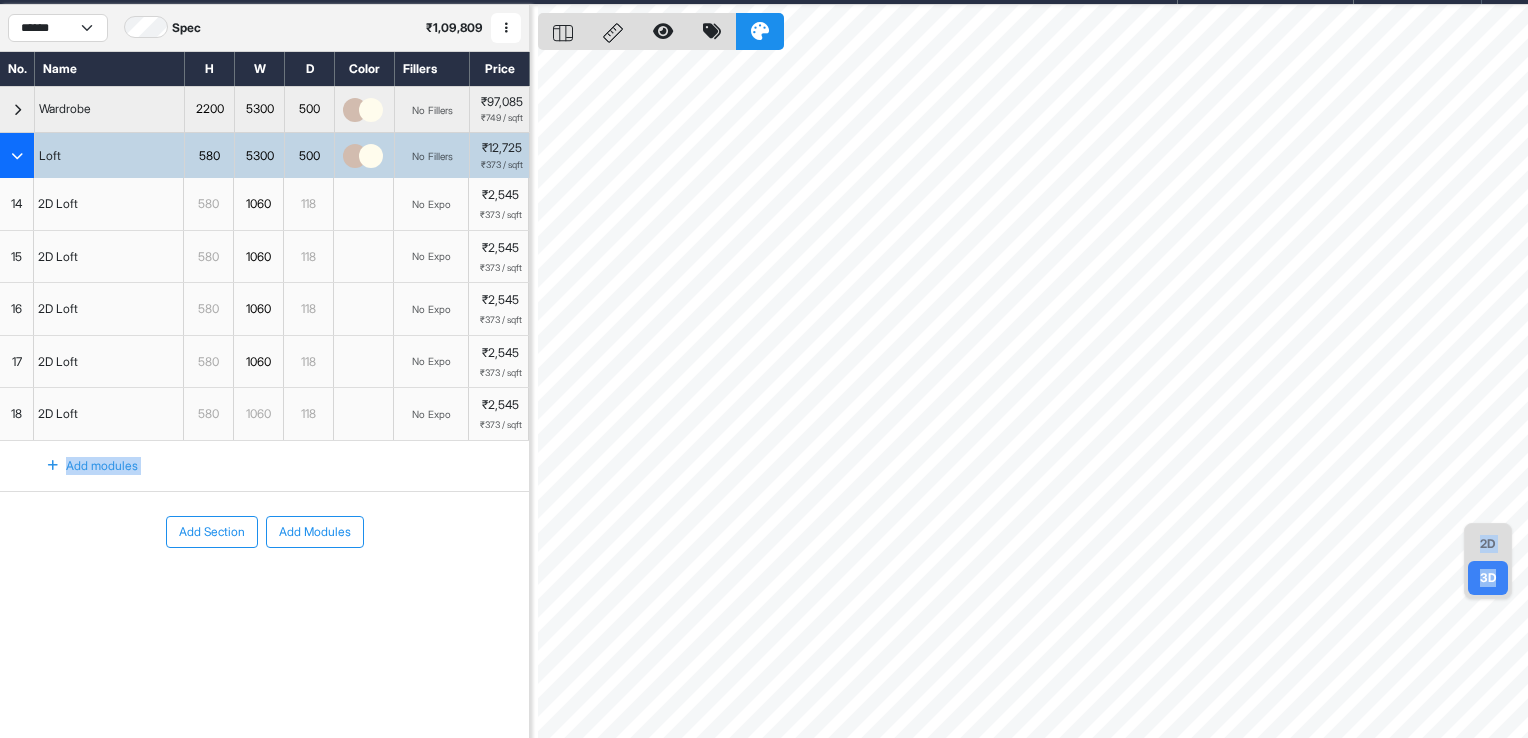scroll, scrollTop: 50, scrollLeft: 0, axis: vertical 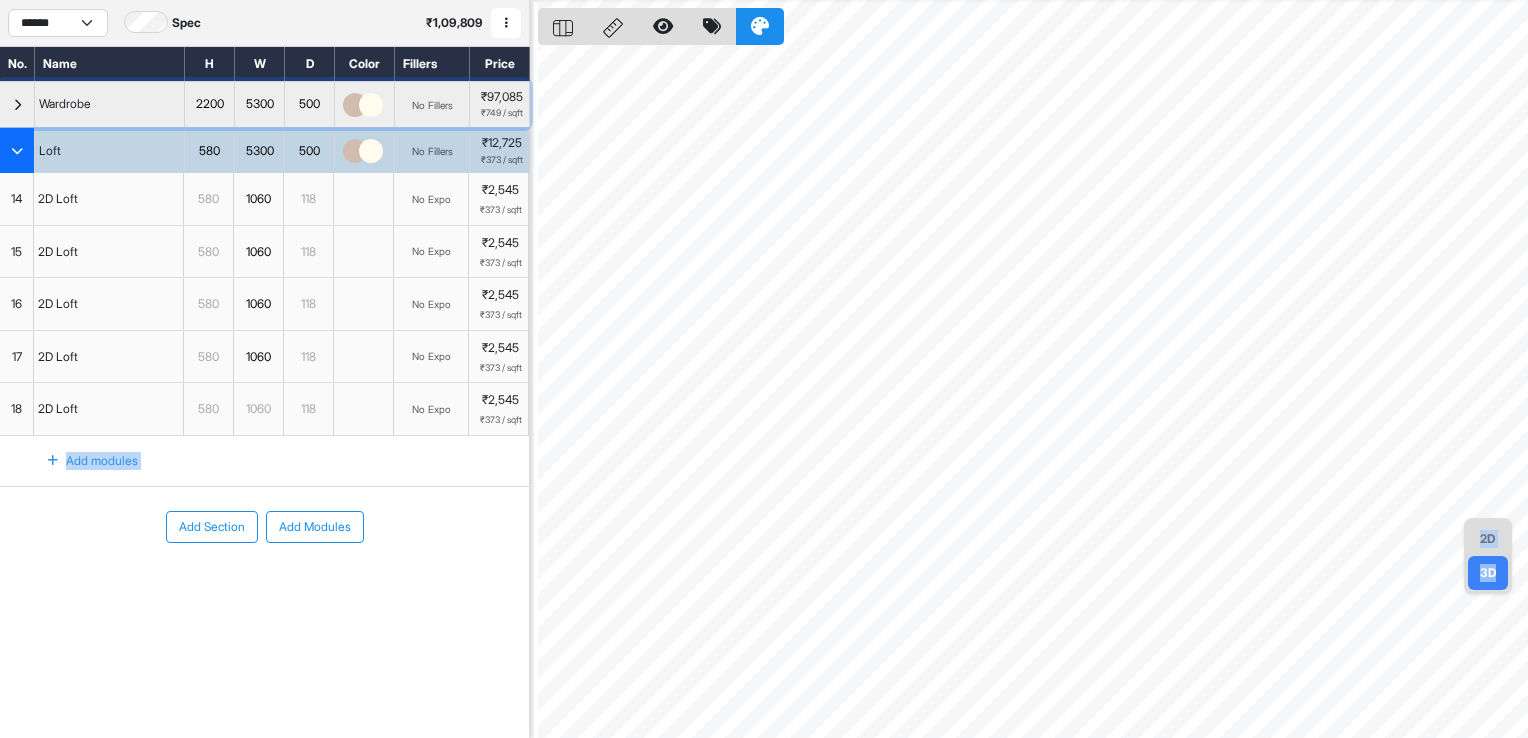 click at bounding box center [17, 104] 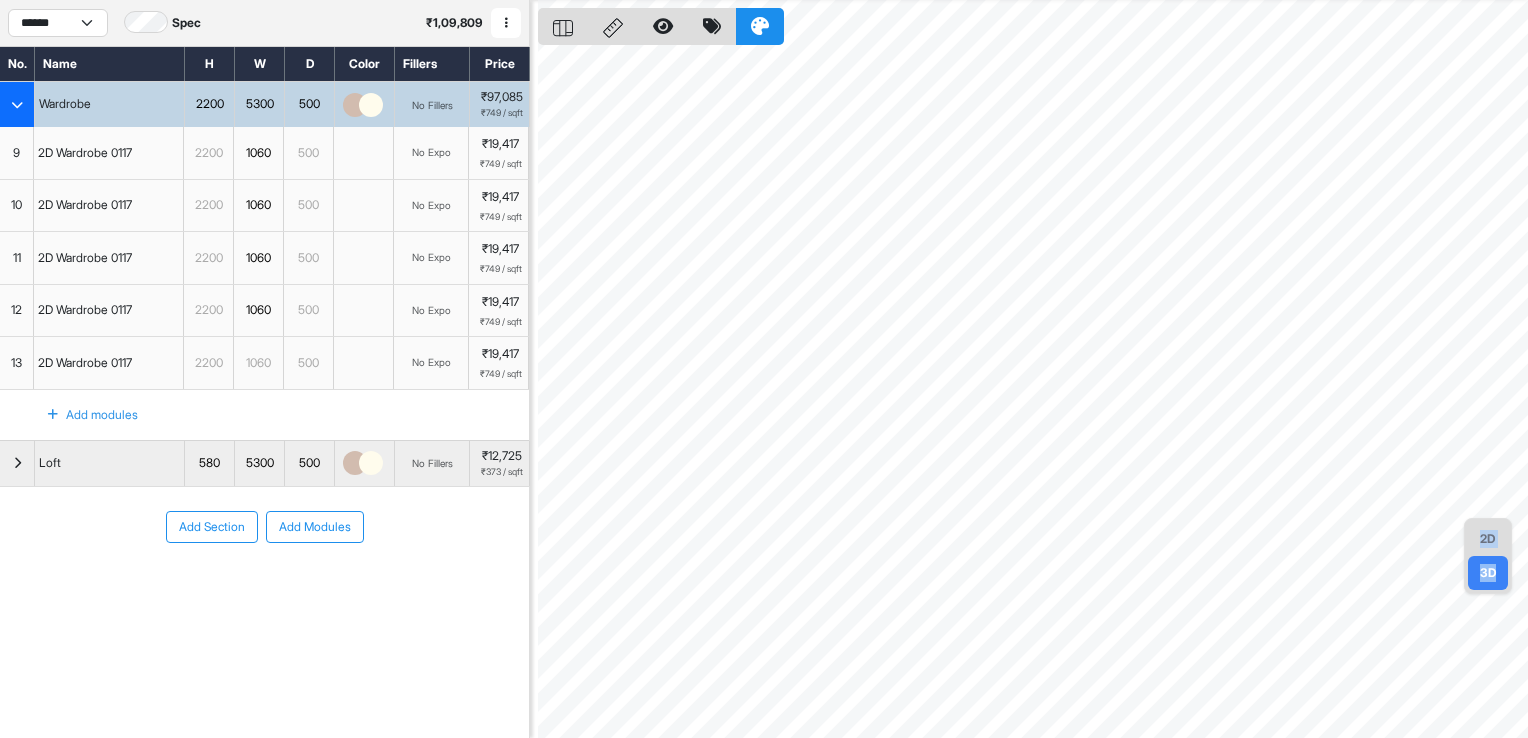 click on "2D" at bounding box center (1488, 539) 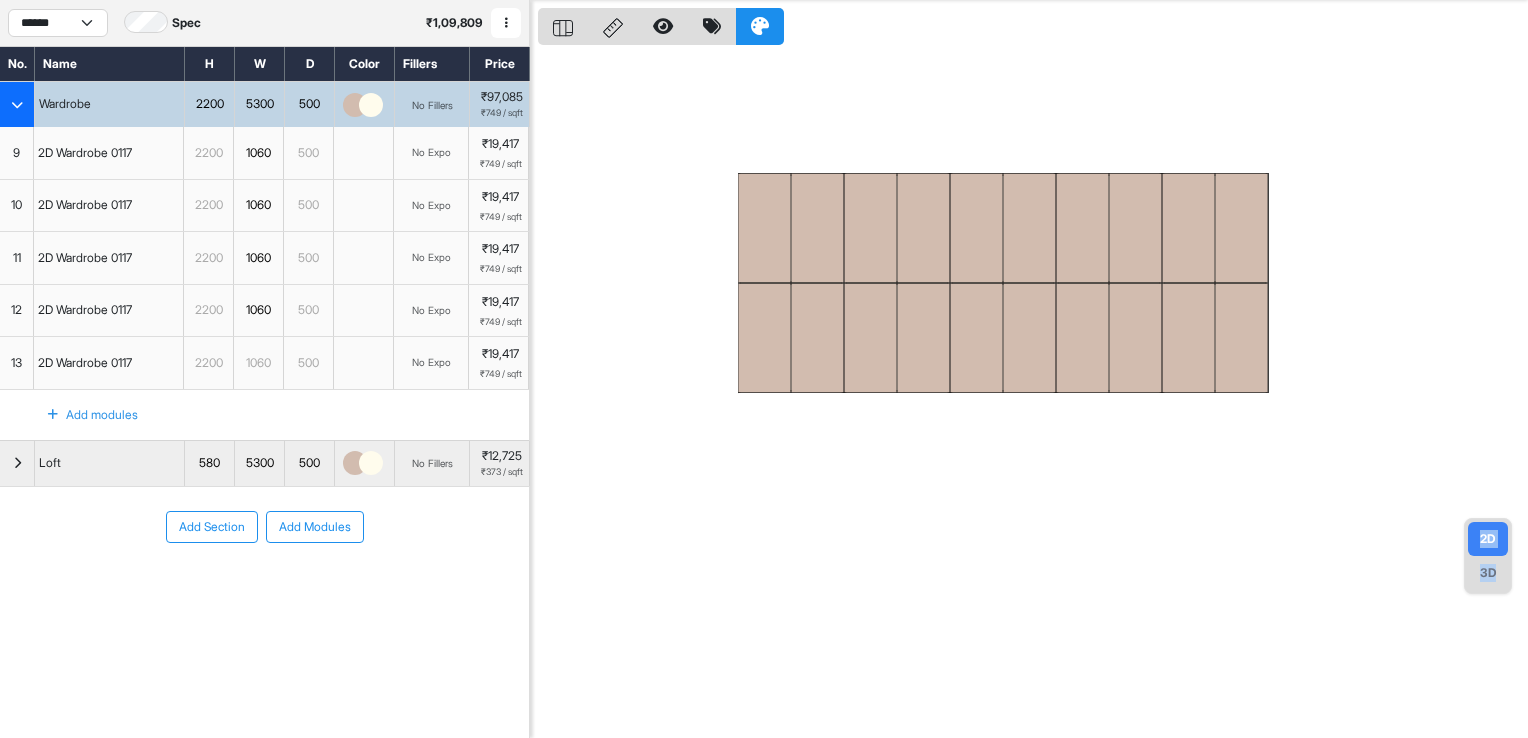 click at bounding box center (1033, 369) 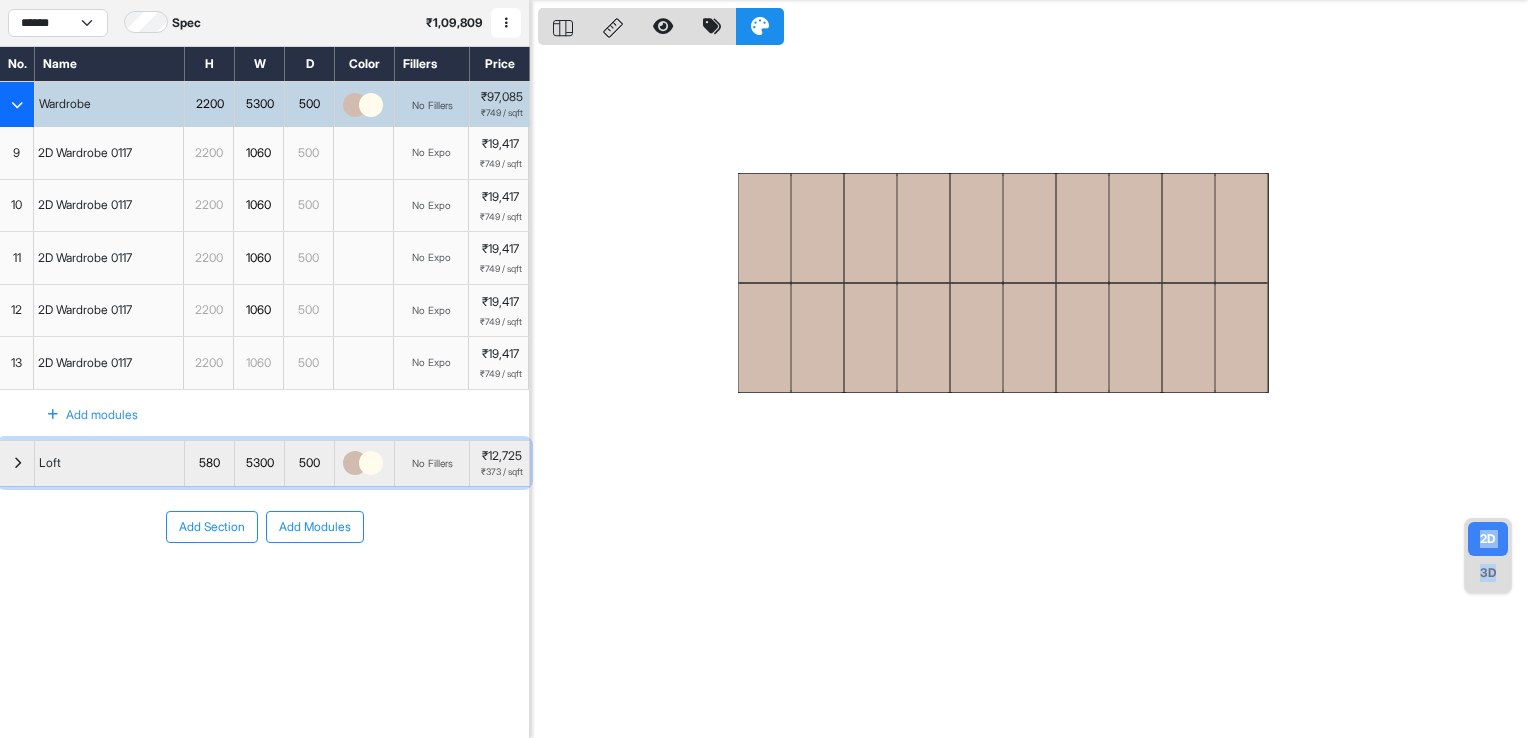 click at bounding box center [17, 463] 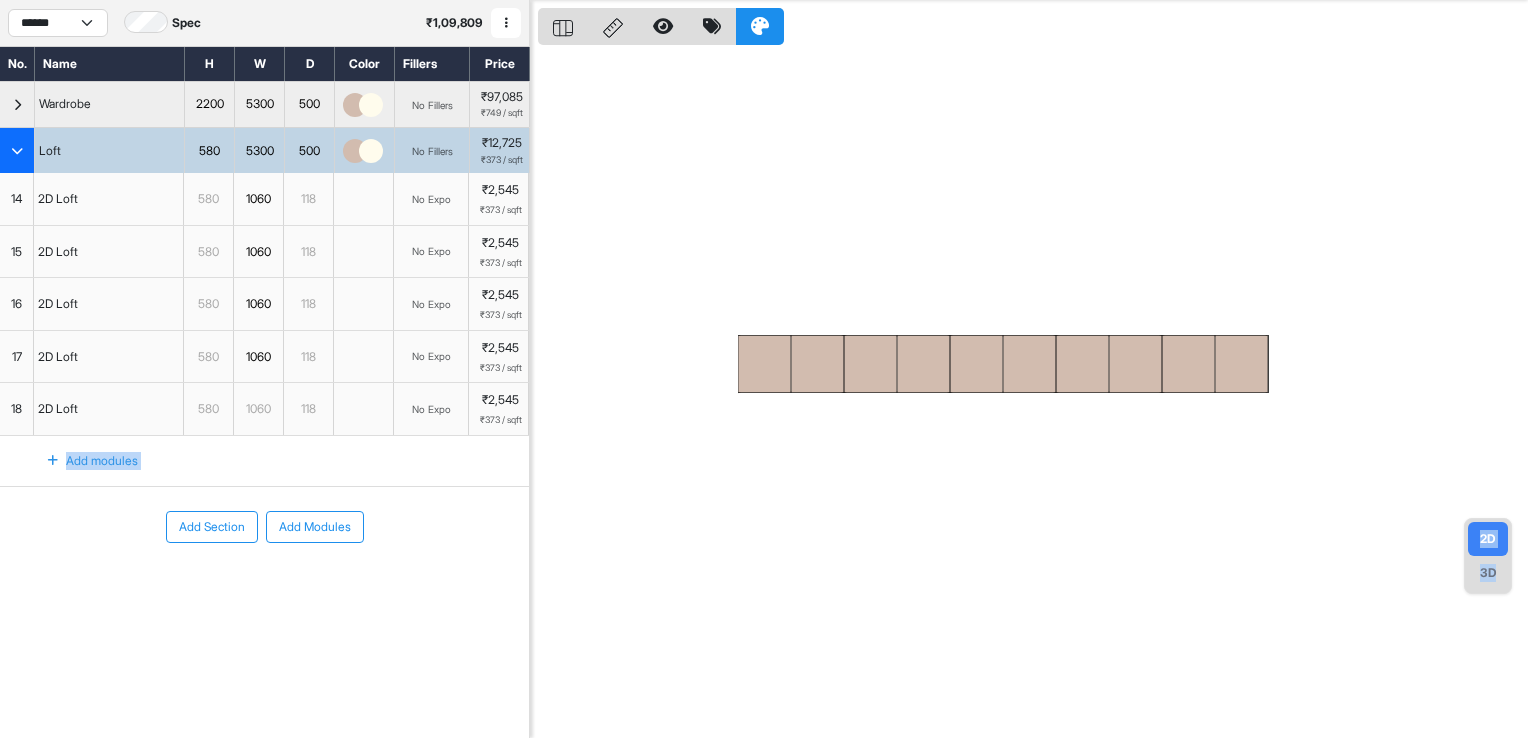 click at bounding box center (17, 151) 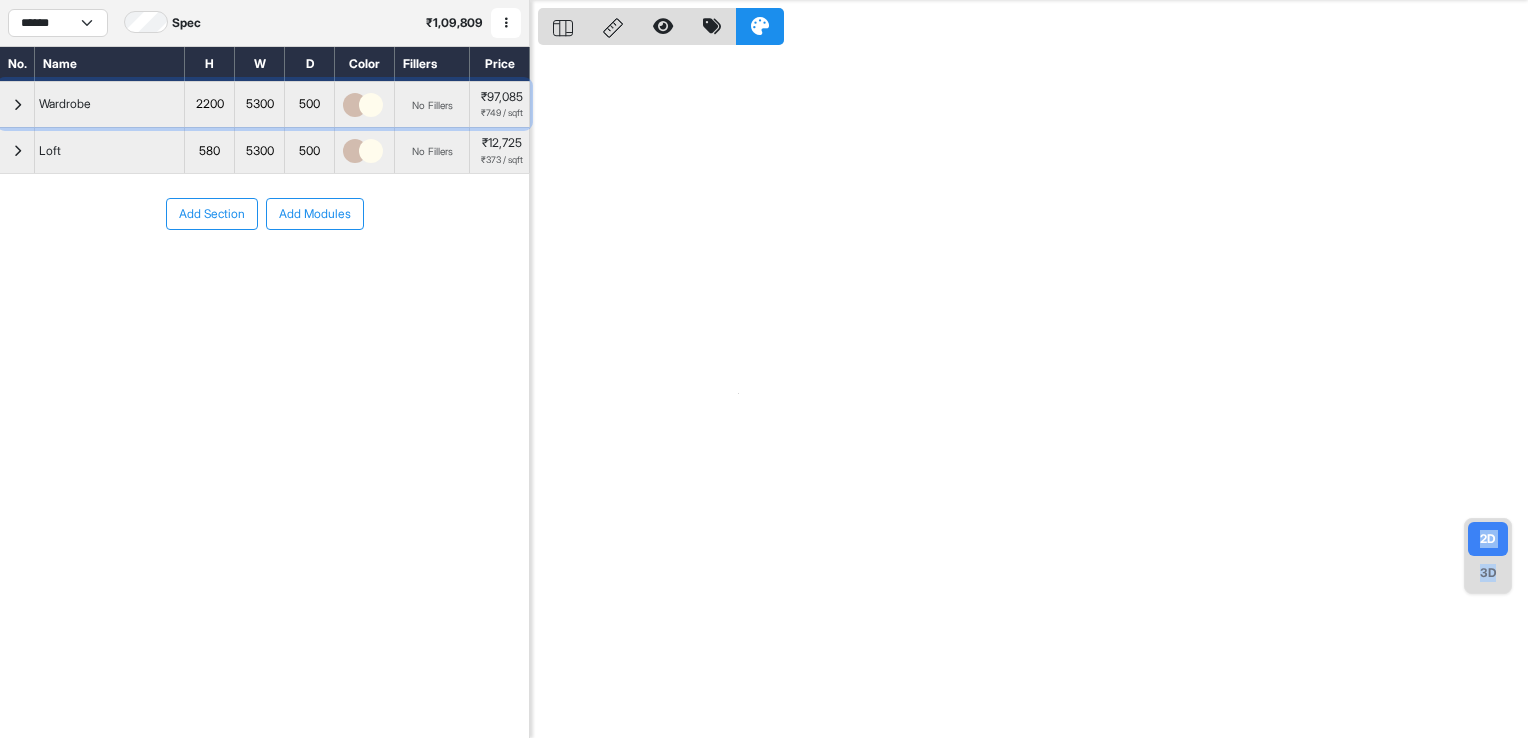 click at bounding box center (17, 105) 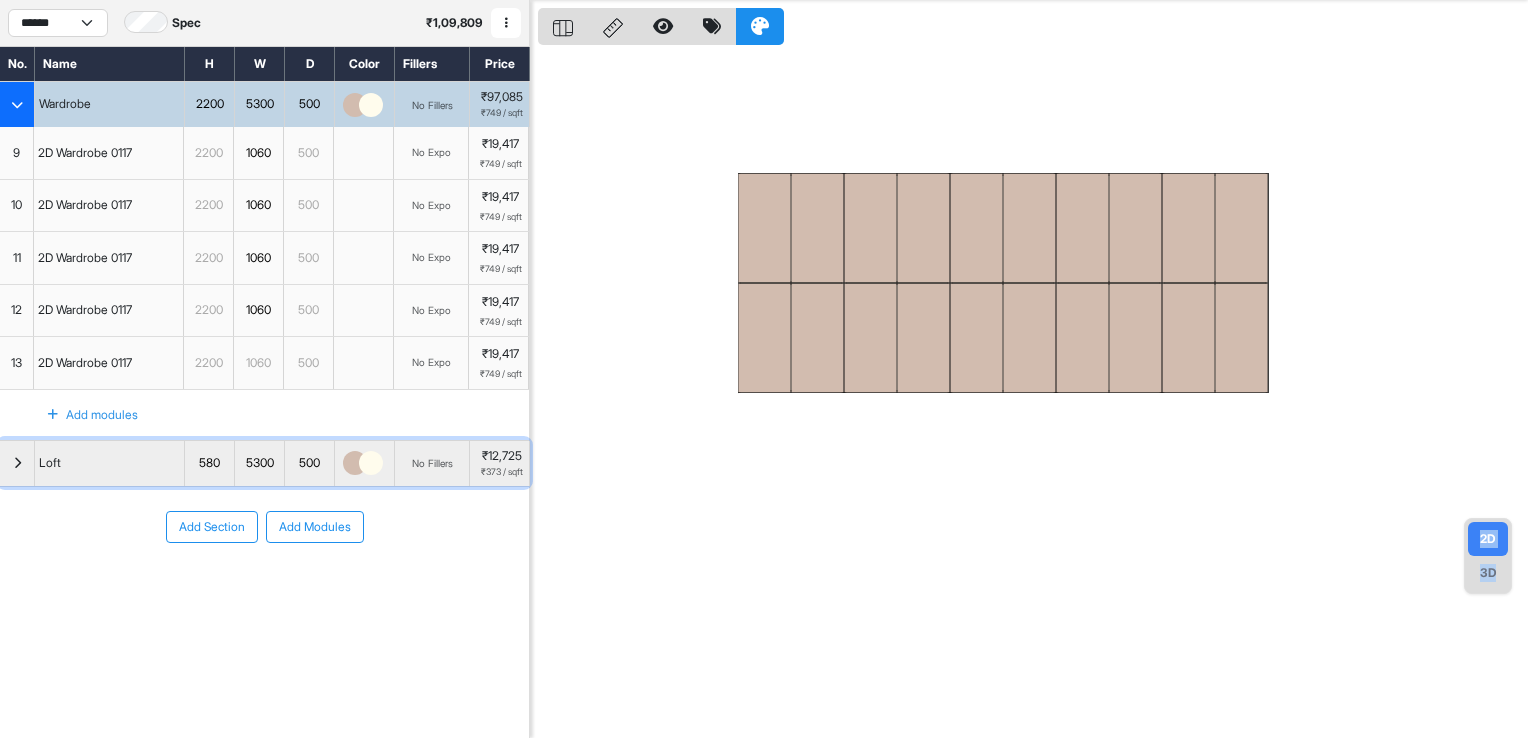 click at bounding box center [17, 463] 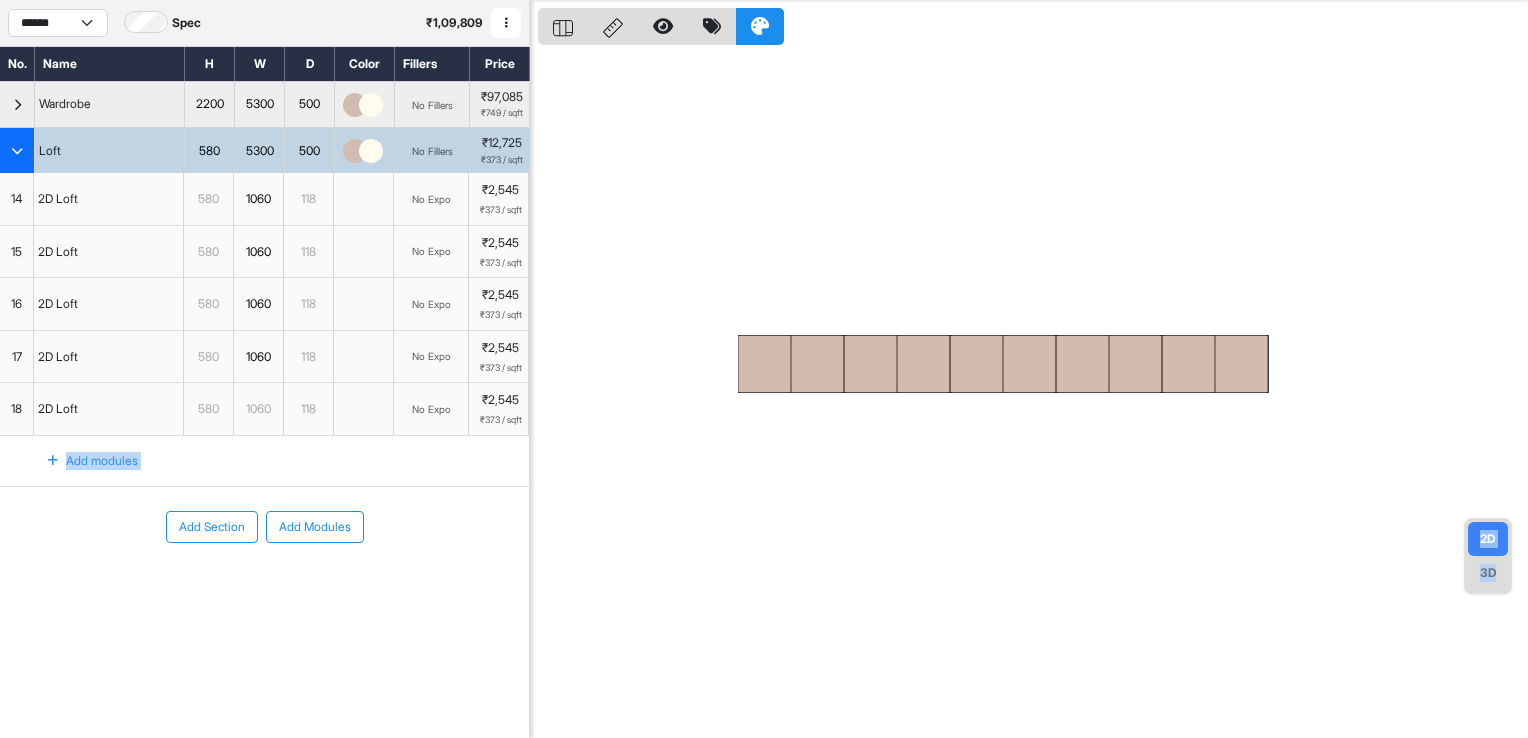 click on "Add Section Add Modules" at bounding box center [264, 587] 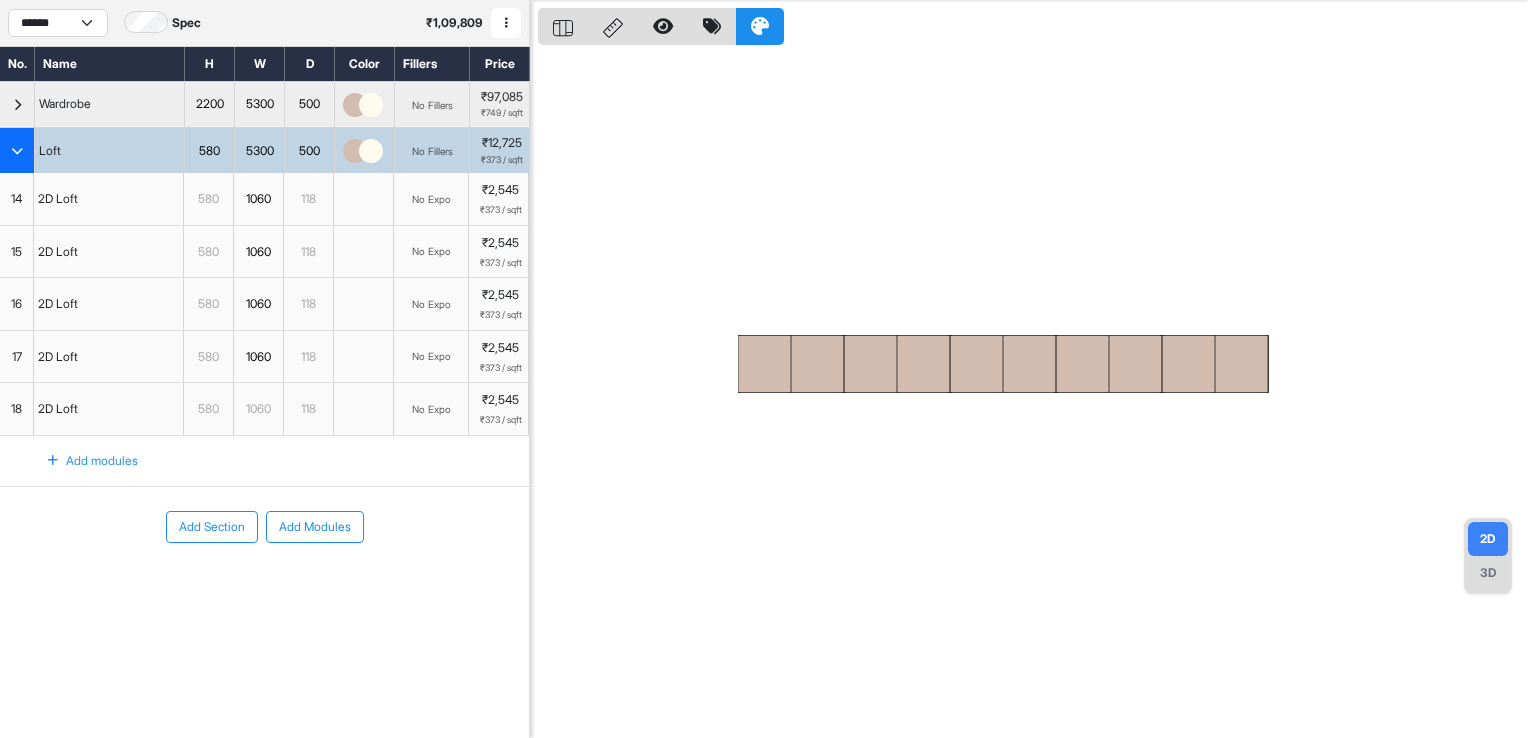 click at bounding box center (17, 151) 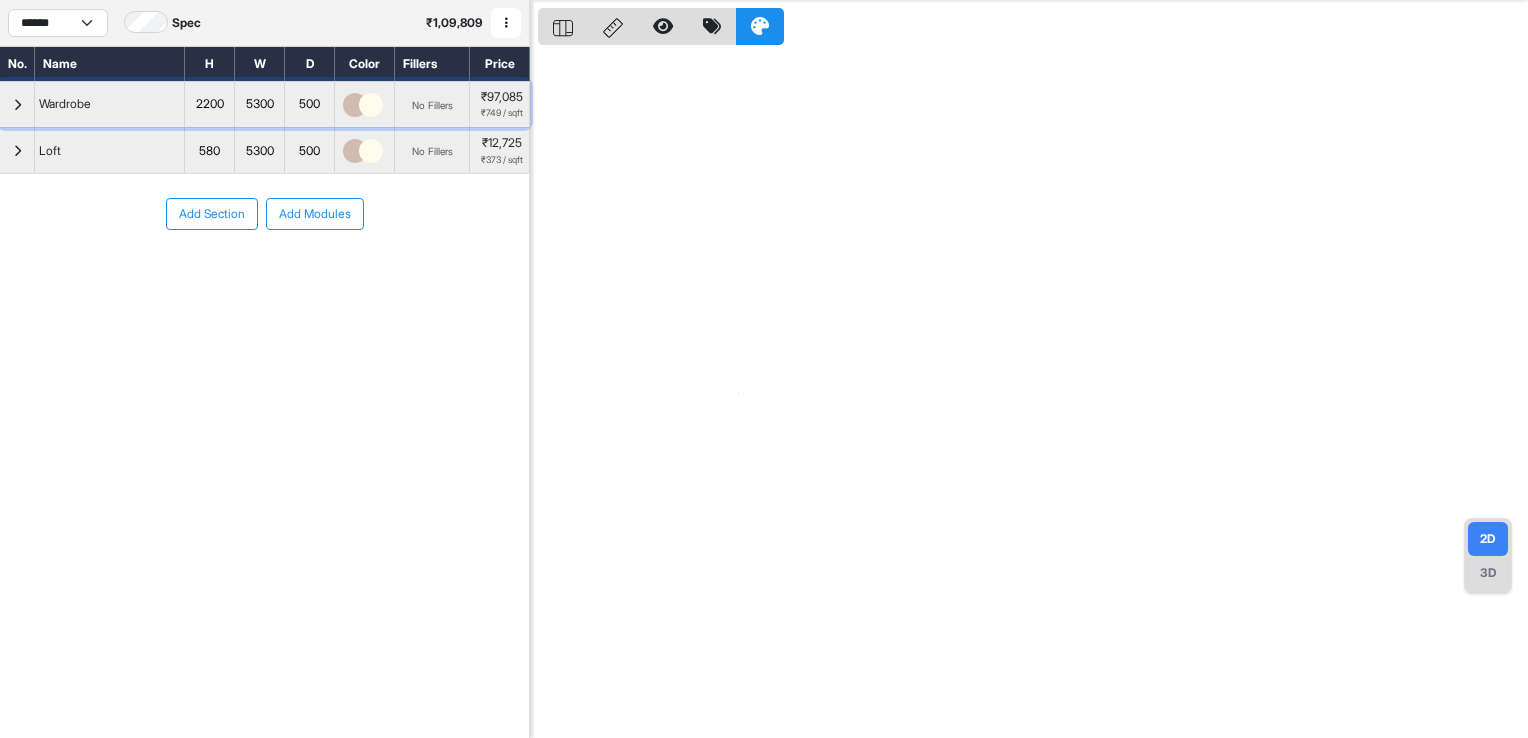 click at bounding box center [17, 104] 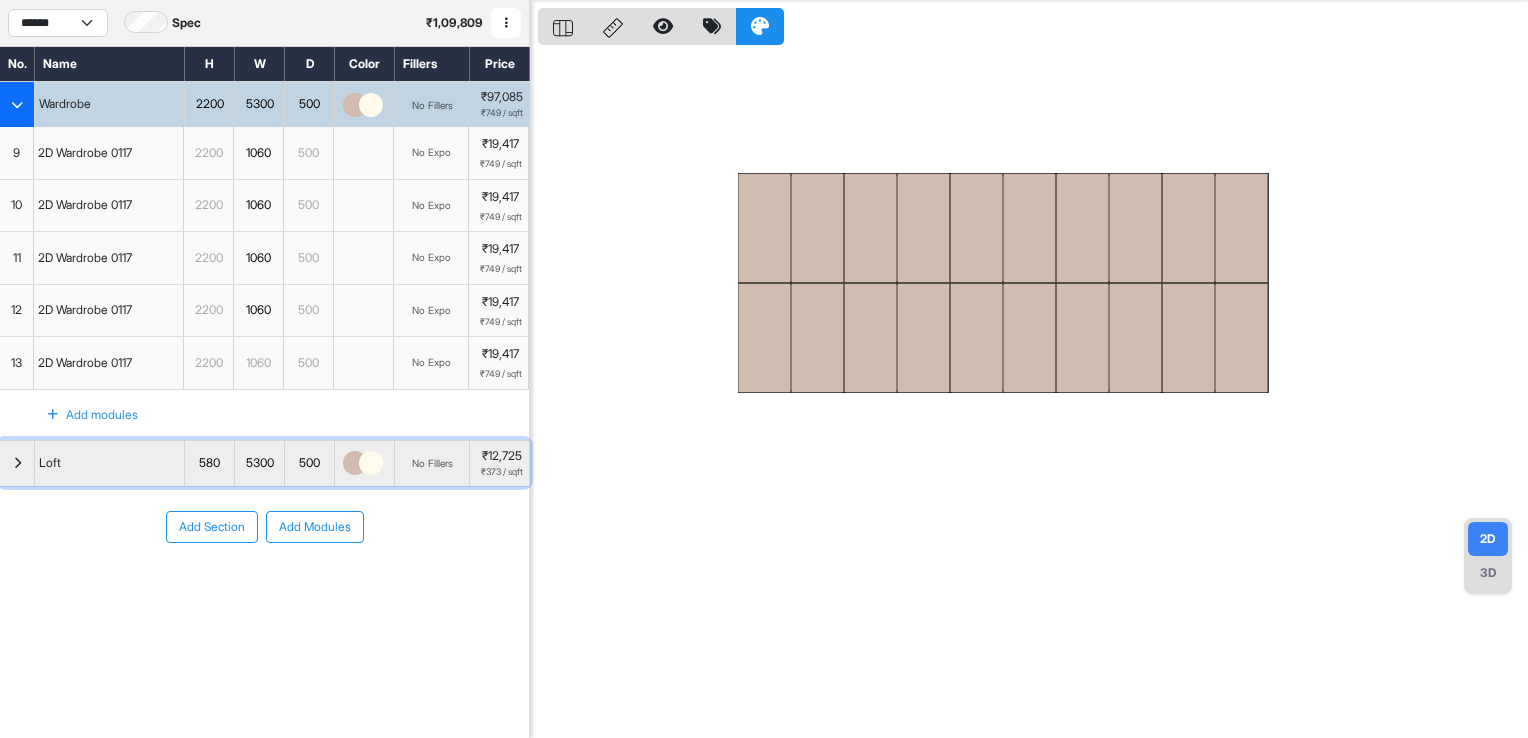 click at bounding box center [17, 463] 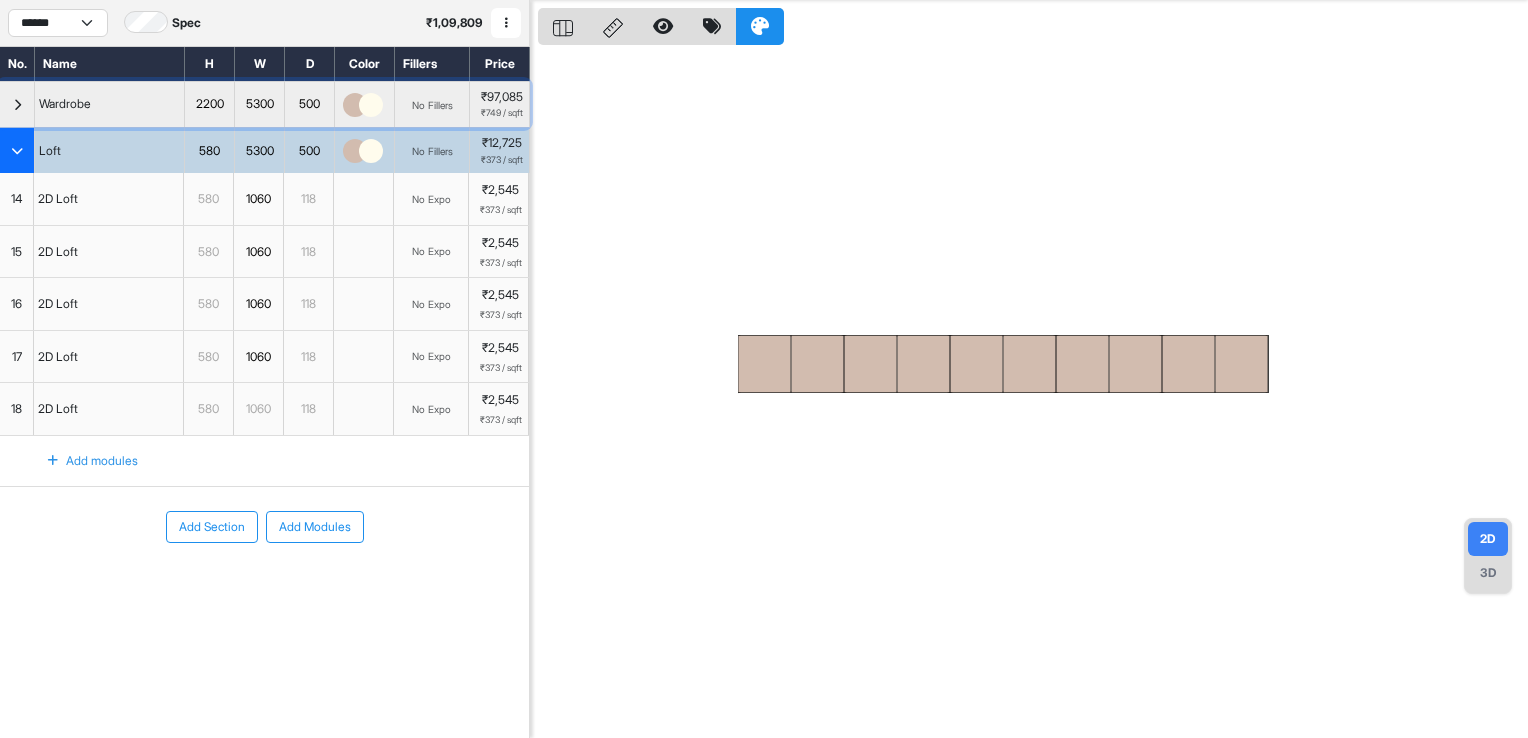 click at bounding box center [17, 104] 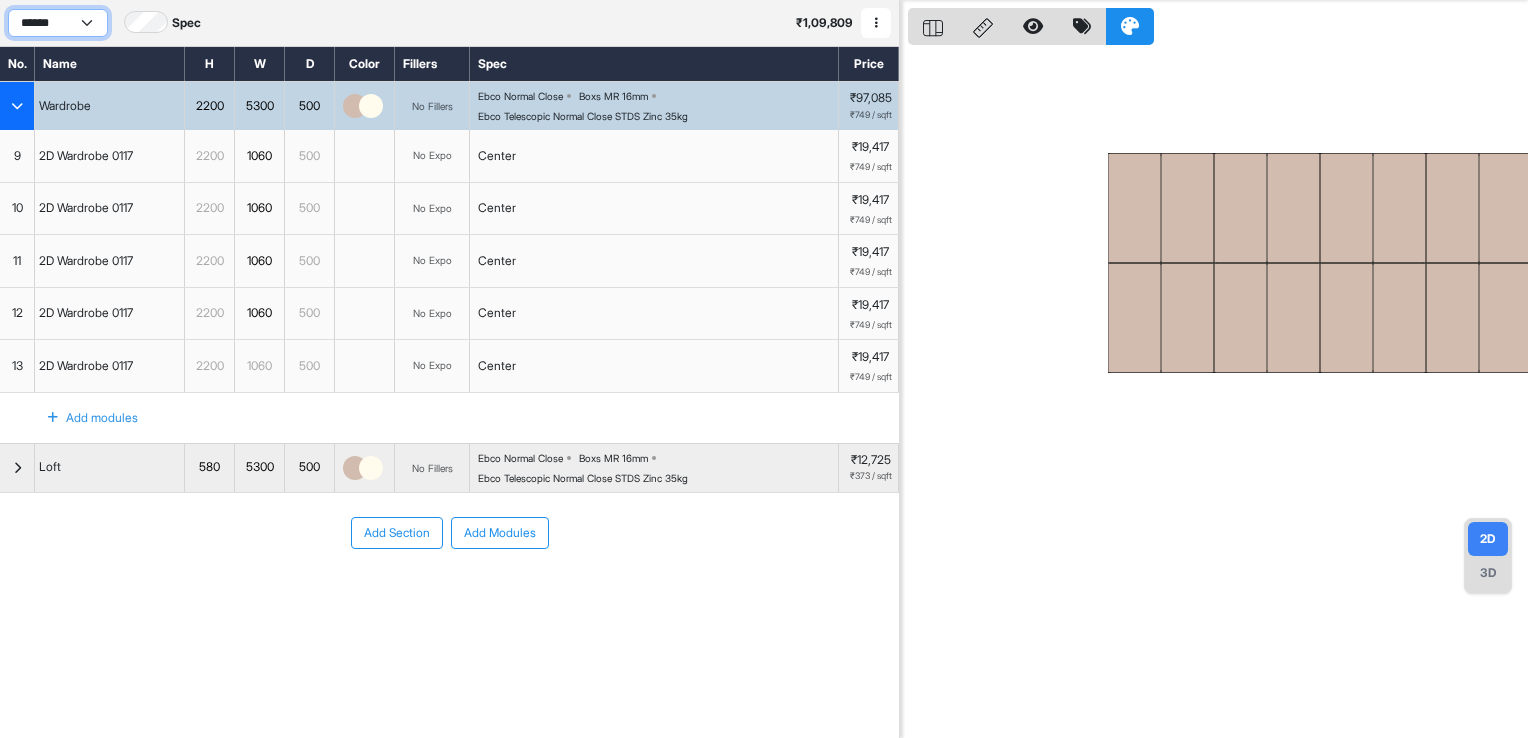 click on "****** *********" at bounding box center [58, 23] 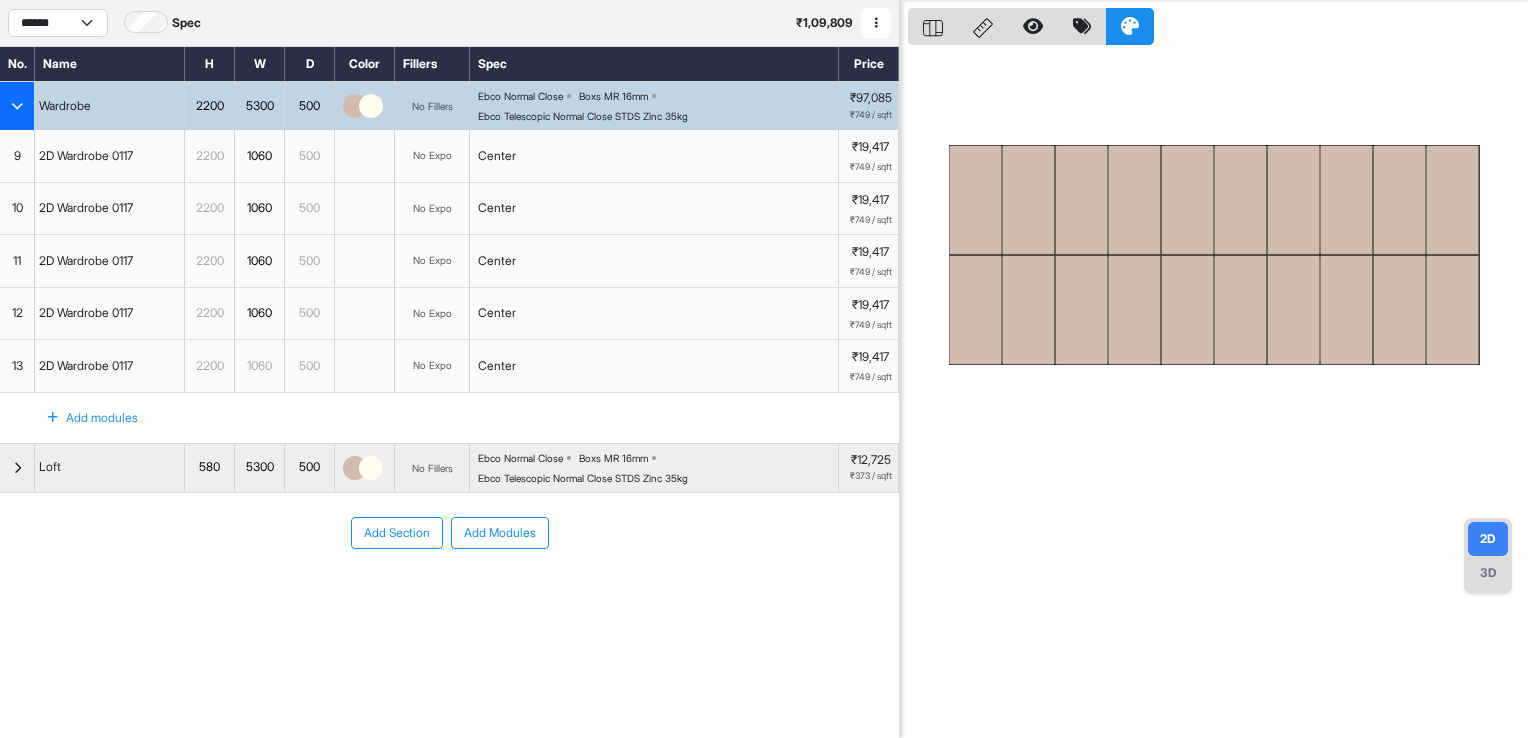 drag, startPoint x: 1200, startPoint y: 434, endPoint x: 1041, endPoint y: 426, distance: 159.20113 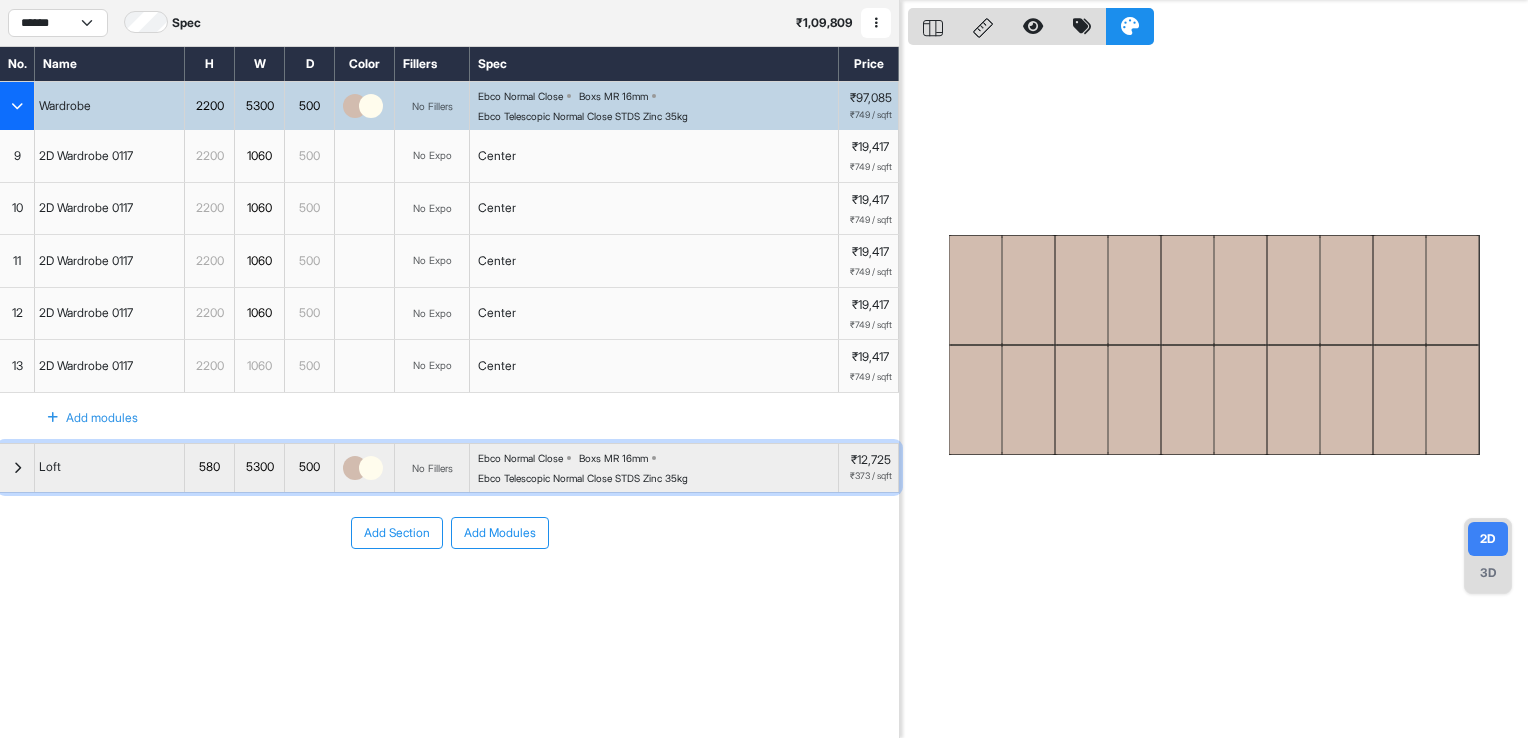 click at bounding box center [17, 468] 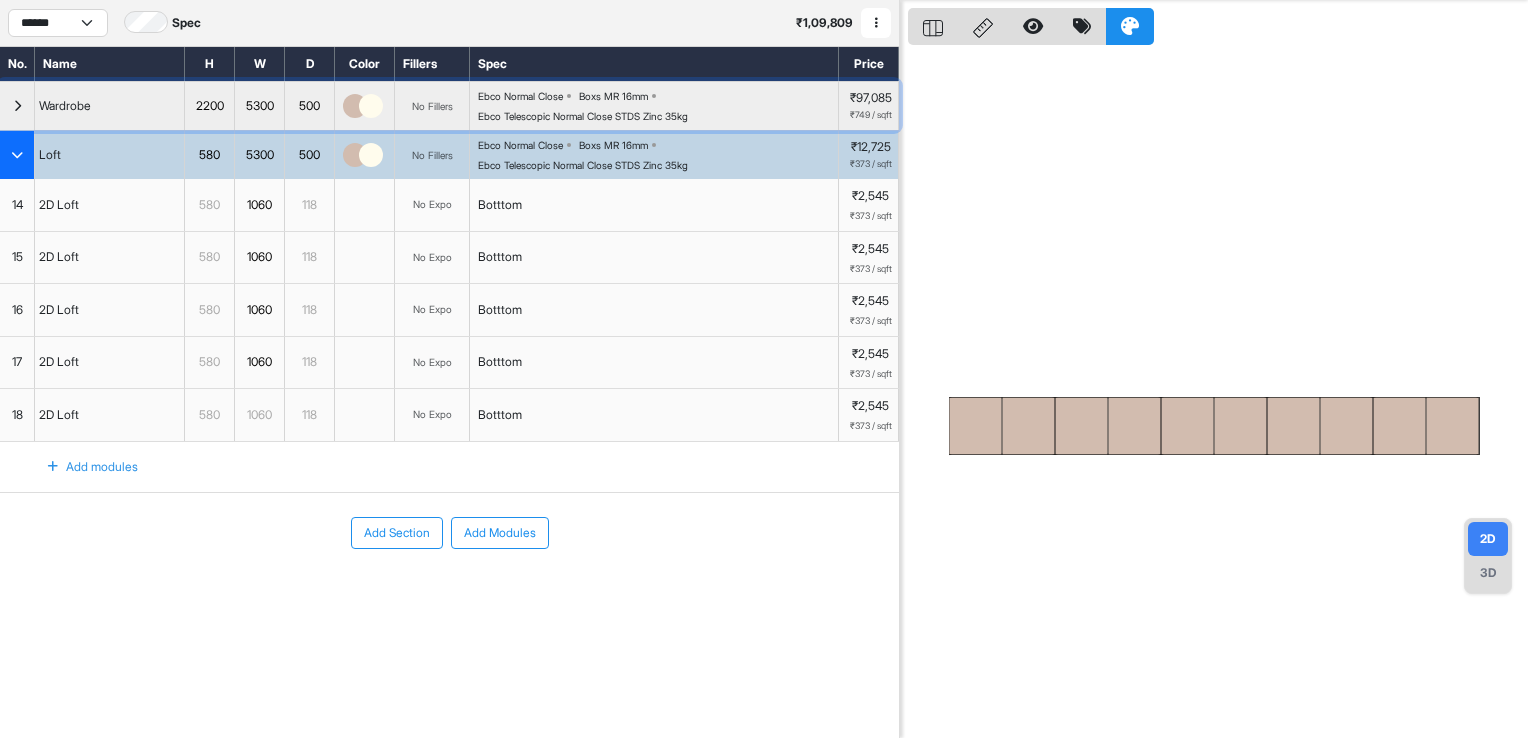 click at bounding box center [17, 106] 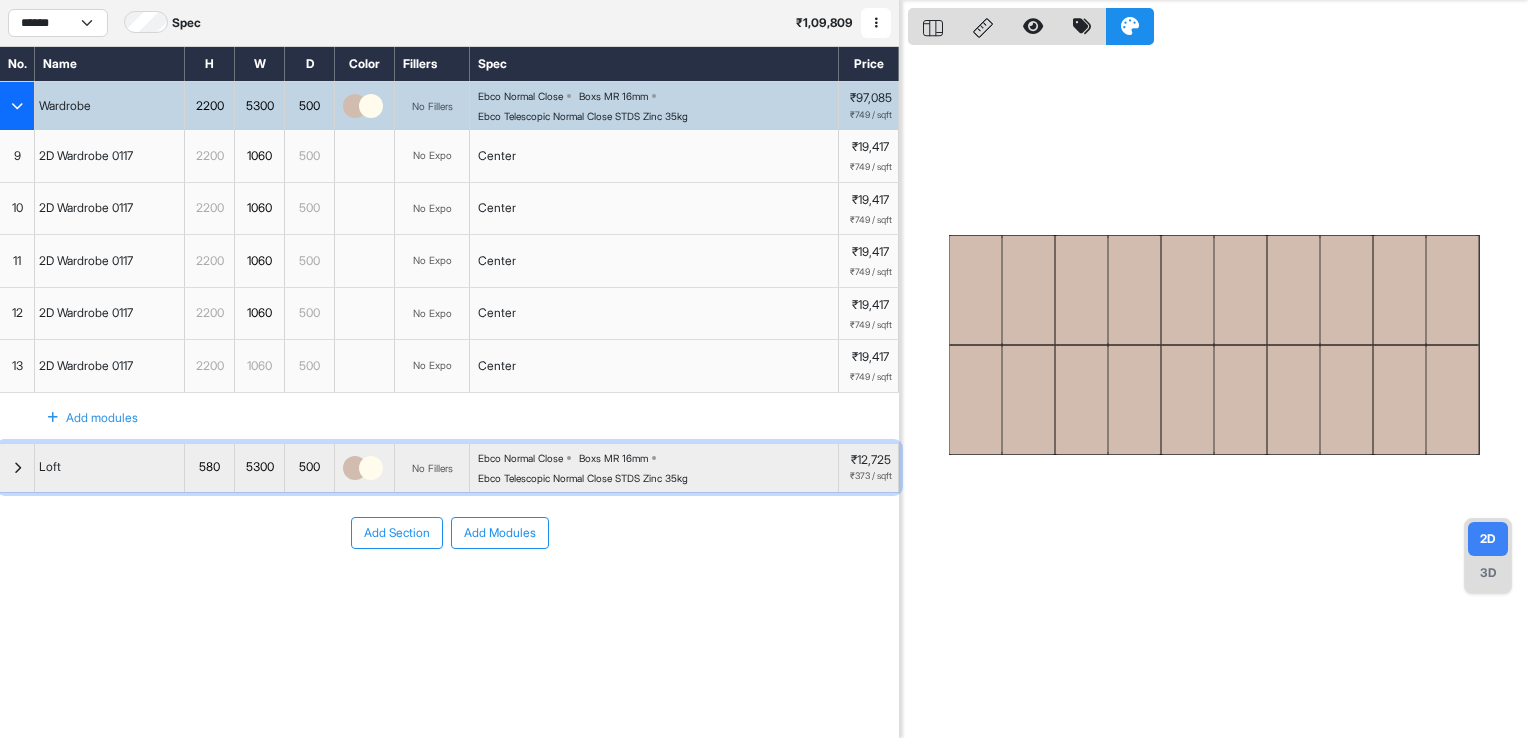 click at bounding box center (17, 468) 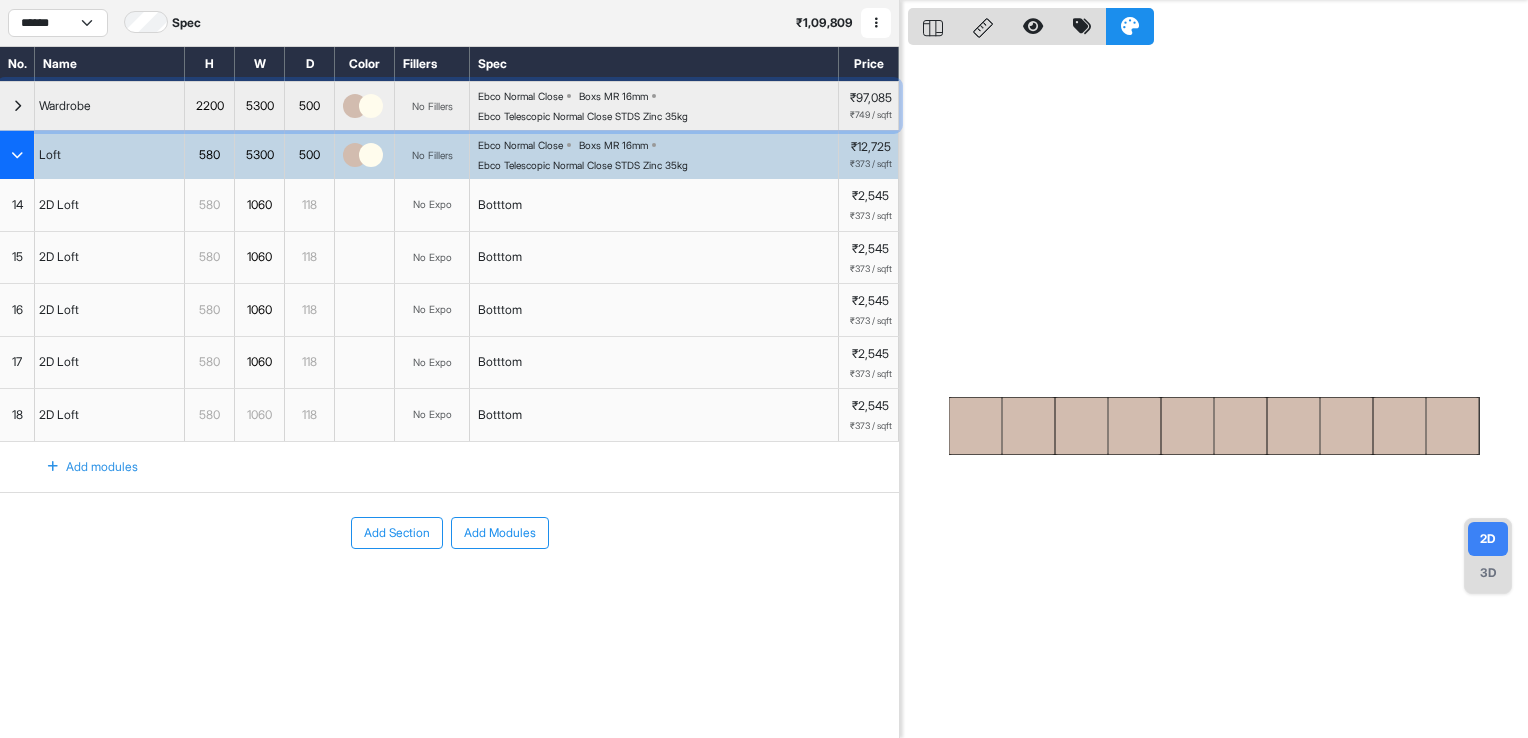 click at bounding box center [17, 106] 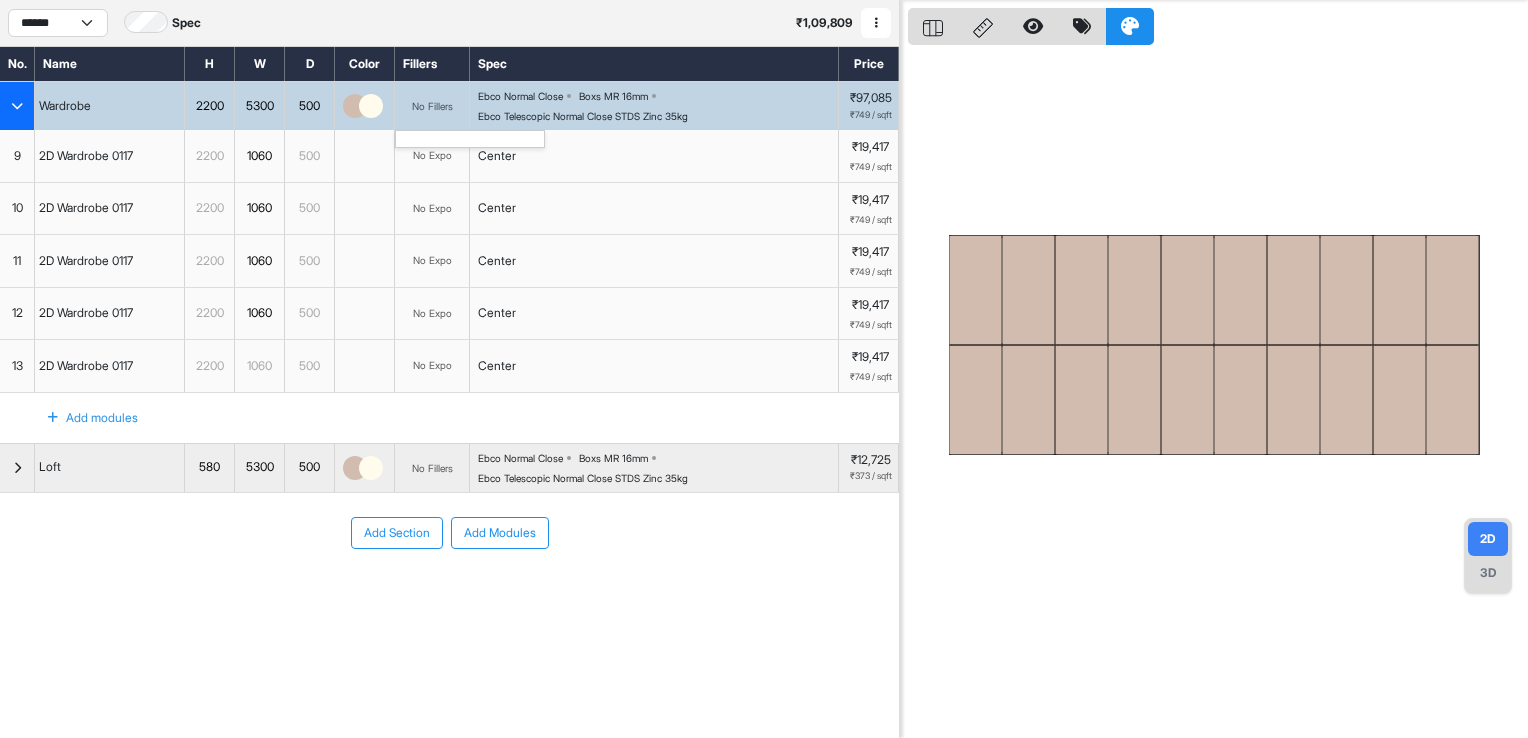 click on "No Fillers" at bounding box center [432, 106] 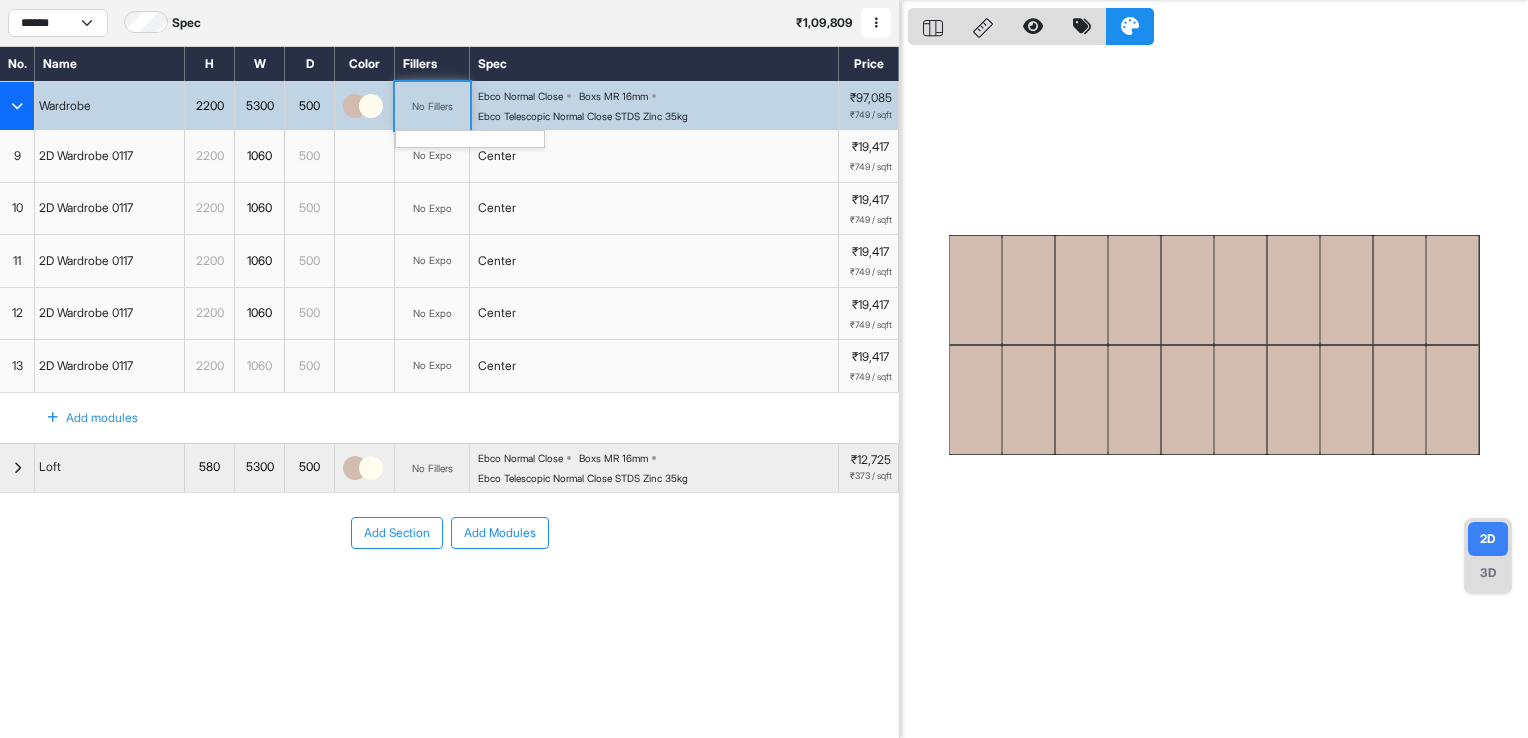 click on "No Fillers" at bounding box center [432, 106] 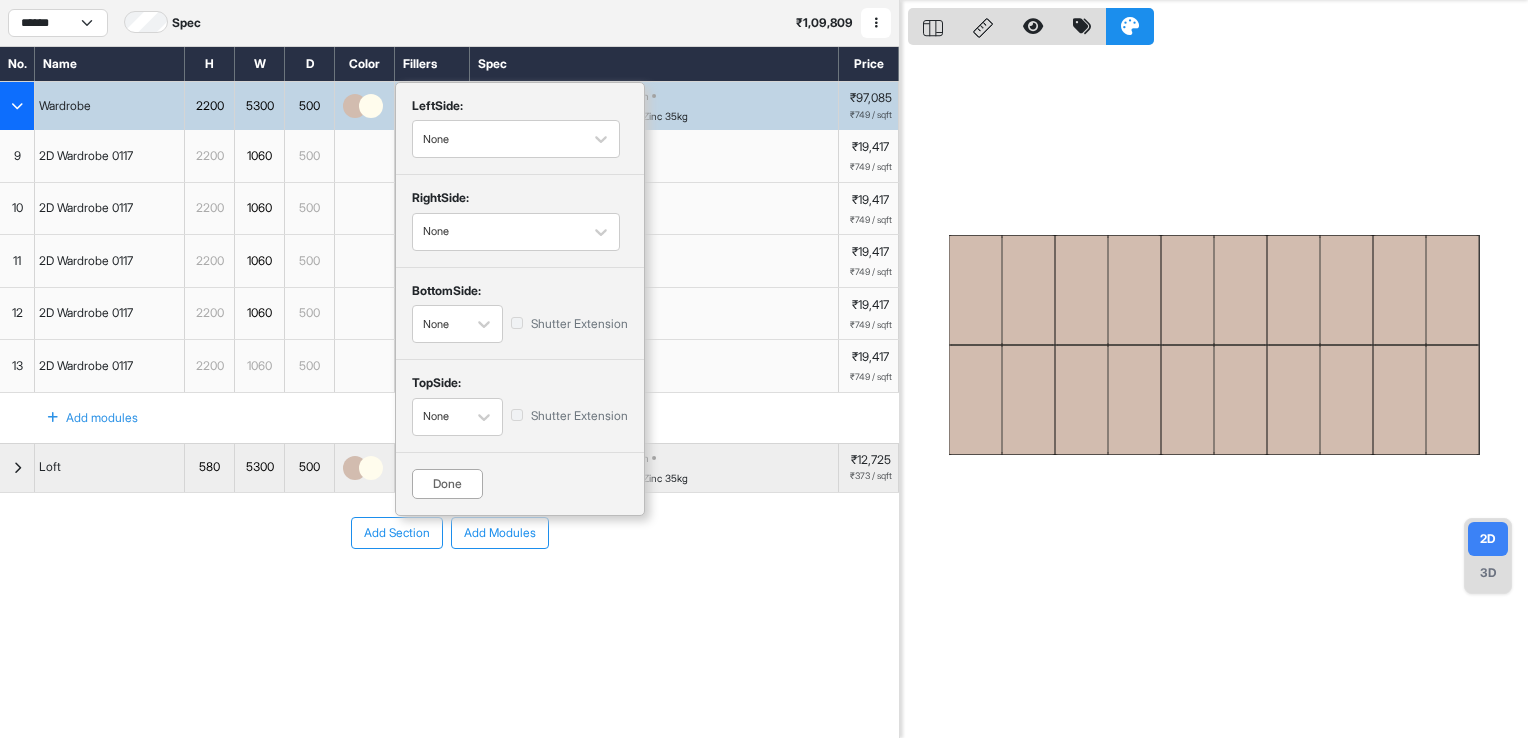 click on "left  Side:" at bounding box center [520, 109] 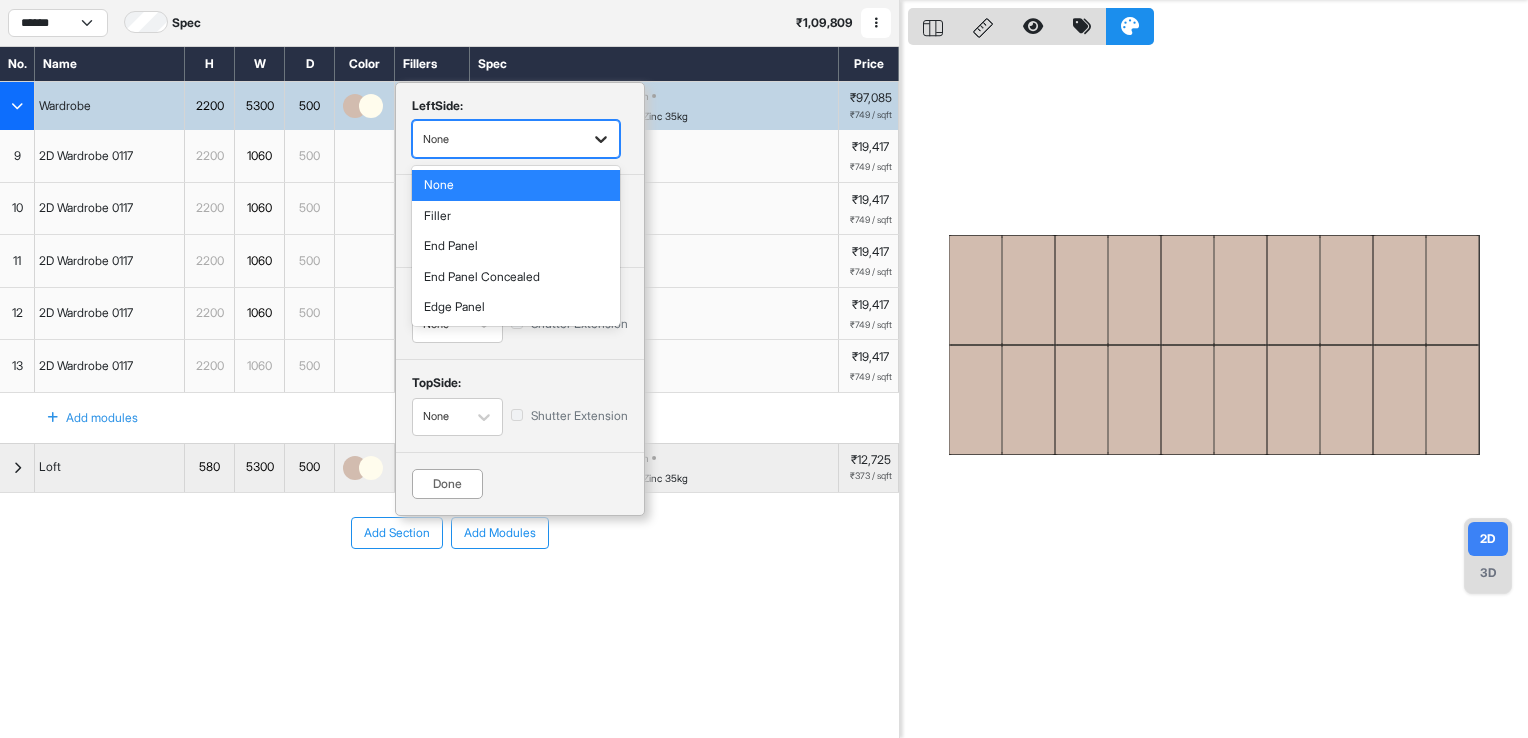 click at bounding box center (601, 139) 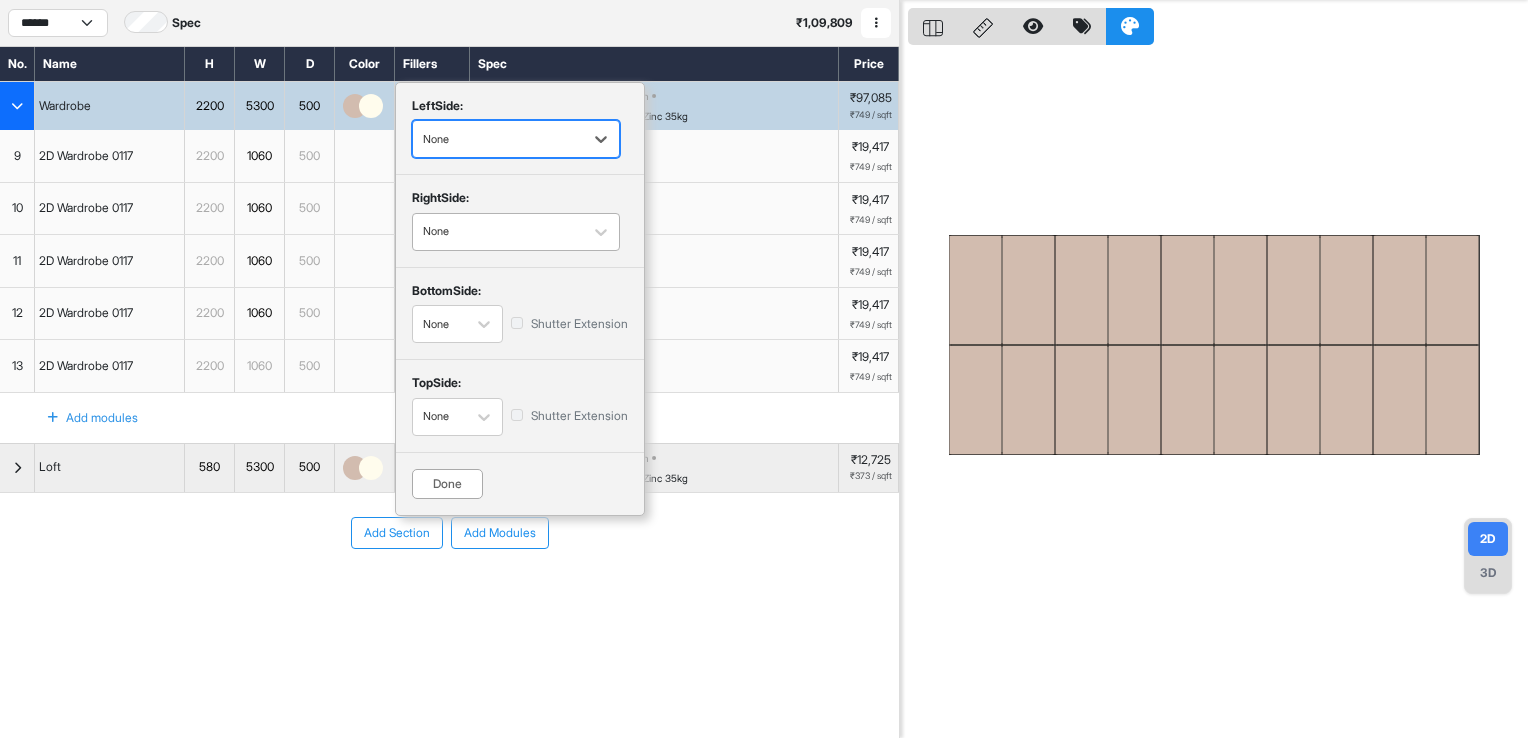 click on "None" at bounding box center (498, 231) 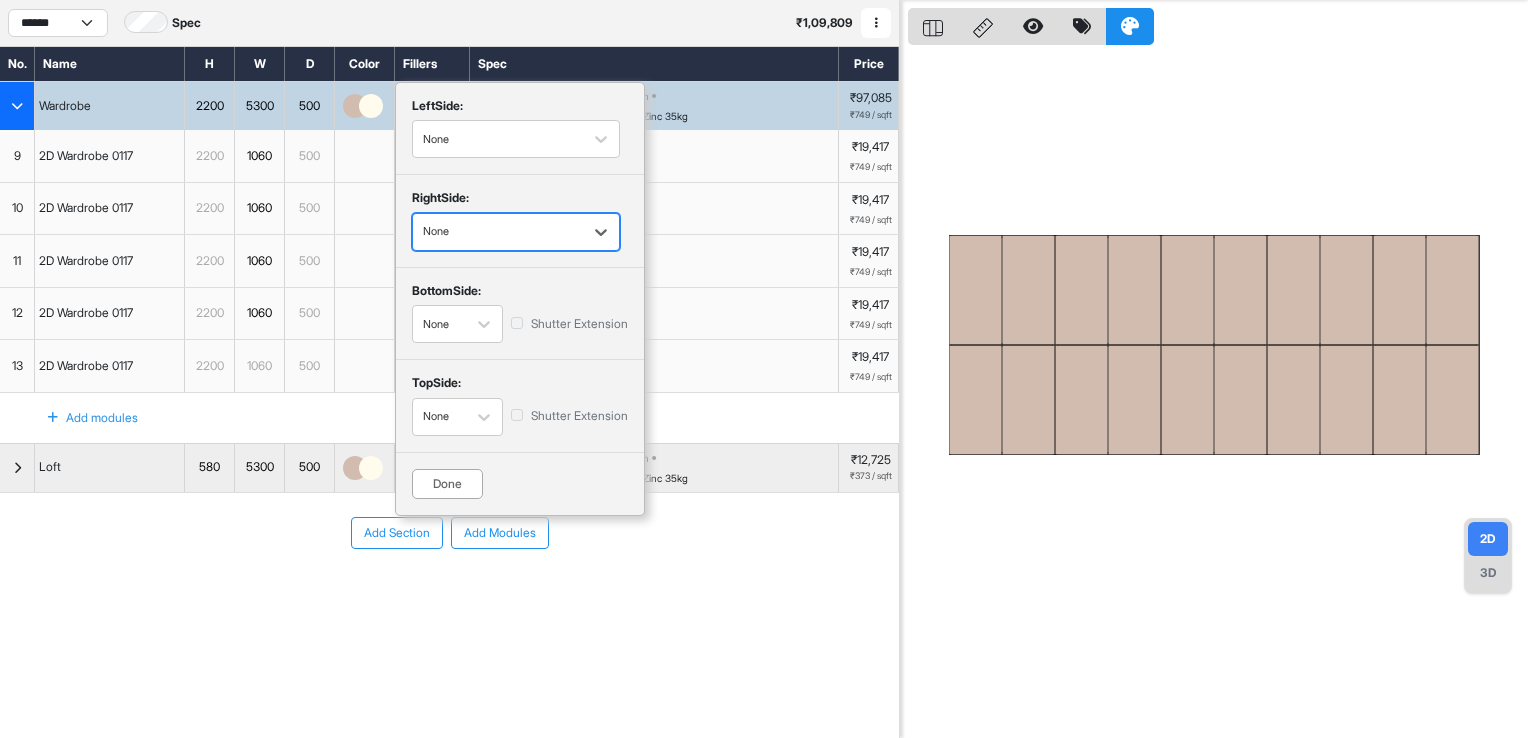 click on "None" at bounding box center (498, 231) 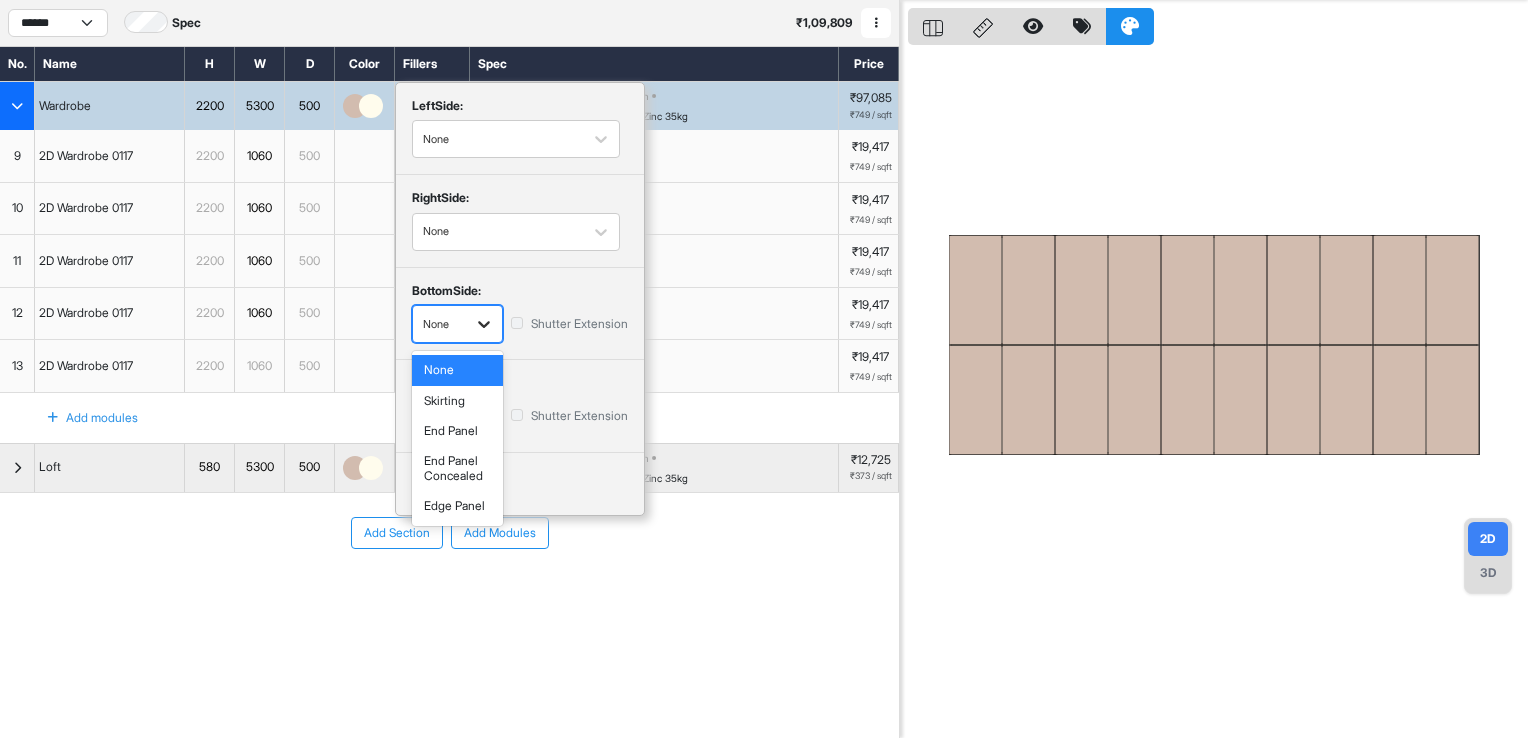 click 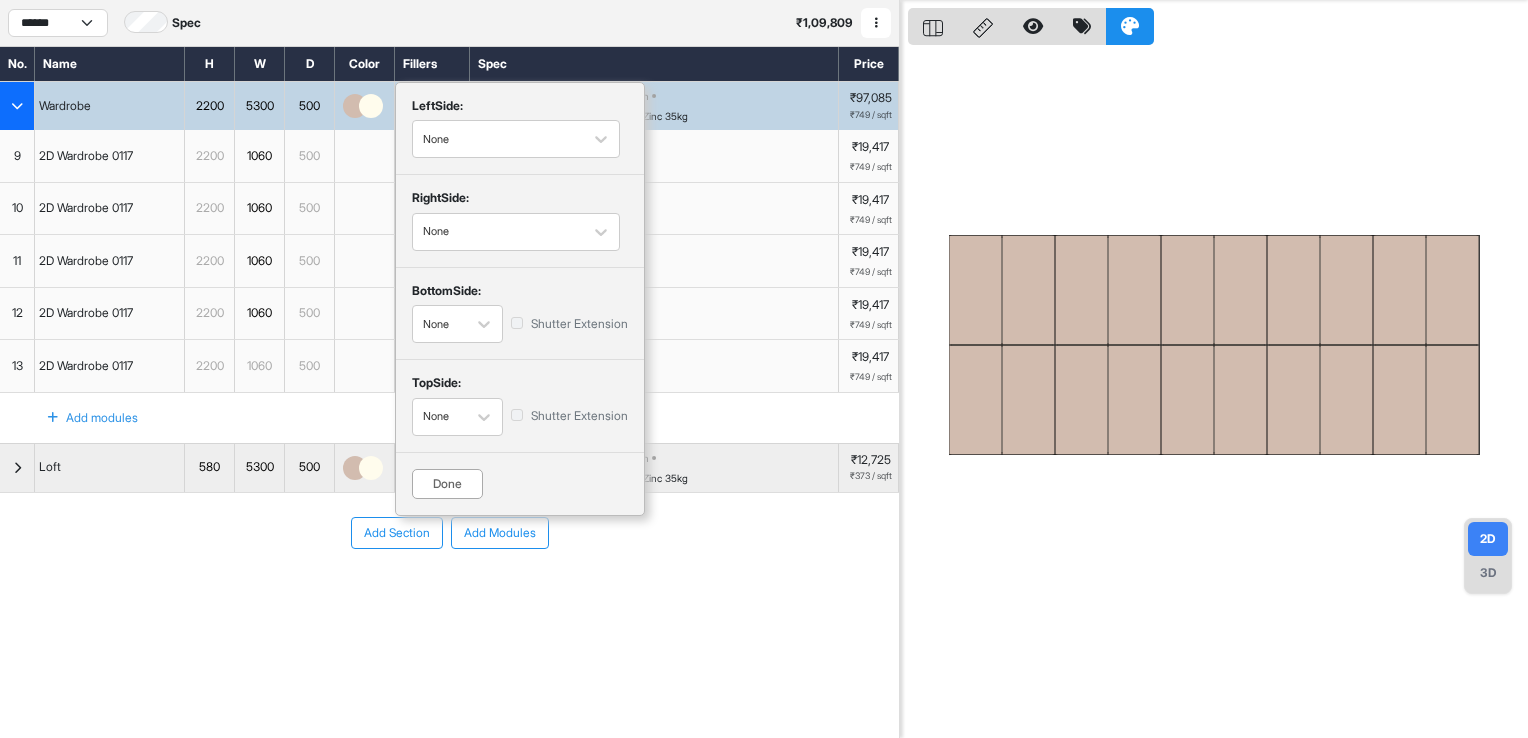 click on "2D" at bounding box center (1488, 539) 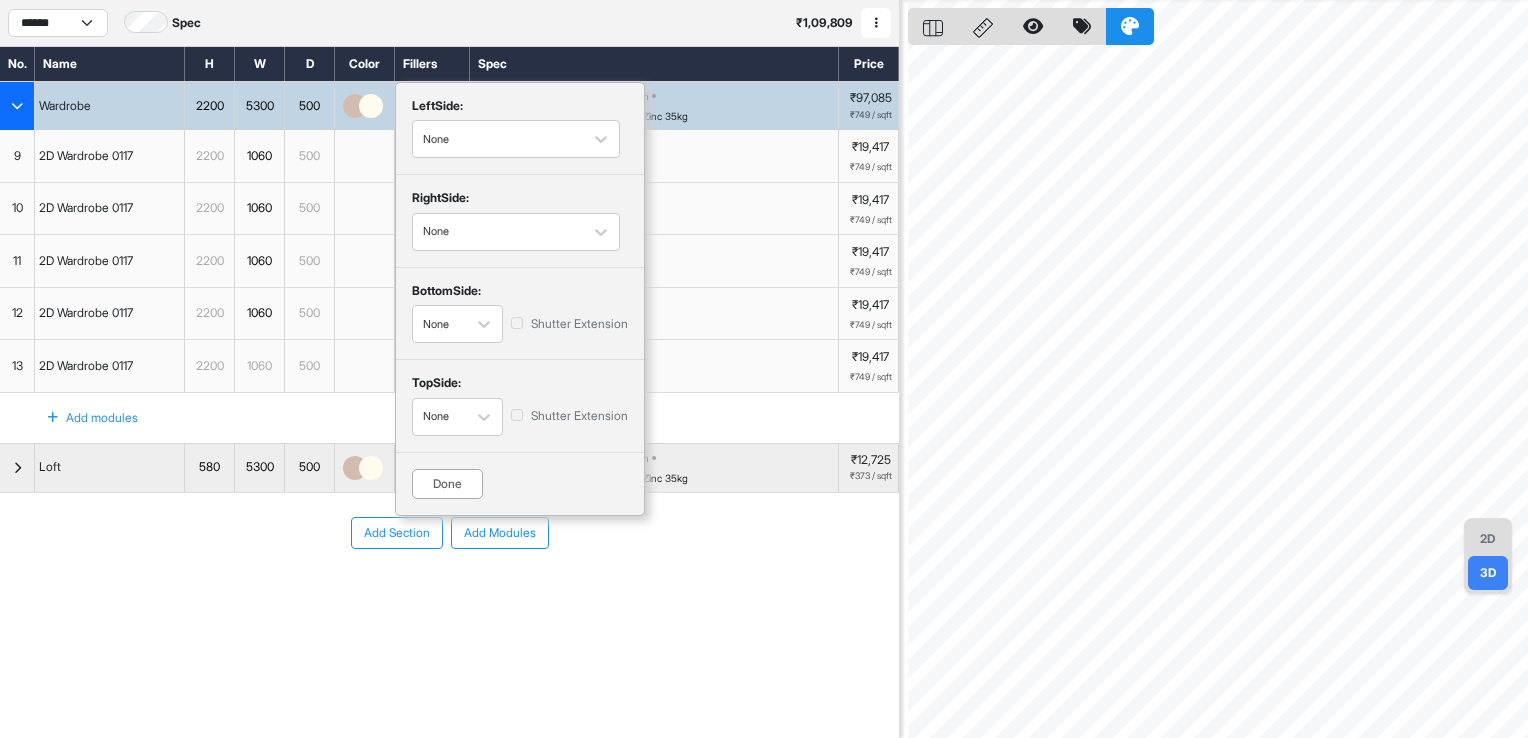 click on "Done" at bounding box center (447, 484) 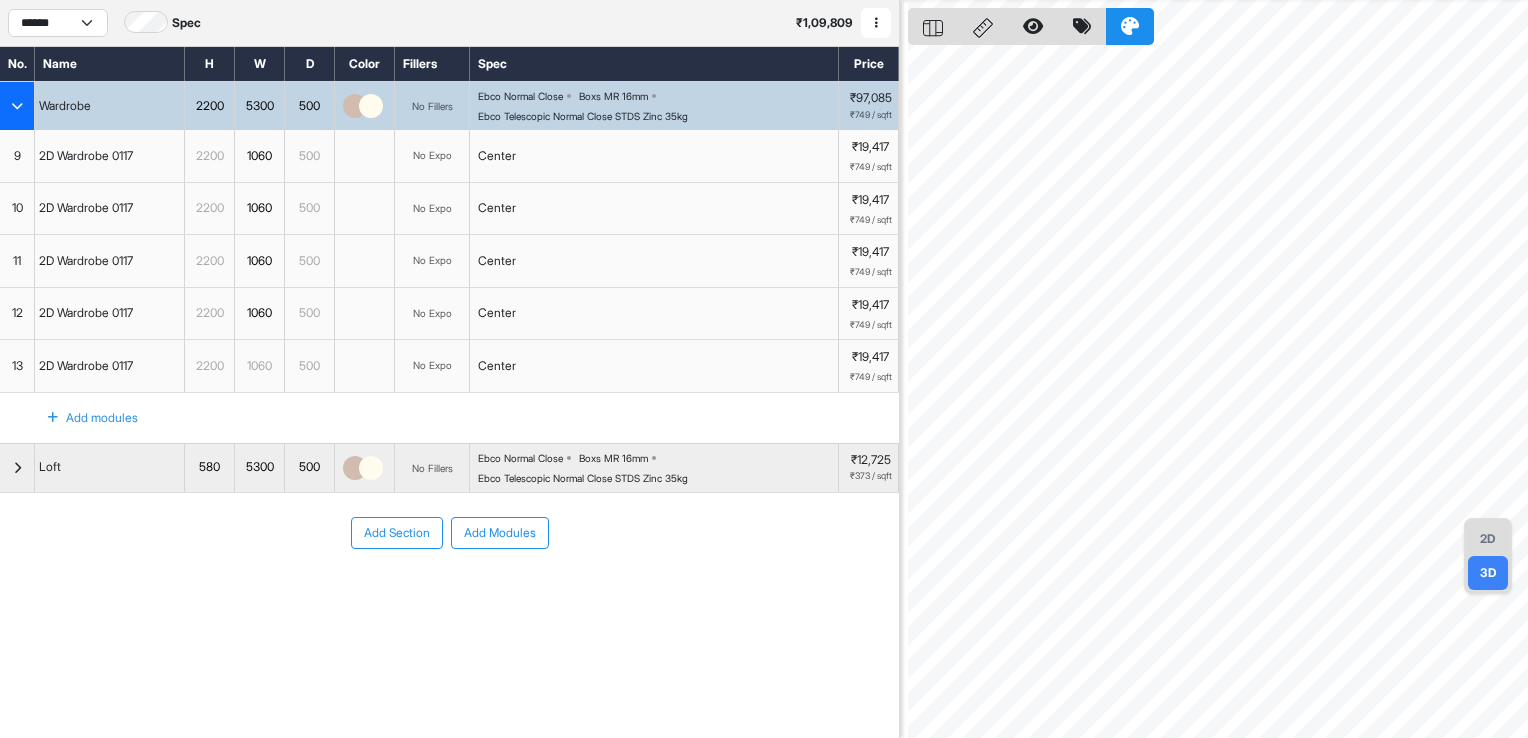 click at bounding box center [355, 106] 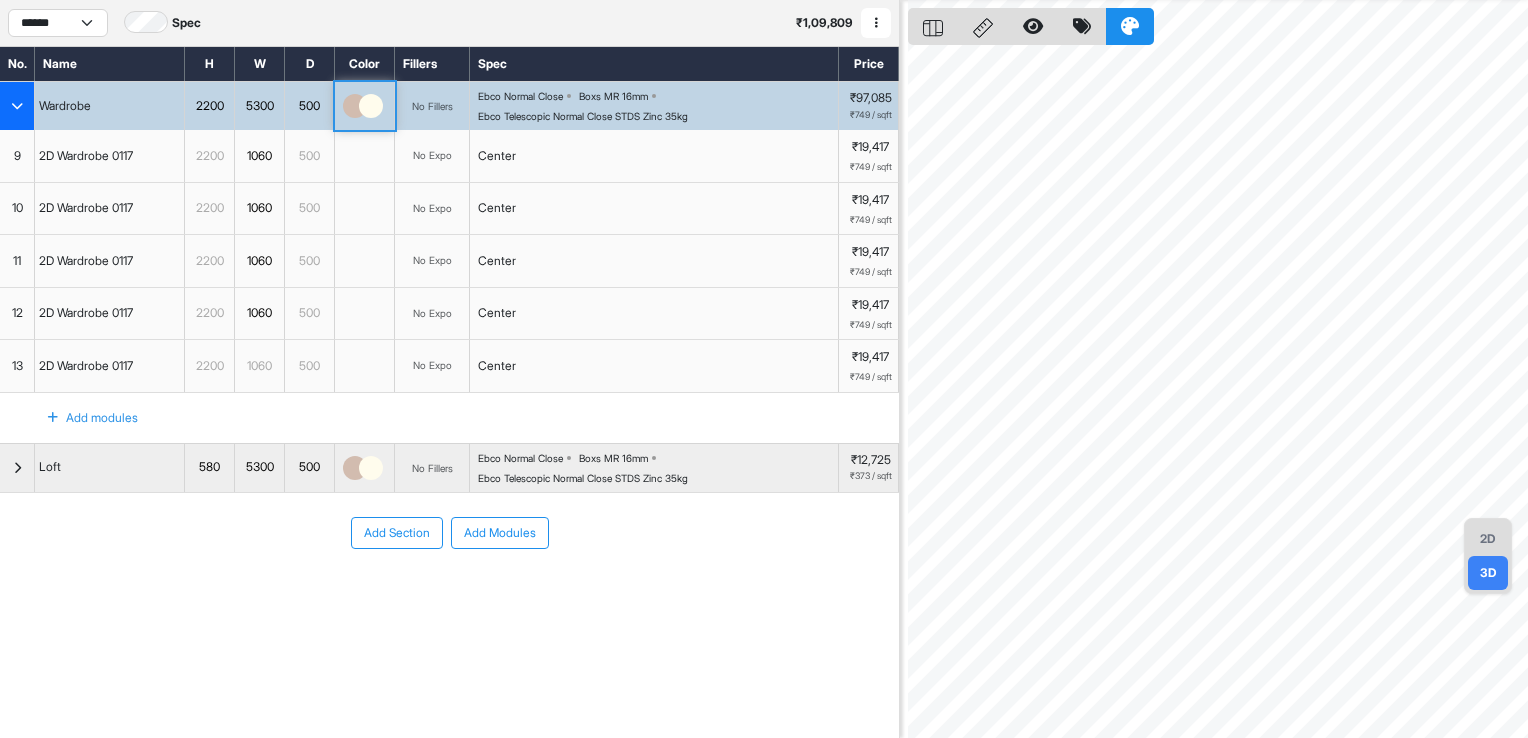 click at bounding box center [355, 106] 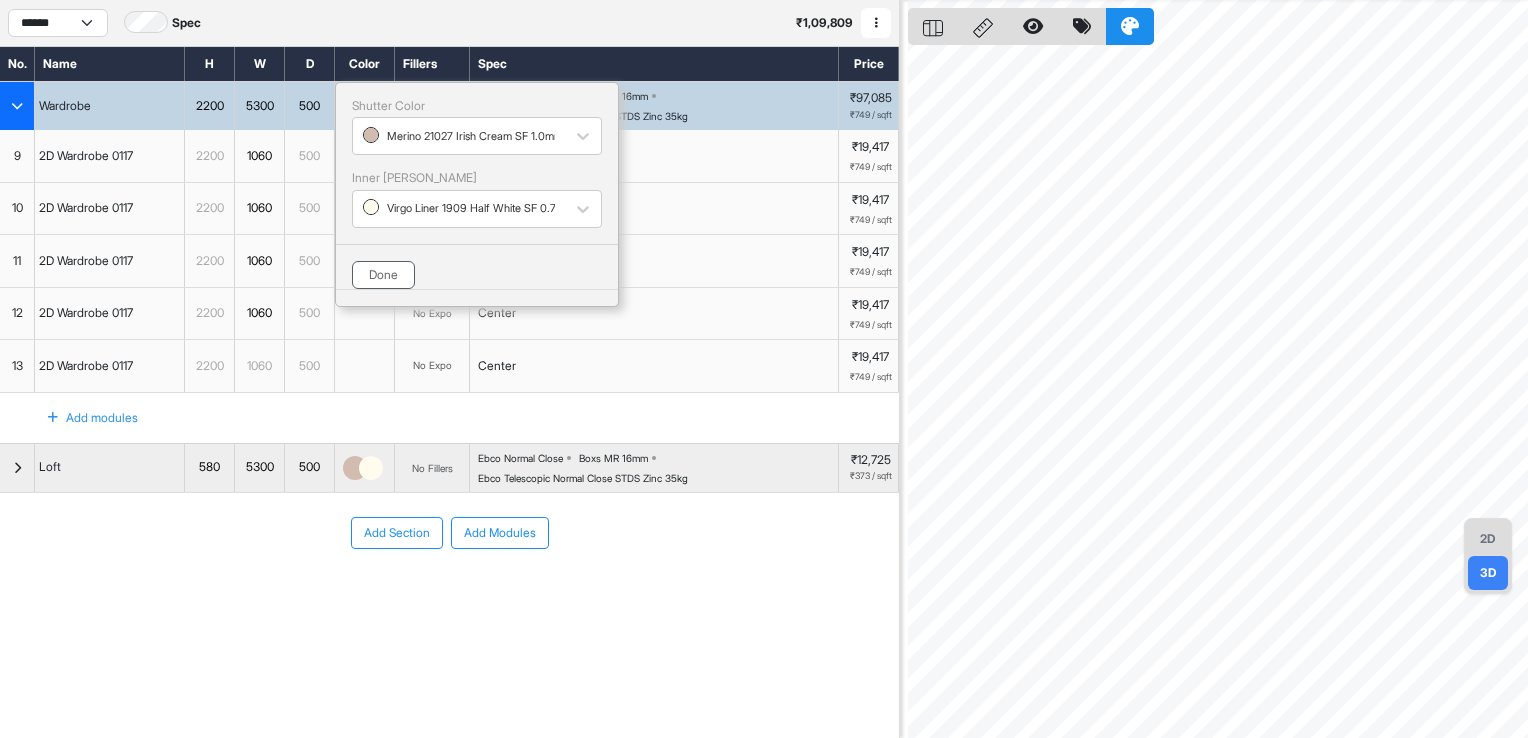 click on "Done" at bounding box center [383, 275] 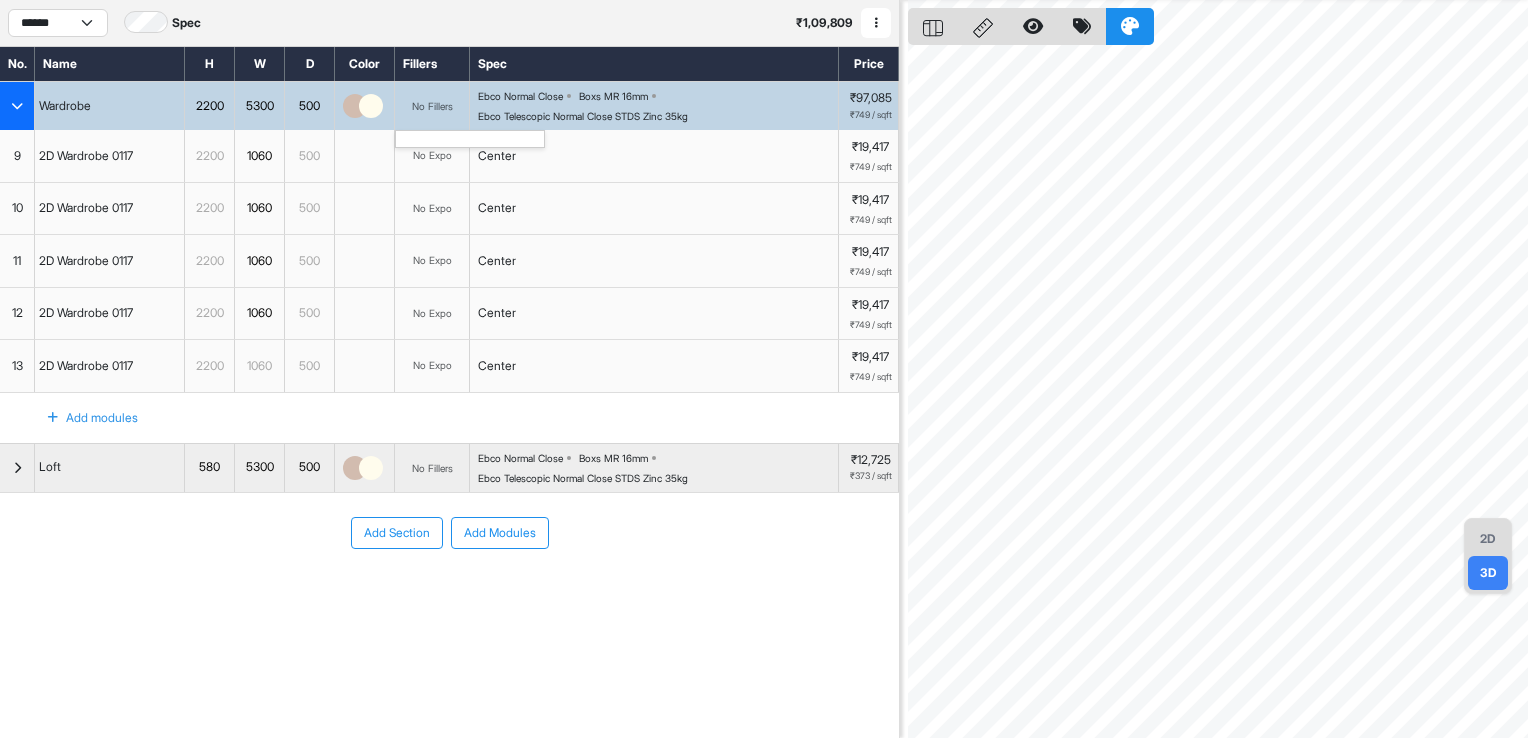 click on "No Fillers" at bounding box center (432, 106) 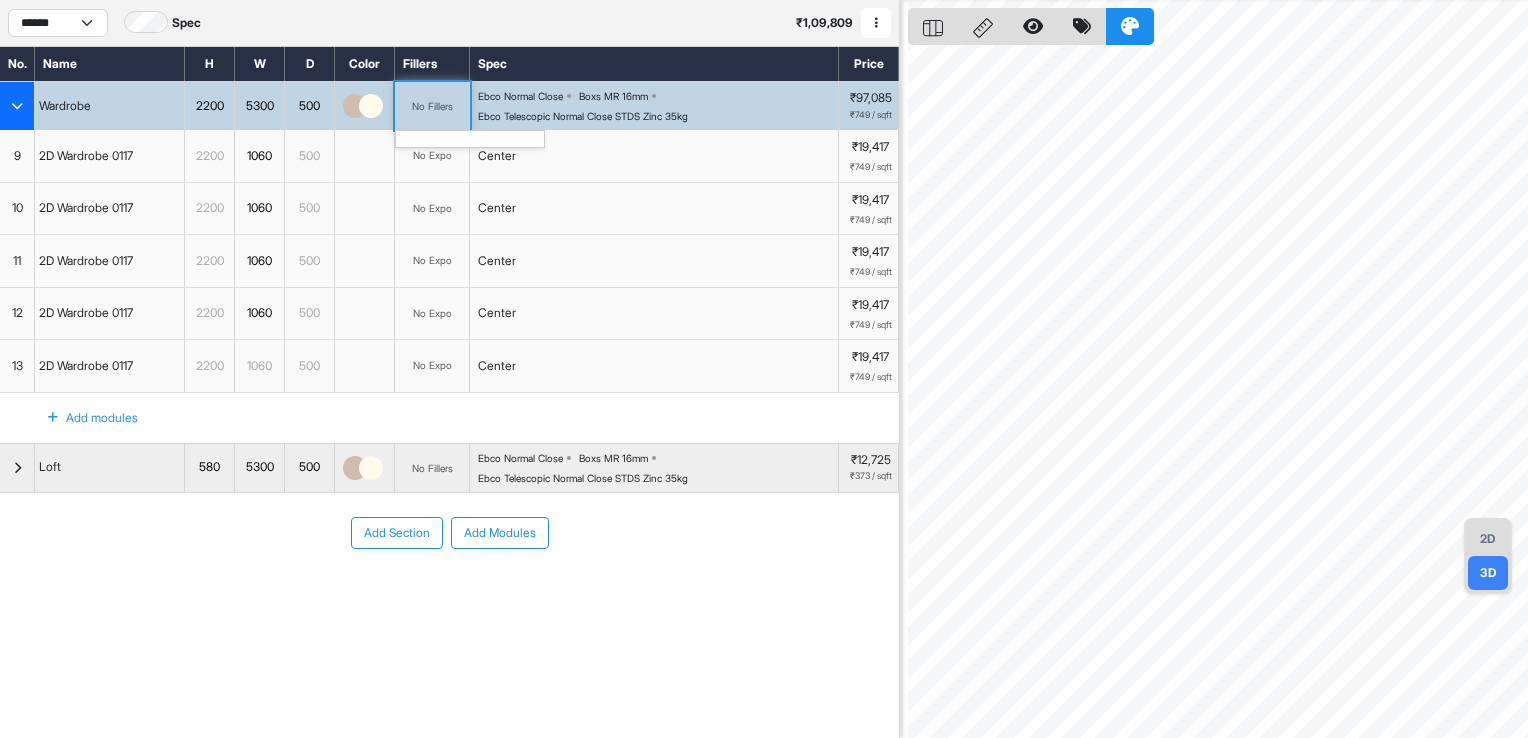 click on "No Fillers" at bounding box center (432, 106) 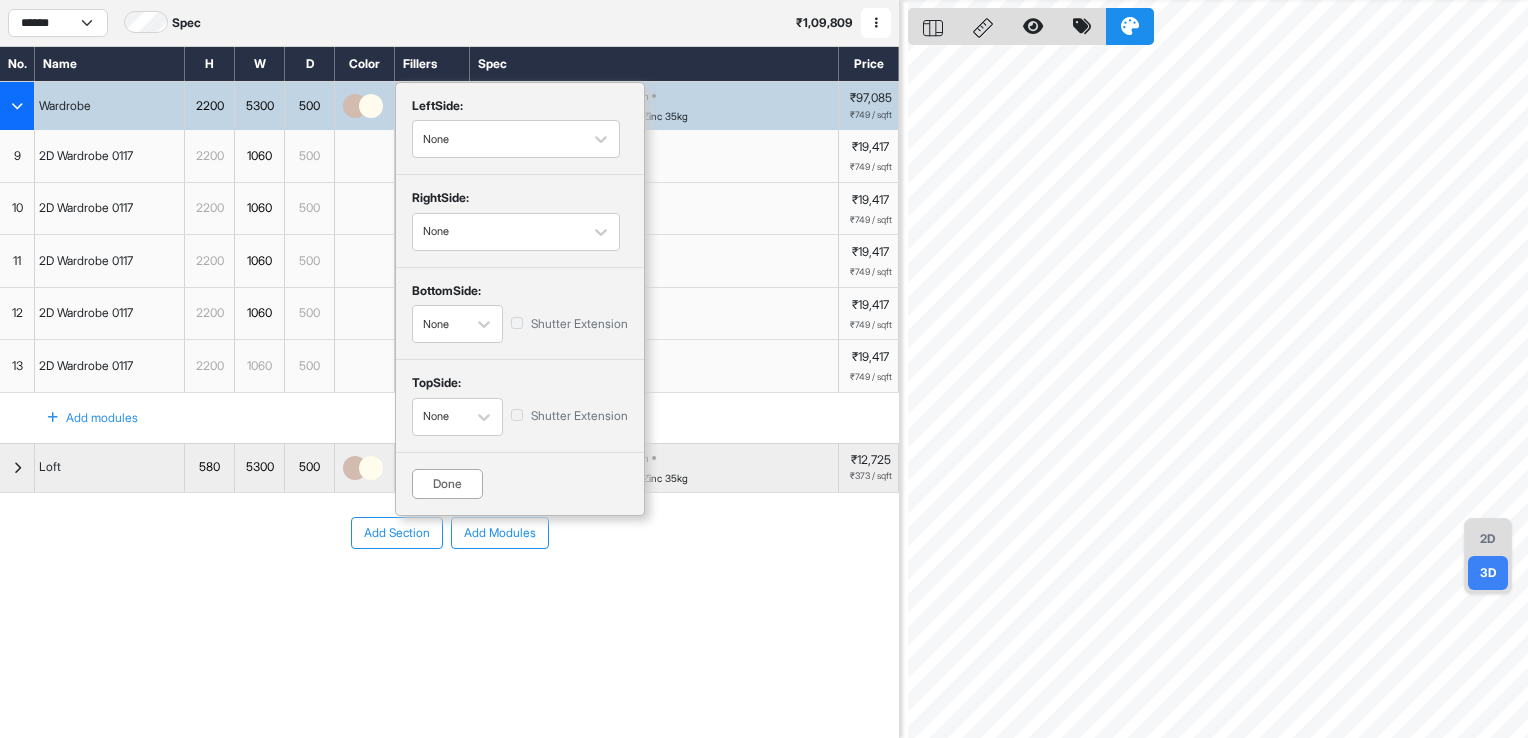 click on "Done" at bounding box center [447, 484] 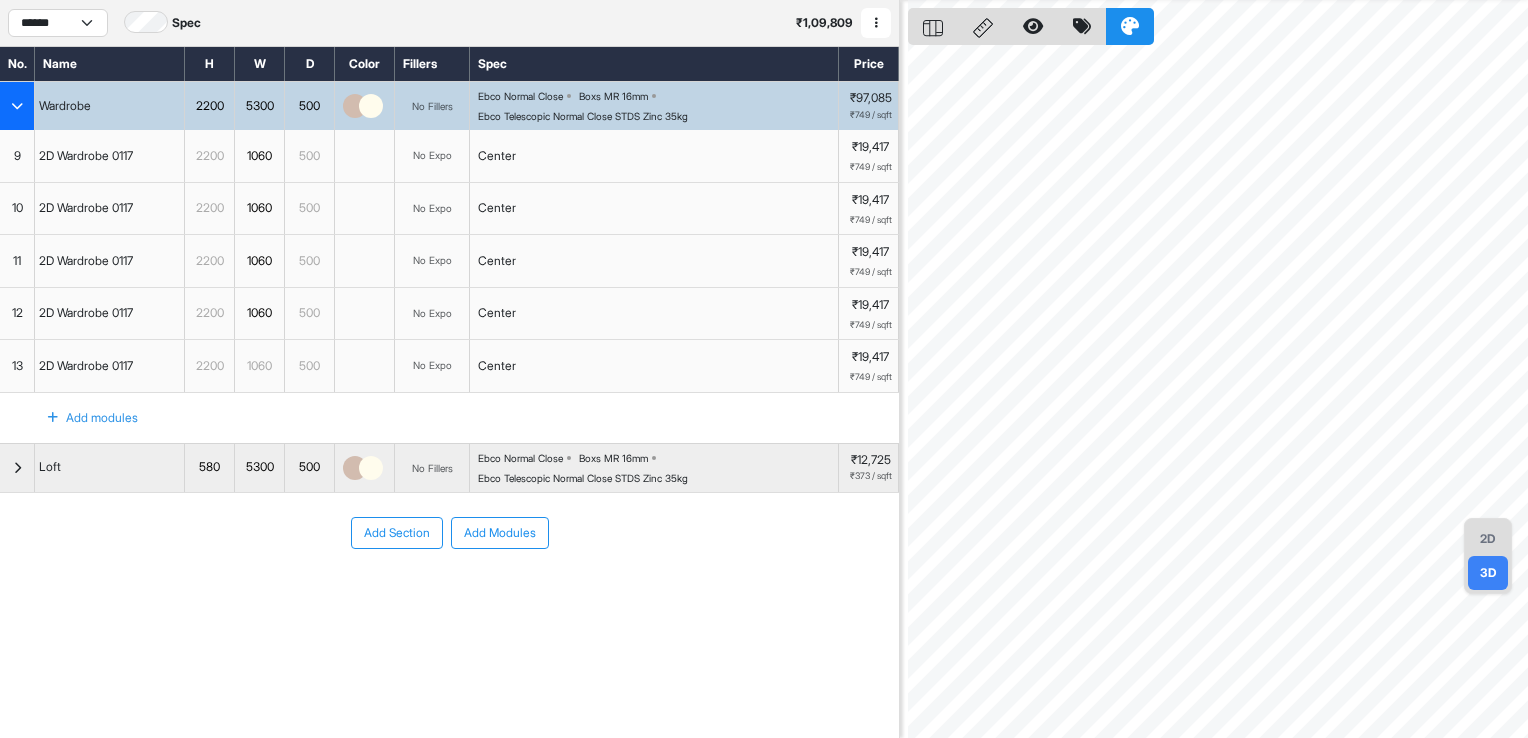 click on "Ebco Normal Close Boxs MR 16mm Ebco Telescopic Normal Close STDS Zinc 35kg" at bounding box center [658, 106] 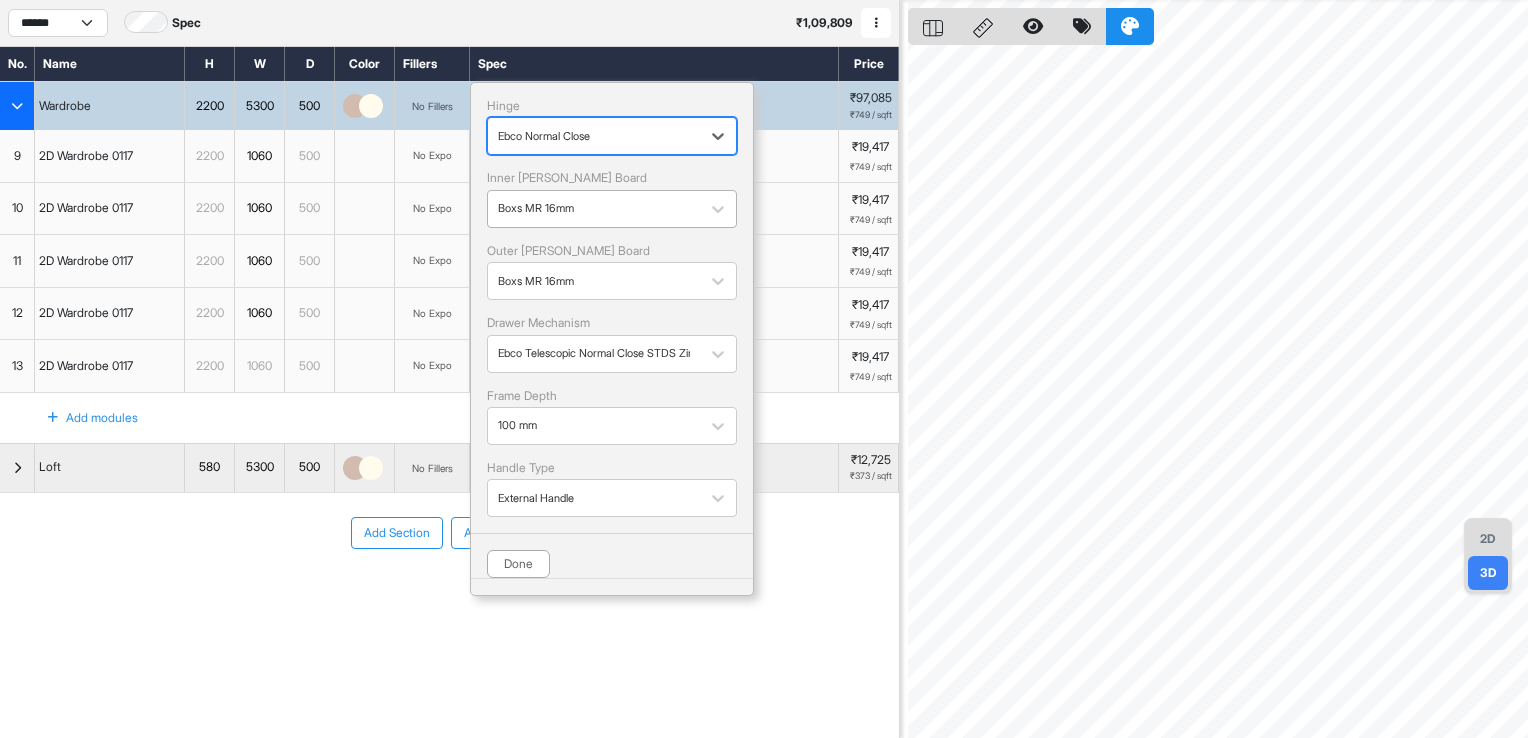 click on "Boxs MR 16mm" at bounding box center [594, 208] 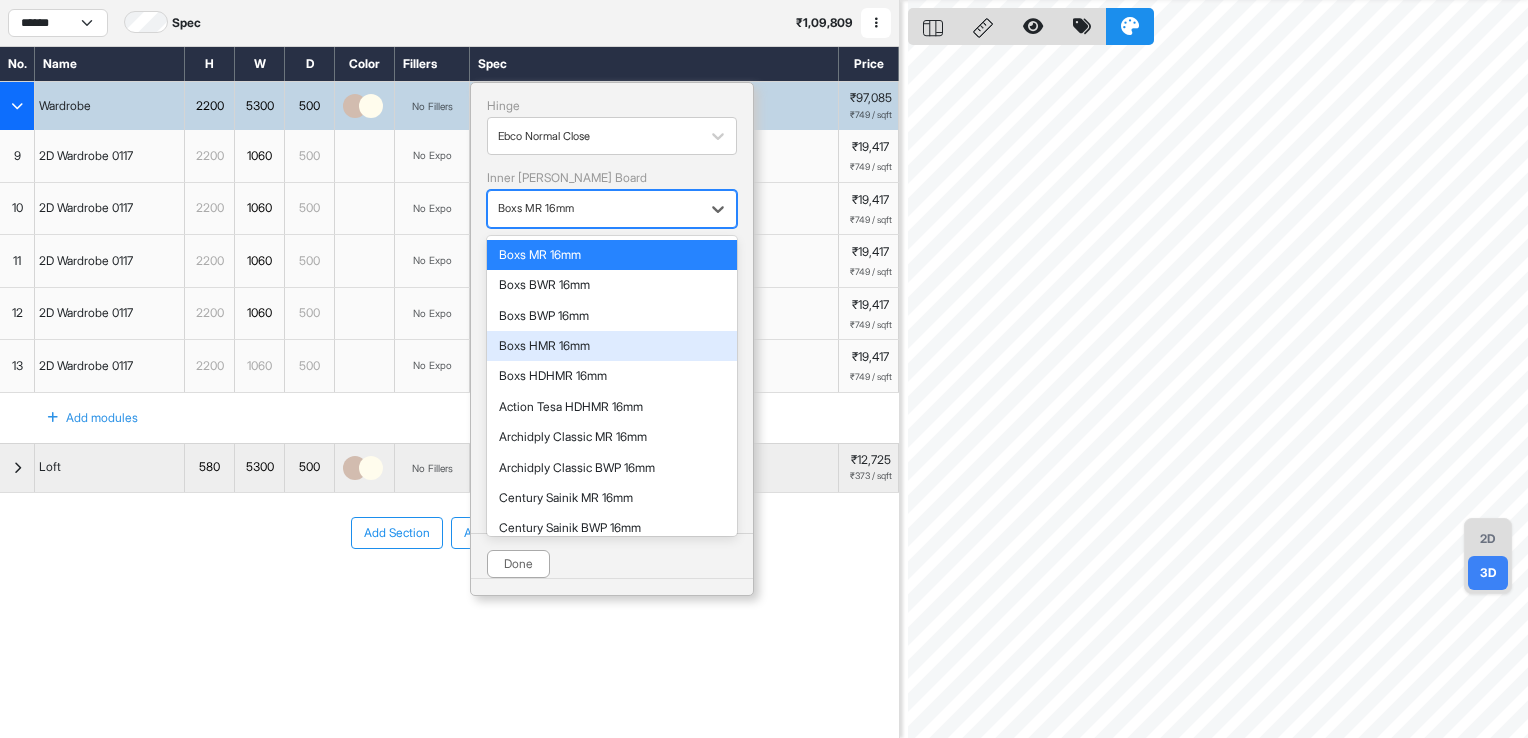 click on "Boxs HMR 16mm" at bounding box center [612, 346] 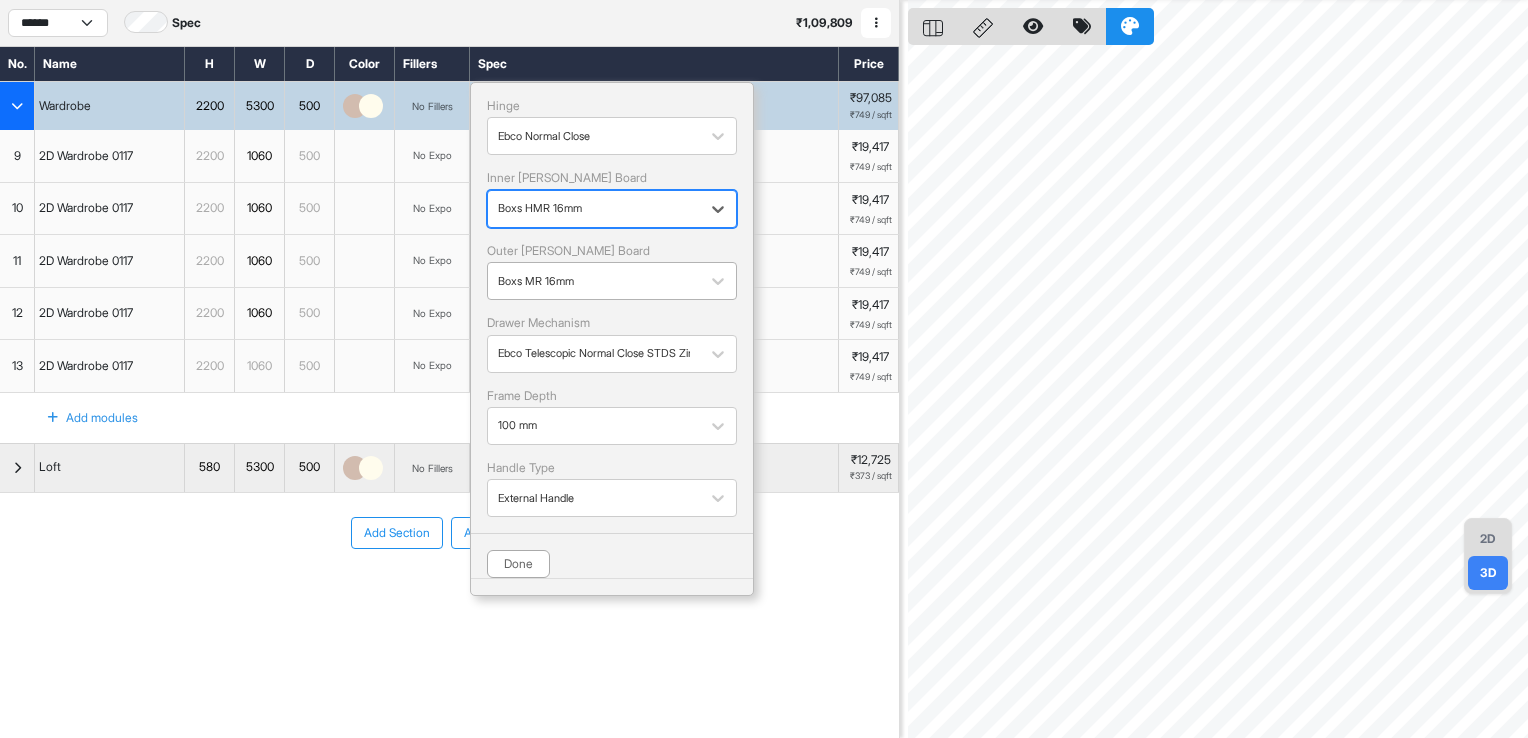 click at bounding box center (594, 281) 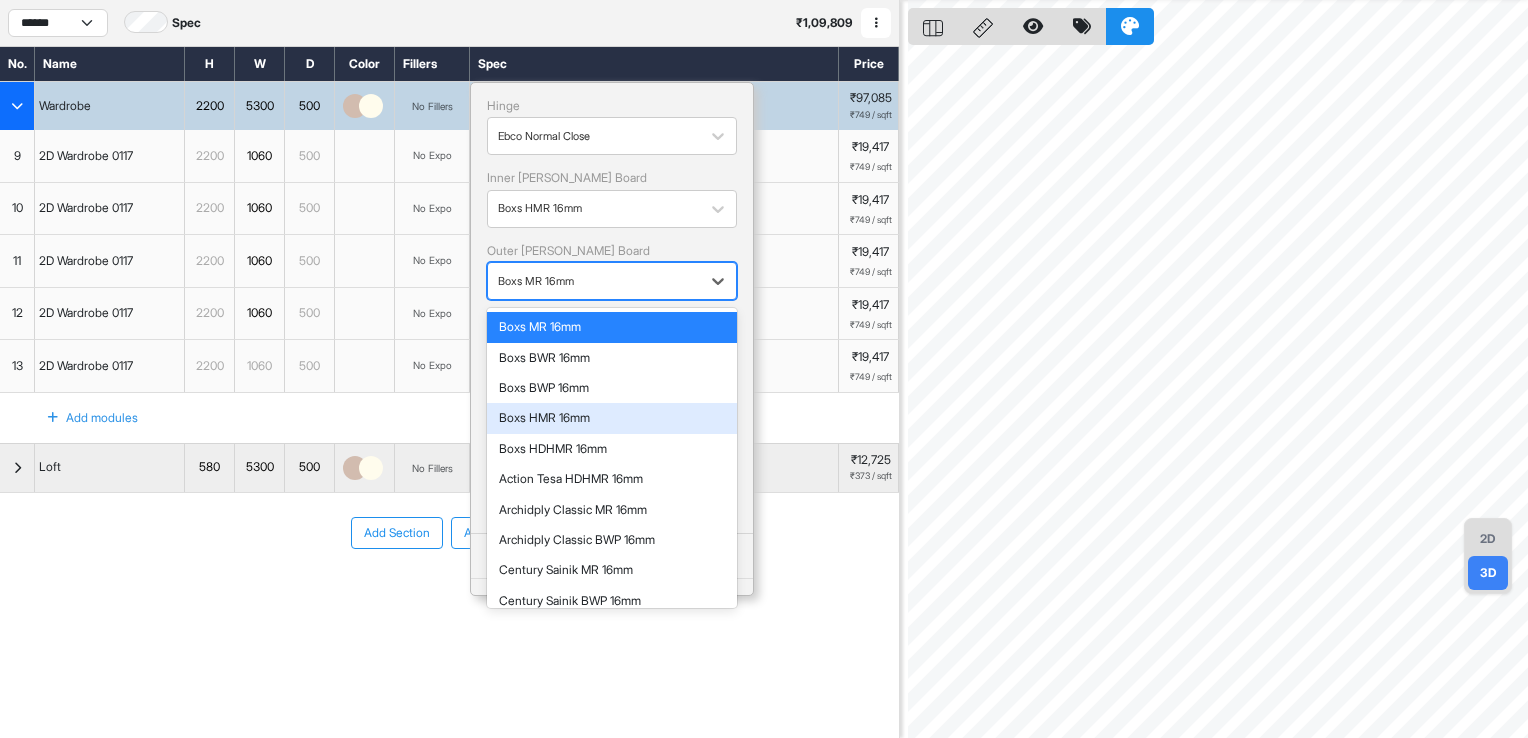 click on "Boxs HMR 16mm" at bounding box center [612, 418] 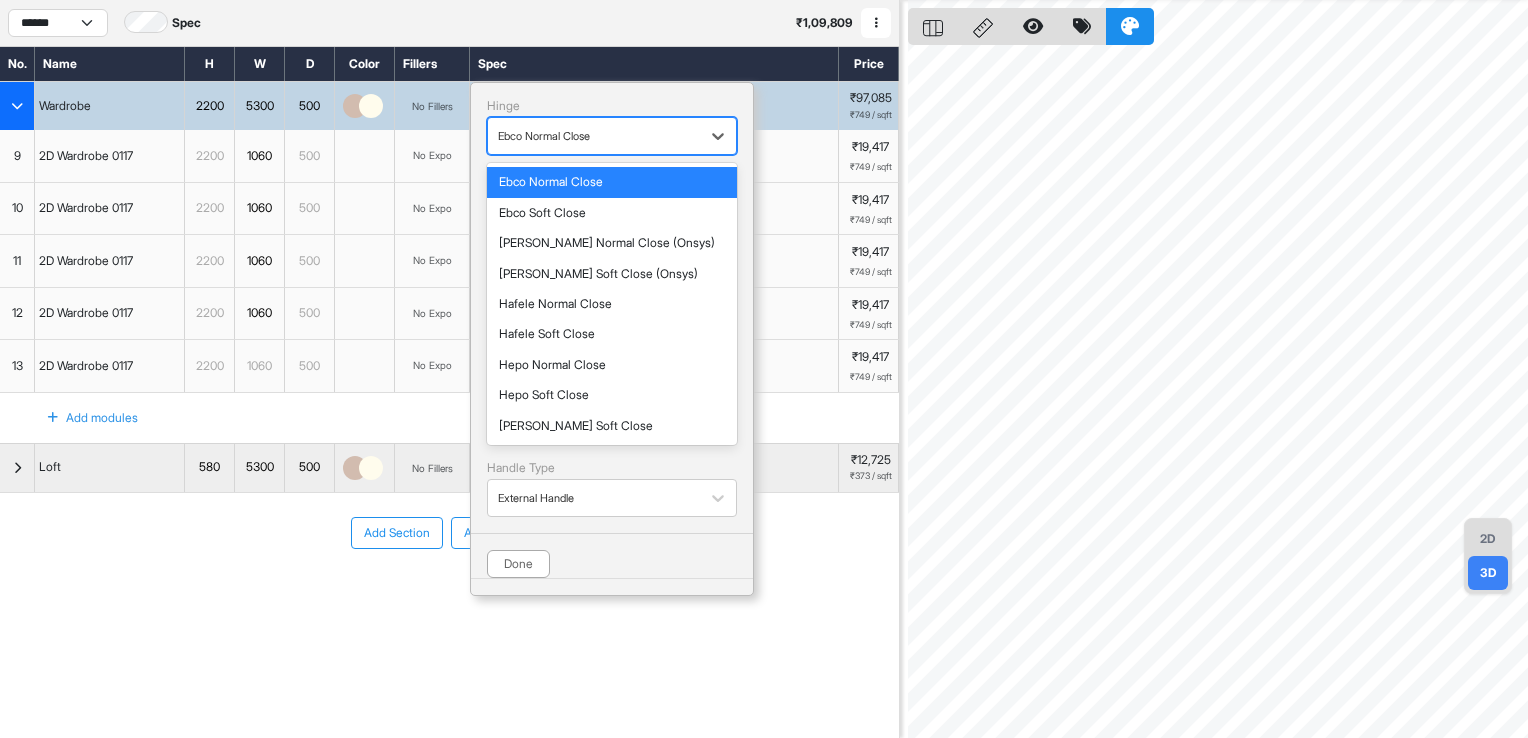 click at bounding box center (594, 136) 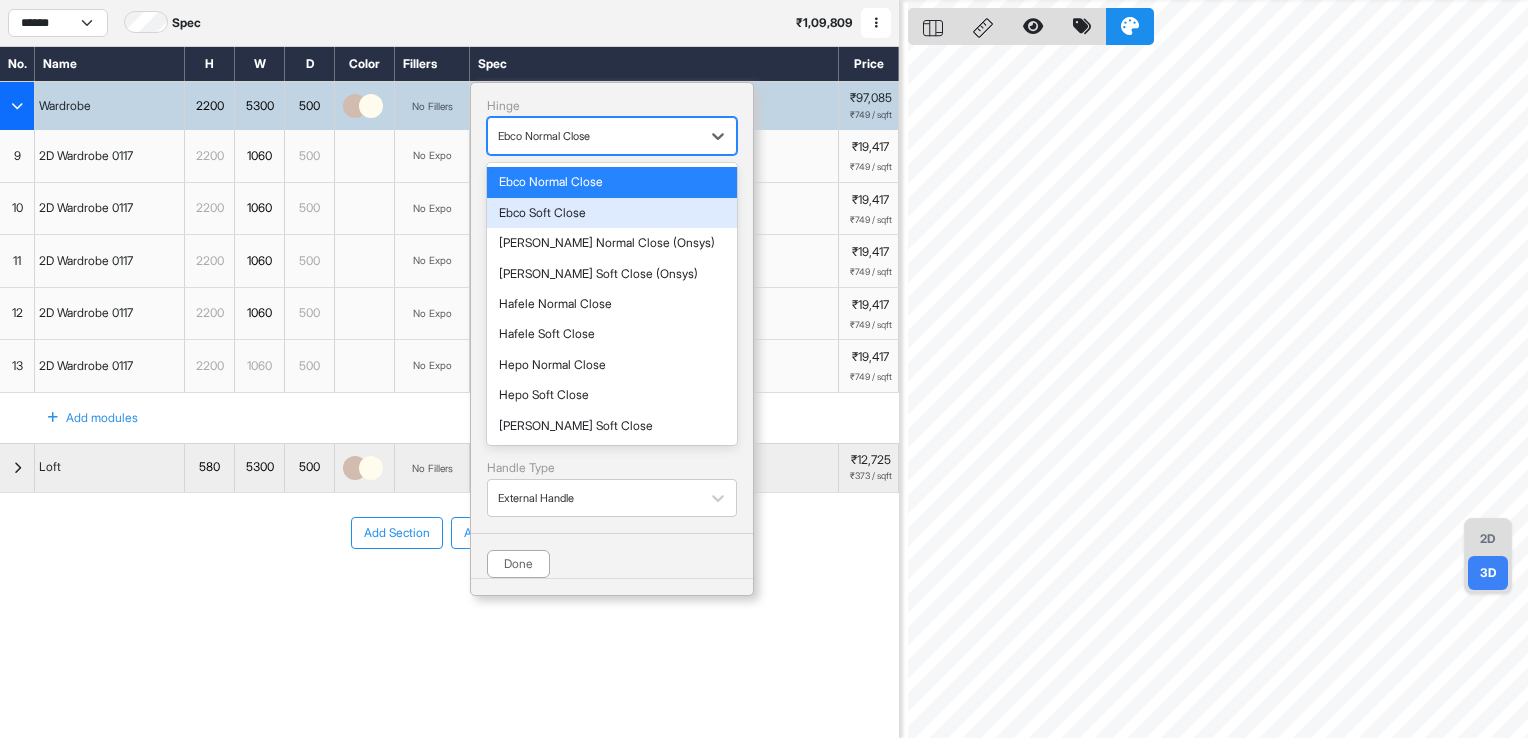 click on "Ebco Soft Close" at bounding box center [612, 213] 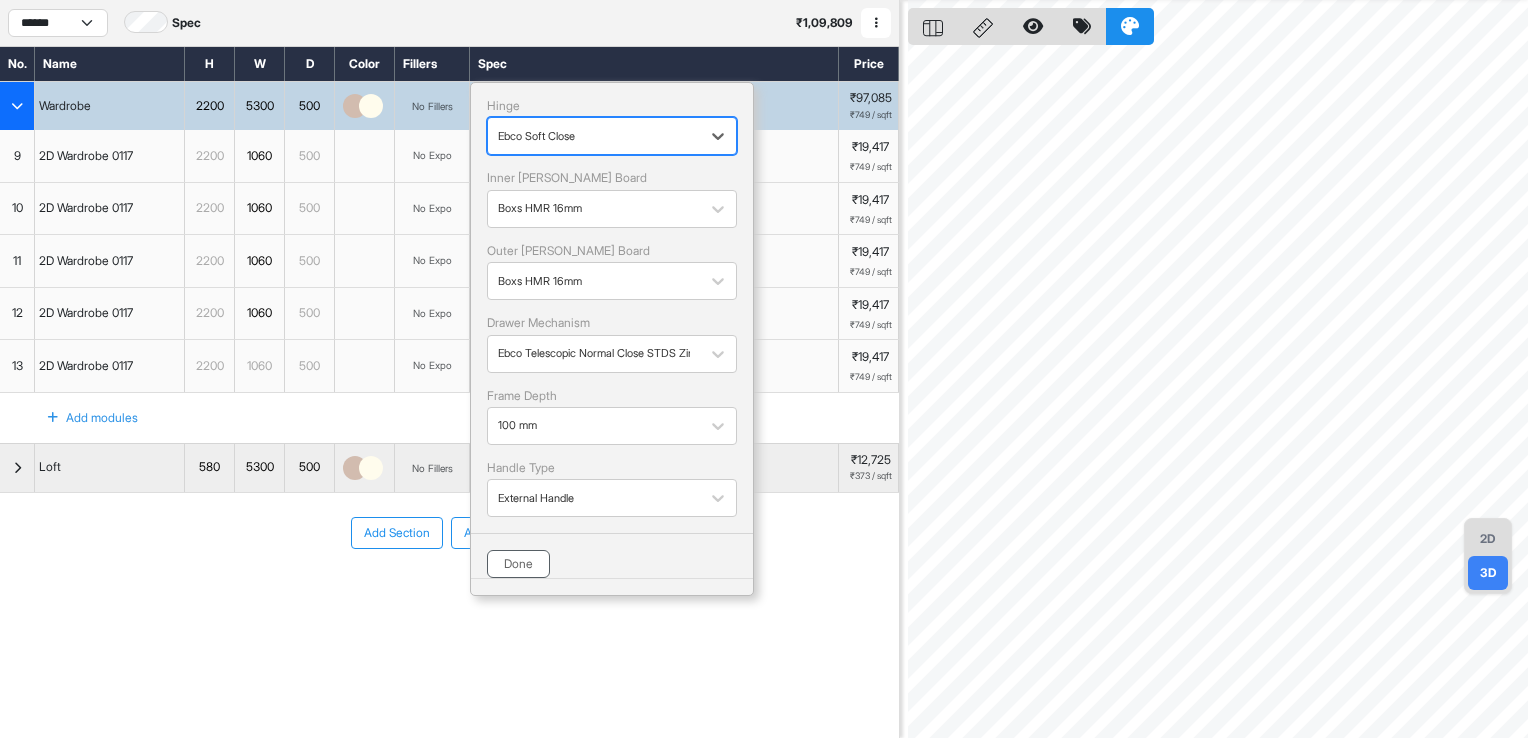 click on "Done" at bounding box center [518, 564] 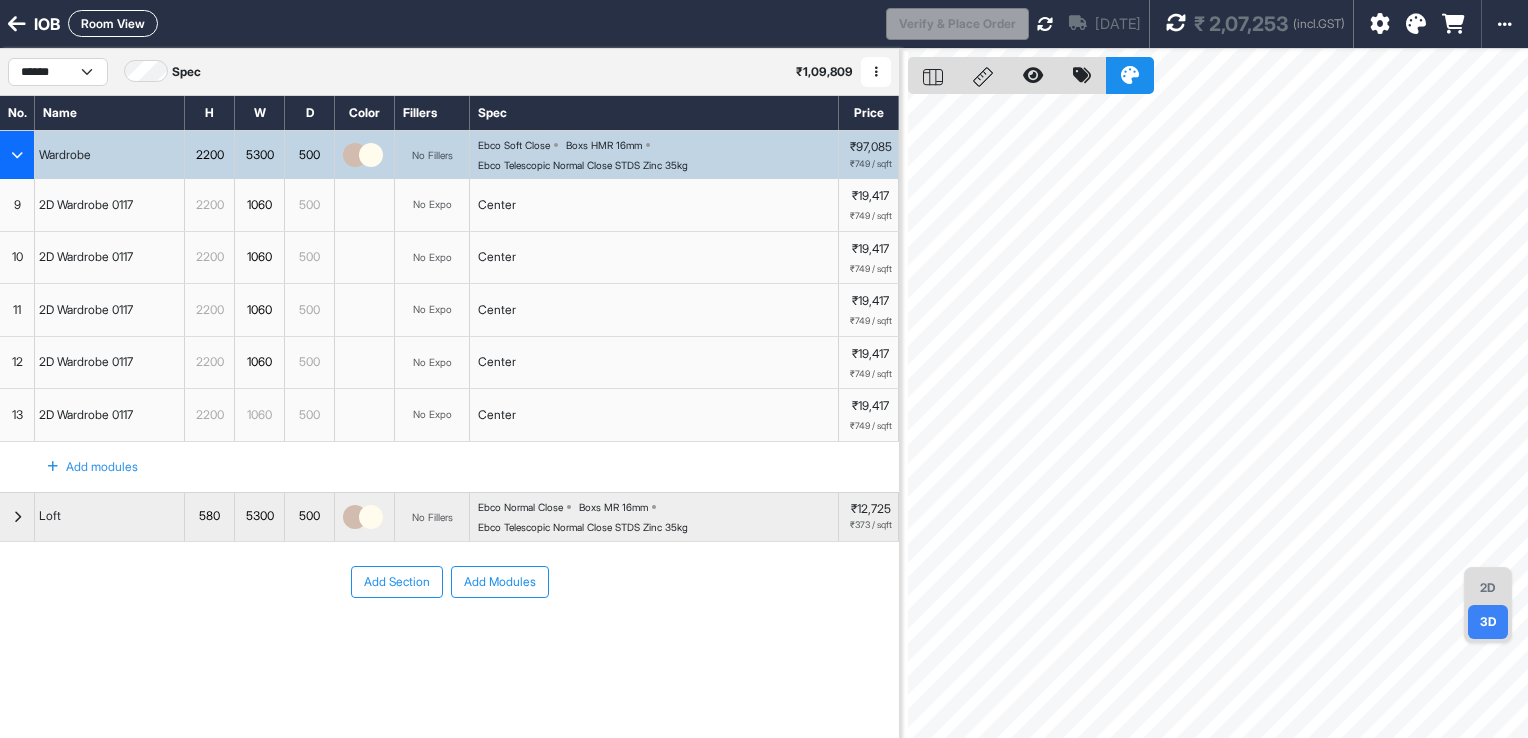 scroll, scrollTop: 0, scrollLeft: 0, axis: both 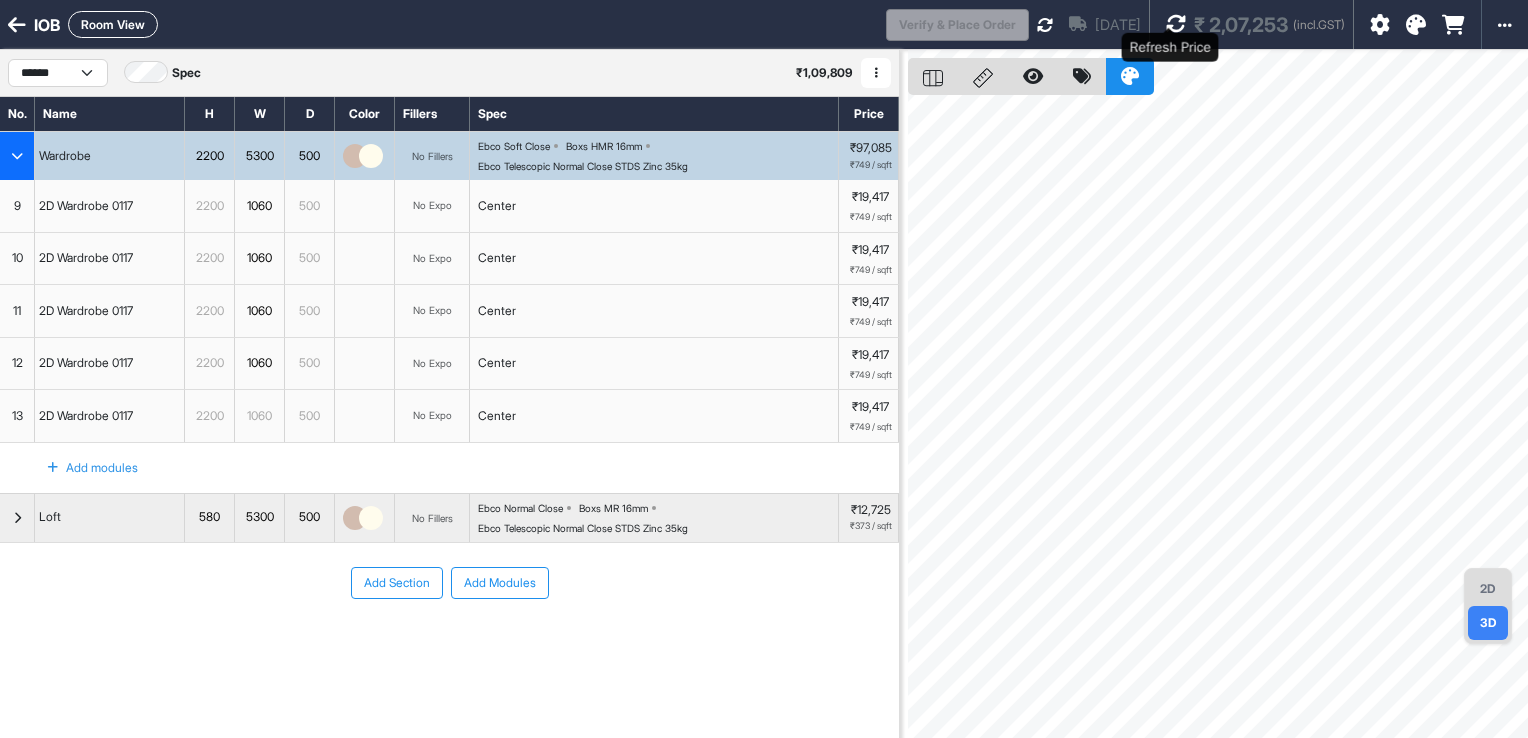 click at bounding box center [1176, 24] 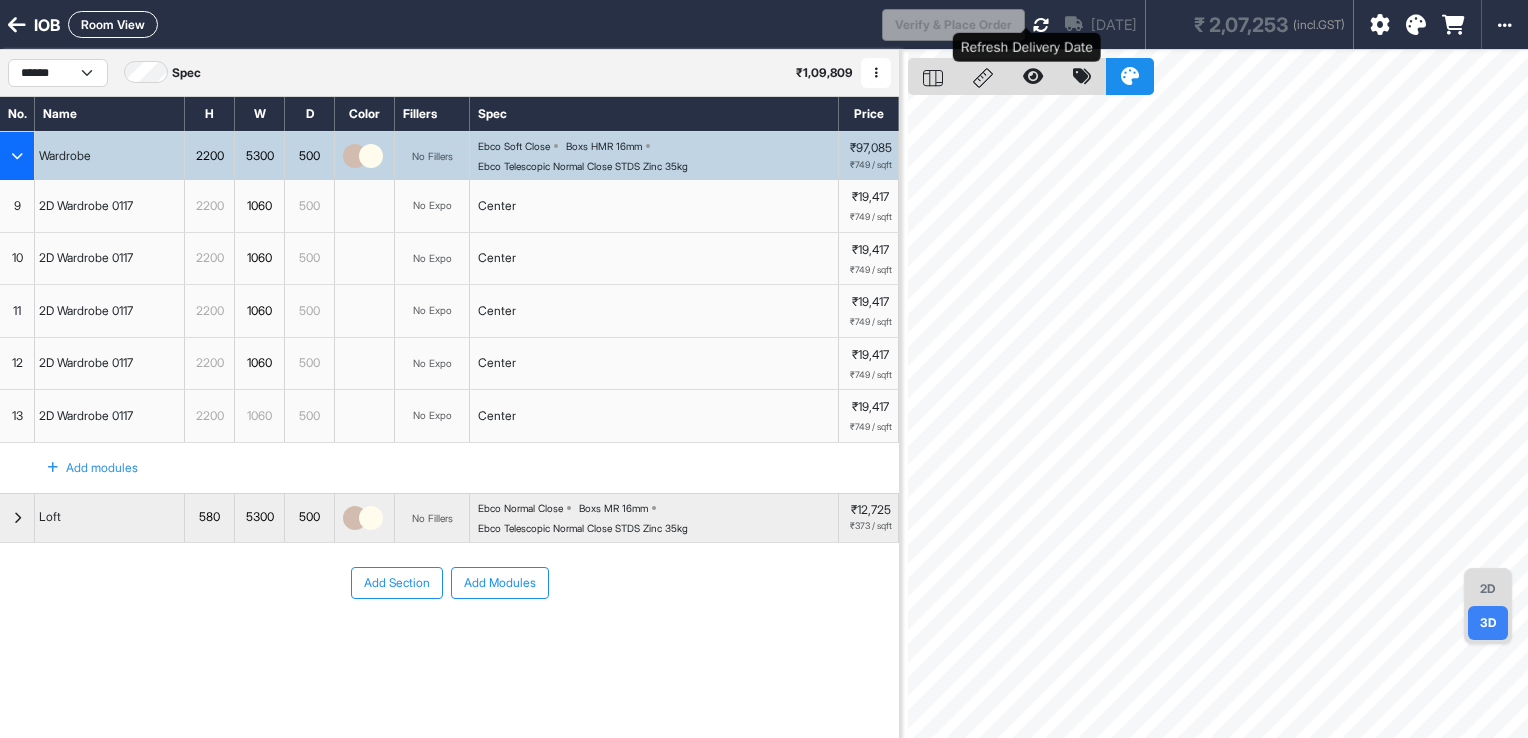 click at bounding box center (1041, 25) 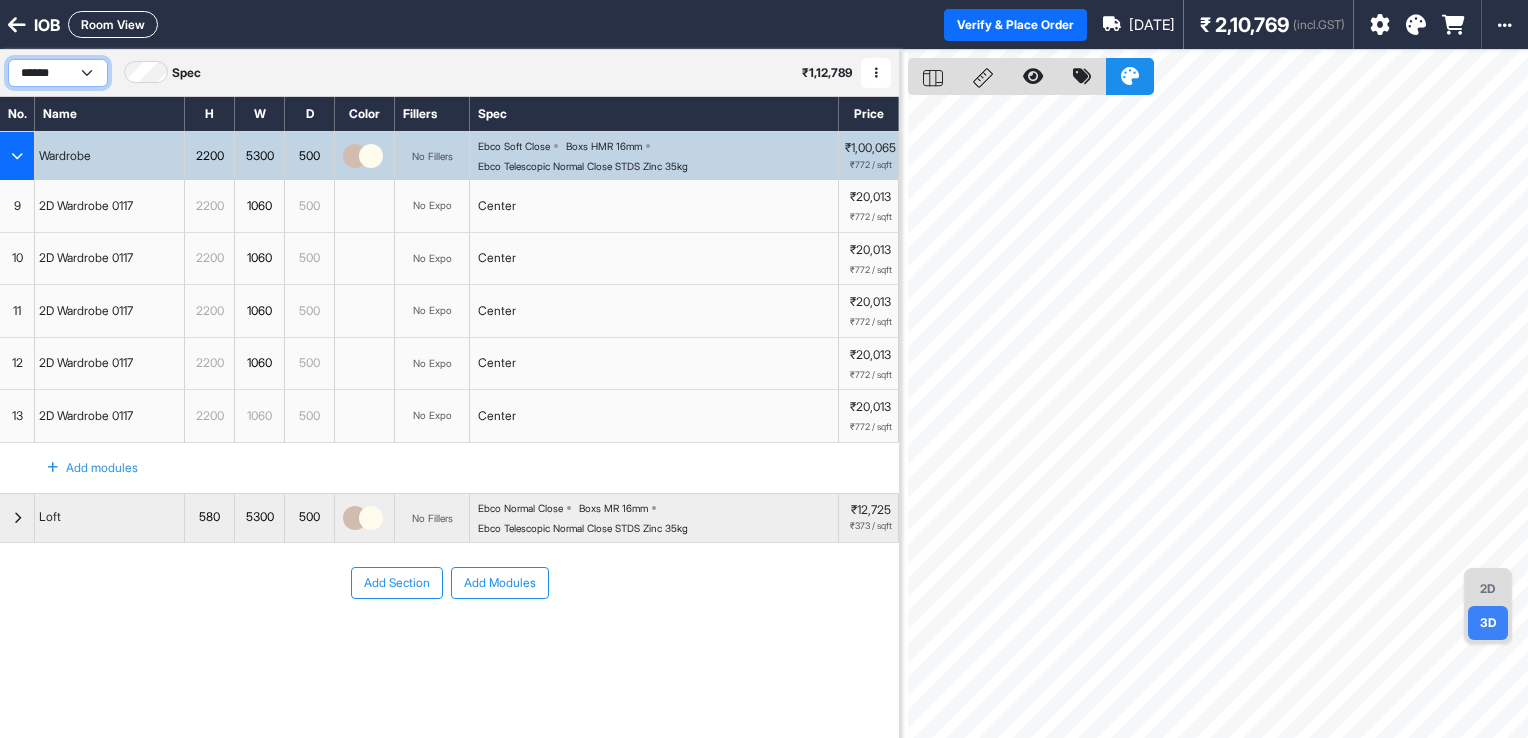 click on "****** *********" at bounding box center [58, 73] 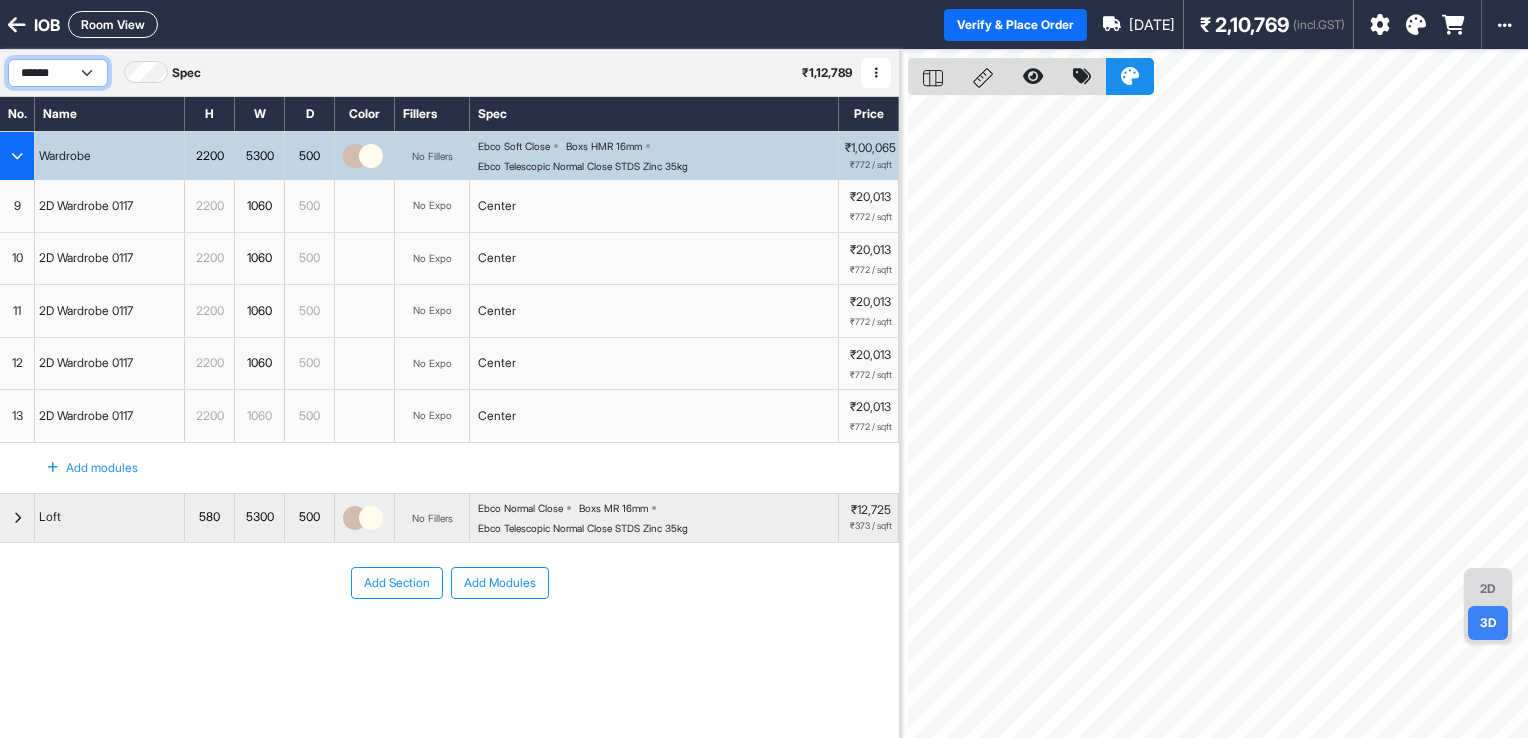 click on "****** *********" at bounding box center (58, 73) 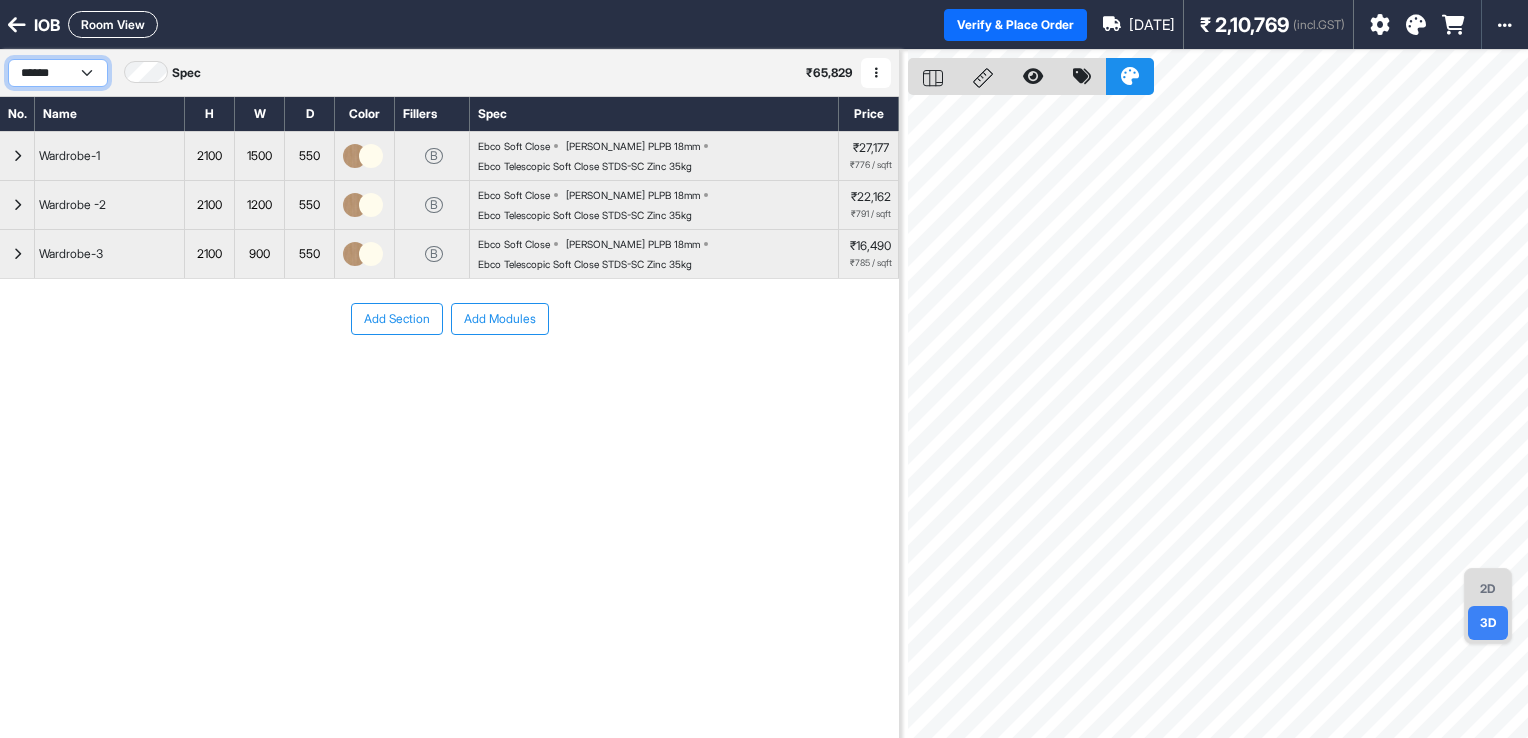 click on "****** *********" at bounding box center [58, 73] 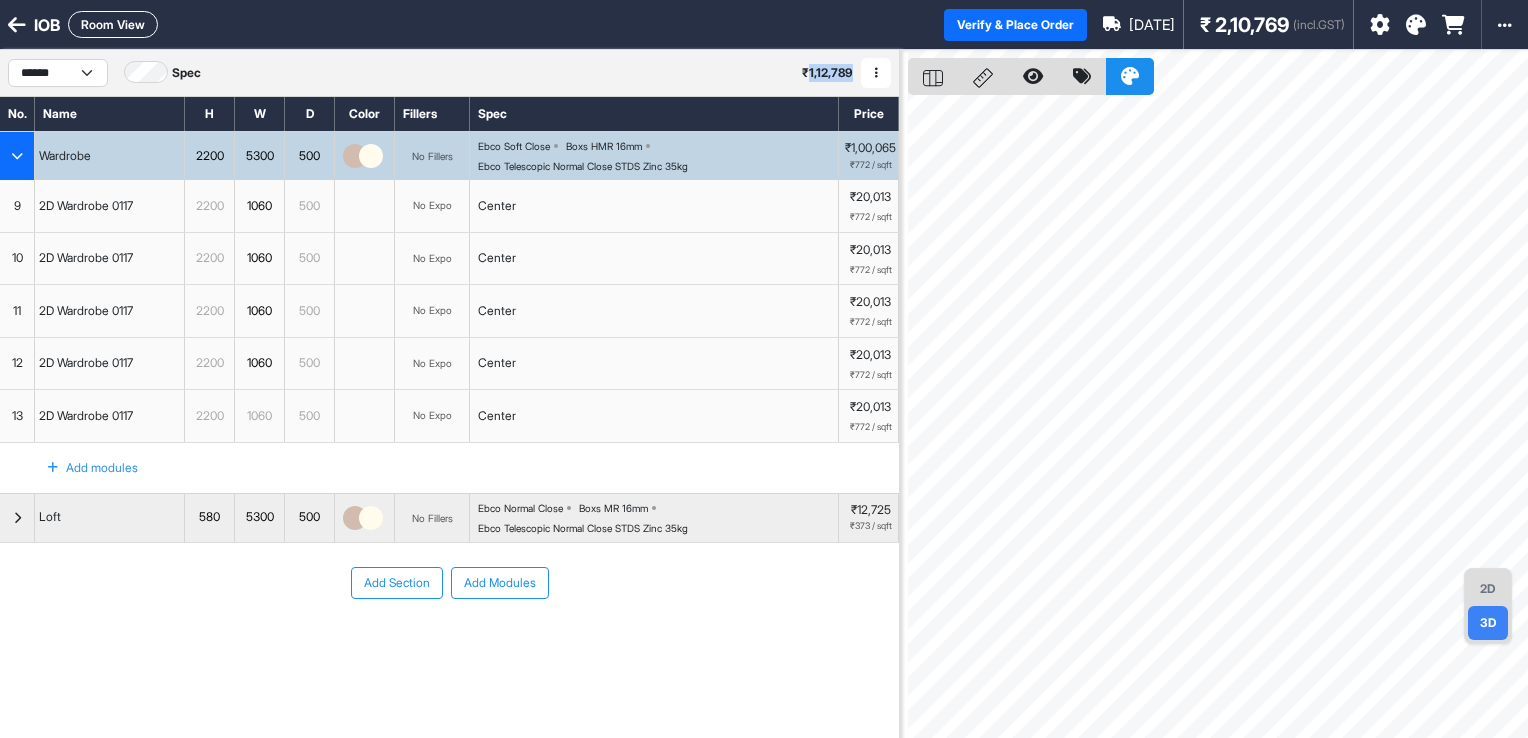 drag, startPoint x: 807, startPoint y: 70, endPoint x: 853, endPoint y: 65, distance: 46.270943 